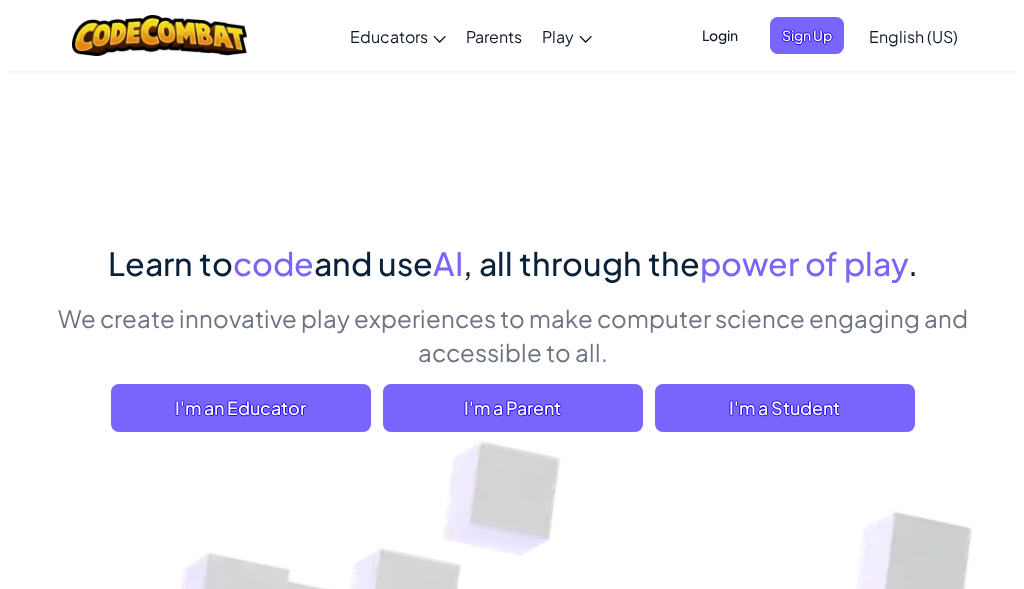 scroll, scrollTop: 0, scrollLeft: 0, axis: both 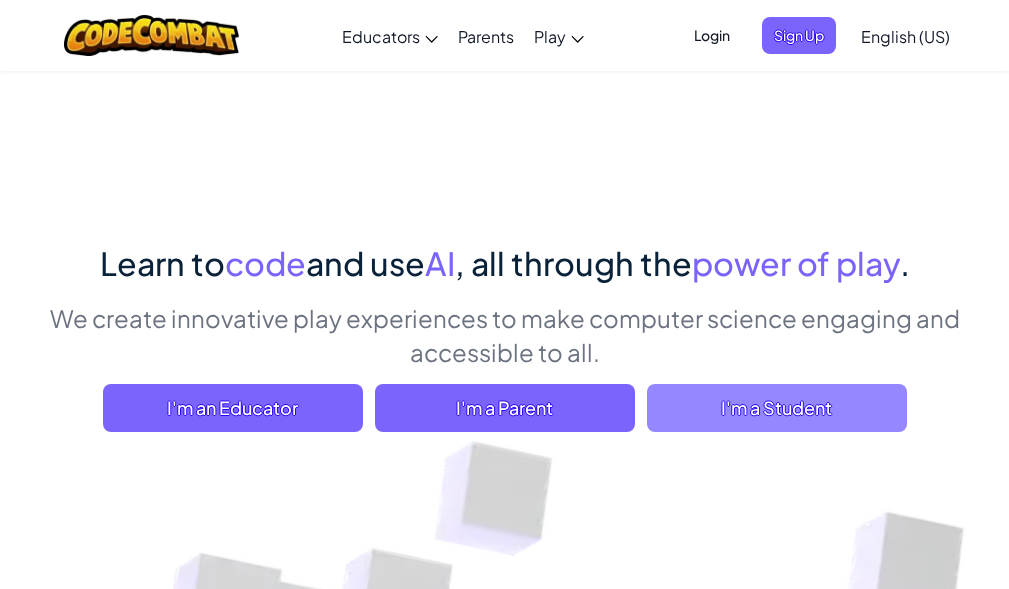 click on "I'm a Student" at bounding box center (777, 408) 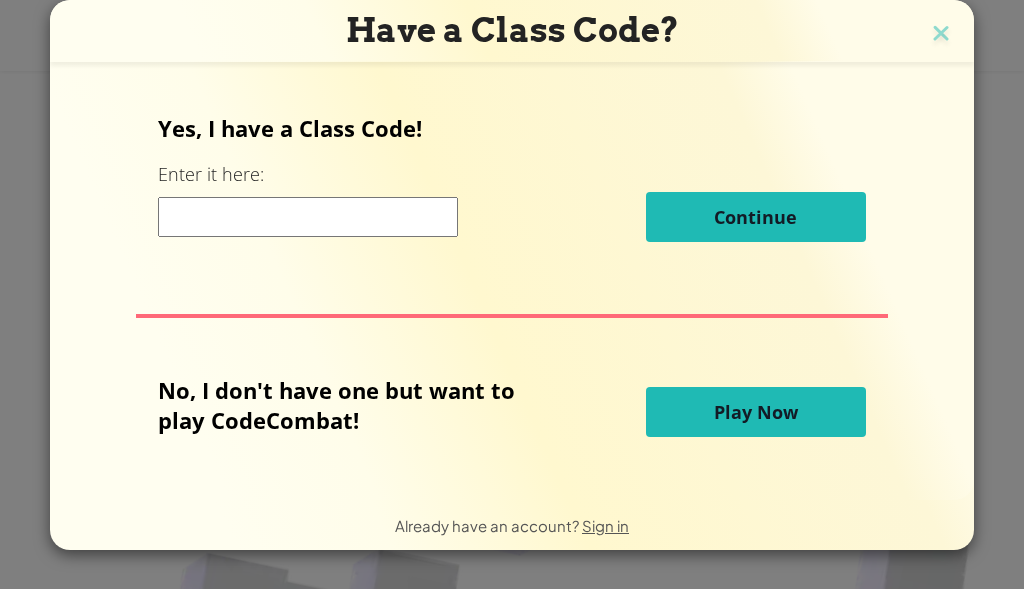 click at bounding box center [308, 217] 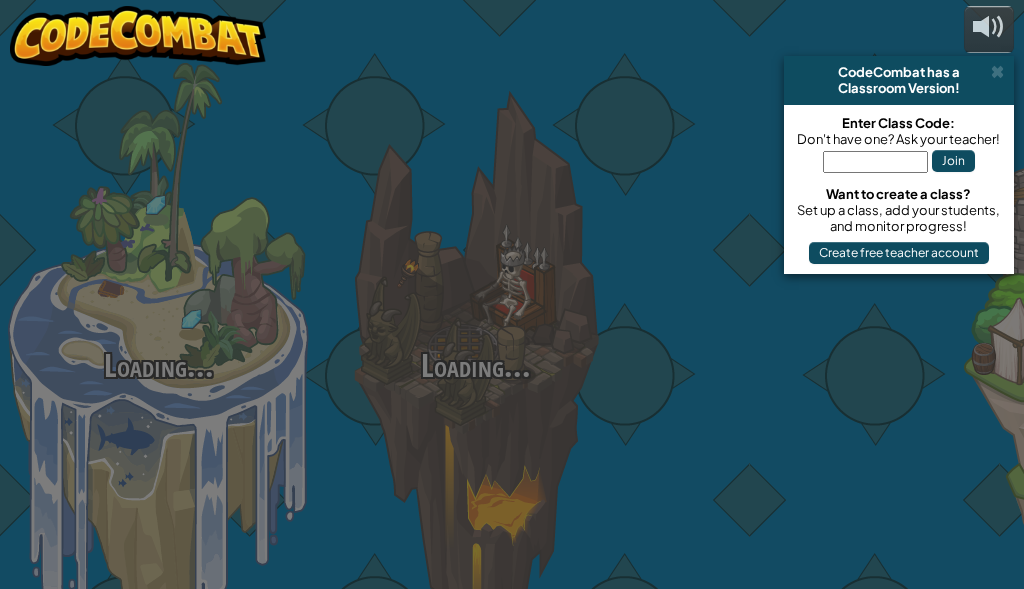 click at bounding box center [792, 317] 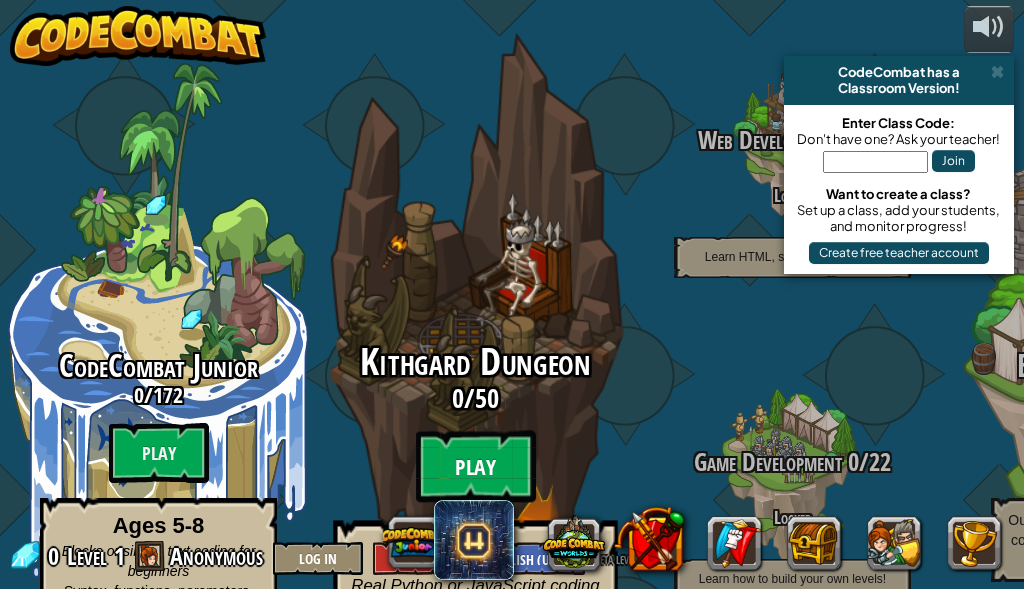 click on "Play" at bounding box center [476, 467] 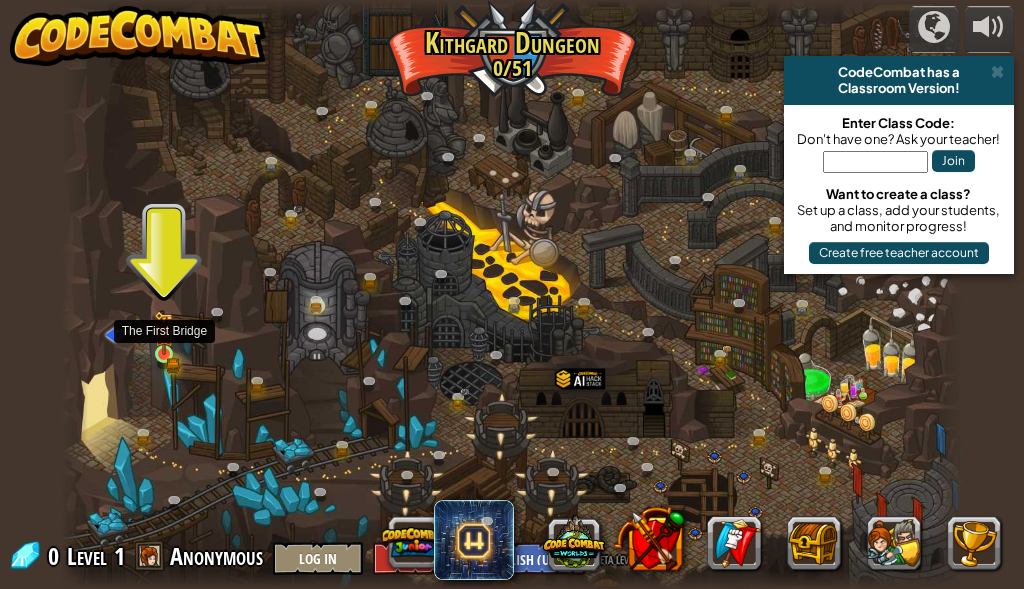 click at bounding box center [164, 333] 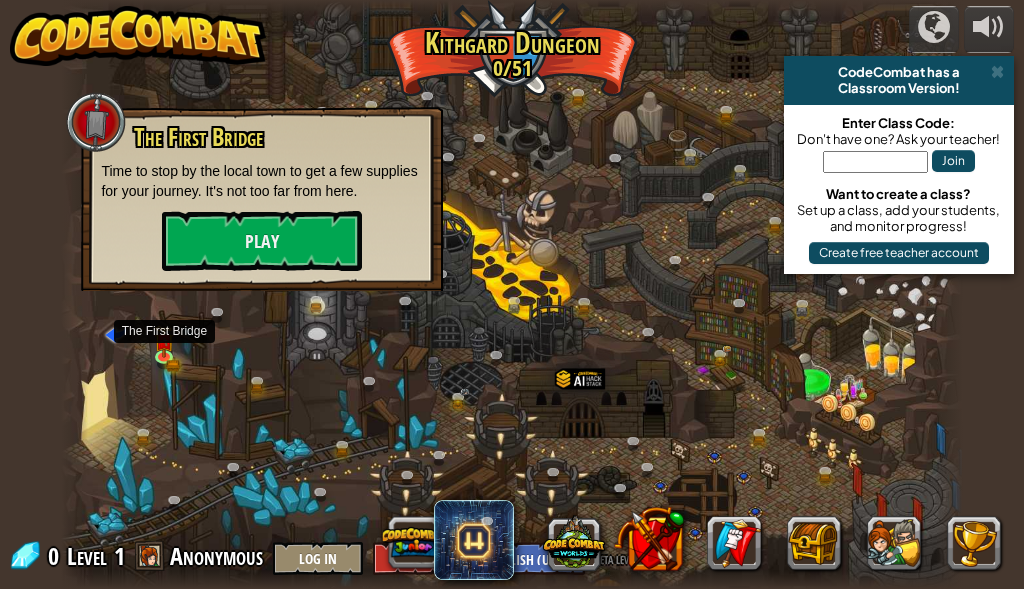 click at bounding box center (116, 334) 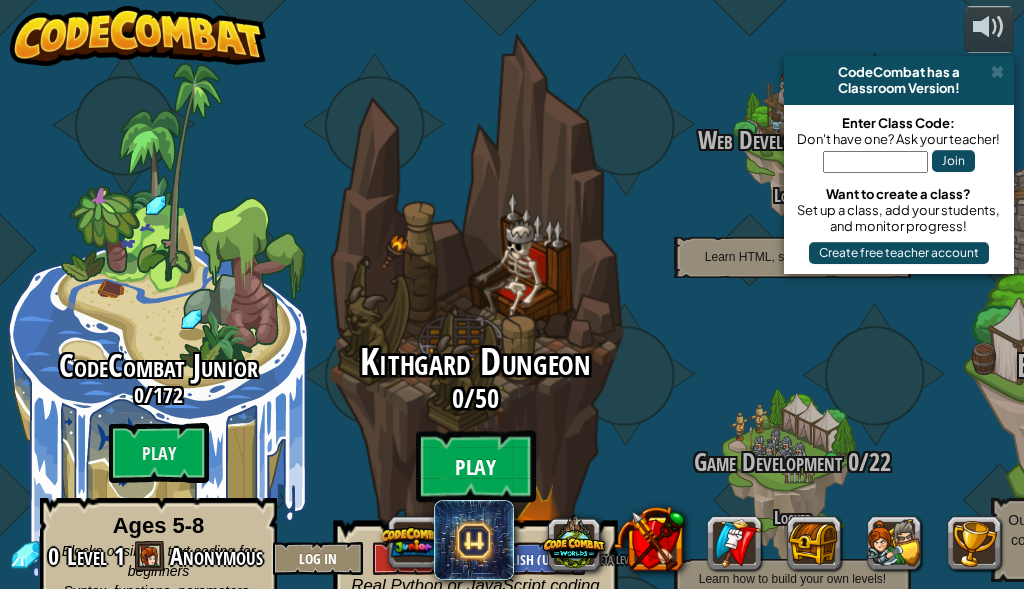 click on "Play" at bounding box center [476, 467] 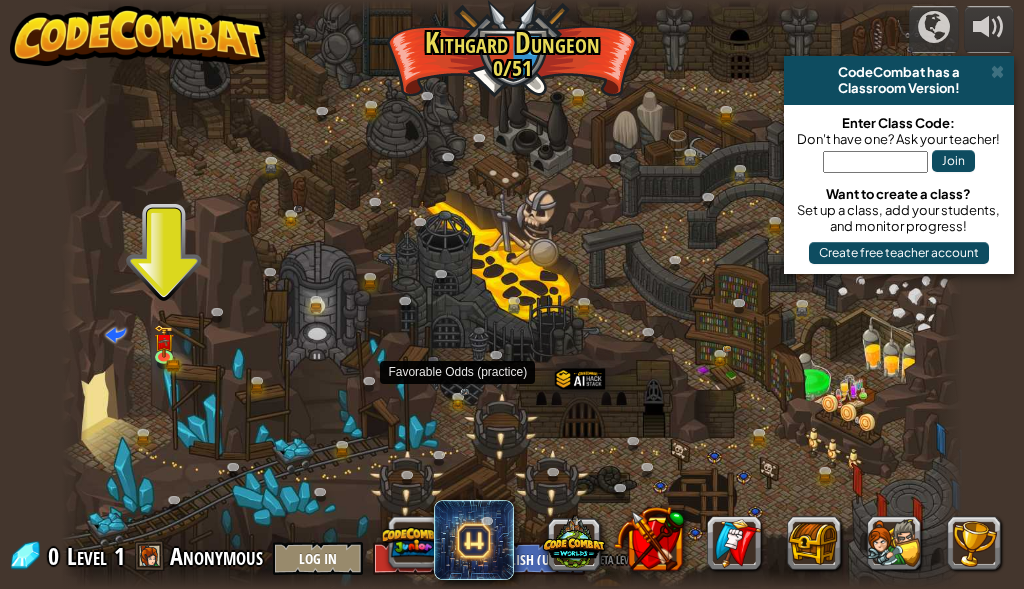 click at bounding box center (511, 294) 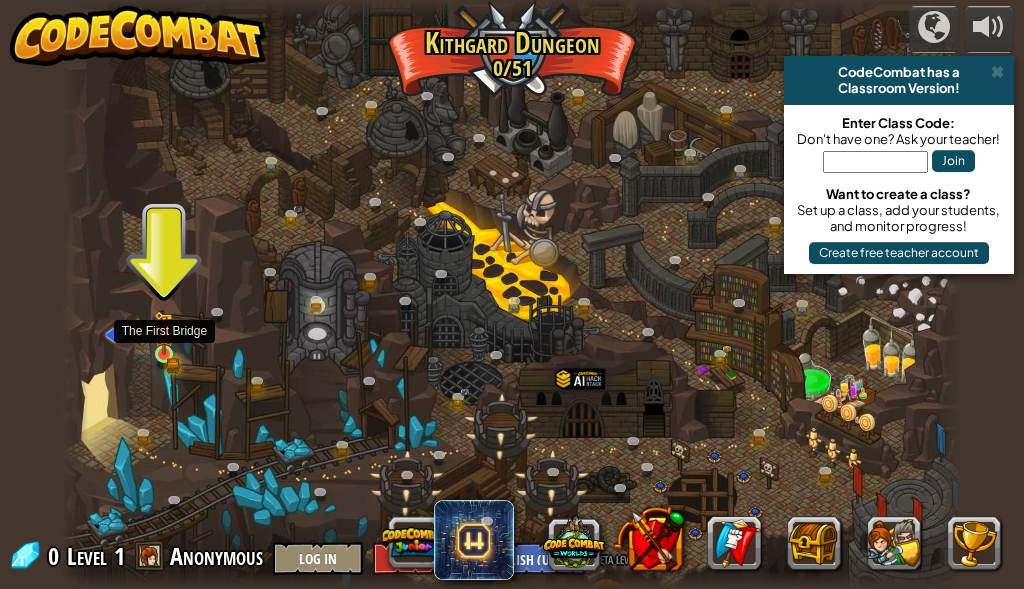 click at bounding box center (164, 333) 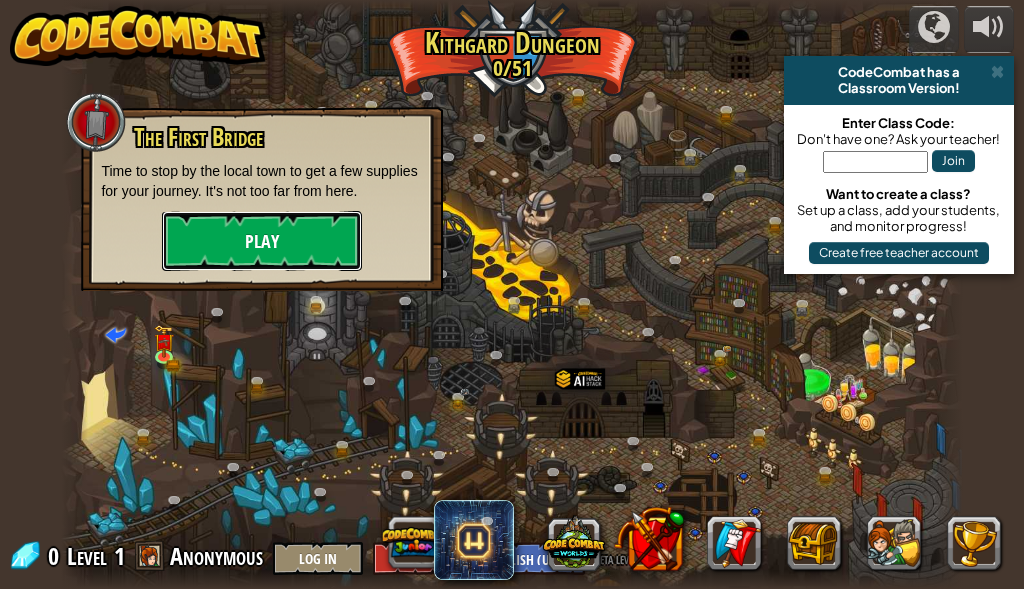 click on "Play" at bounding box center (262, 241) 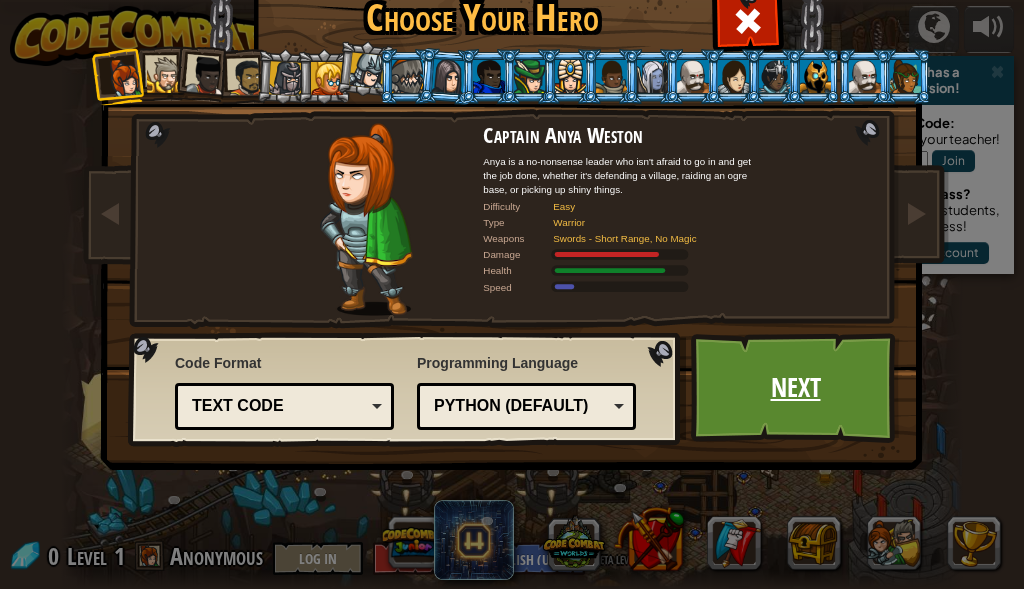 click on "Next" at bounding box center (795, 388) 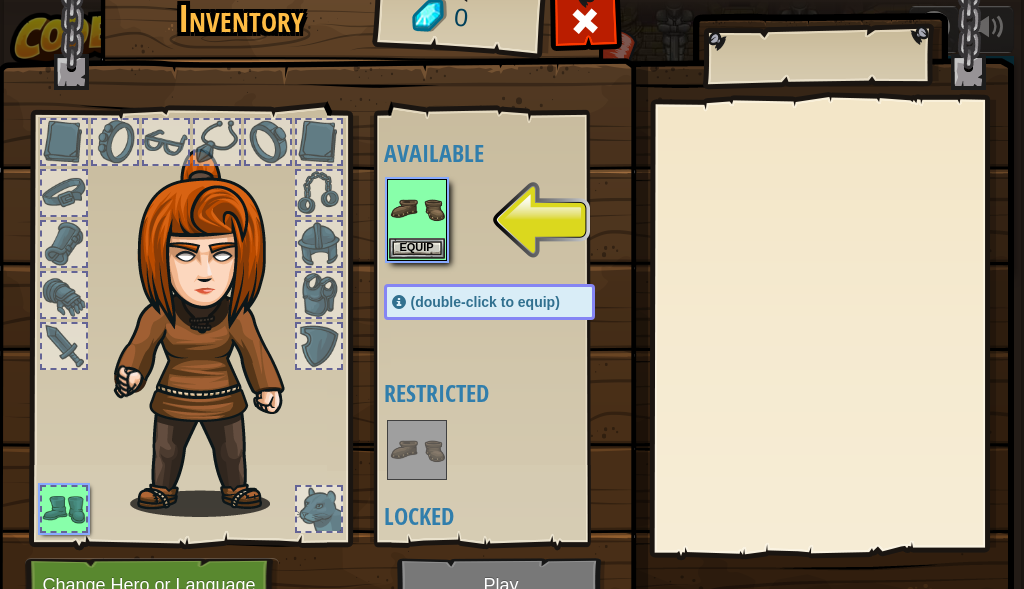 scroll, scrollTop: 68, scrollLeft: 0, axis: vertical 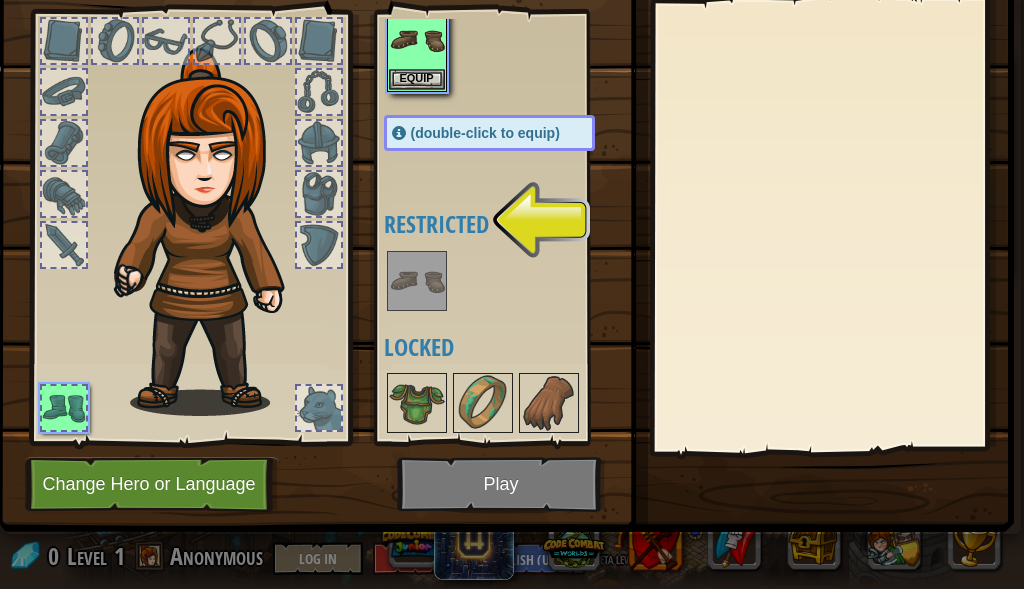click at bounding box center (505, 169) 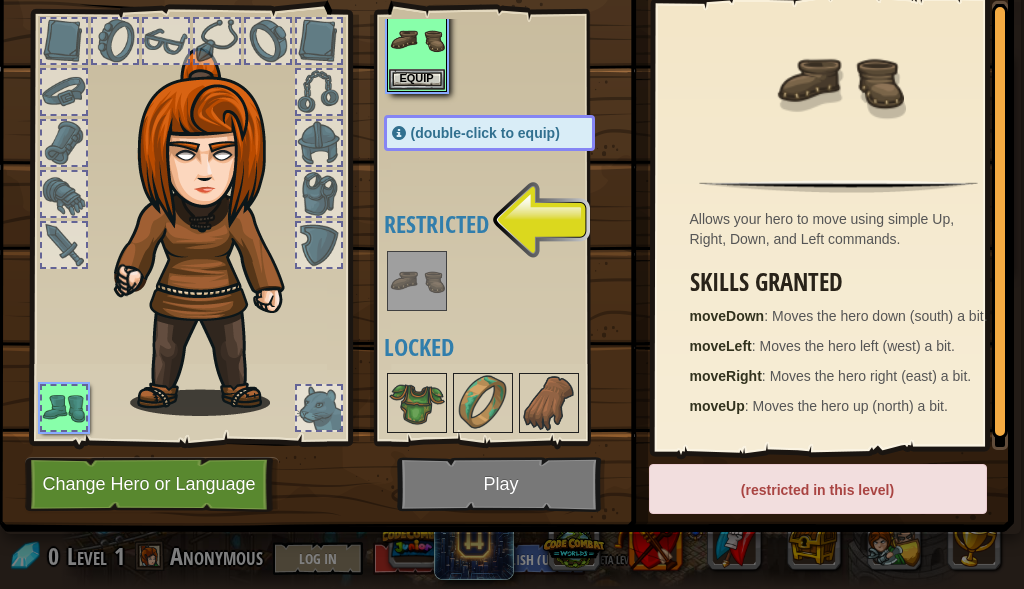 click at bounding box center [505, 169] 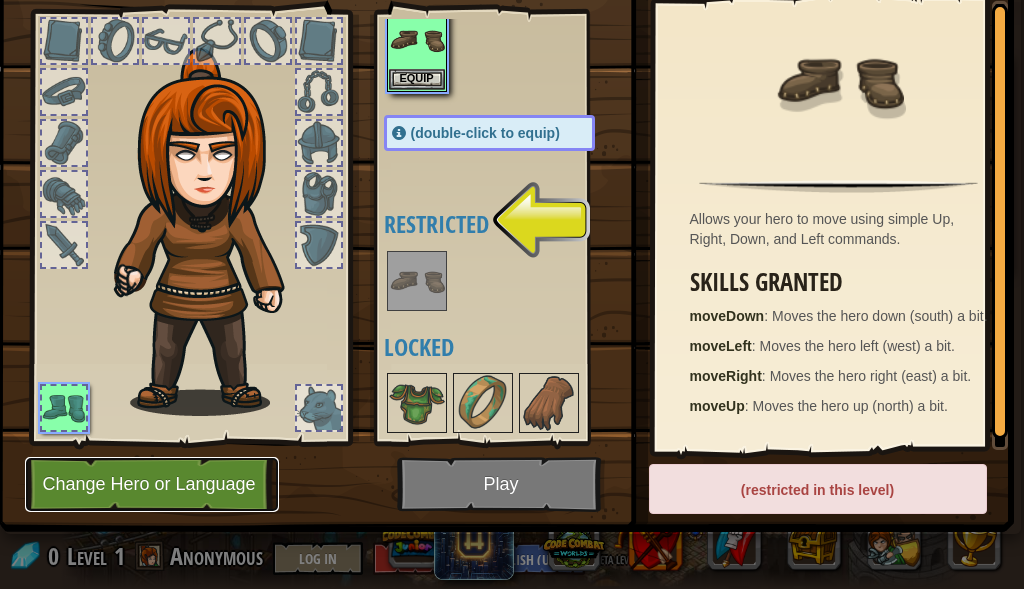 click on "Change Hero or Language" at bounding box center (152, 484) 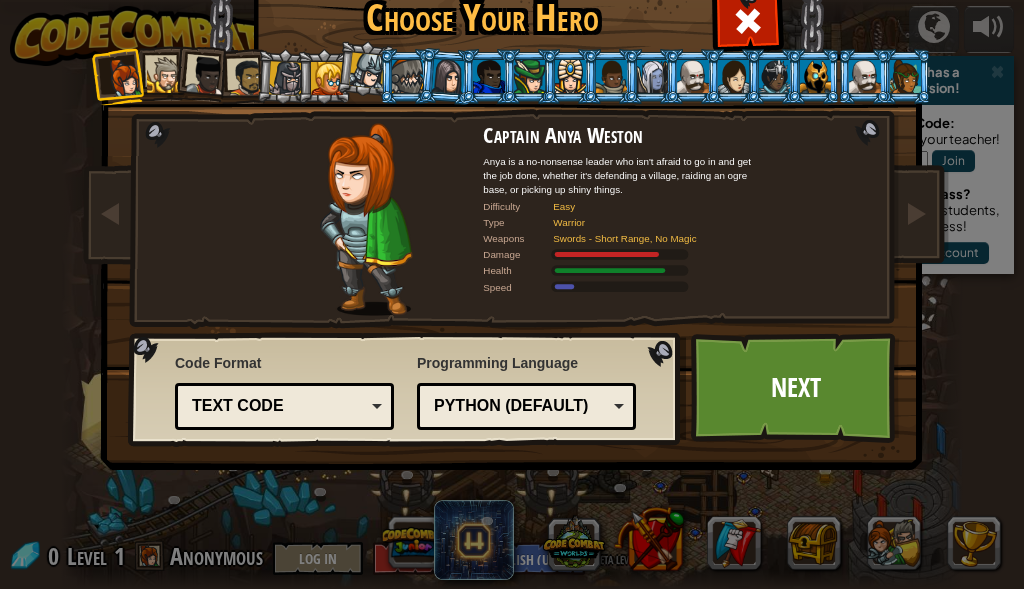 click on "Python (Default)" at bounding box center (520, 406) 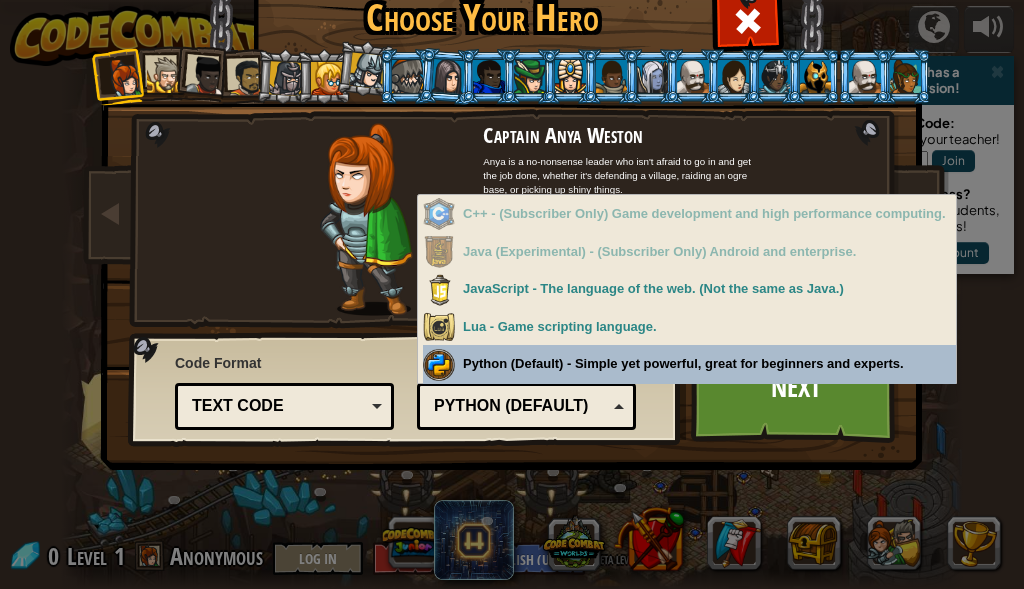 click on "Python (Default)" at bounding box center (520, 406) 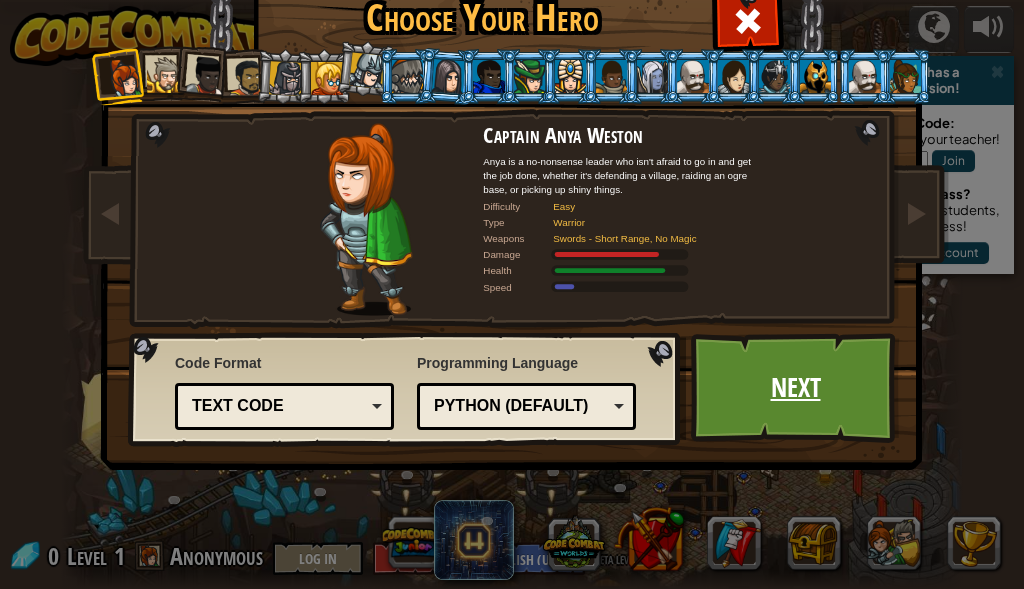 click on "Next" at bounding box center [795, 388] 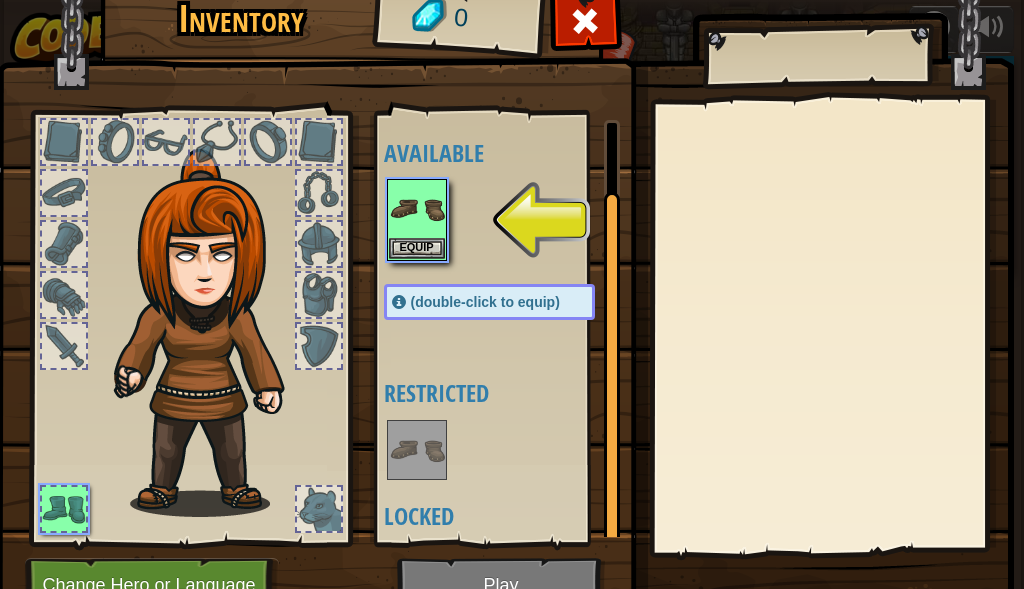 scroll, scrollTop: 68, scrollLeft: 0, axis: vertical 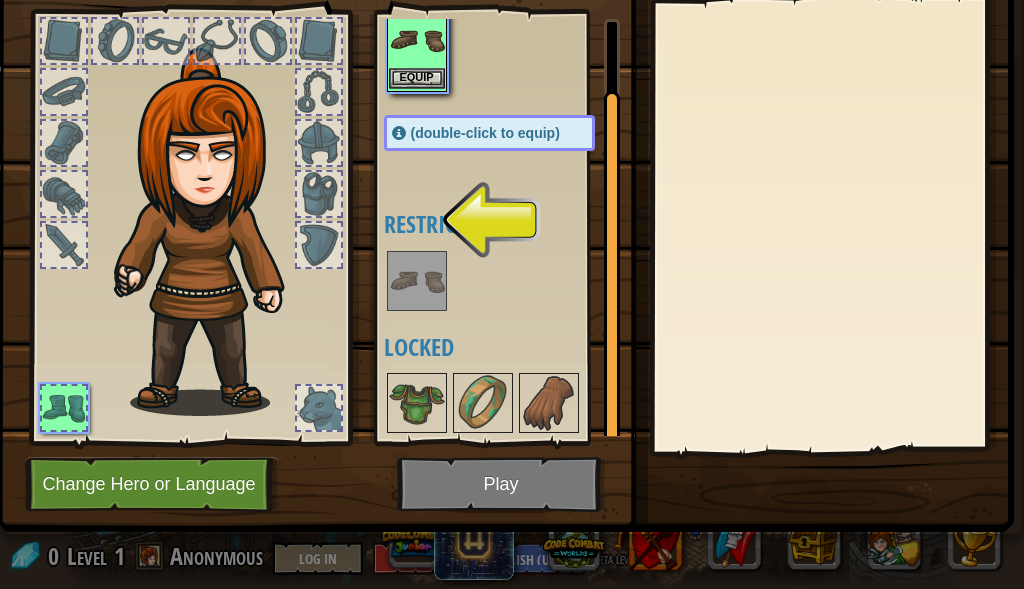 click at bounding box center [417, 40] 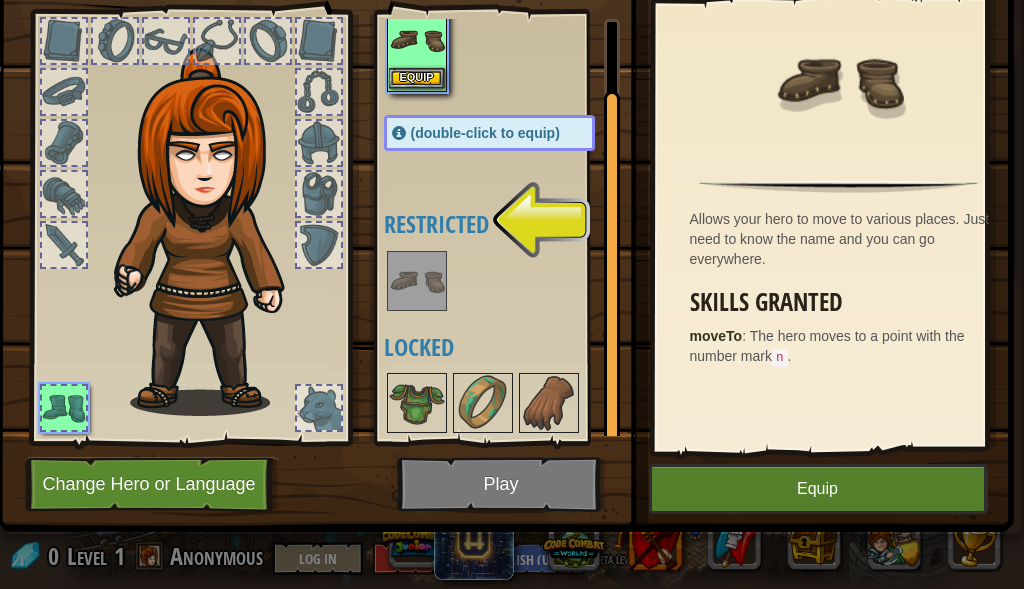 click at bounding box center (417, 40) 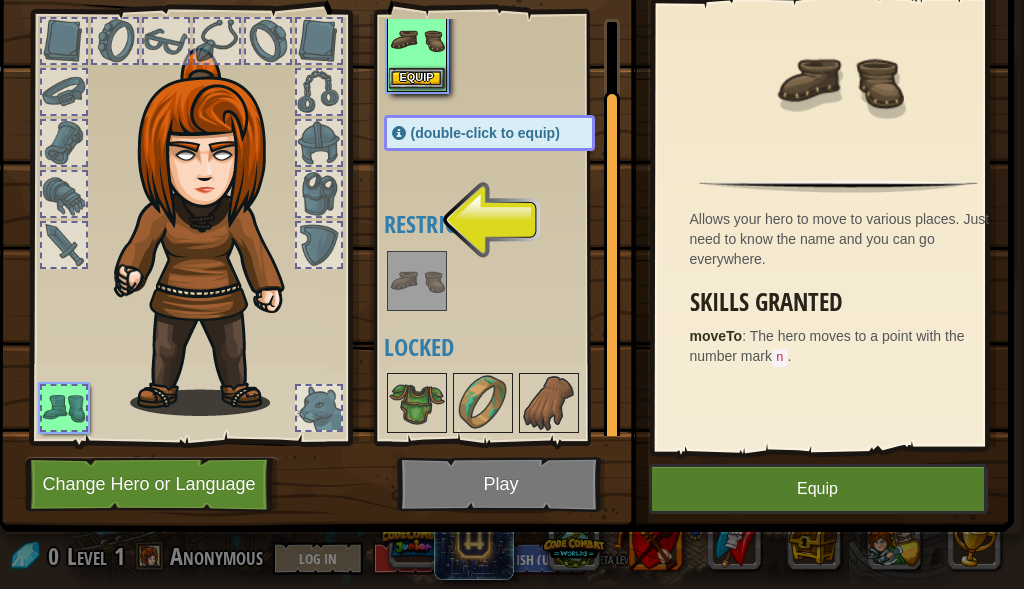 click at bounding box center [417, 40] 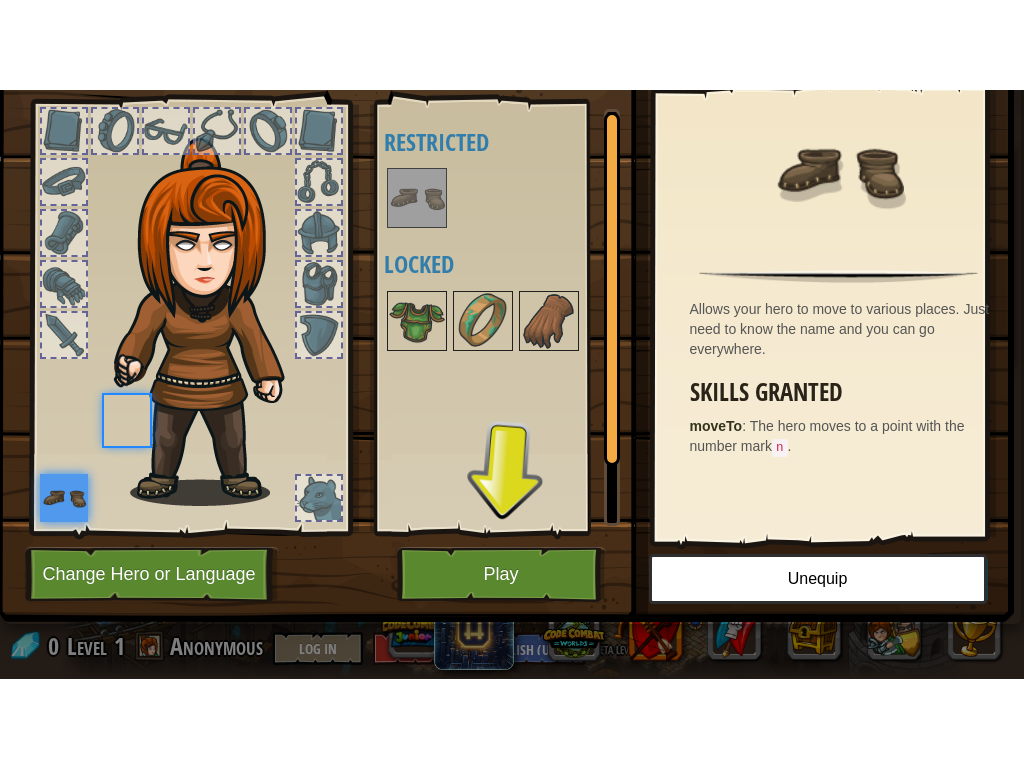 scroll, scrollTop: 0, scrollLeft: 0, axis: both 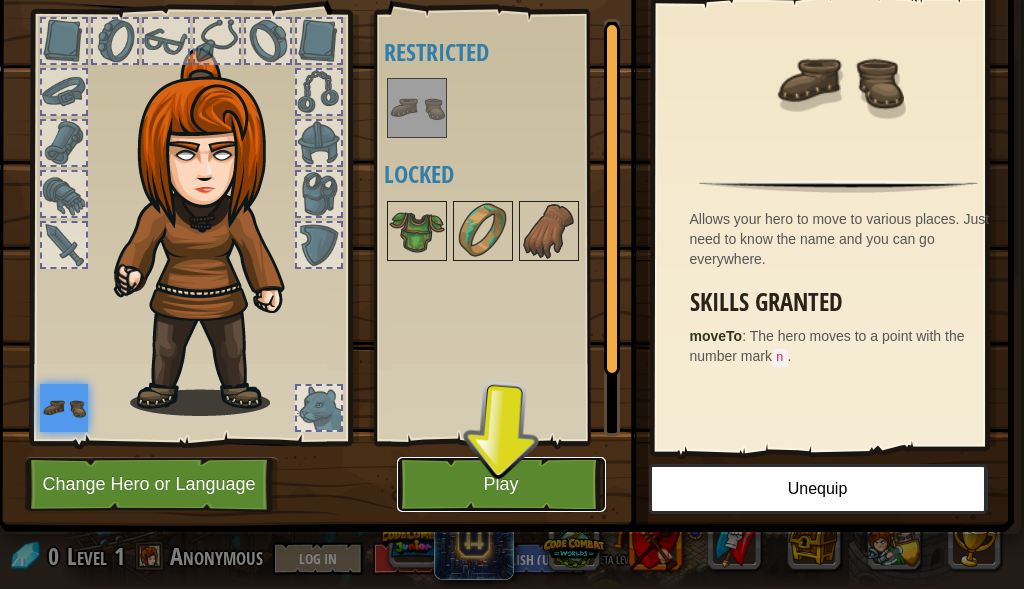 click on "Play" at bounding box center [501, 484] 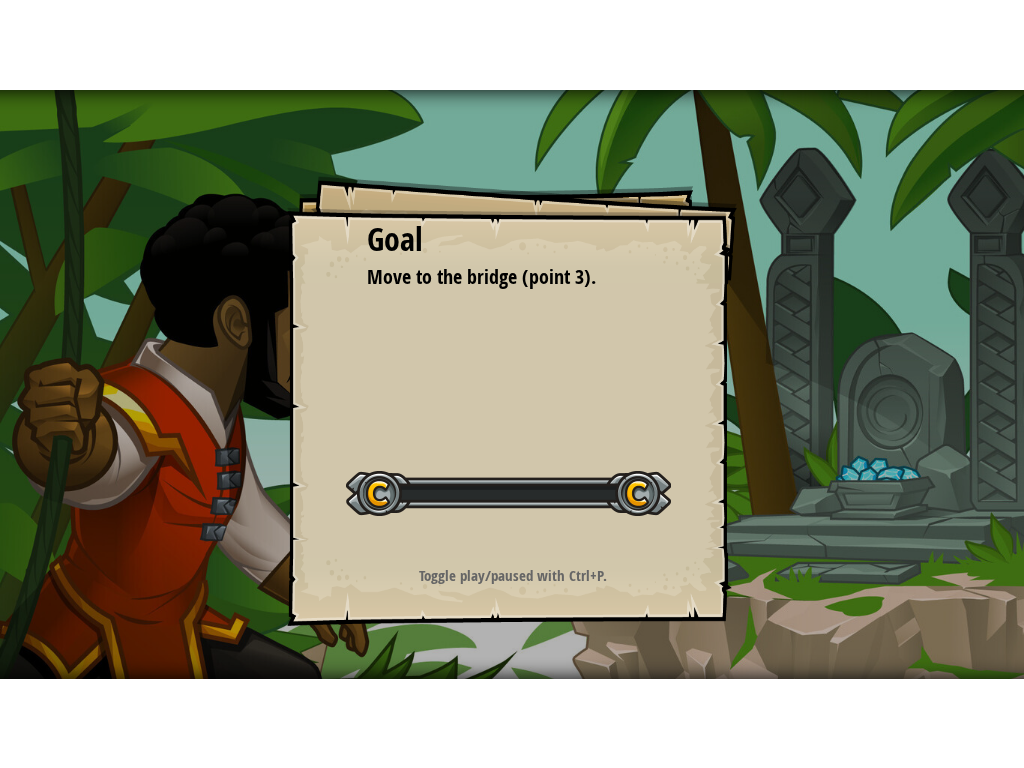 scroll, scrollTop: 0, scrollLeft: 0, axis: both 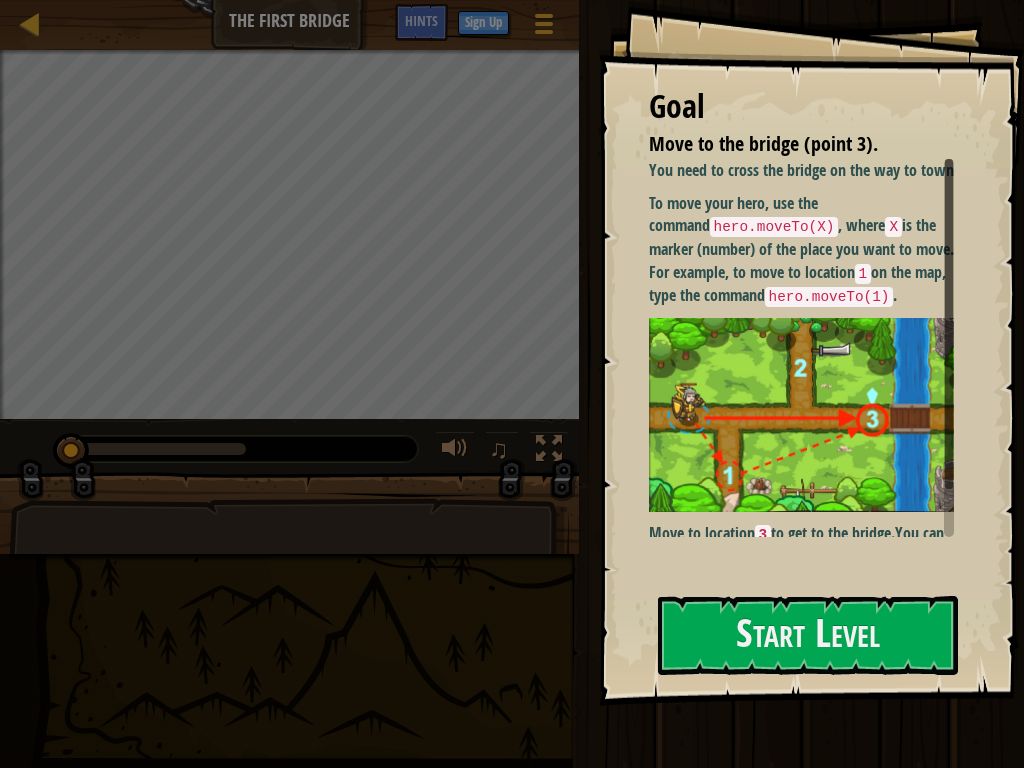click on "Goal Move to the bridge (point 3). You need to cross the bridge on the way to town.
To move your hero, use the command  hero.moveTo(X) , where  X  is the marker (number) of the place you want to move.
For example, to move to location  1  on the map, type the command  hero.moveTo(1) .
Move to location  3  to get to the bridge.  You can also visit  1  and  2  along the way.
Start Level Error loading from server. Try refreshing the page. You'll need a subscription to play this level. Subscribe You'll need to join a course to play this level. Back to my courses Ask your teacher to assign a license to you so you can continue to play CodeCombat! Back to my courses This level is locked. Back to my courses" at bounding box center (811, 353) 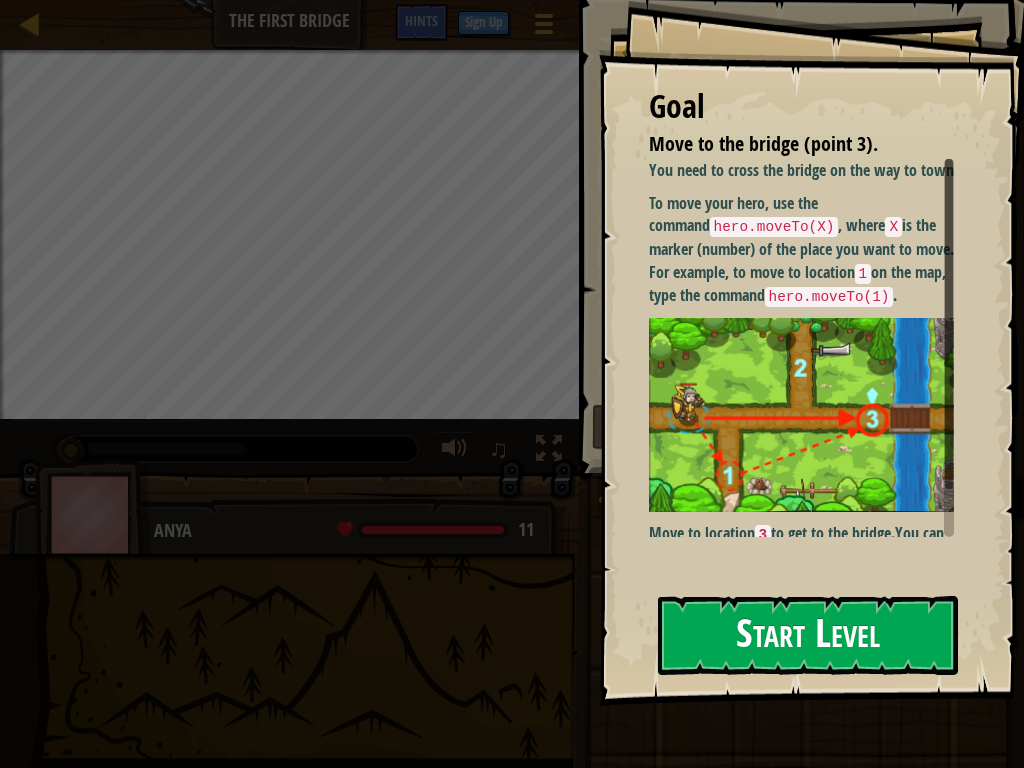 click on "Start Level" at bounding box center (808, 635) 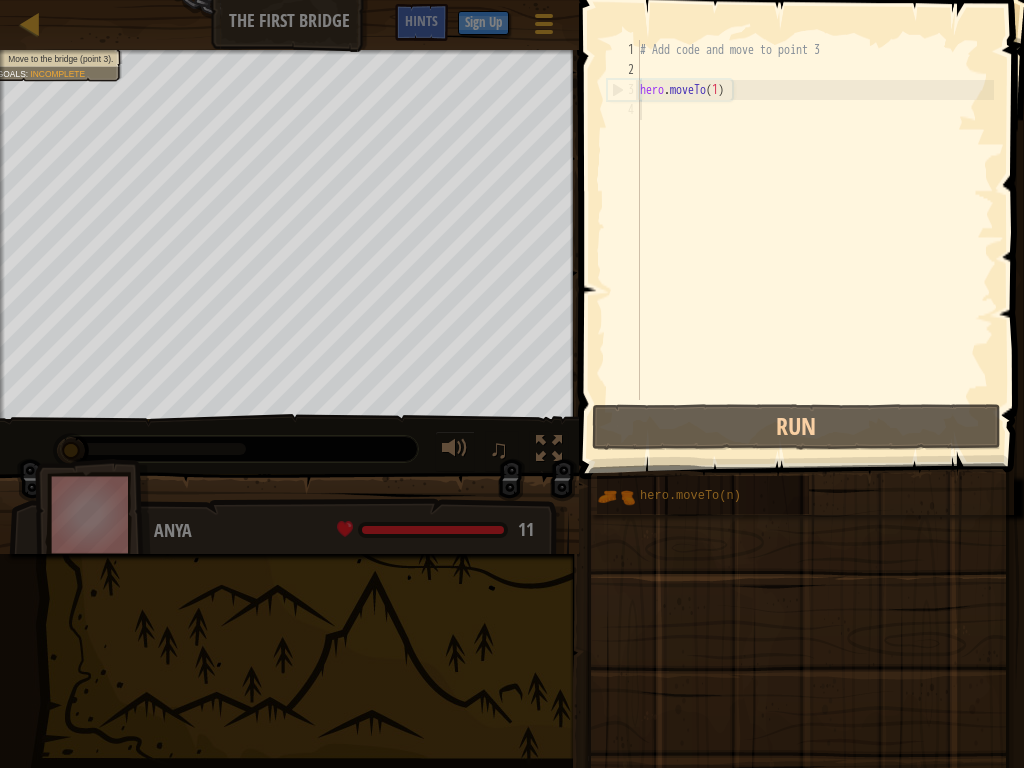 click on "Start Level" at bounding box center (1233, 635) 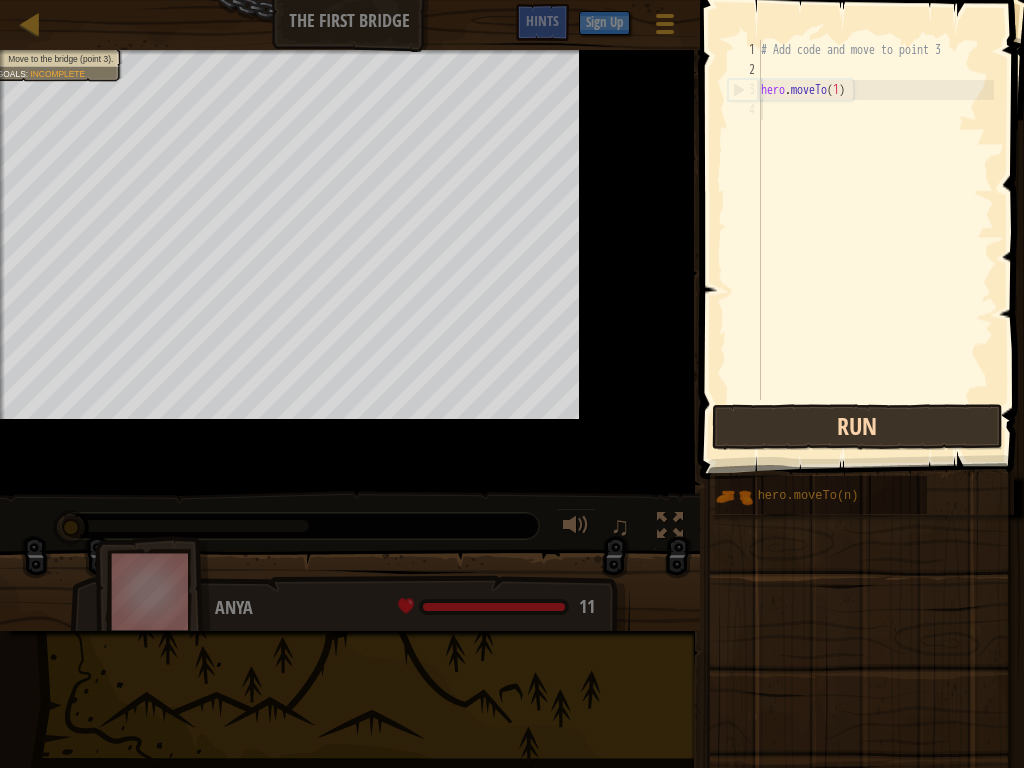 drag, startPoint x: 807, startPoint y: 620, endPoint x: 889, endPoint y: 424, distance: 212.46176 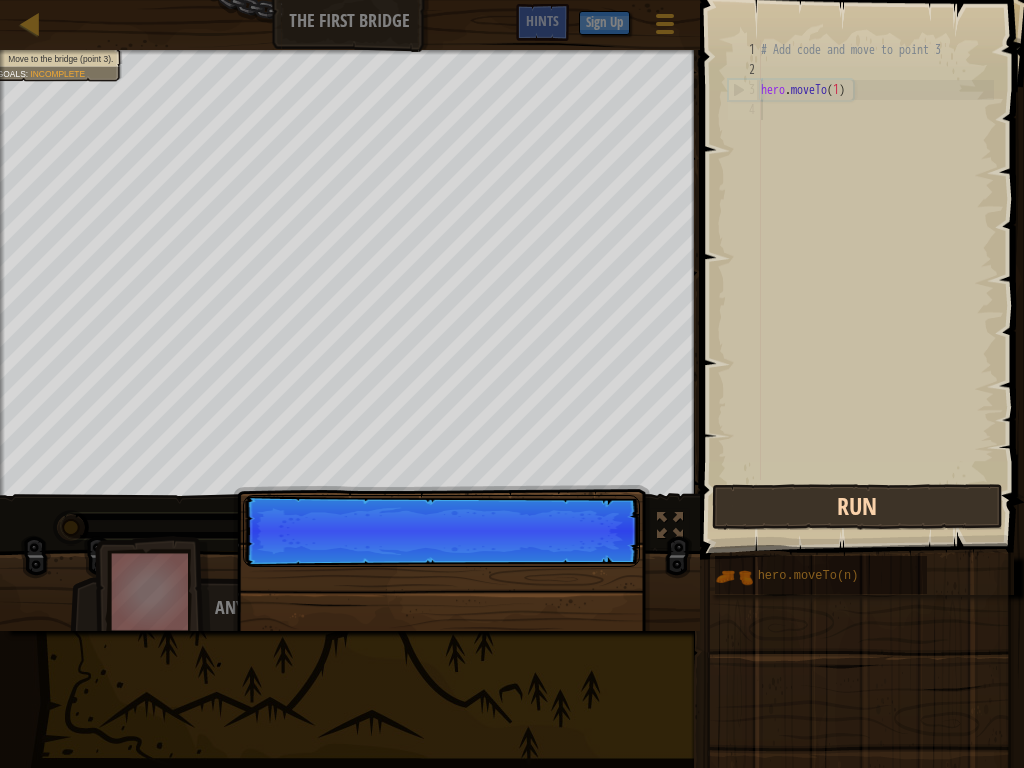 scroll, scrollTop: 9, scrollLeft: 0, axis: vertical 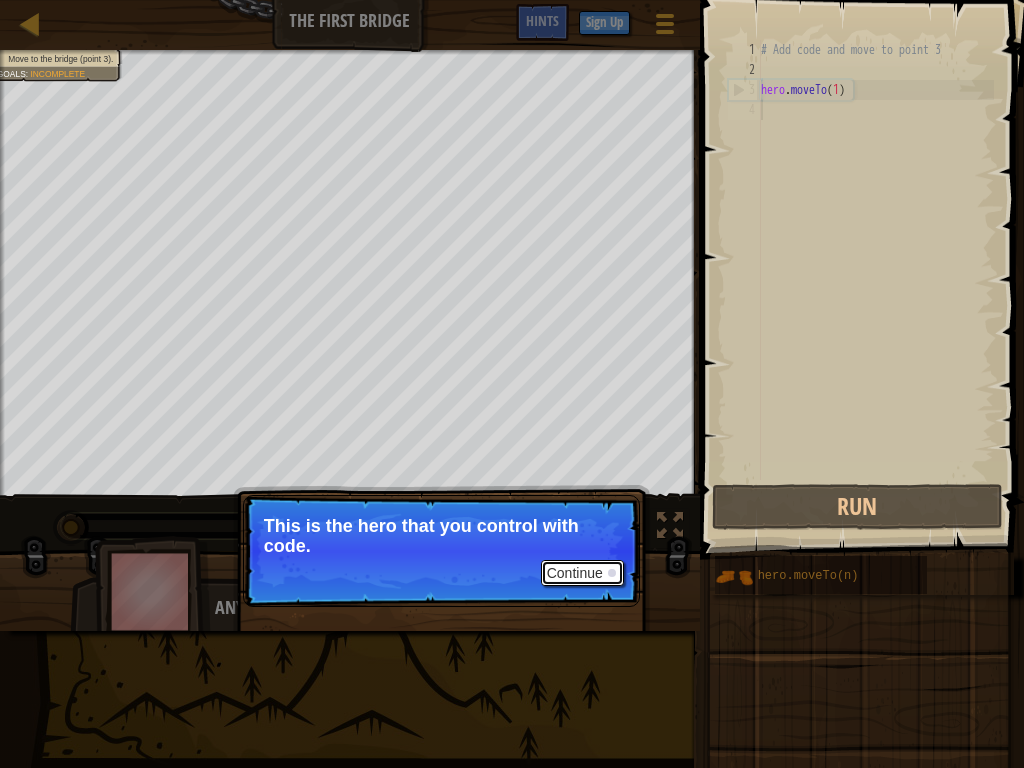 click on "Continue" at bounding box center (582, 573) 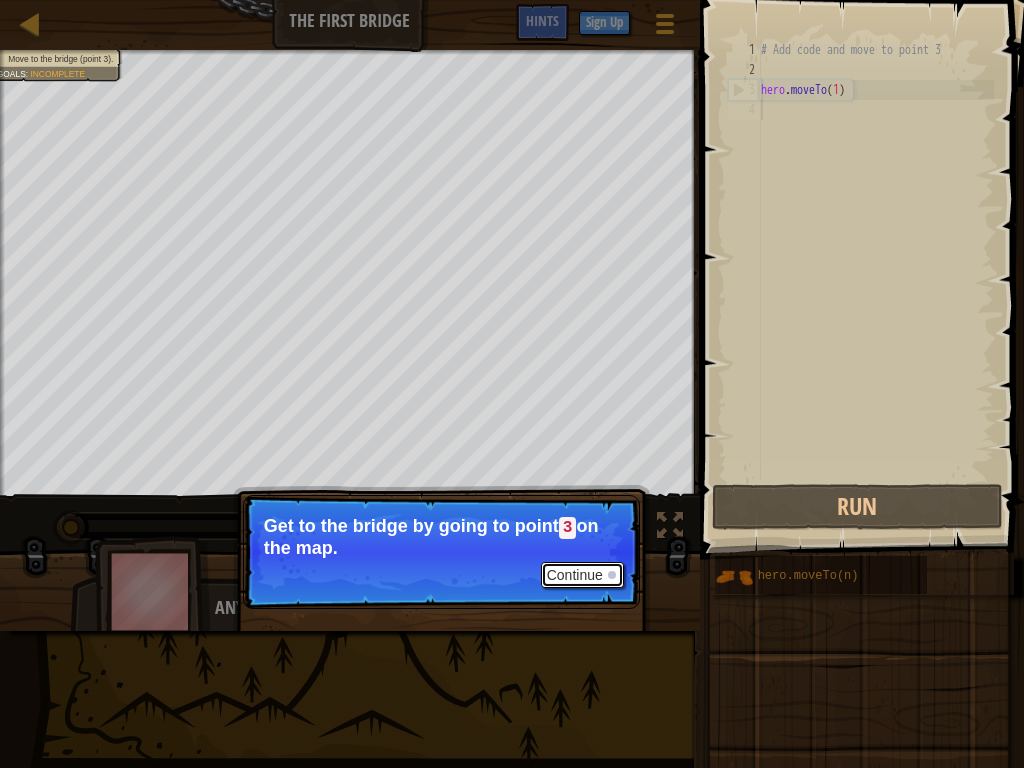click on "Continue" at bounding box center (582, 575) 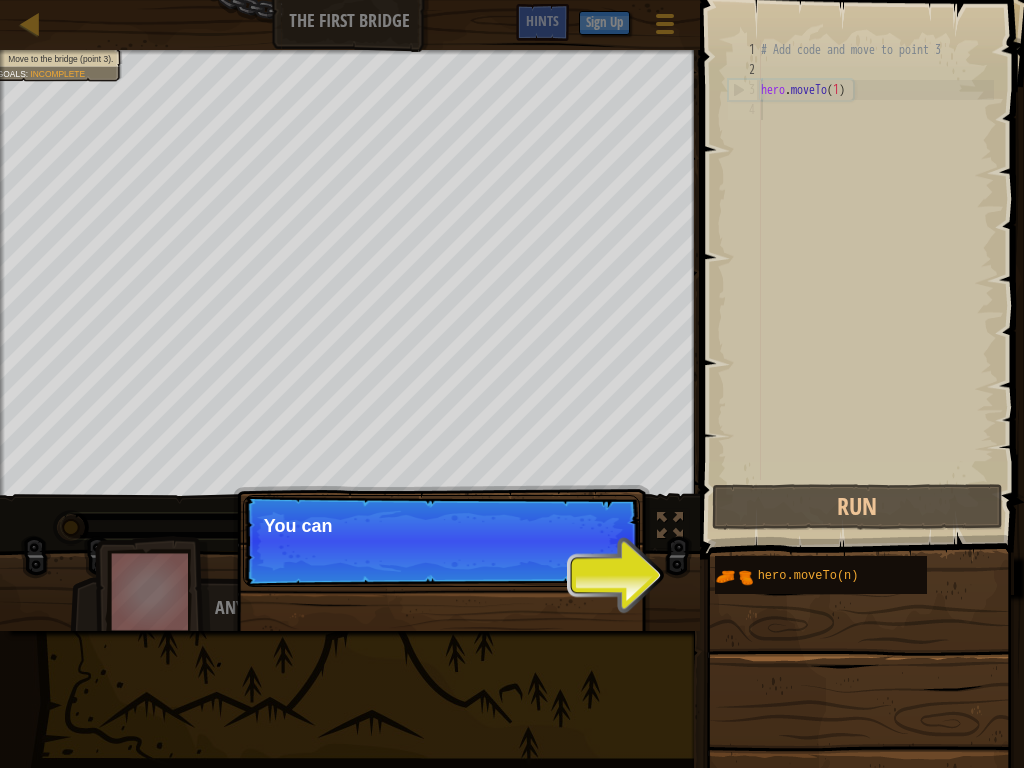 click on "Continue  You can" at bounding box center (441, 541) 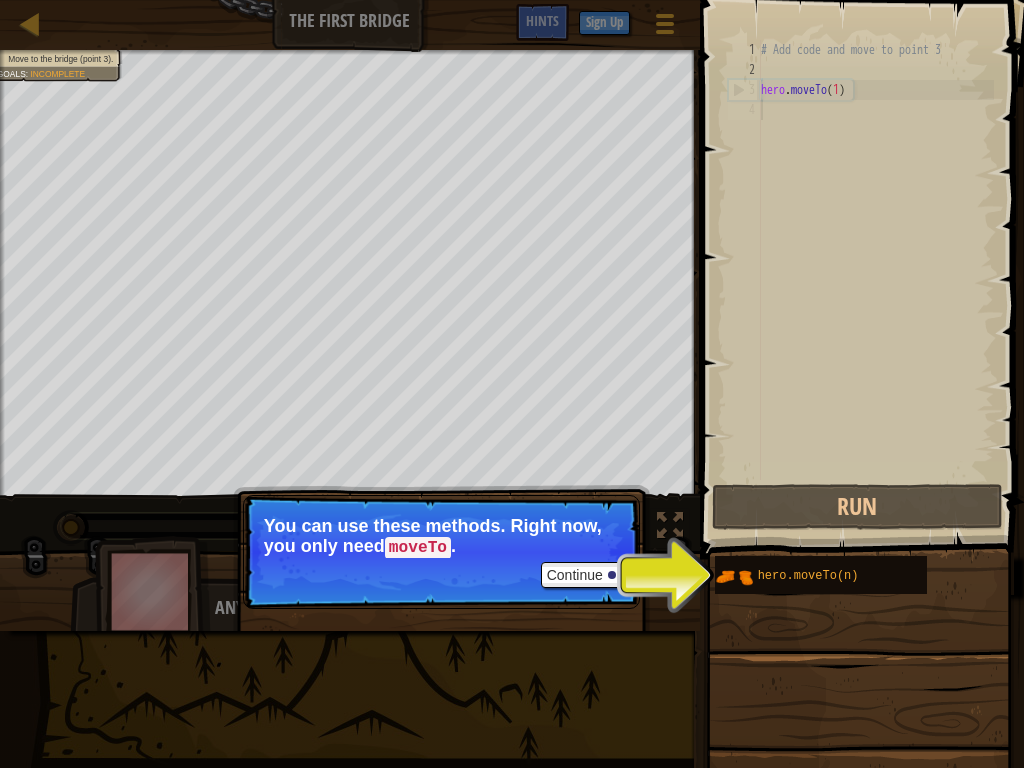 click at bounding box center [859, 831] 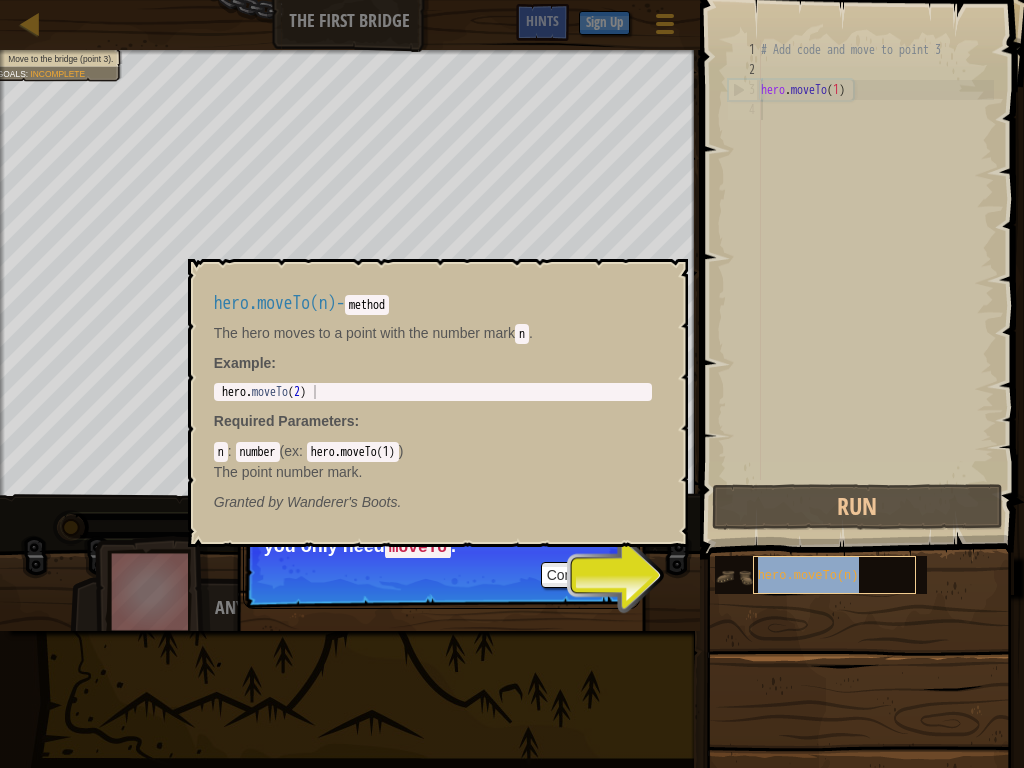 click on "hero.moveTo(n)" at bounding box center [808, 576] 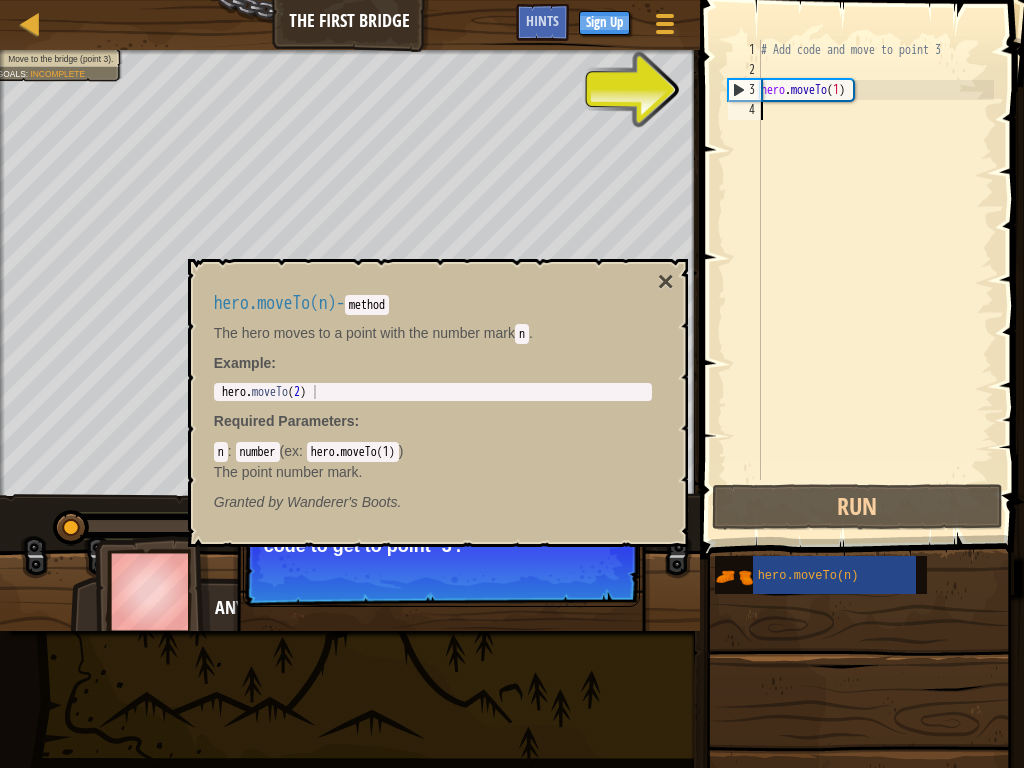 type on "hero.moveTo(2)" 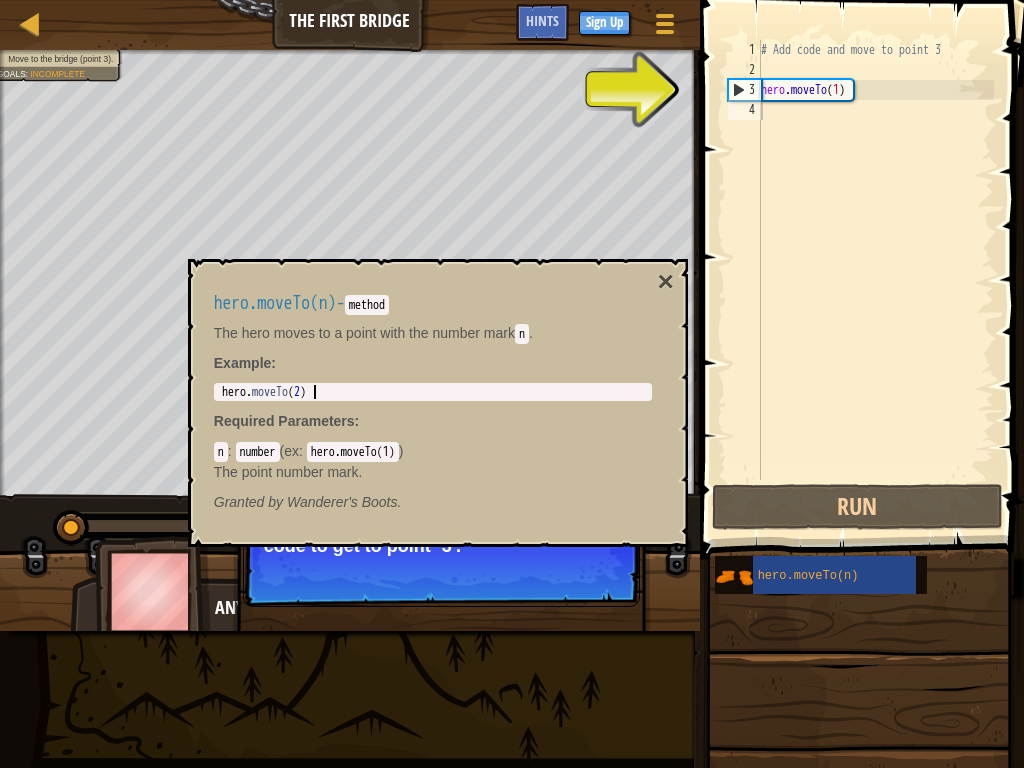click on "hero . moveTo ( 2 )" at bounding box center (433, 406) 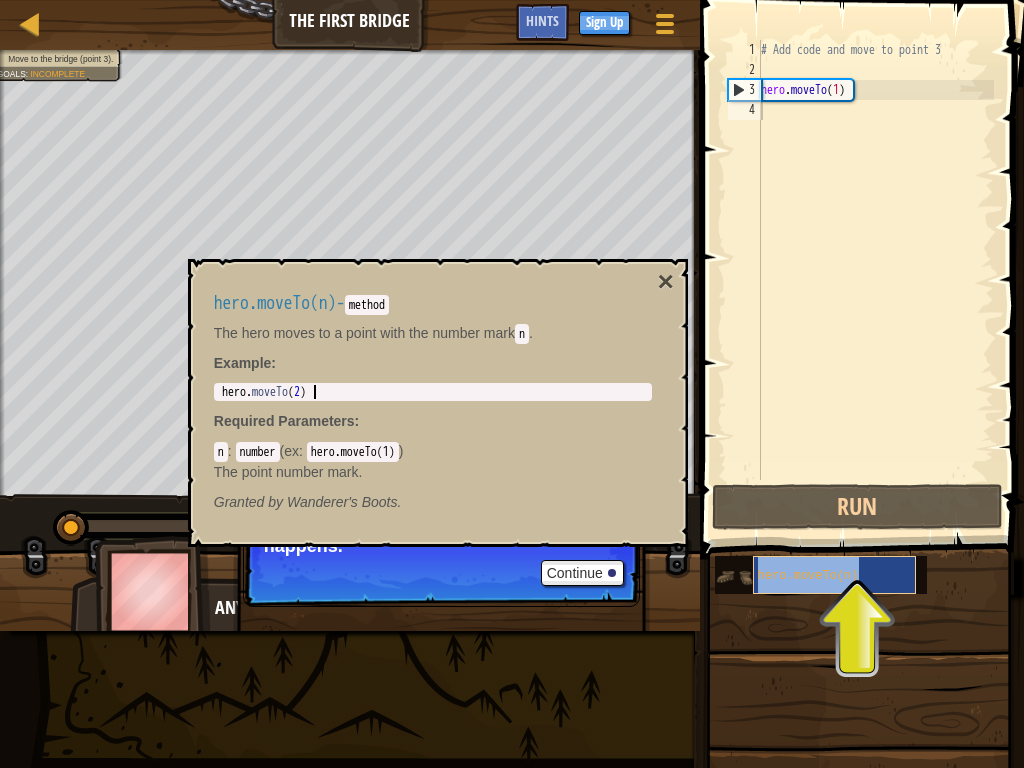 click on "hero.moveTo(n)" at bounding box center [835, 575] 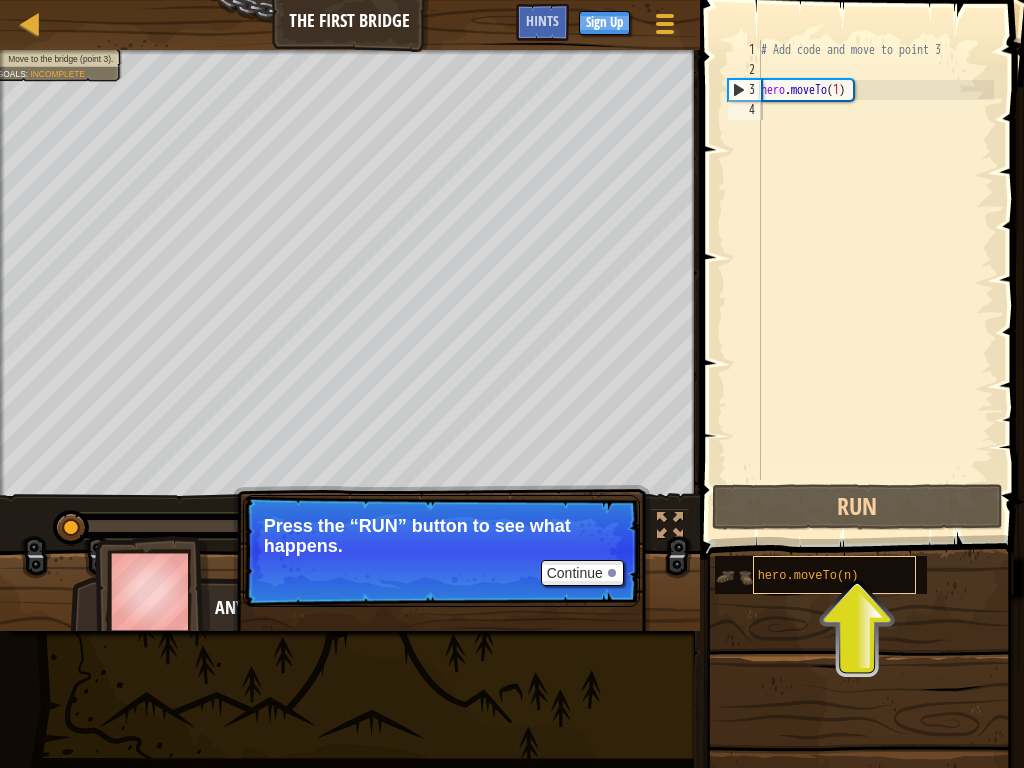 click on "hero.moveTo(n)" at bounding box center (835, 575) 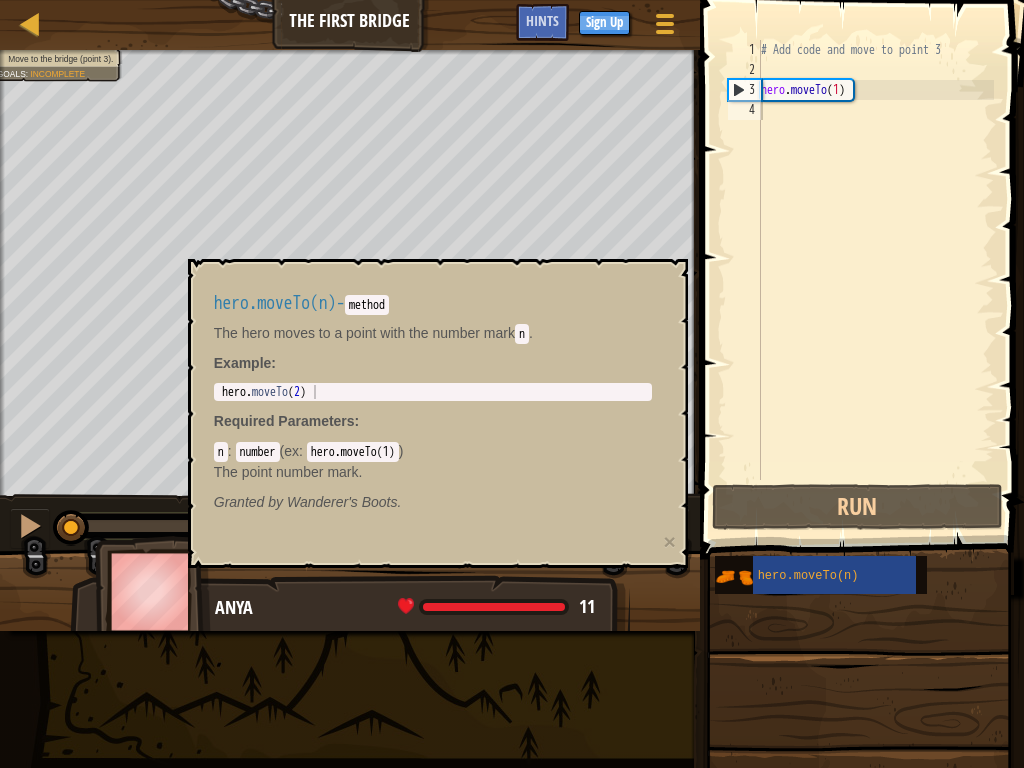 click at bounding box center [859, 831] 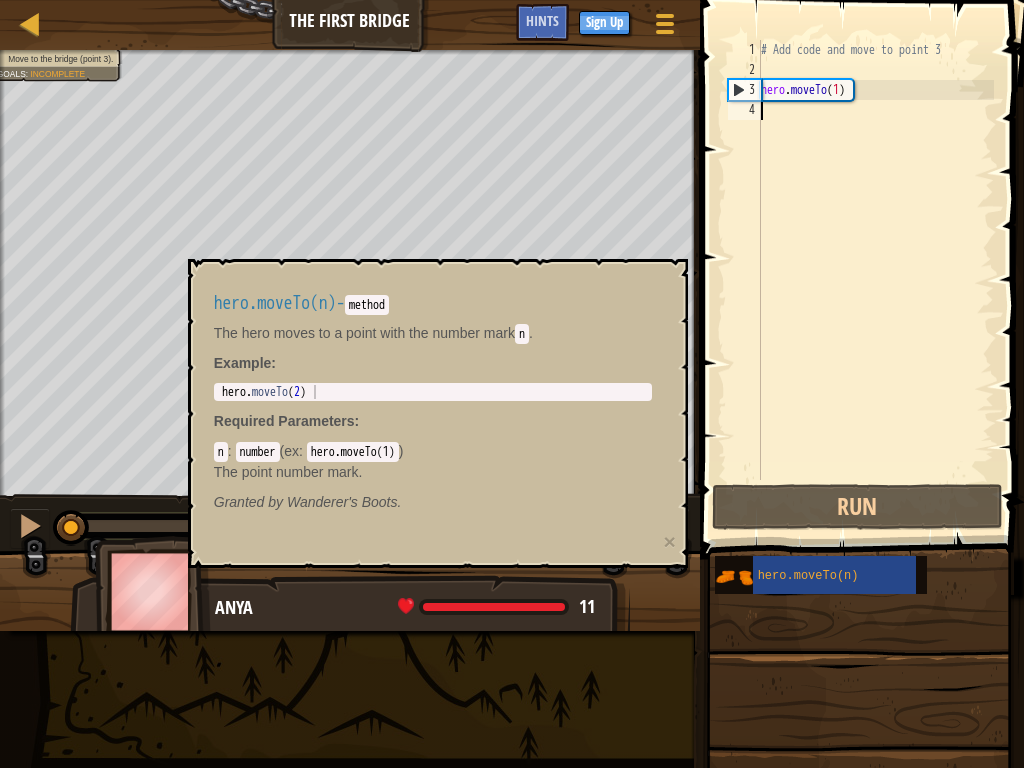 type on "hero.moveTo(2)" 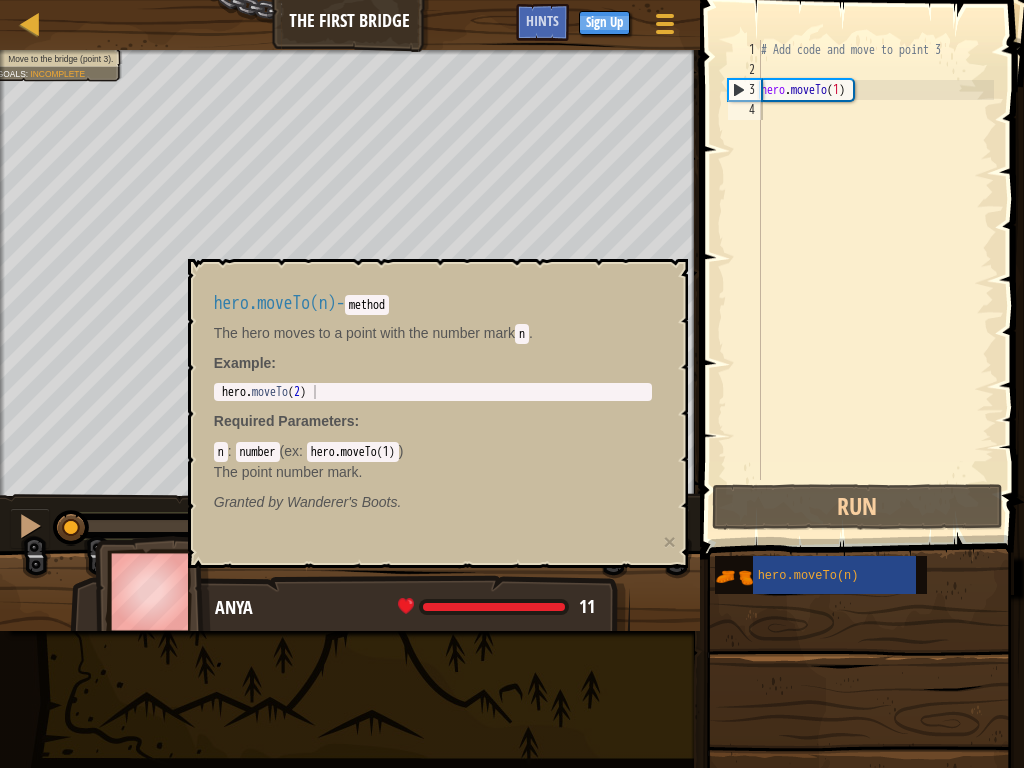click on "Example :" at bounding box center (433, 363) 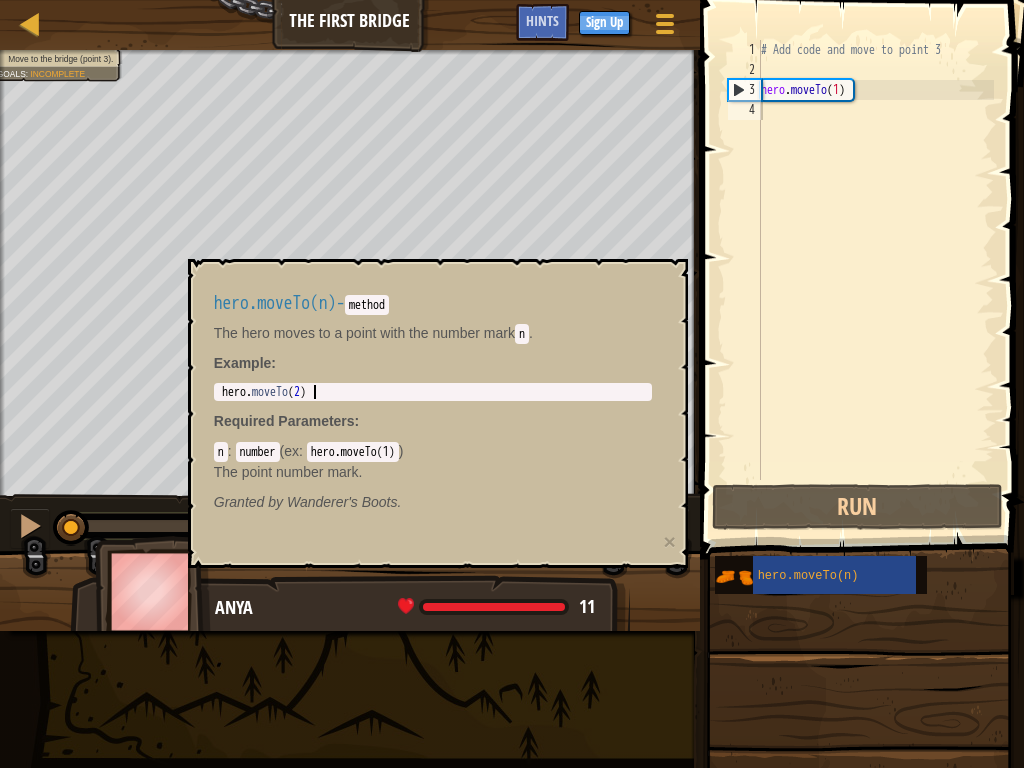 click on "hero . moveTo ( 2 )" at bounding box center (433, 406) 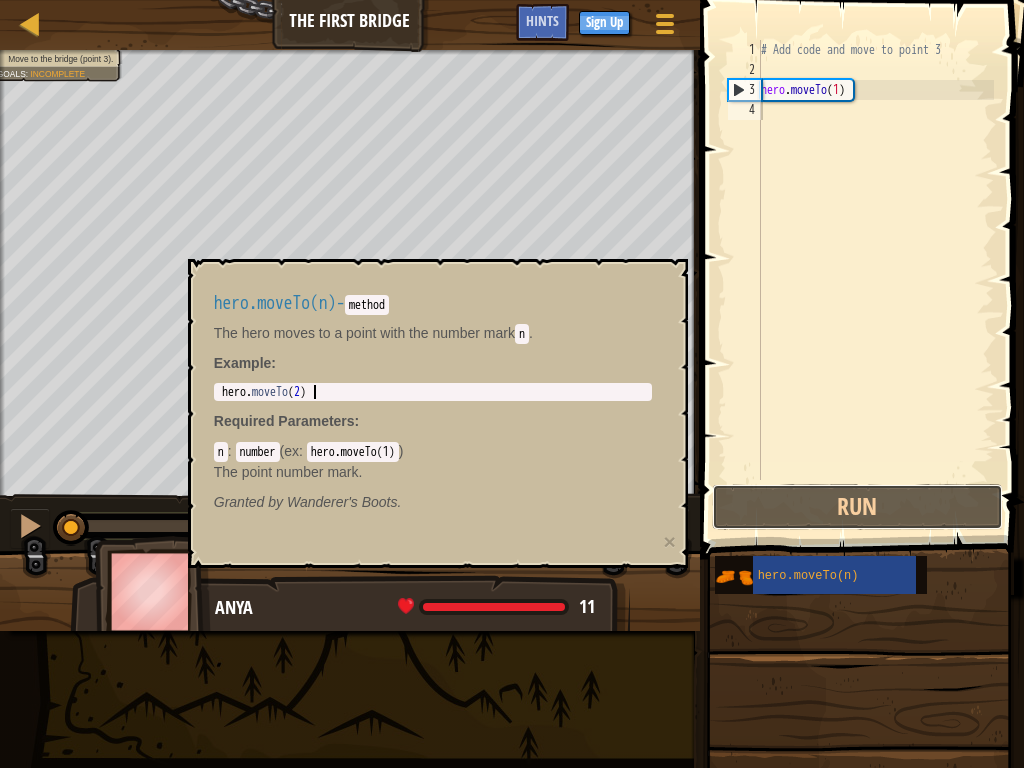 drag, startPoint x: 817, startPoint y: 513, endPoint x: 829, endPoint y: 473, distance: 41.761227 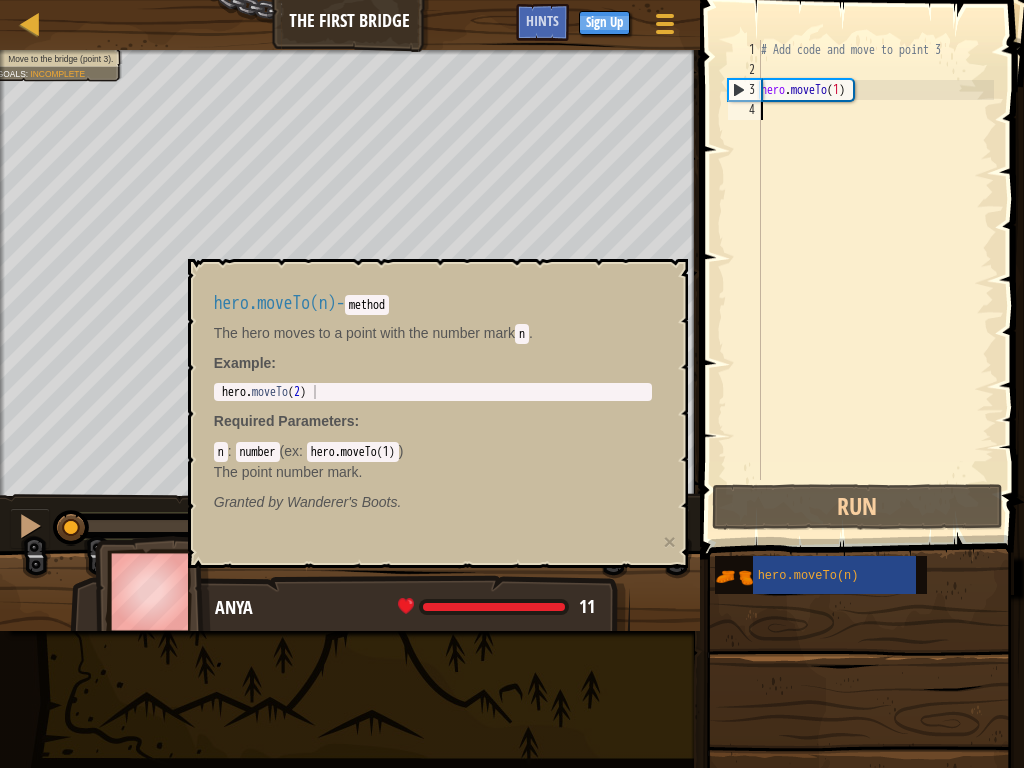 click on "# Add code and move to point 3 hero . moveTo ( 1 )" at bounding box center (875, 280) 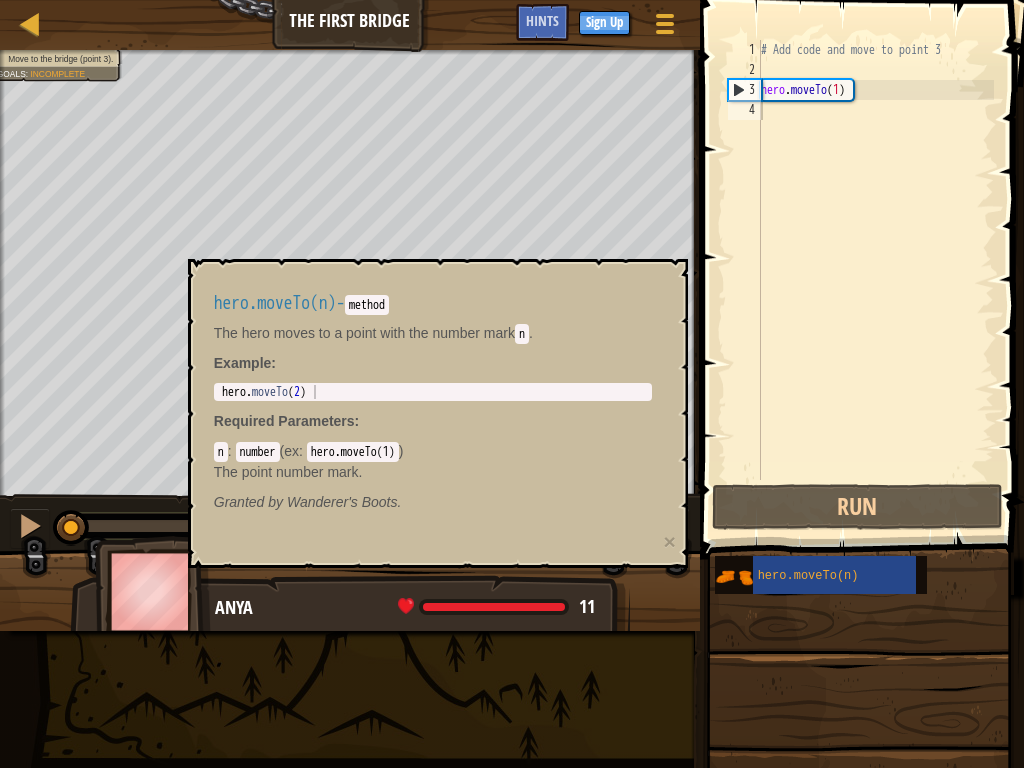 click at bounding box center [864, 251] 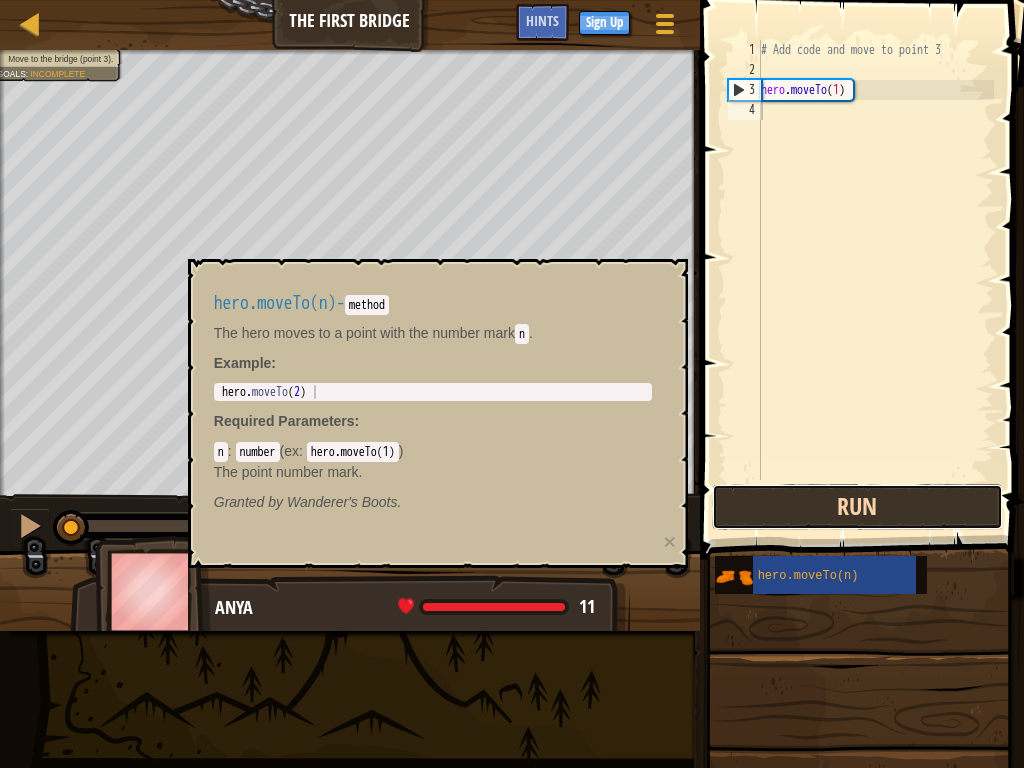click on "Run" at bounding box center (857, 507) 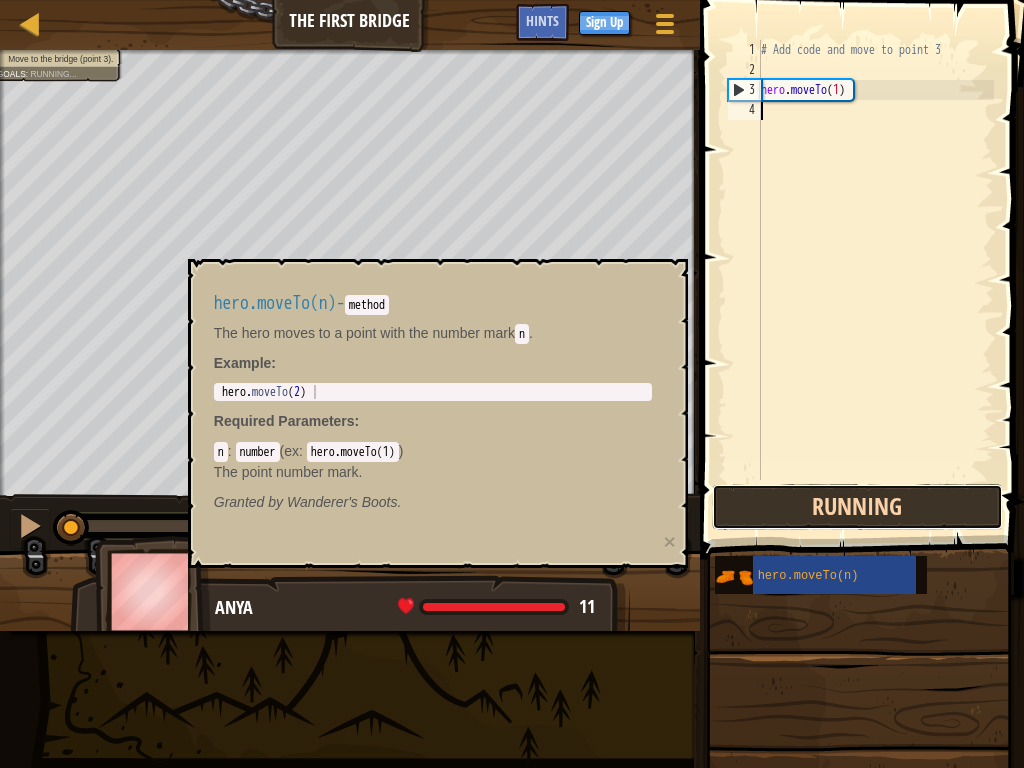 click on "Running" at bounding box center (857, 507) 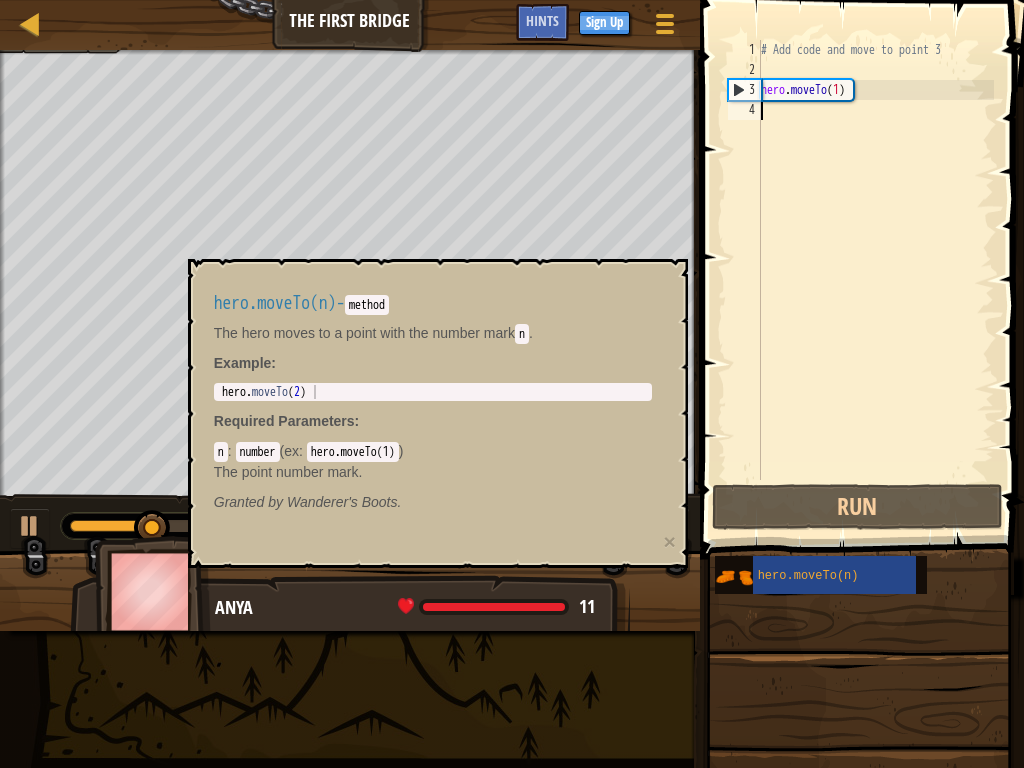 click on "The hero moves to a point with the number mark  n ." at bounding box center [433, 333] 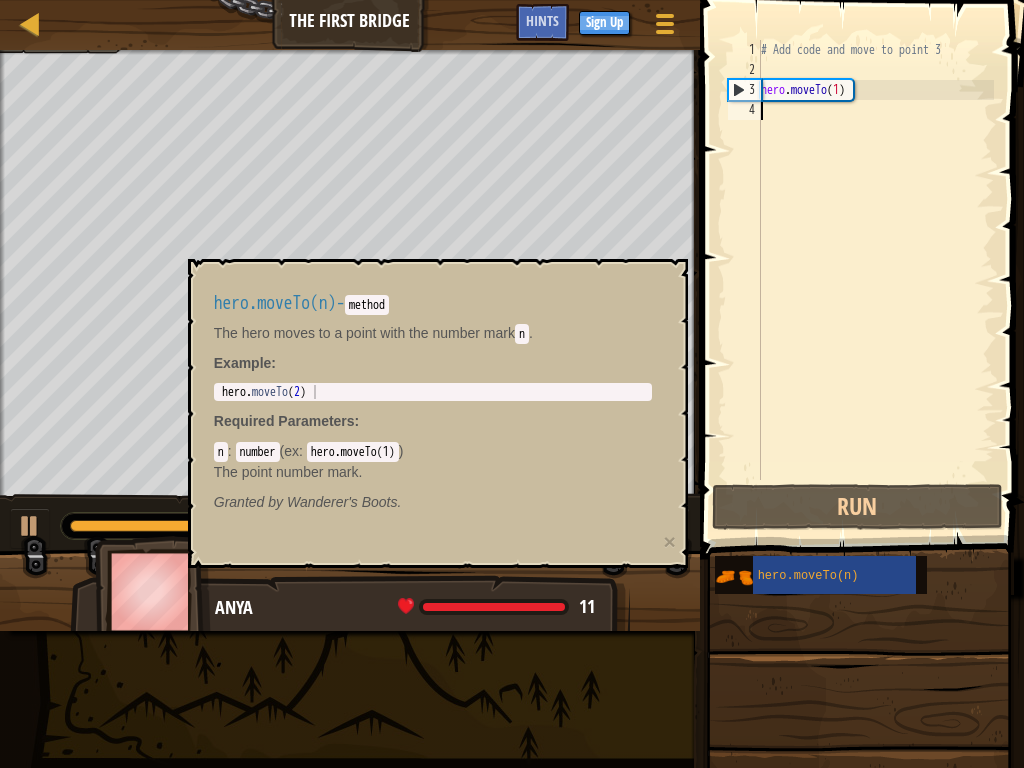 click on "# Add code and move to point 3 hero . moveTo ( 1 )" at bounding box center [875, 280] 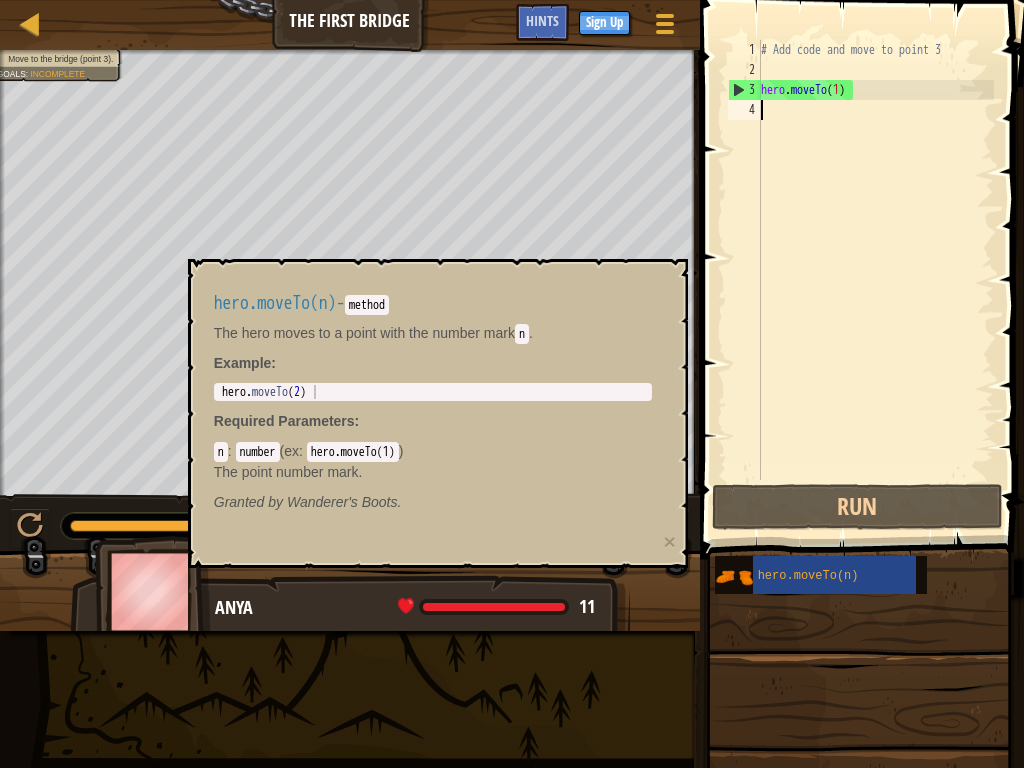 drag, startPoint x: 582, startPoint y: 473, endPoint x: 580, endPoint y: 454, distance: 19.104973 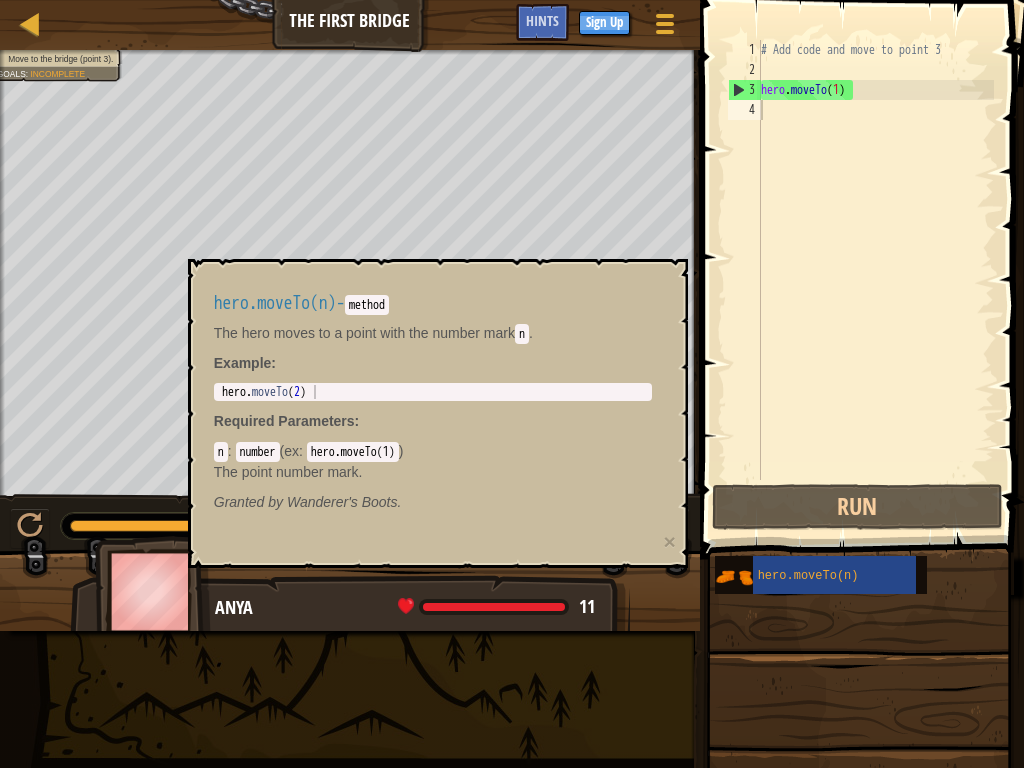 drag, startPoint x: 464, startPoint y: 364, endPoint x: 466, endPoint y: 395, distance: 31.06445 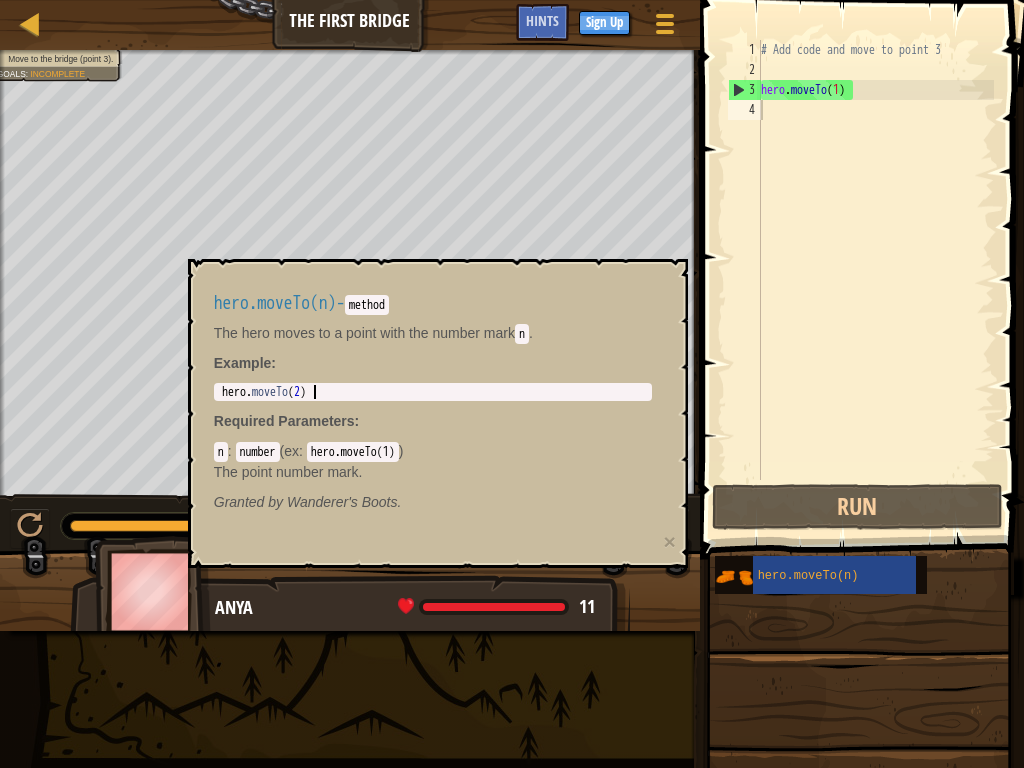 click on "hero . moveTo ( 2 )" at bounding box center (433, 406) 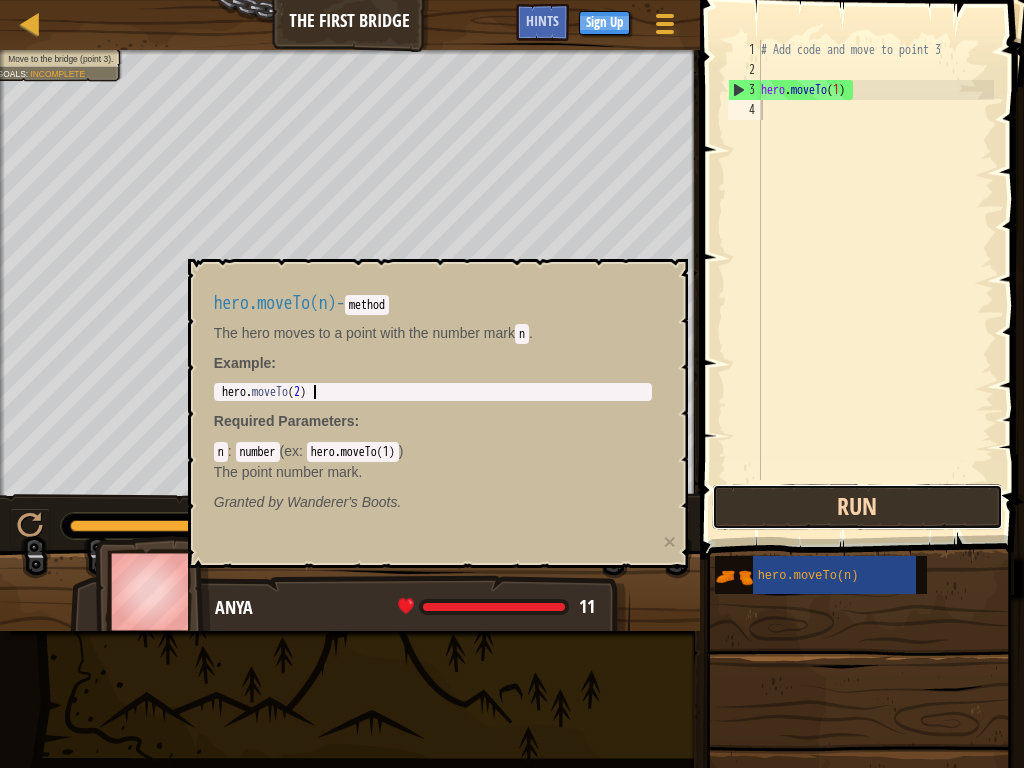 click on "Run" at bounding box center (857, 507) 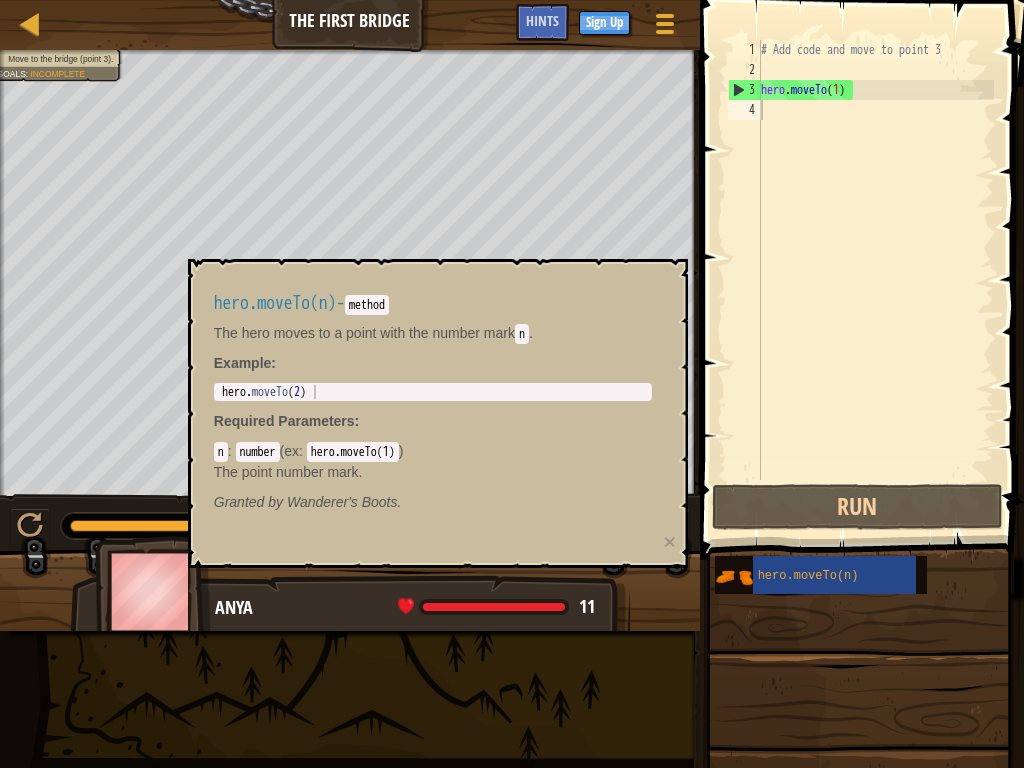 click on "hero.moveTo(1)" at bounding box center [353, 452] 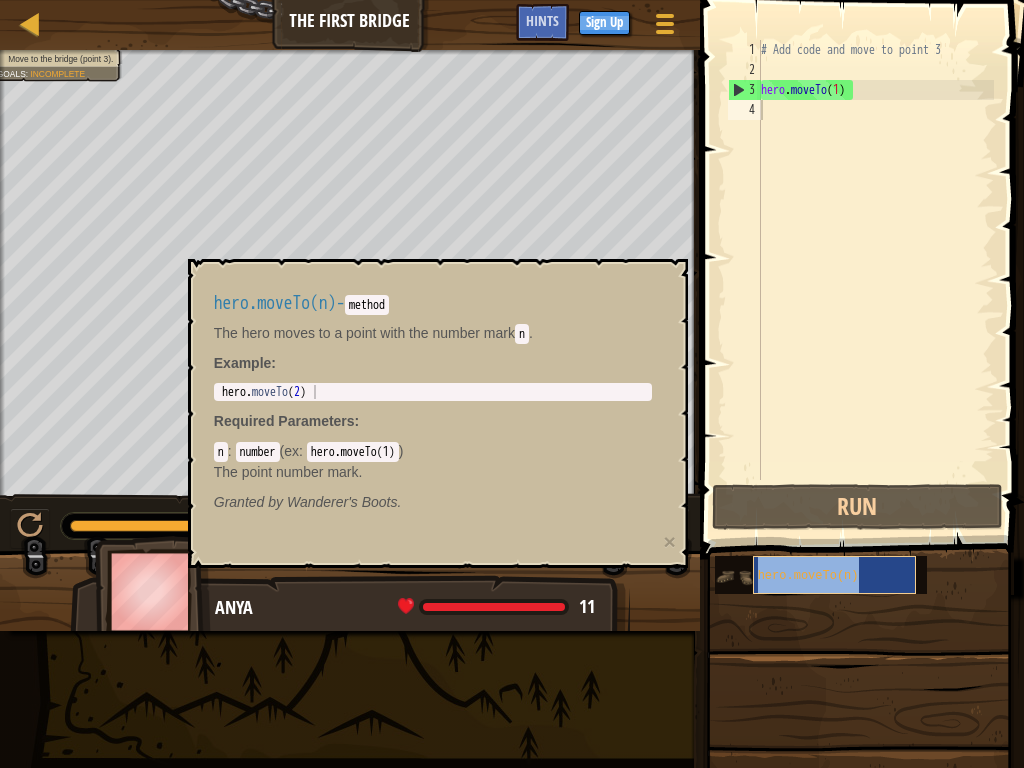 click on "hero.moveTo(n)" at bounding box center [808, 576] 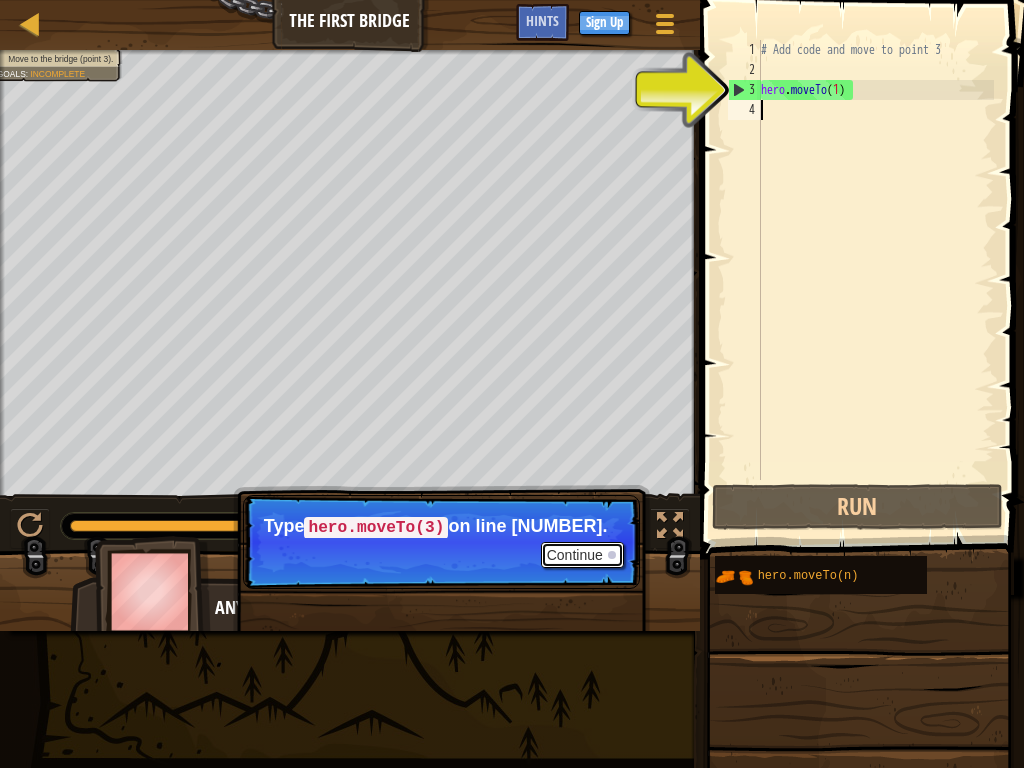 drag, startPoint x: 582, startPoint y: 562, endPoint x: 593, endPoint y: 553, distance: 14.21267 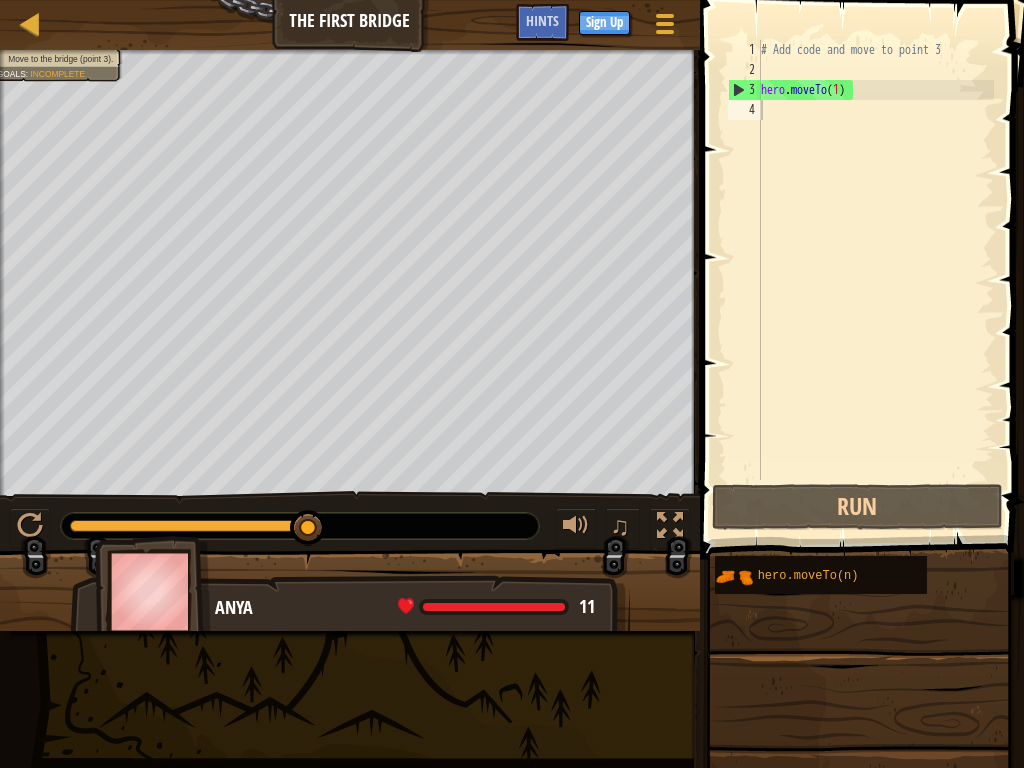 click at bounding box center (350, 599) 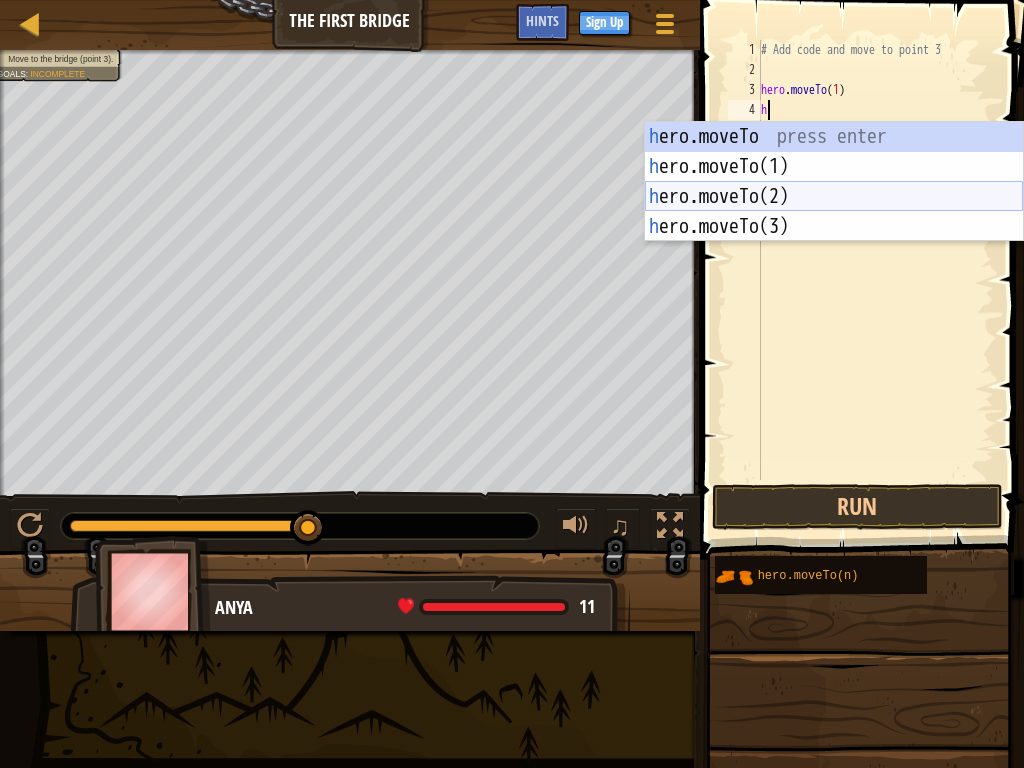 click on "h ero.moveTo press enter h ero.moveTo(1) press enter h ero.moveTo(2) press enter h ero.moveTo(3) press enter" at bounding box center (834, 212) 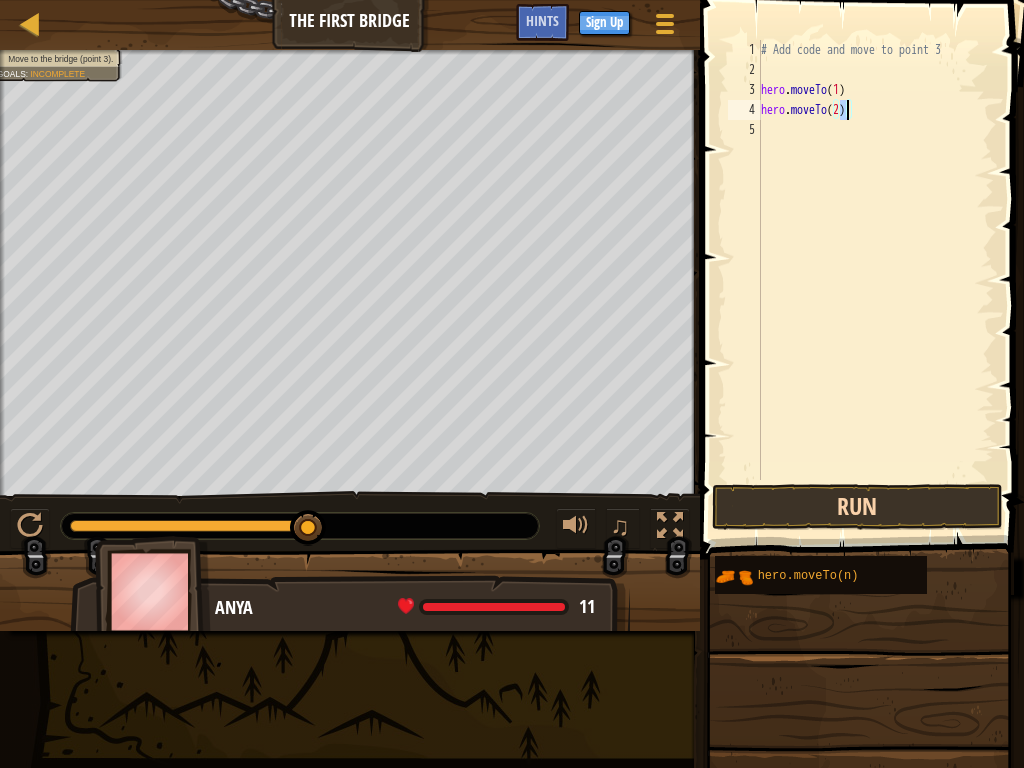 type on "hero.moveTo(2)" 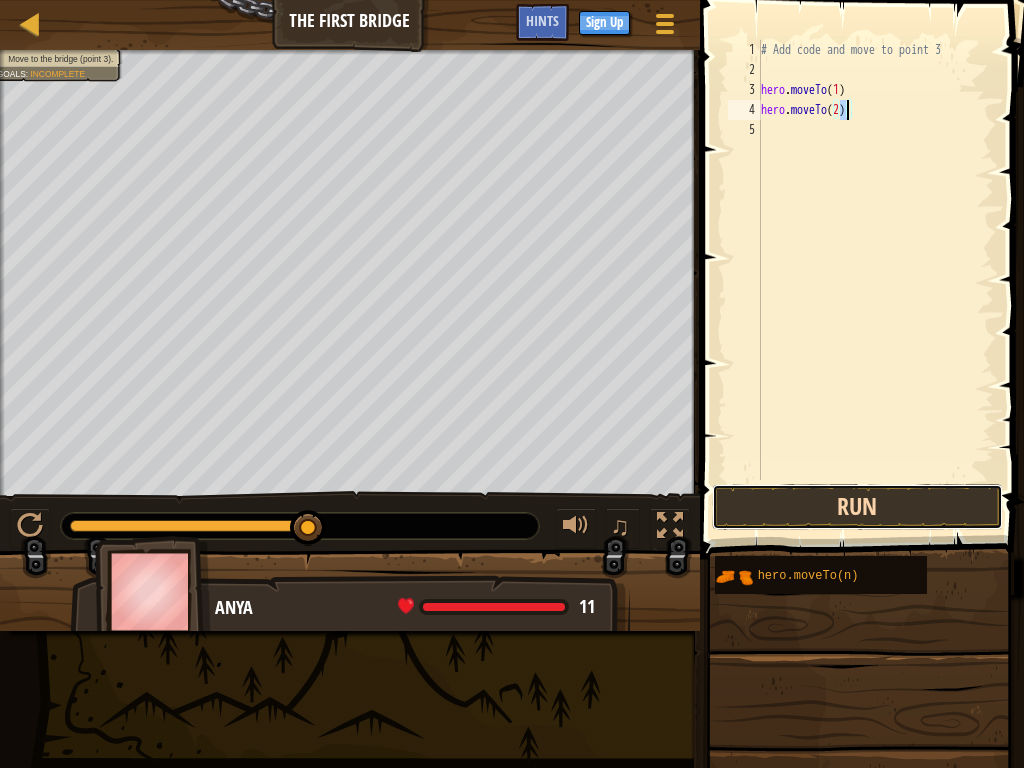 click on "Run" at bounding box center (857, 507) 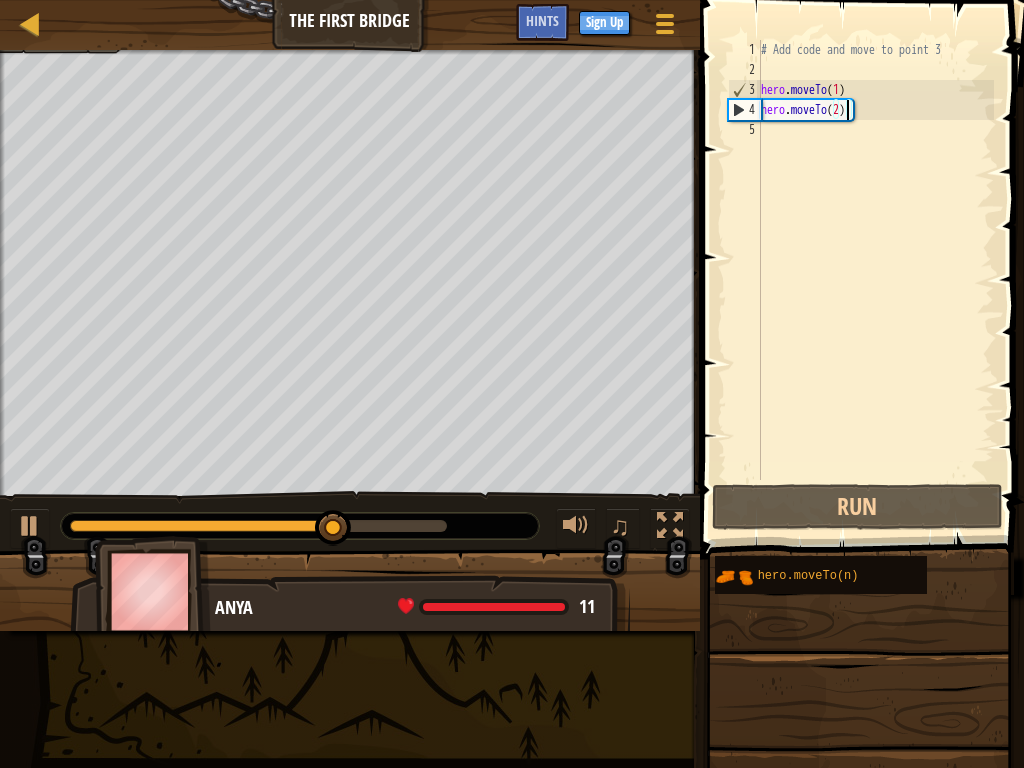 click on "# Add code and move to point 3 hero . moveTo ( 1 ) hero . moveTo ( 2 )" at bounding box center [875, 280] 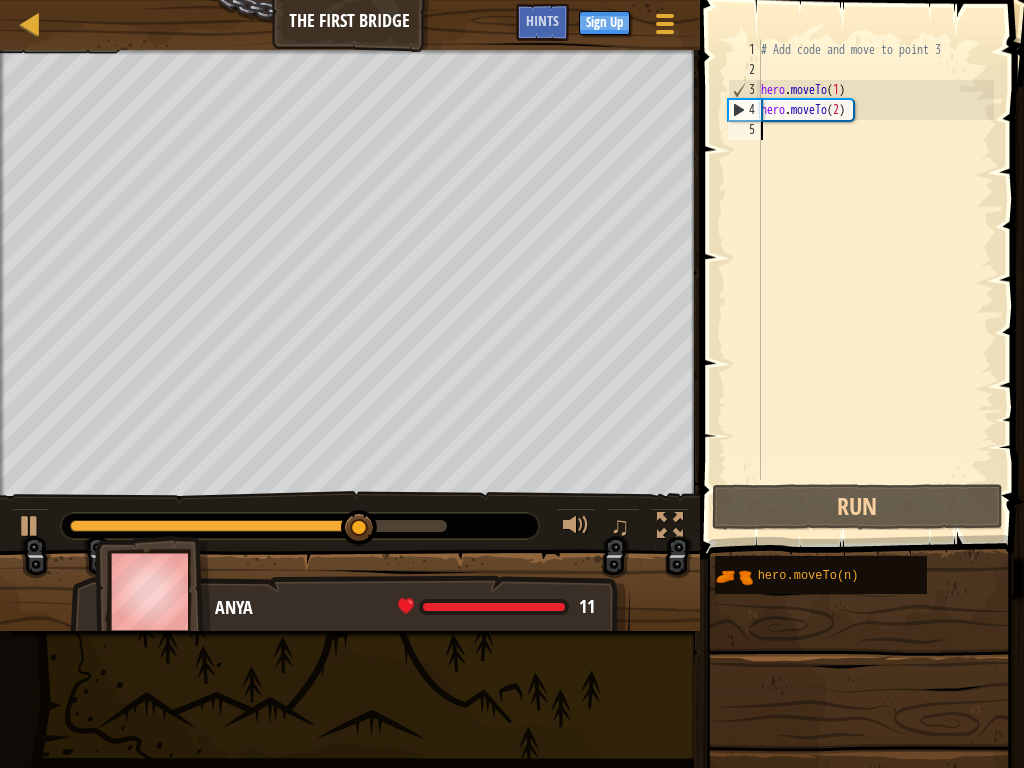 click on "5" at bounding box center [744, 130] 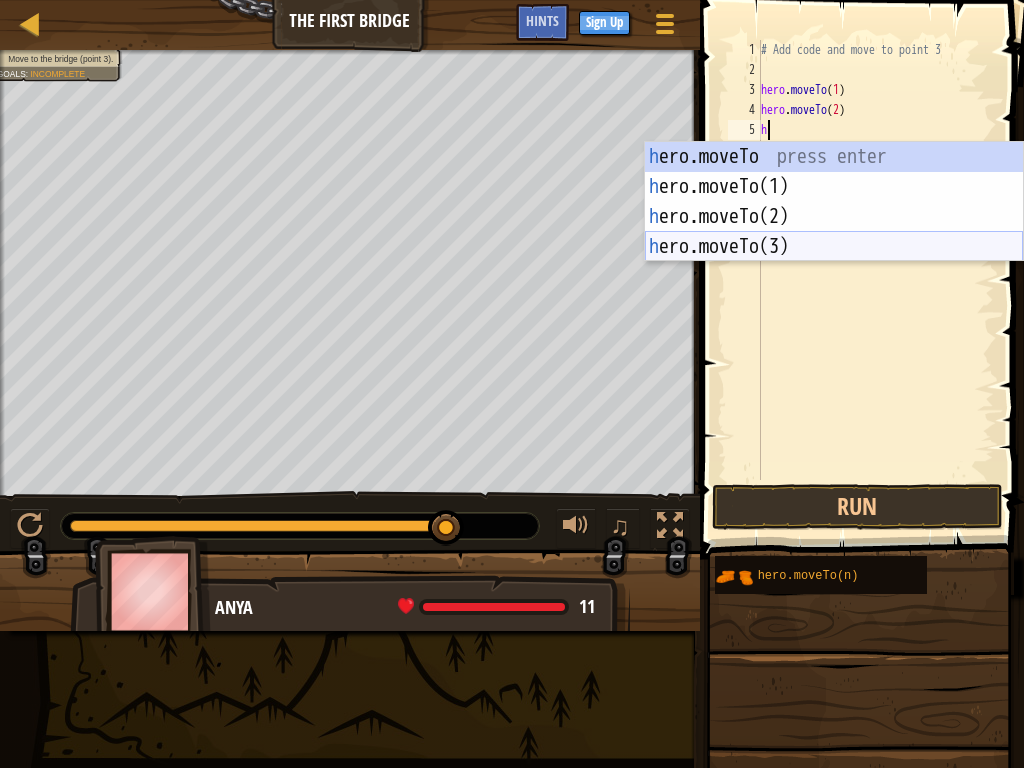 click on "h ero.moveTo press enter h ero.moveTo(1) press enter h ero.moveTo(2) press enter h ero.moveTo(3) press enter" at bounding box center (834, 232) 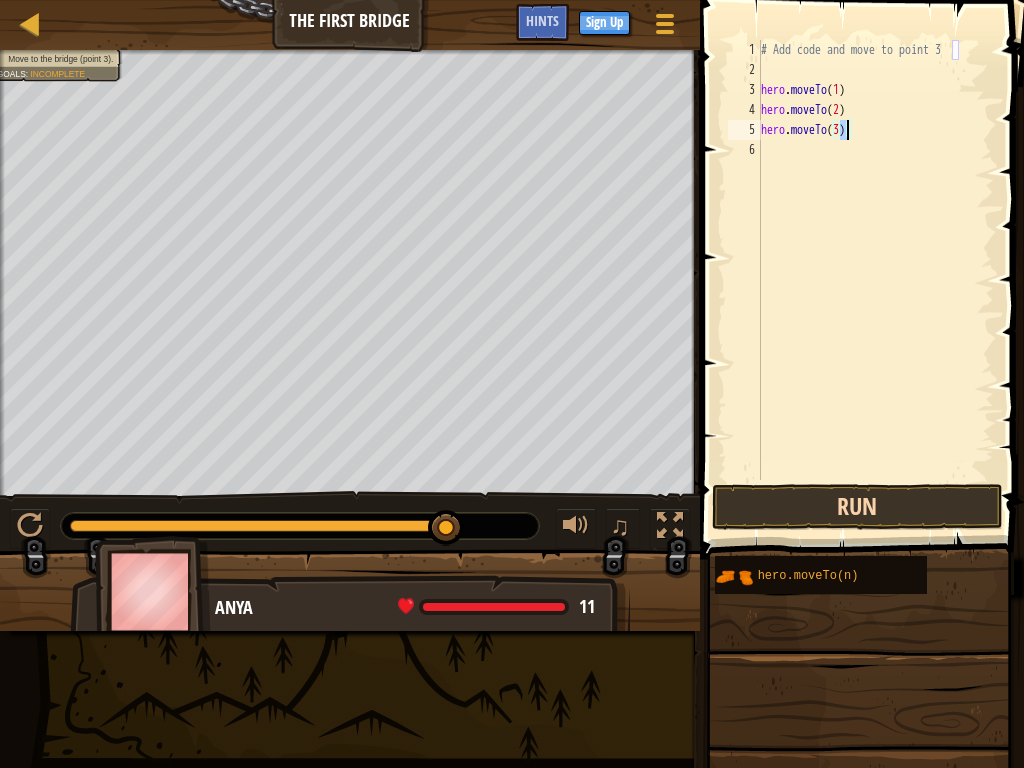 type on "hero.moveTo(3)" 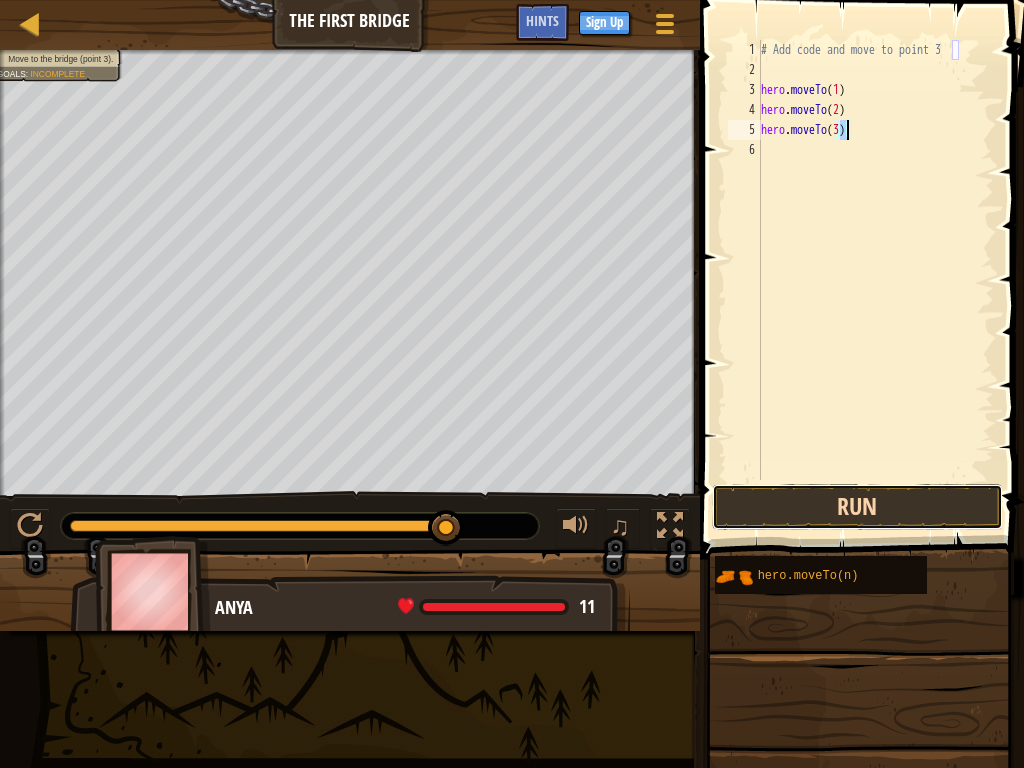 click on "Run" at bounding box center (857, 507) 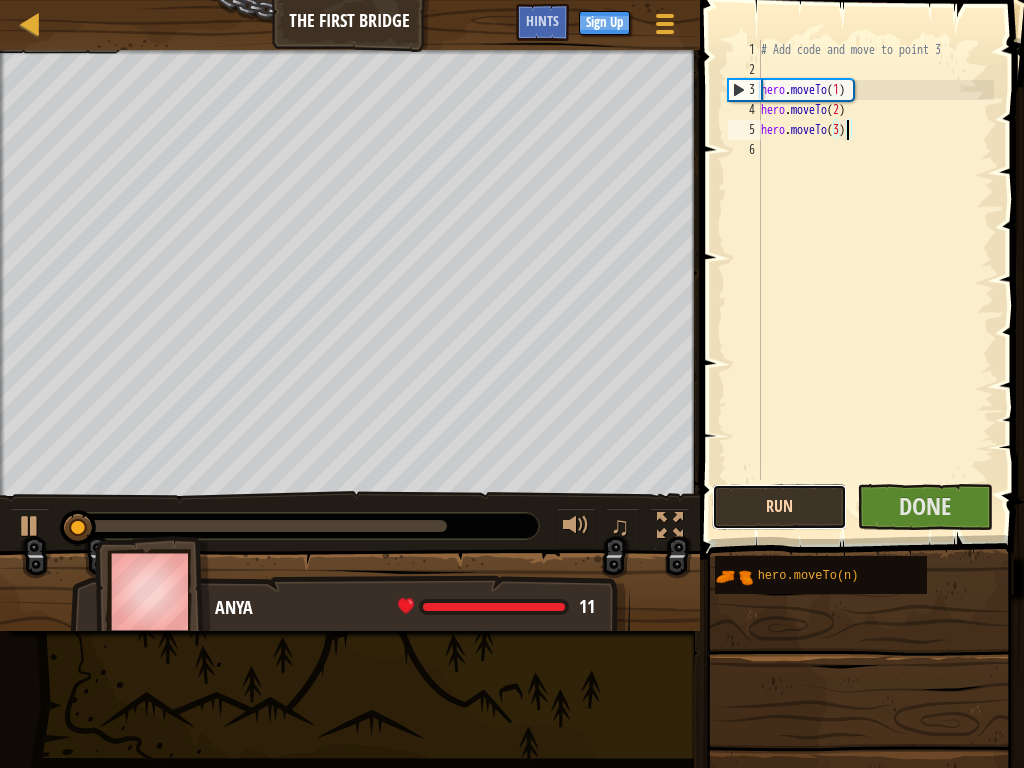 click on "Run" at bounding box center [780, 507] 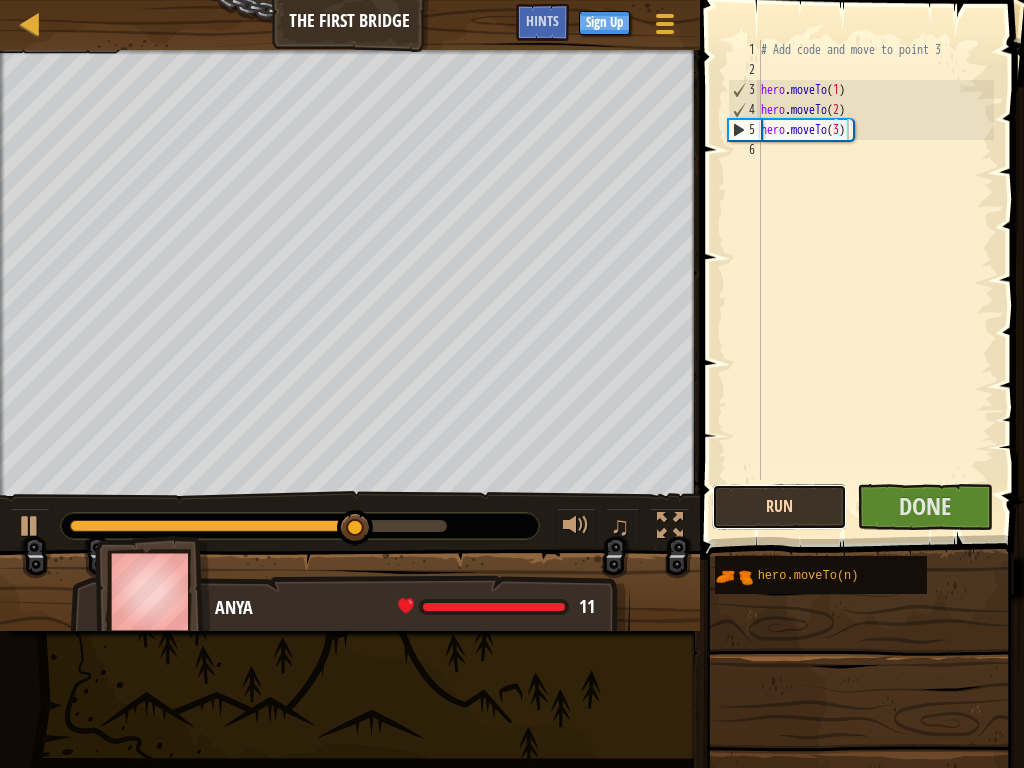click on "Run" at bounding box center [780, 507] 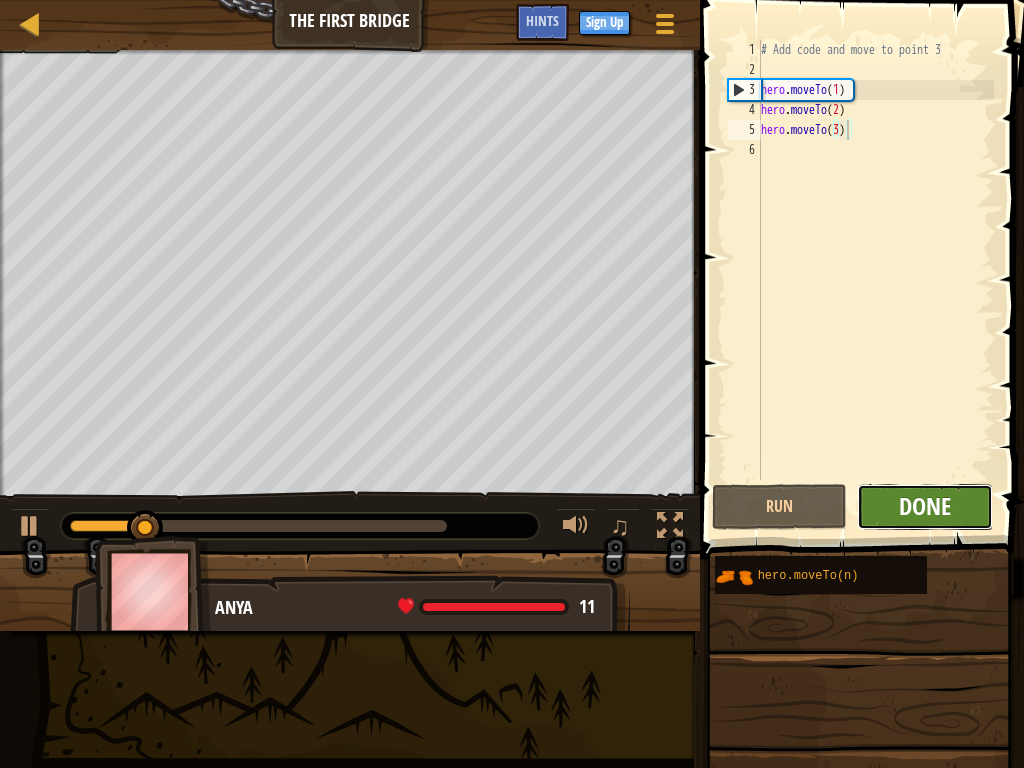click on "Done" at bounding box center [925, 506] 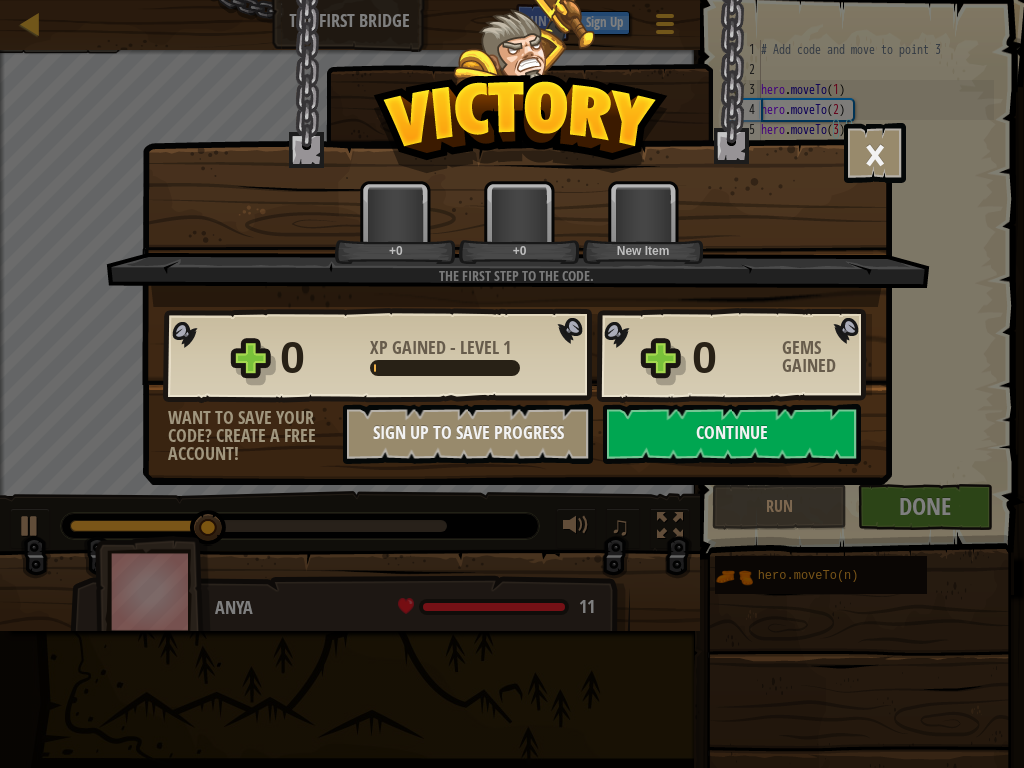 click on "× Those people are careless and forget that the Great Forest can be dangerous. How fun was this level? The first step to the code. +0 +0 New Item Reticulating Splines... 0 XP Gained - Level 1 0 Gems Gained Want to save your code? Create a free account! Sign Up to Save Progress Saving Progress Continue" at bounding box center (512, 384) 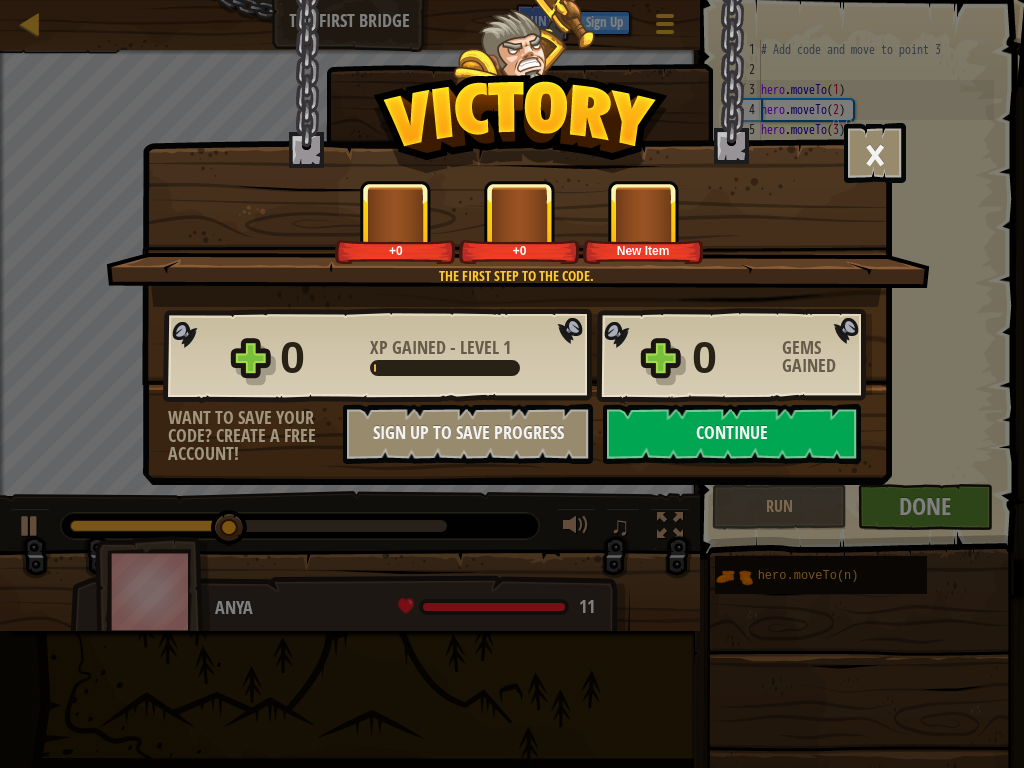 click on "× Those people are careless and forget that the Great Forest can be dangerous. How fun was this level? The first step to the code. +0 +0 New Item Reticulating Splines... 0 XP Gained - Level 1 0 Gems Gained Want to save your code? Create a free account! Sign Up to Save Progress Saving Progress Continue" at bounding box center [512, 384] 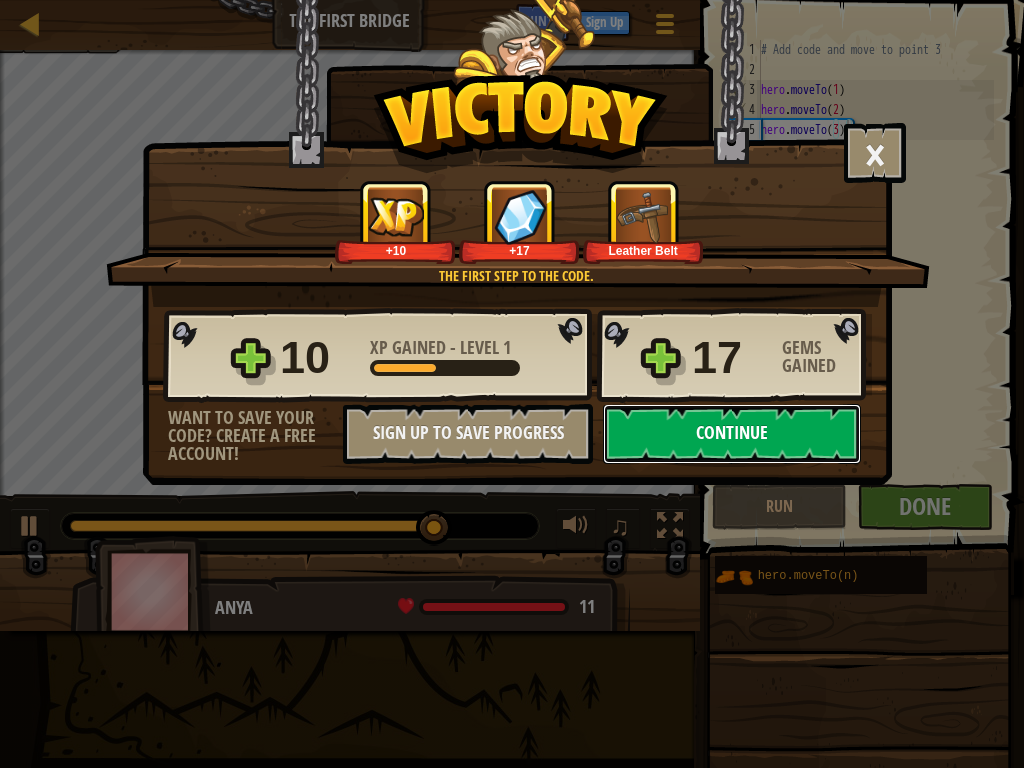click on "Continue" at bounding box center [732, 434] 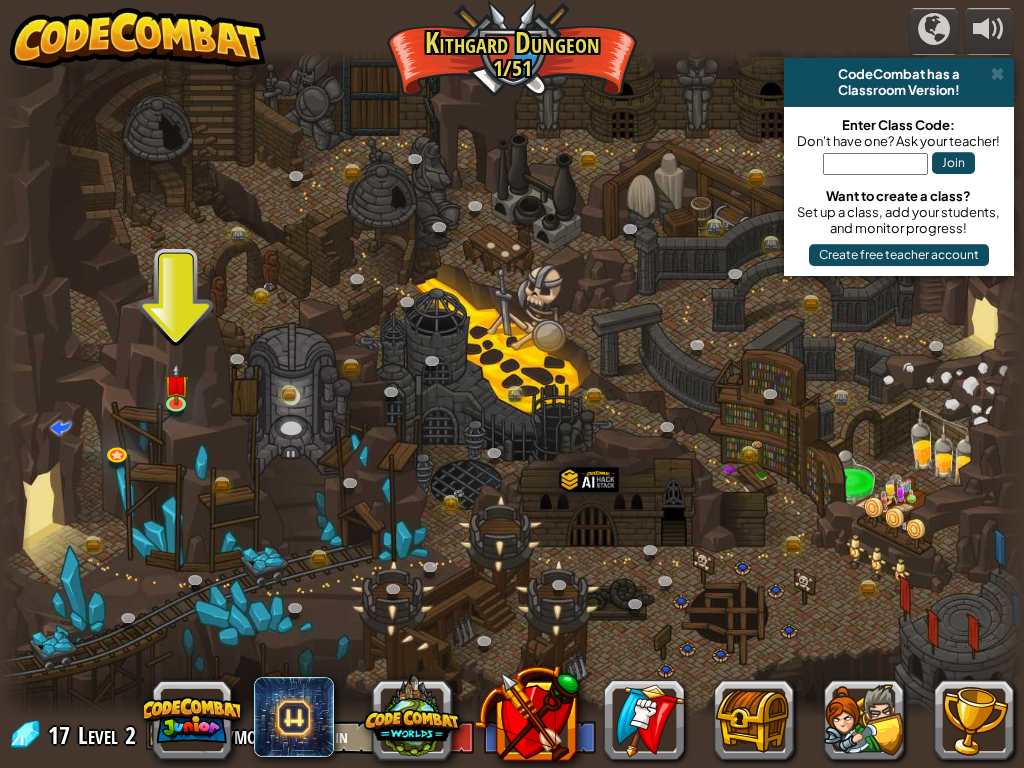 click at bounding box center (512, 383) 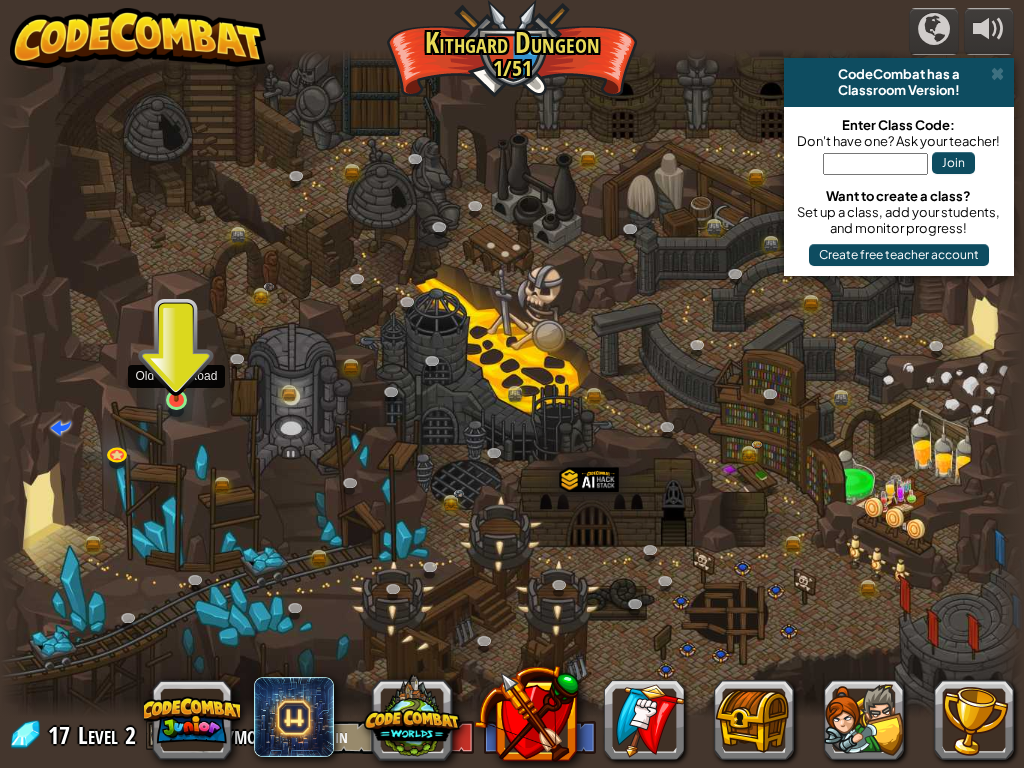 click at bounding box center [176, 373] 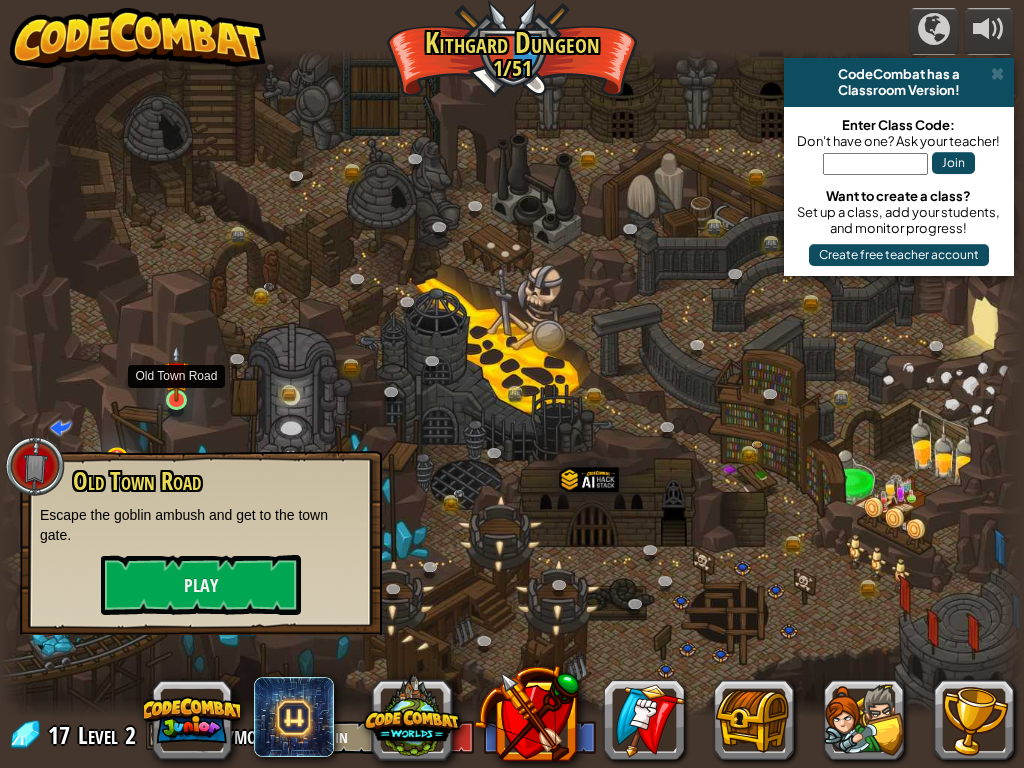 click at bounding box center [176, 373] 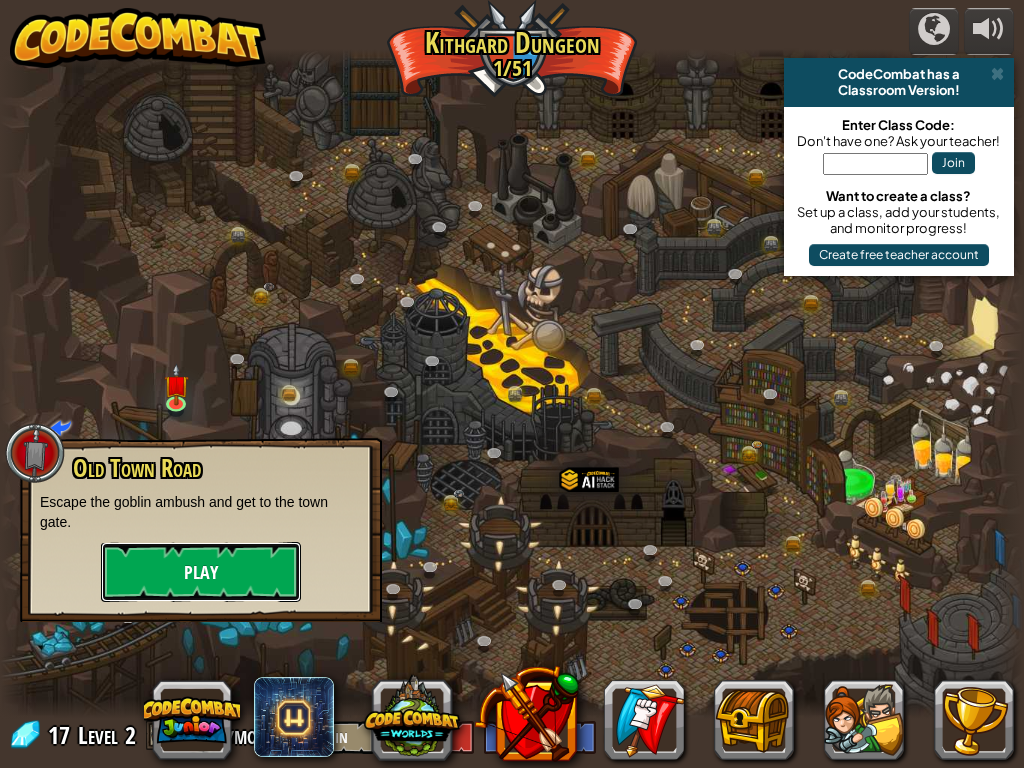 click on "Play" at bounding box center (201, 572) 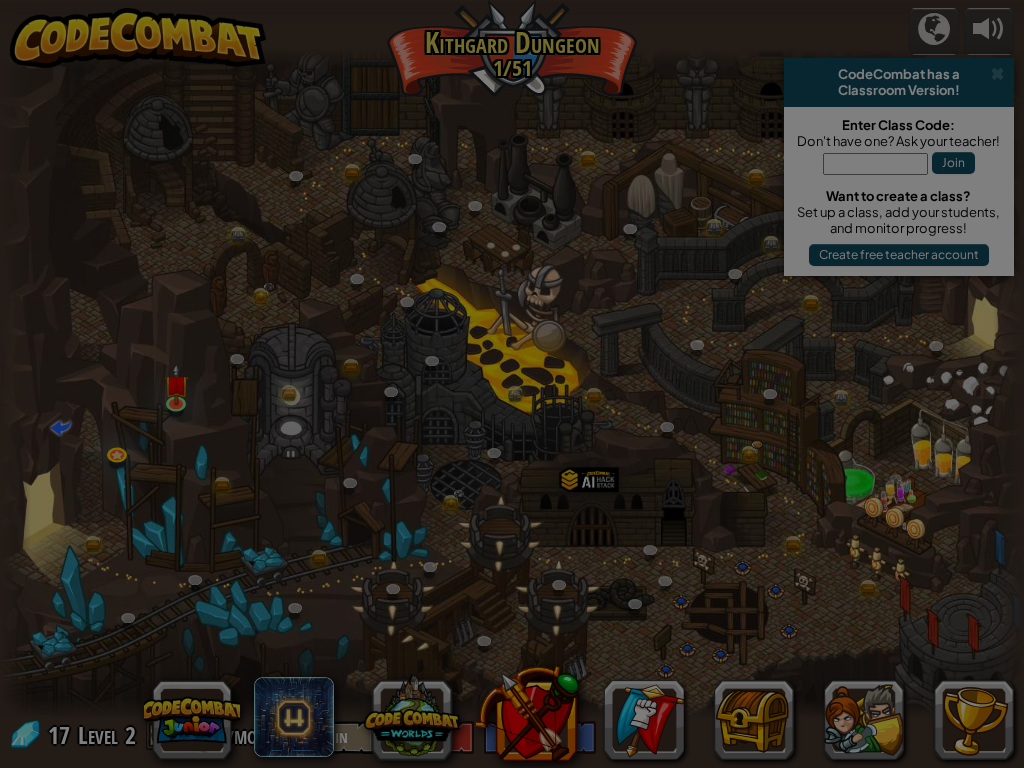 click at bounding box center [512, 384] 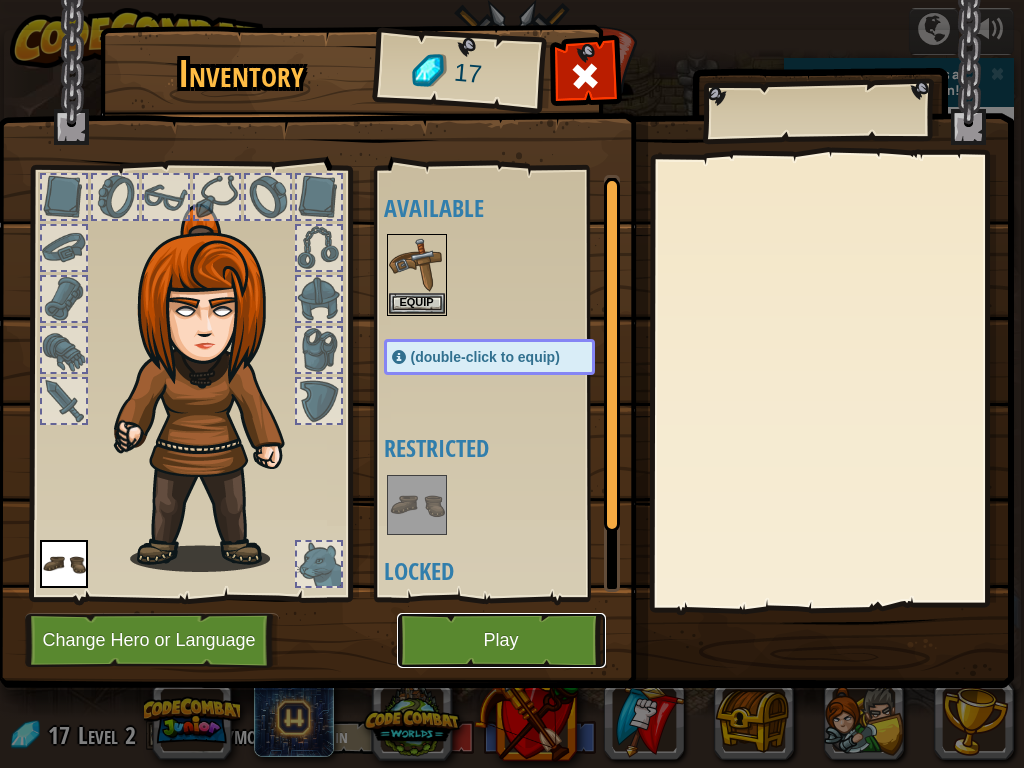 click on "Play" at bounding box center [501, 640] 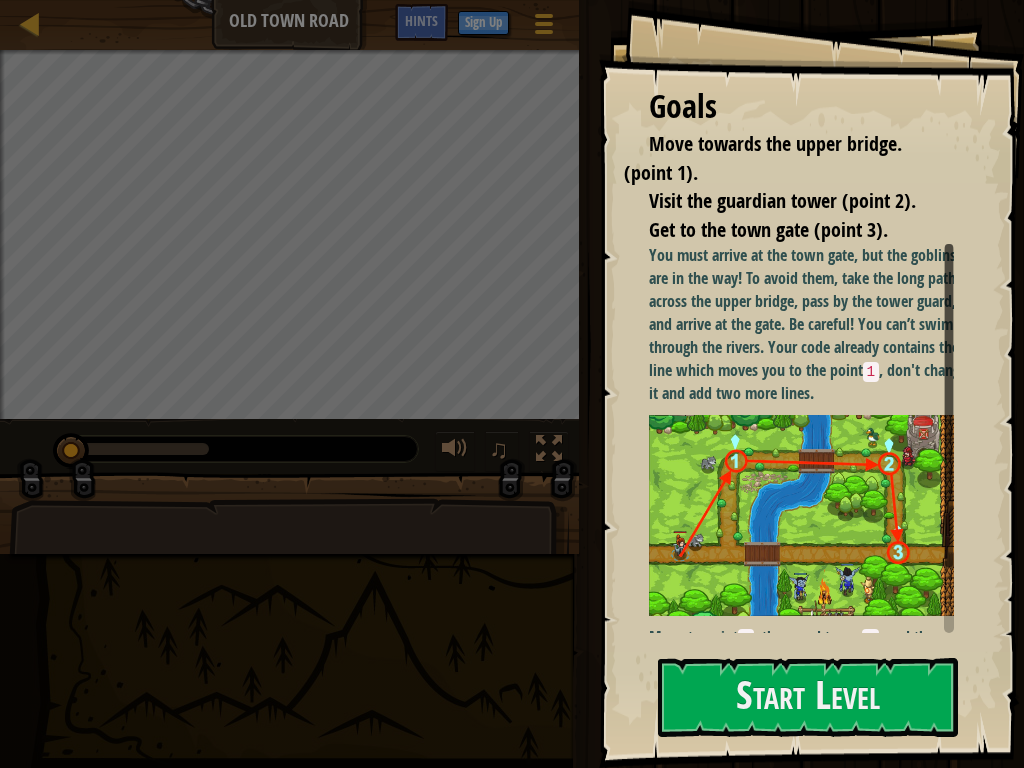 click on "Run Submit Done" at bounding box center (798, 379) 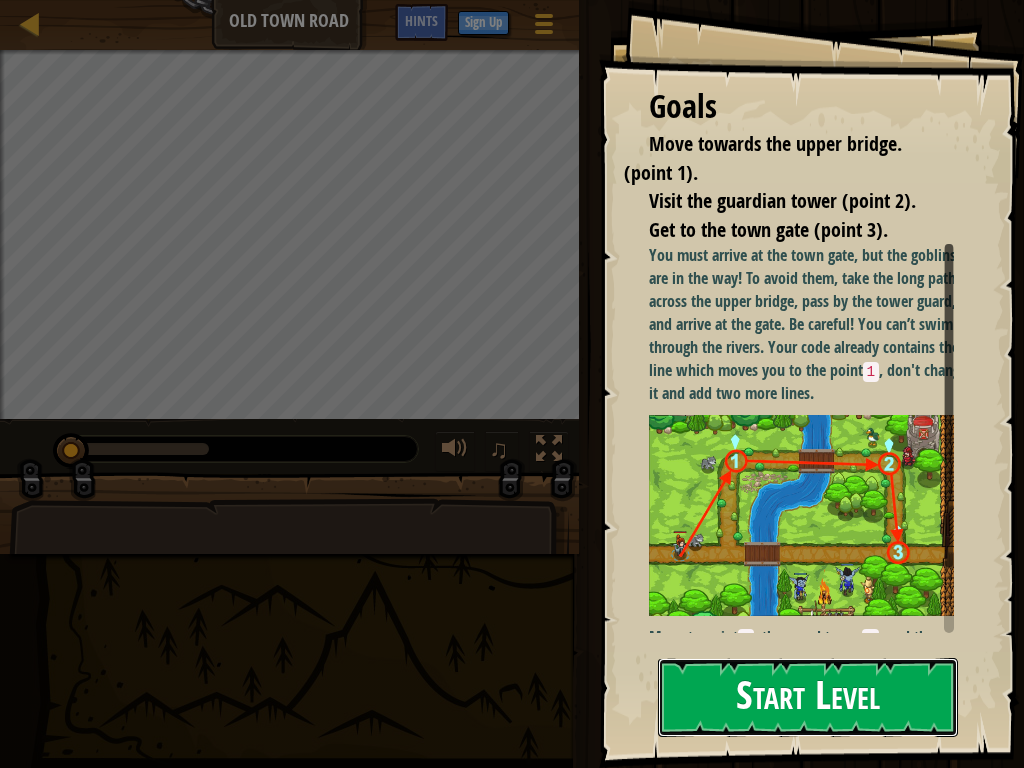 click on "Start Level" at bounding box center (808, 697) 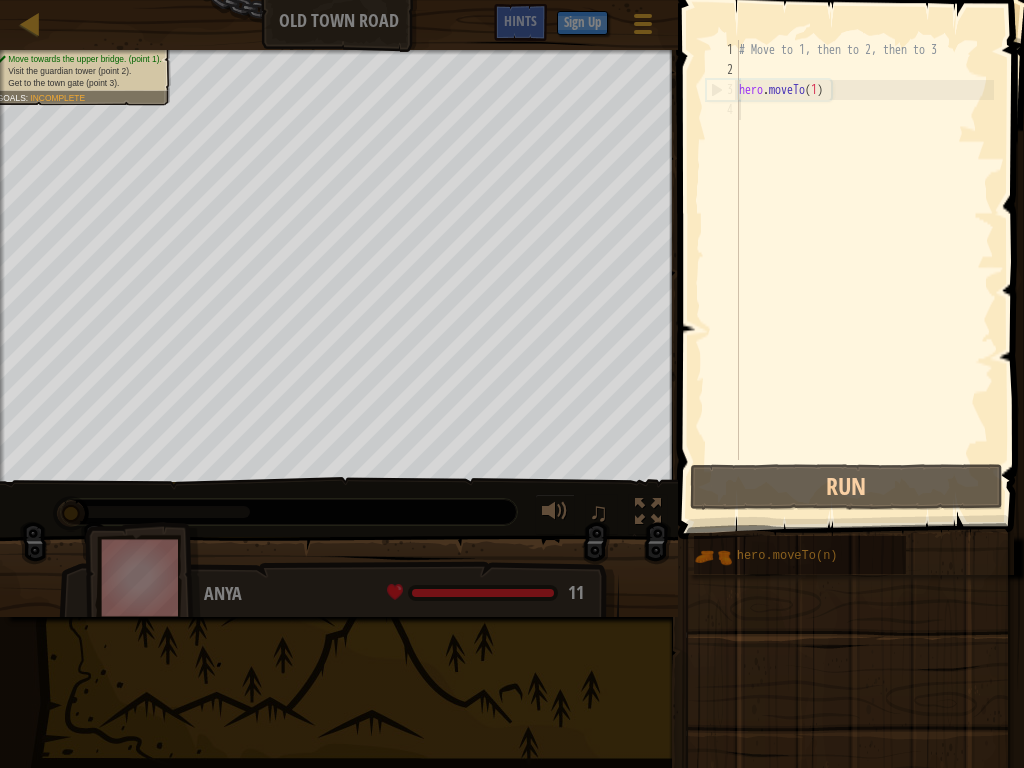 click at bounding box center [848, 811] 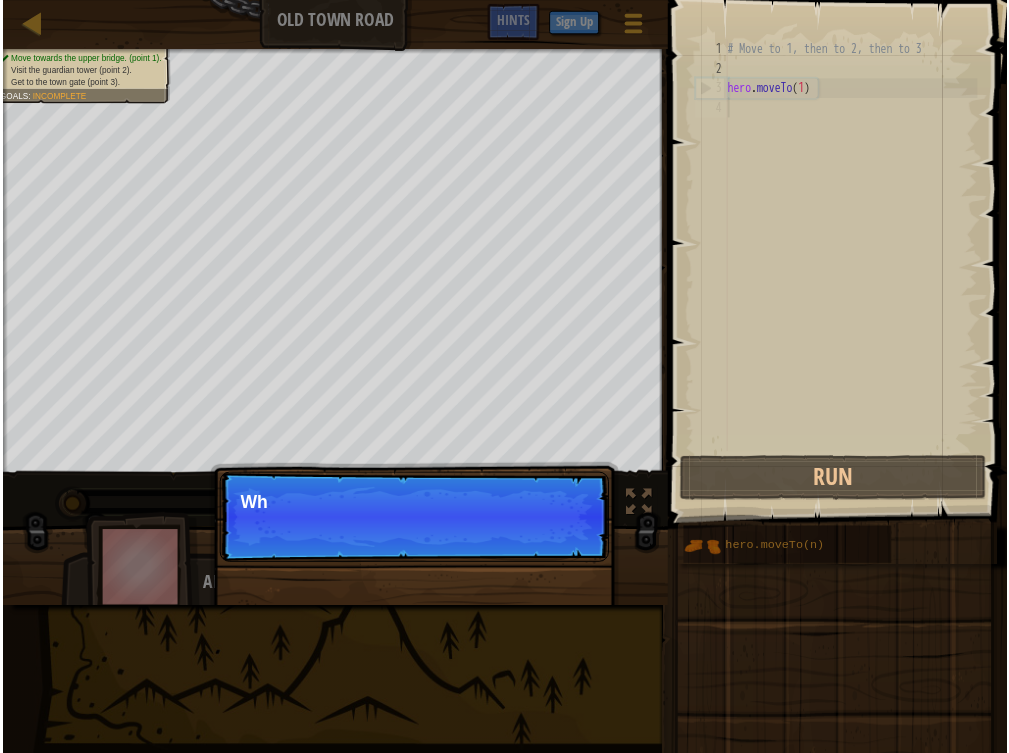 scroll, scrollTop: 9, scrollLeft: 0, axis: vertical 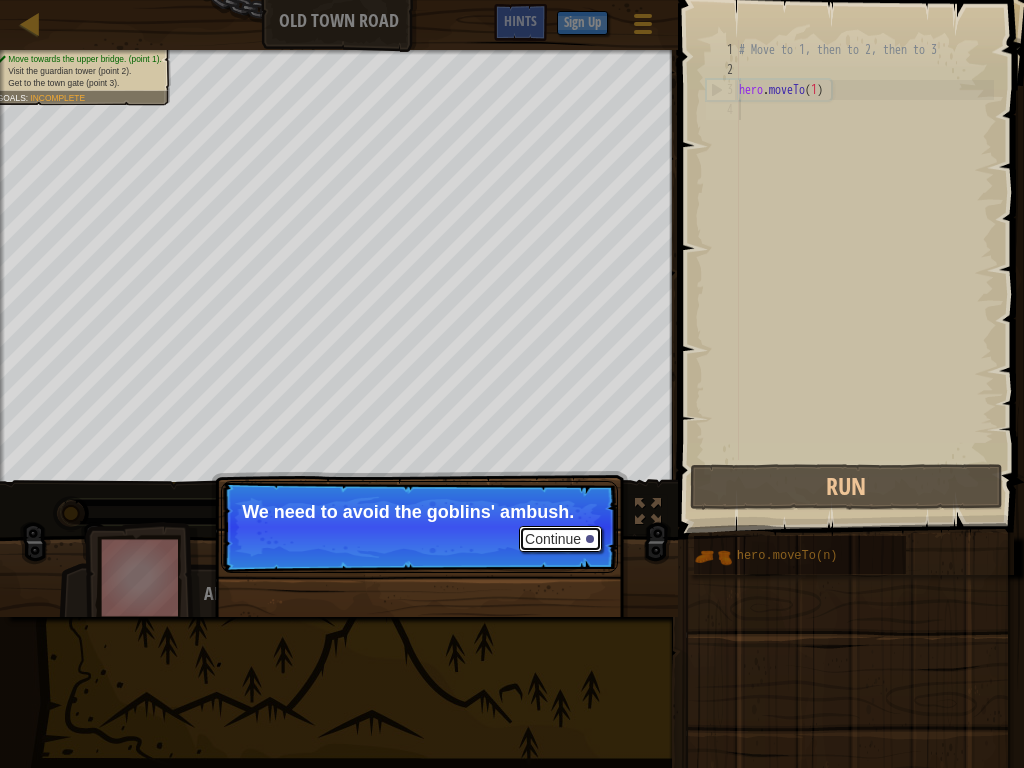 click on "Continue" at bounding box center (560, 539) 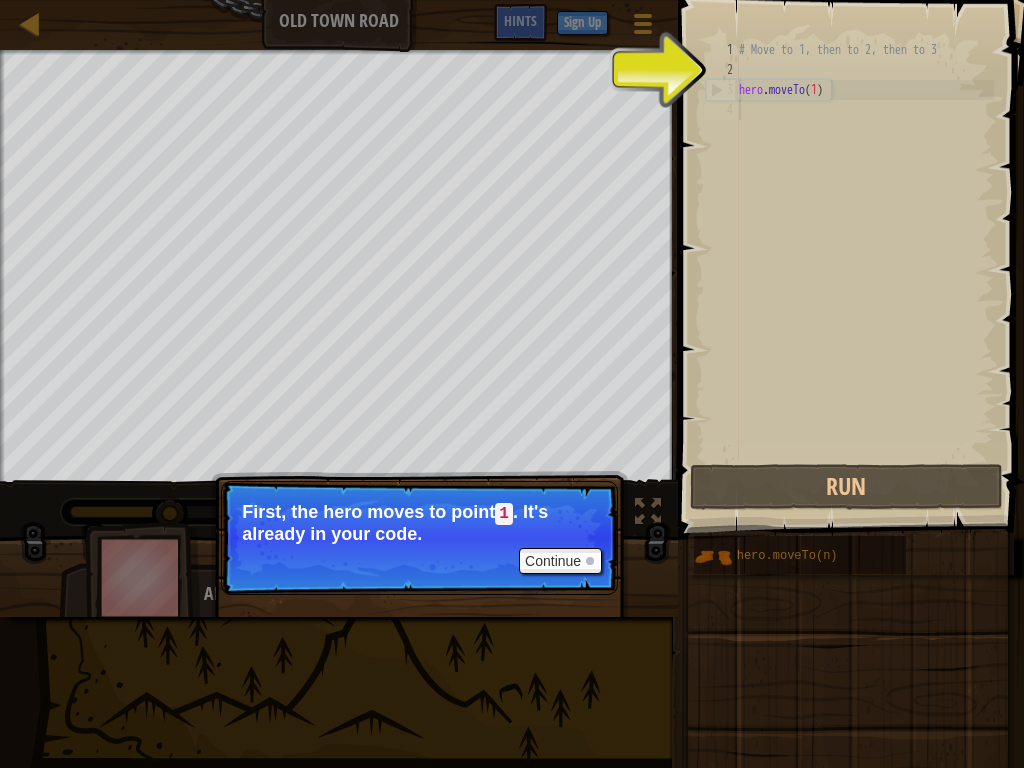 click on "2" at bounding box center [722, 70] 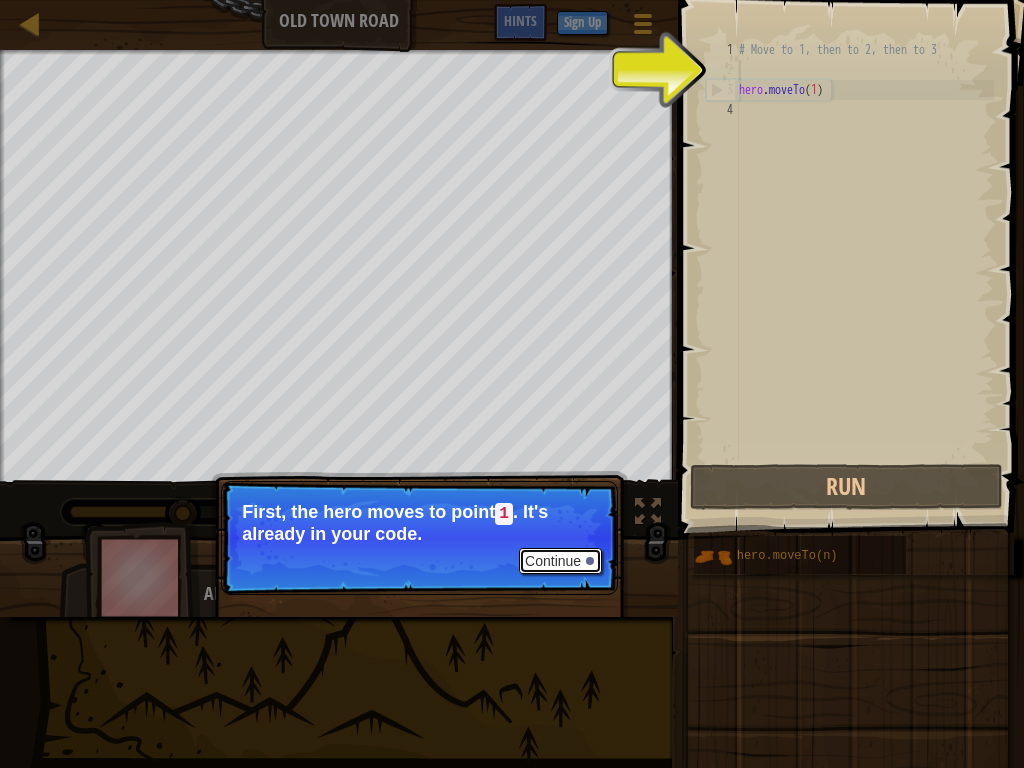 click on "Continue" at bounding box center [560, 561] 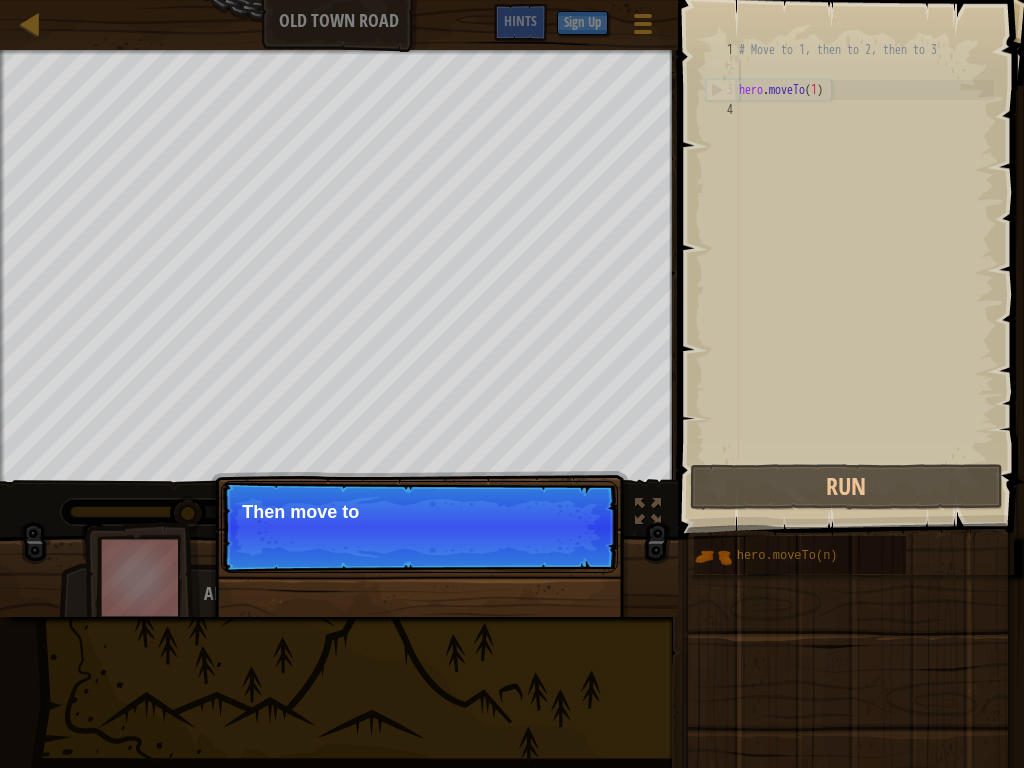 click on "Continue  Then move to" at bounding box center [419, 527] 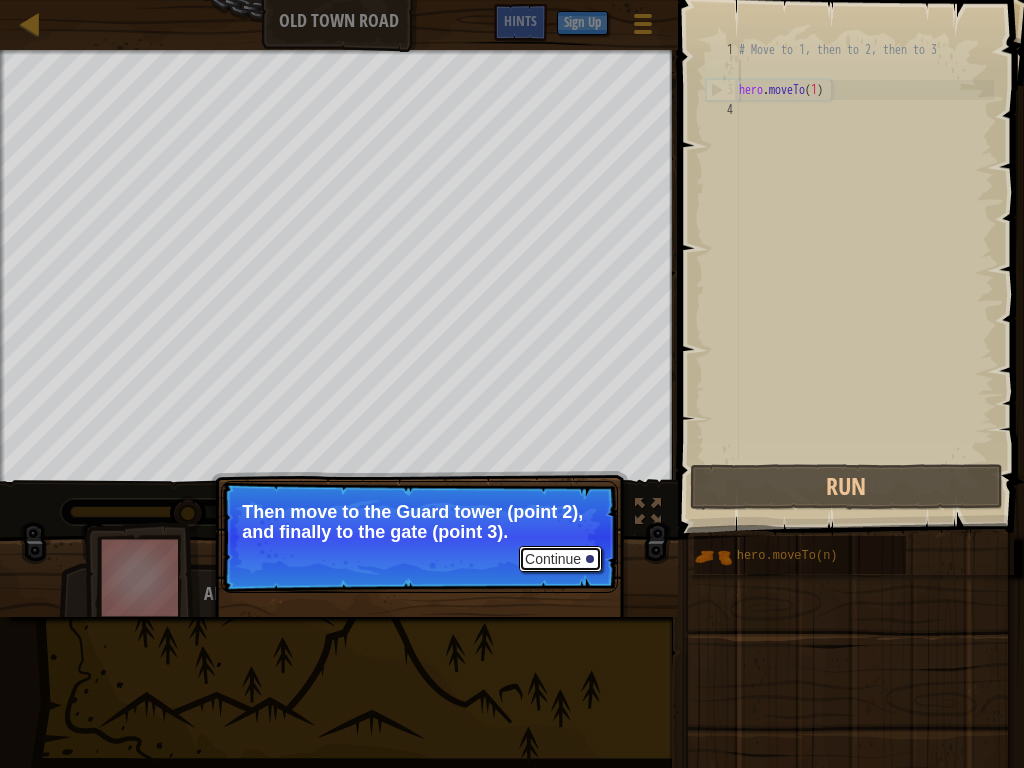 click on "Continue" at bounding box center [560, 559] 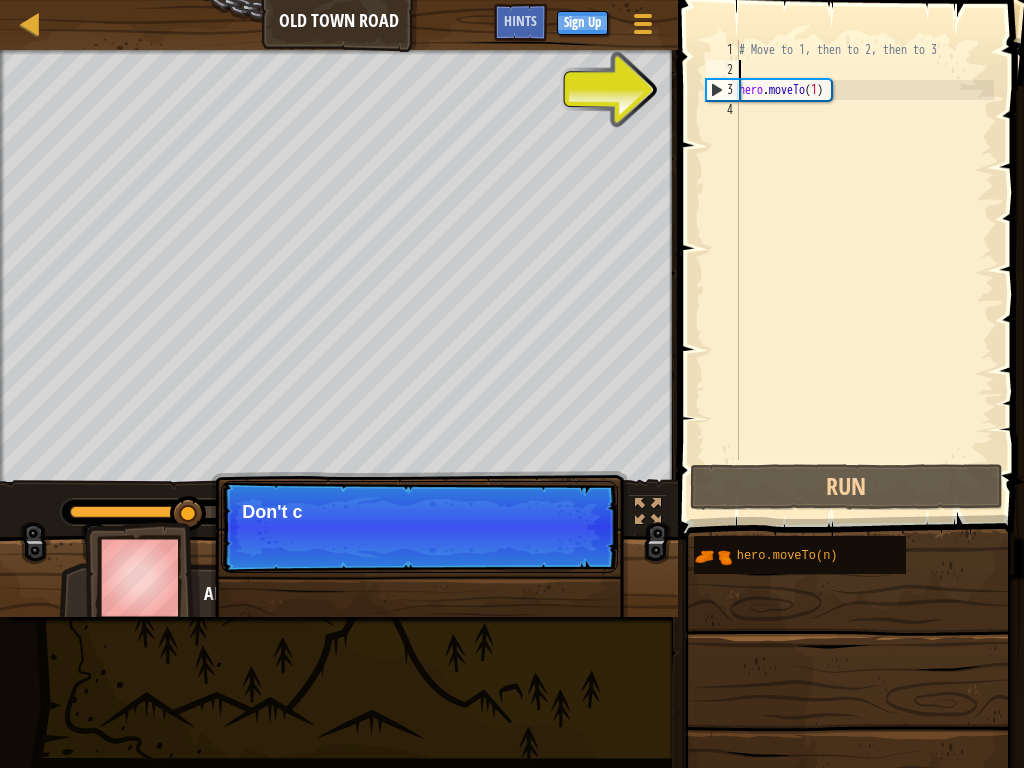 click on "Continue  Don't c" at bounding box center (419, 527) 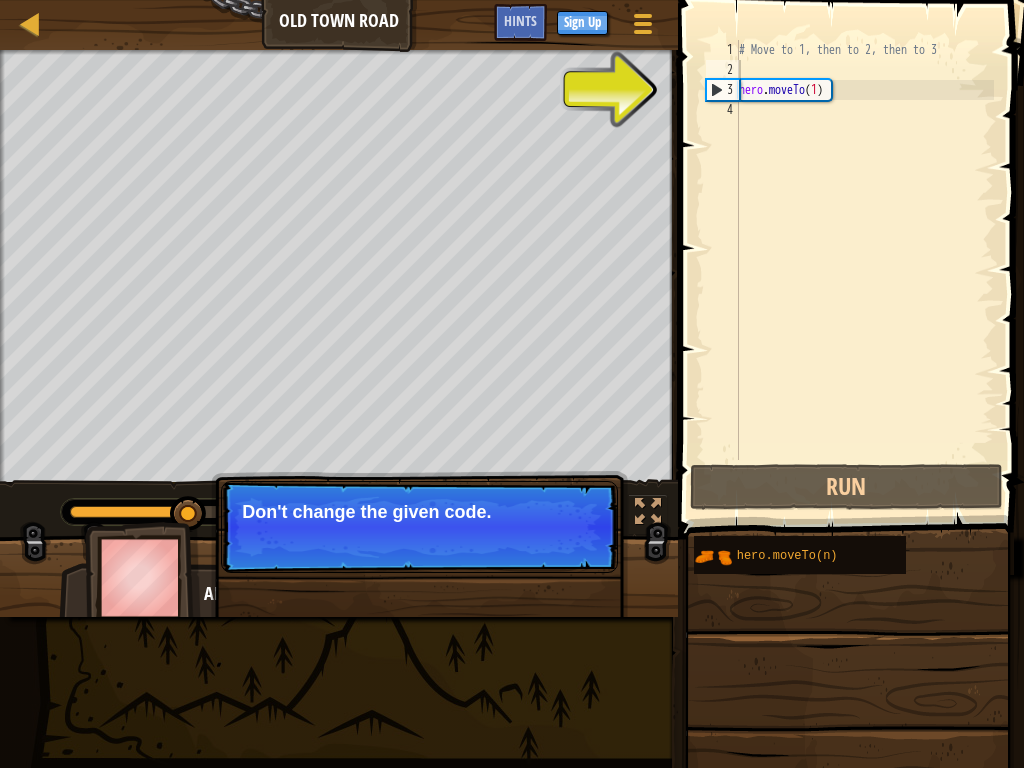 click on "Continue  Don't change the given code." at bounding box center [419, 527] 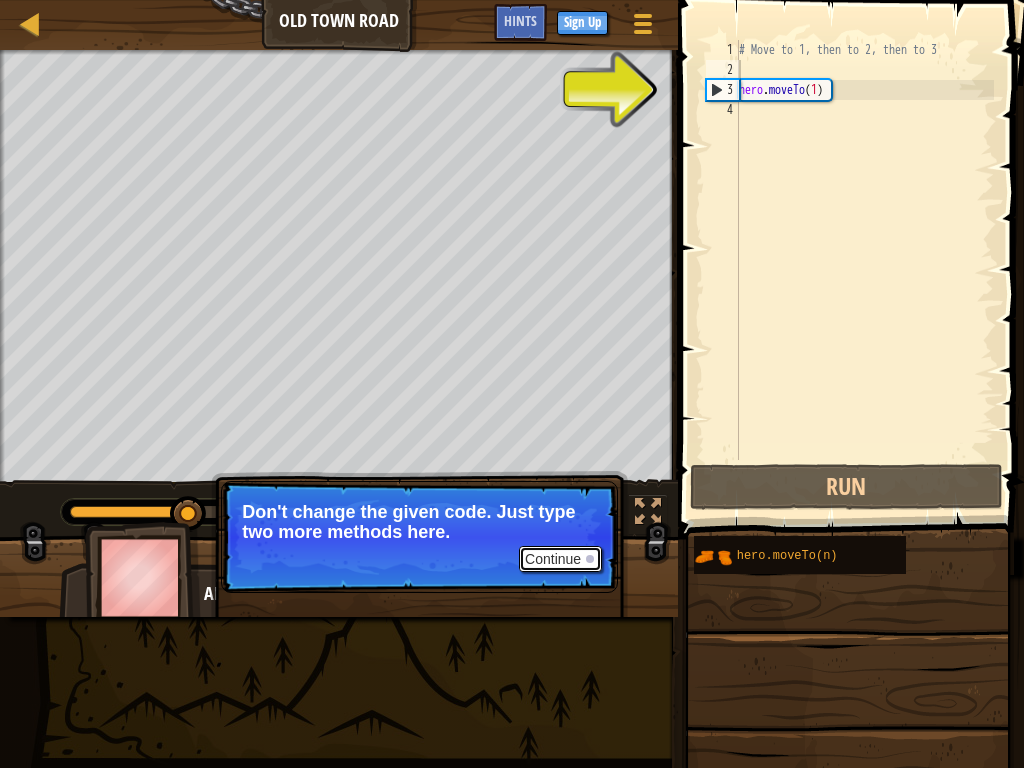 click on "Continue" at bounding box center [560, 559] 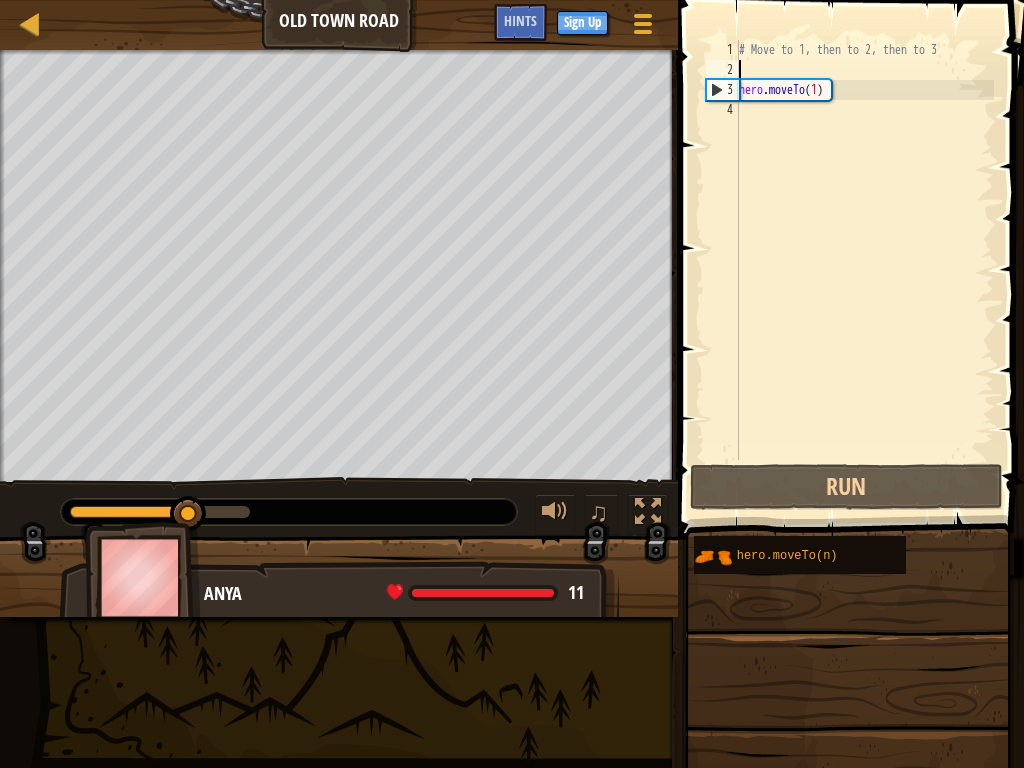 click at bounding box center (339, 585) 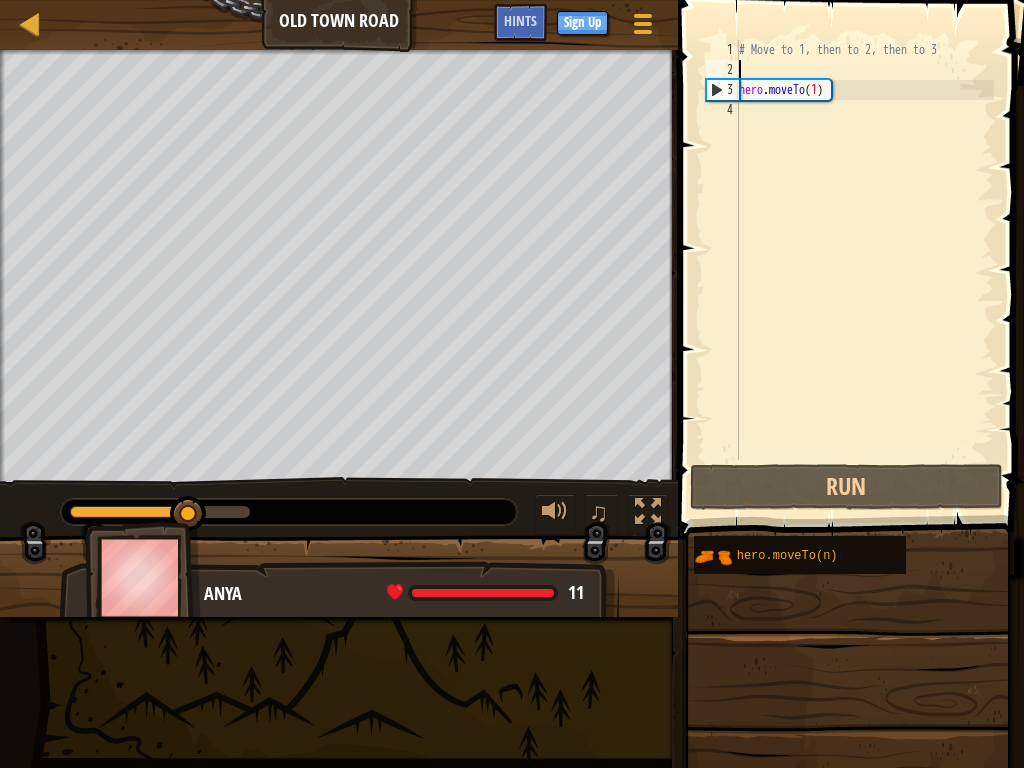 click on "# Move to 1, then to 2, then to 3 hero . moveTo ( 1 )" at bounding box center (864, 270) 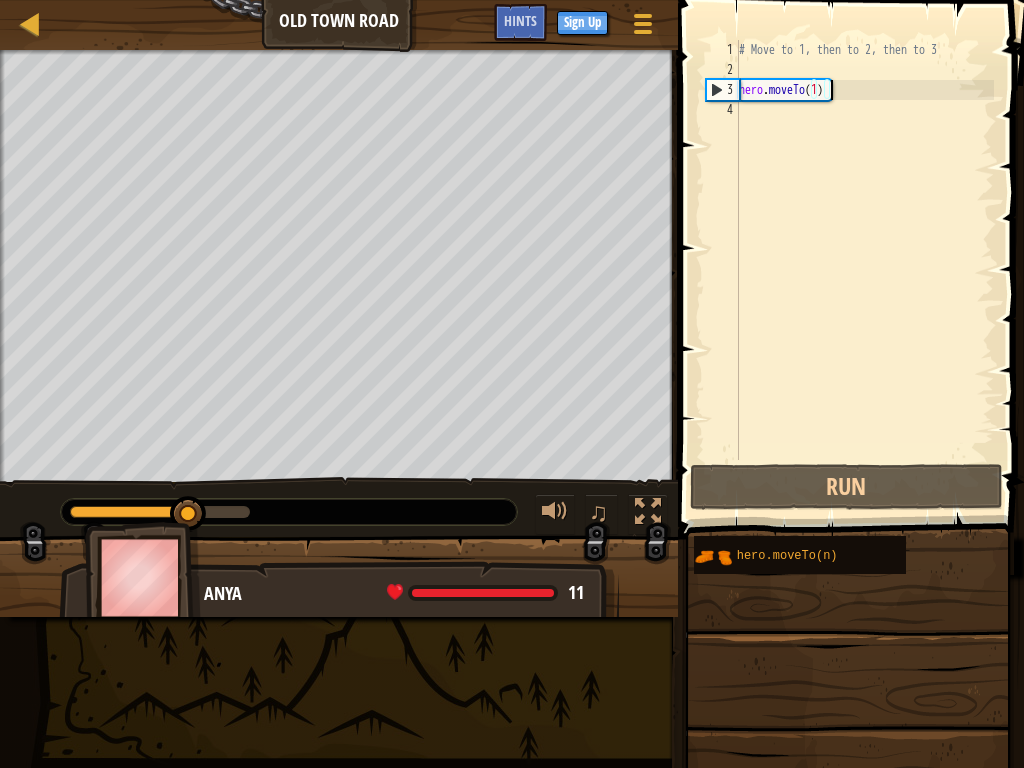 click on "# Move to 1, then to 2, then to 3 hero . moveTo ( 1 )" at bounding box center [864, 270] 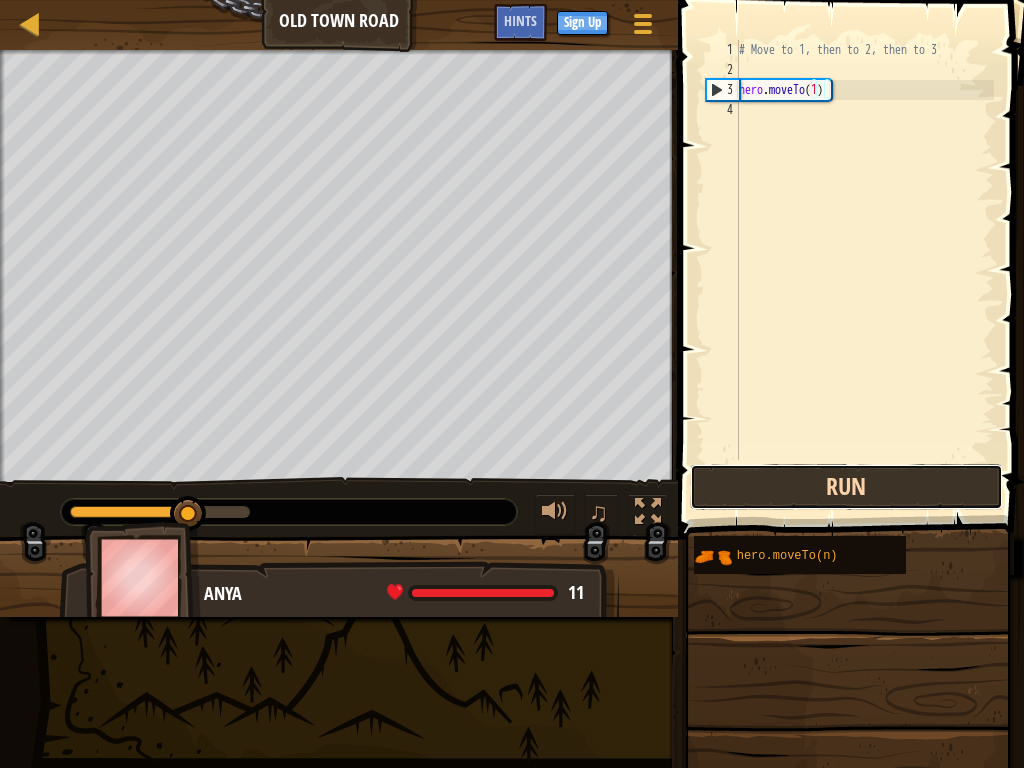 click on "Run" at bounding box center (846, 487) 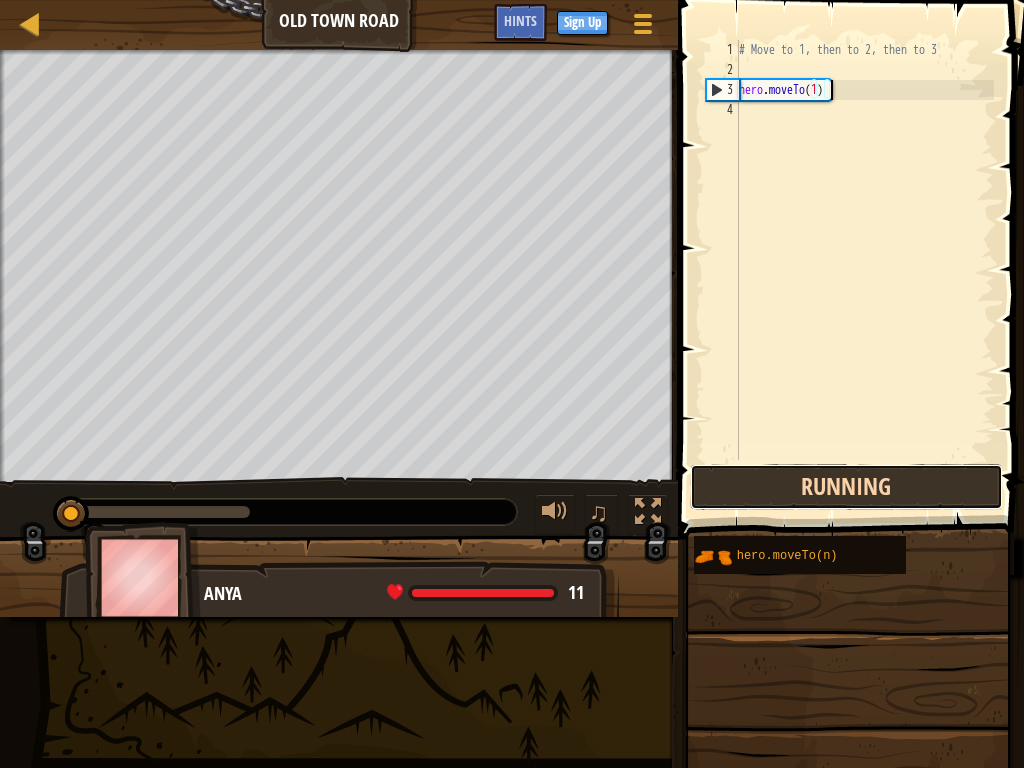click on "Running" at bounding box center [846, 487] 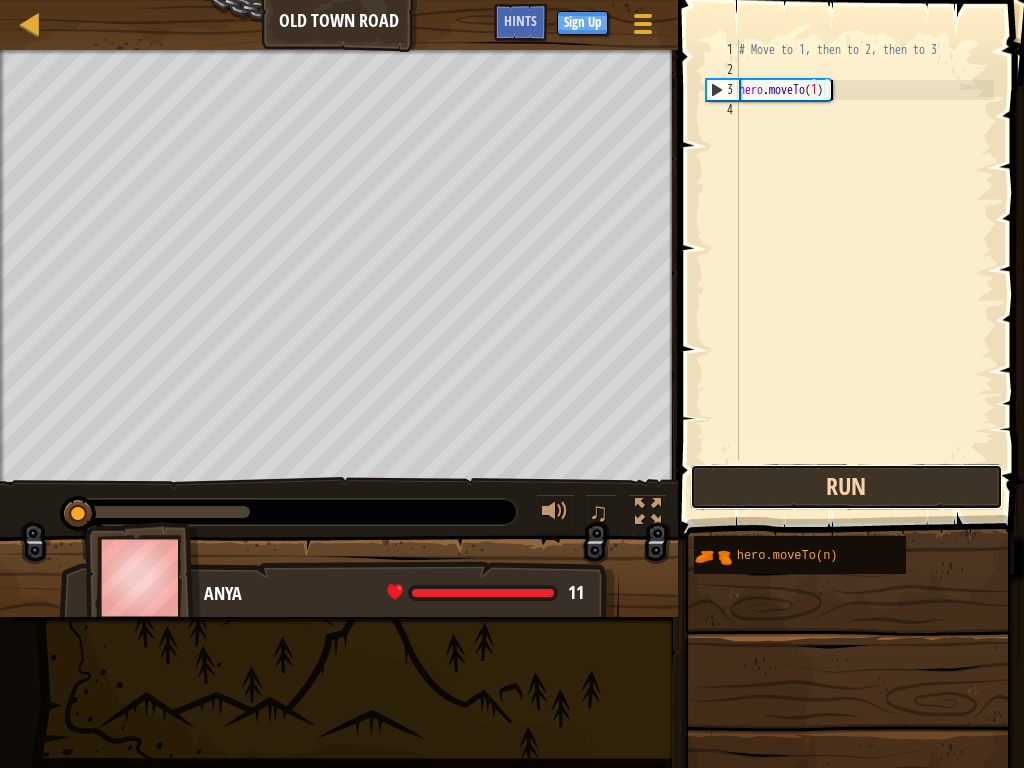 click on "Run" at bounding box center (846, 487) 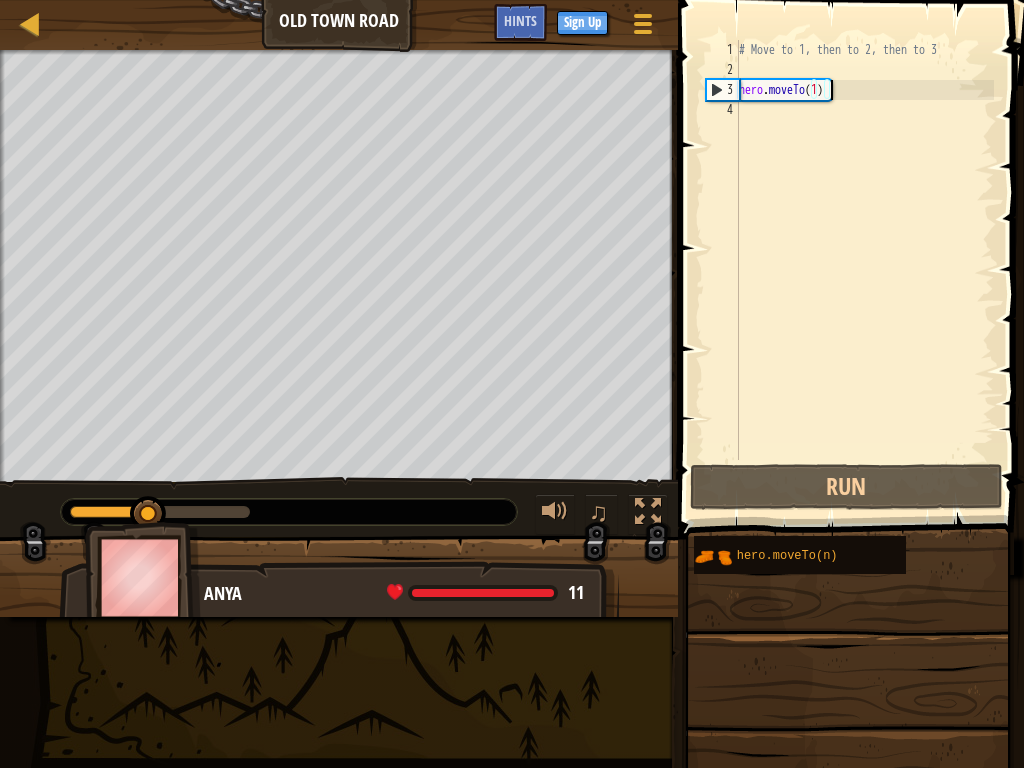 click on "# Move to 1, then to 2, then to 3 hero . moveTo ( 1 )" at bounding box center (864, 270) 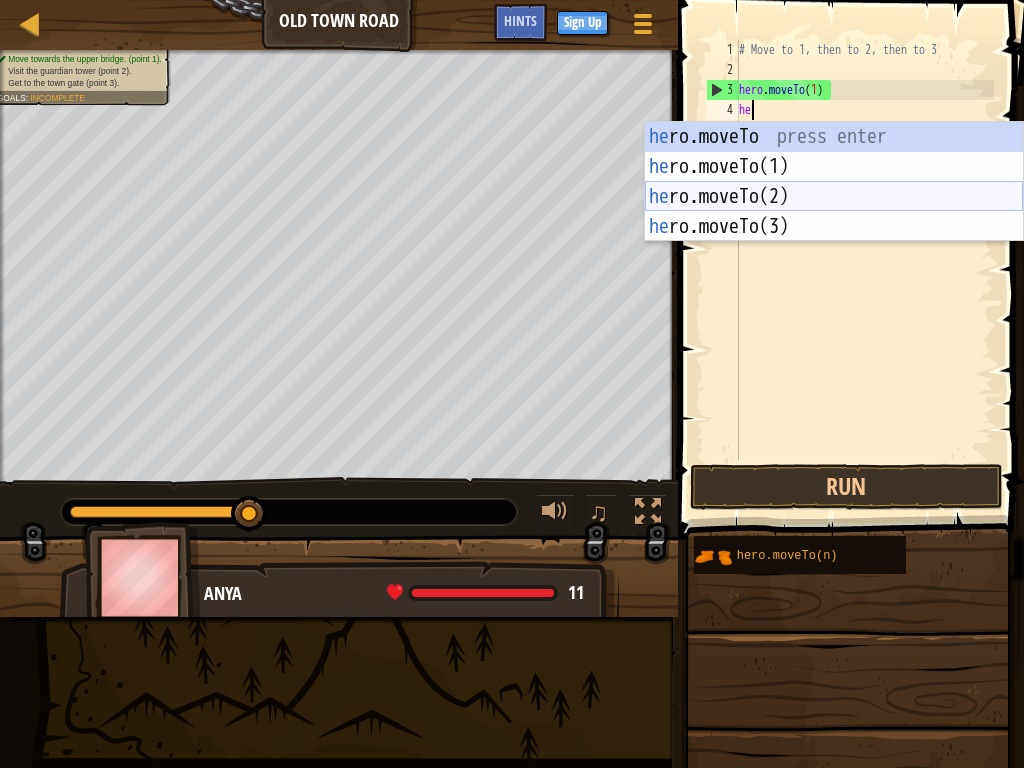 click on "he ro.moveTo press enter he ro.moveTo(1) press enter he ro.moveTo(2) press enter he ro.moveTo(3) press enter" at bounding box center (834, 212) 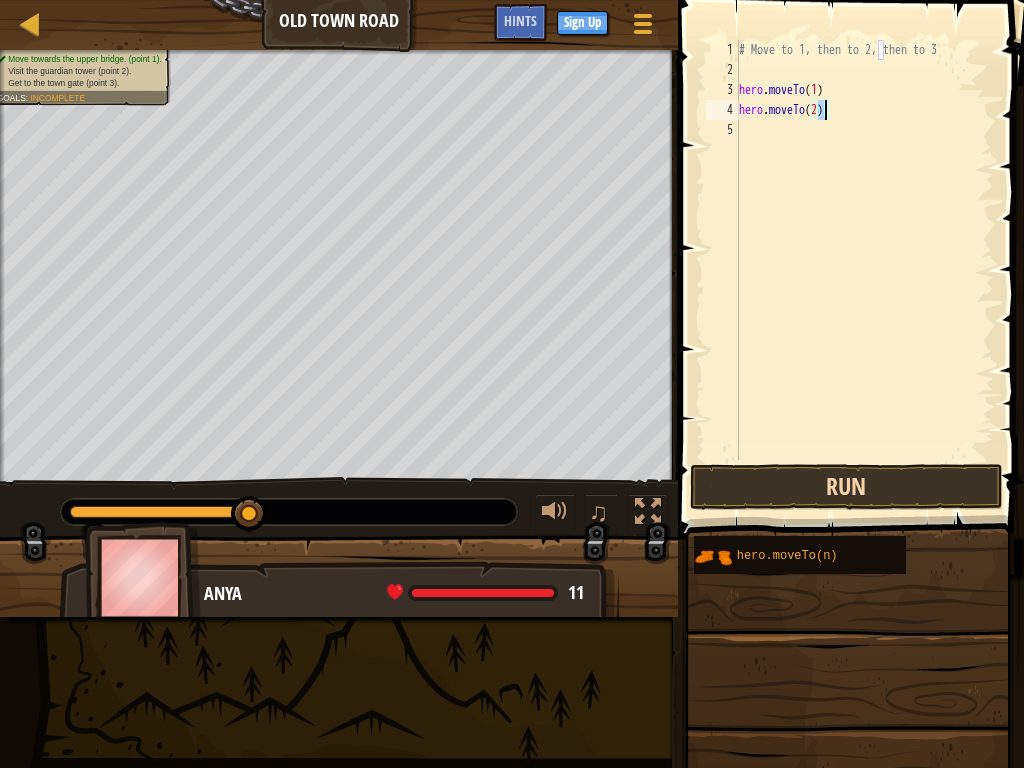 type on "hero.moveTo(2)" 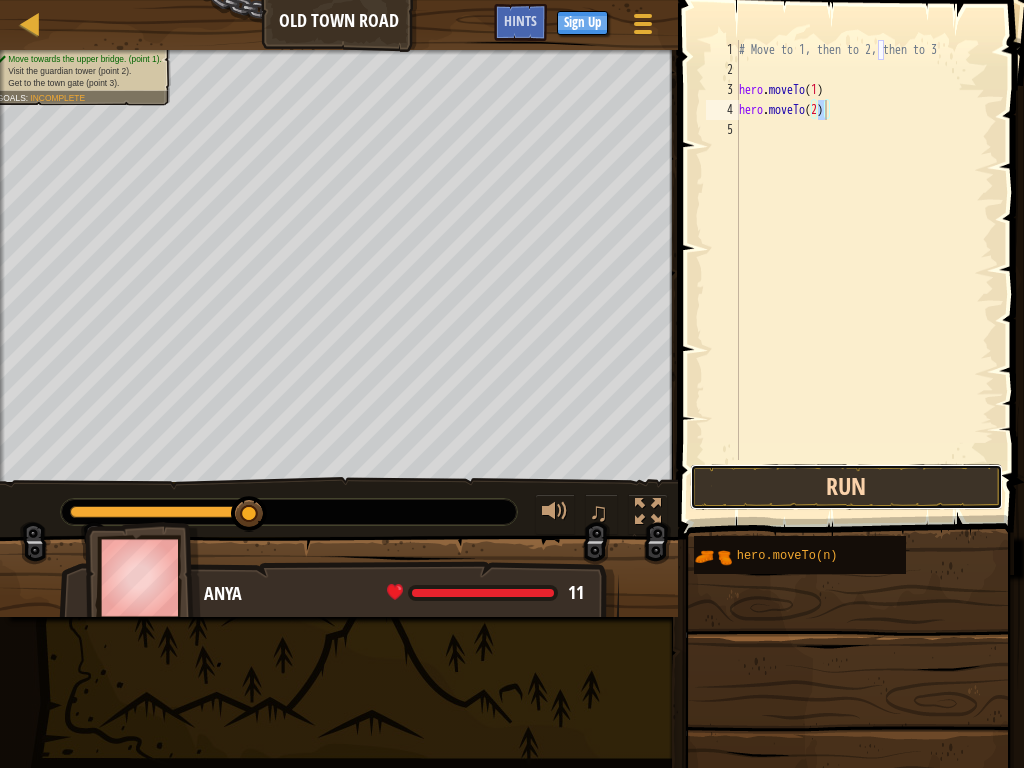 click on "Run" at bounding box center (846, 487) 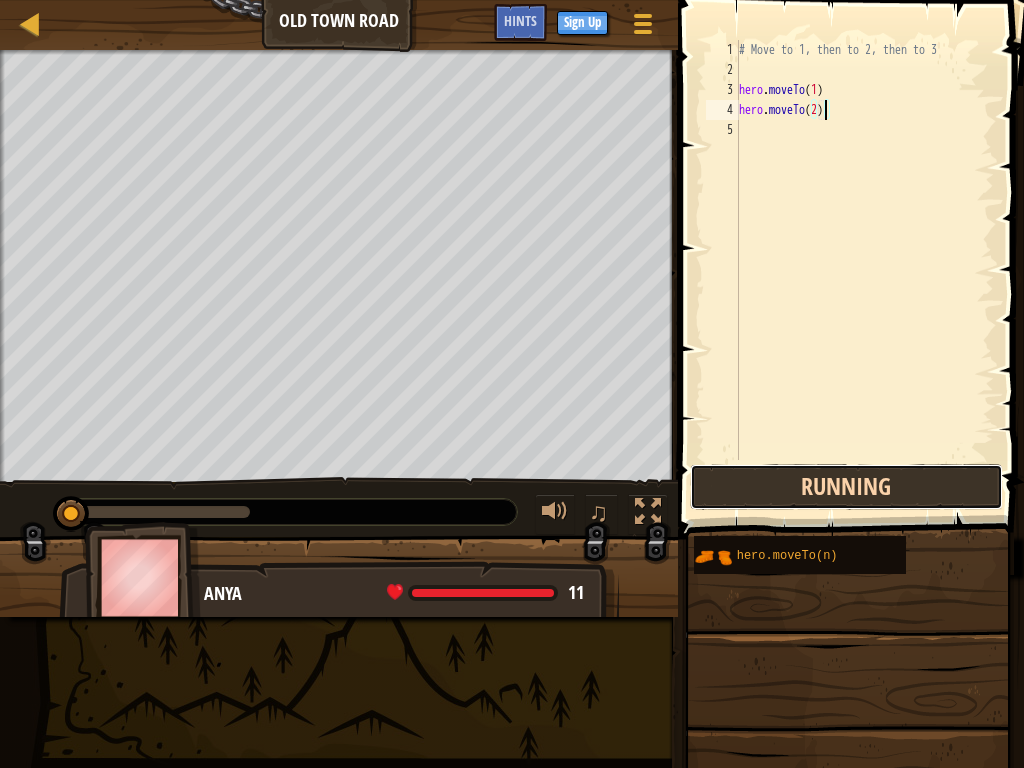 click on "Running" at bounding box center (846, 487) 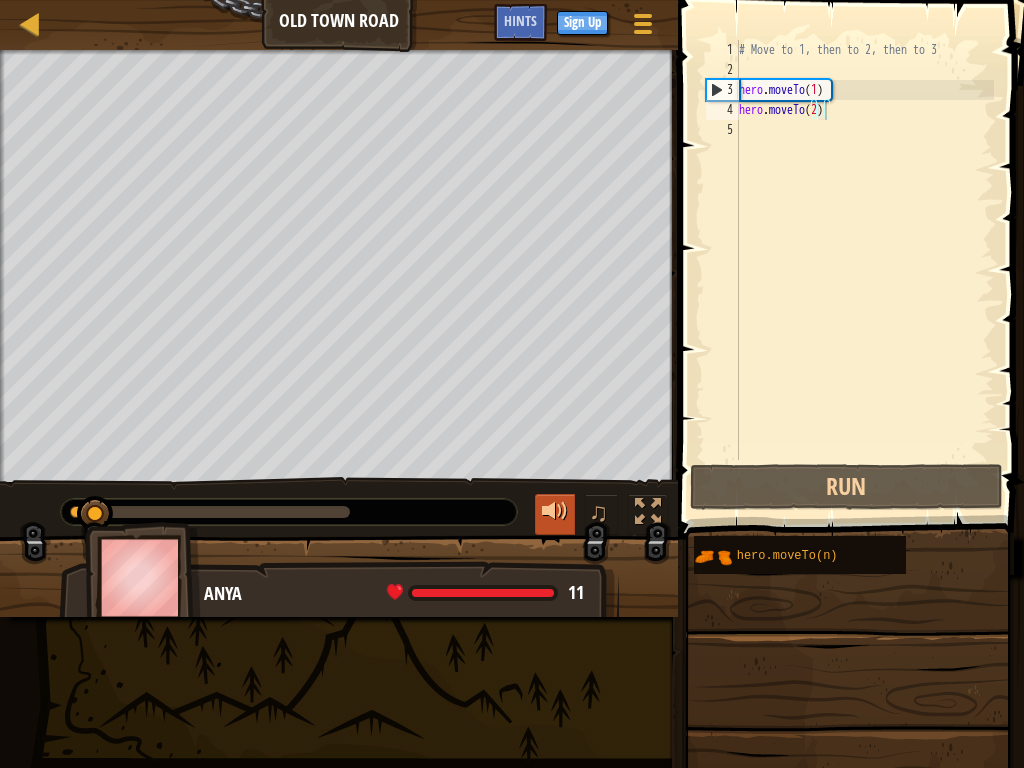 click at bounding box center (555, 512) 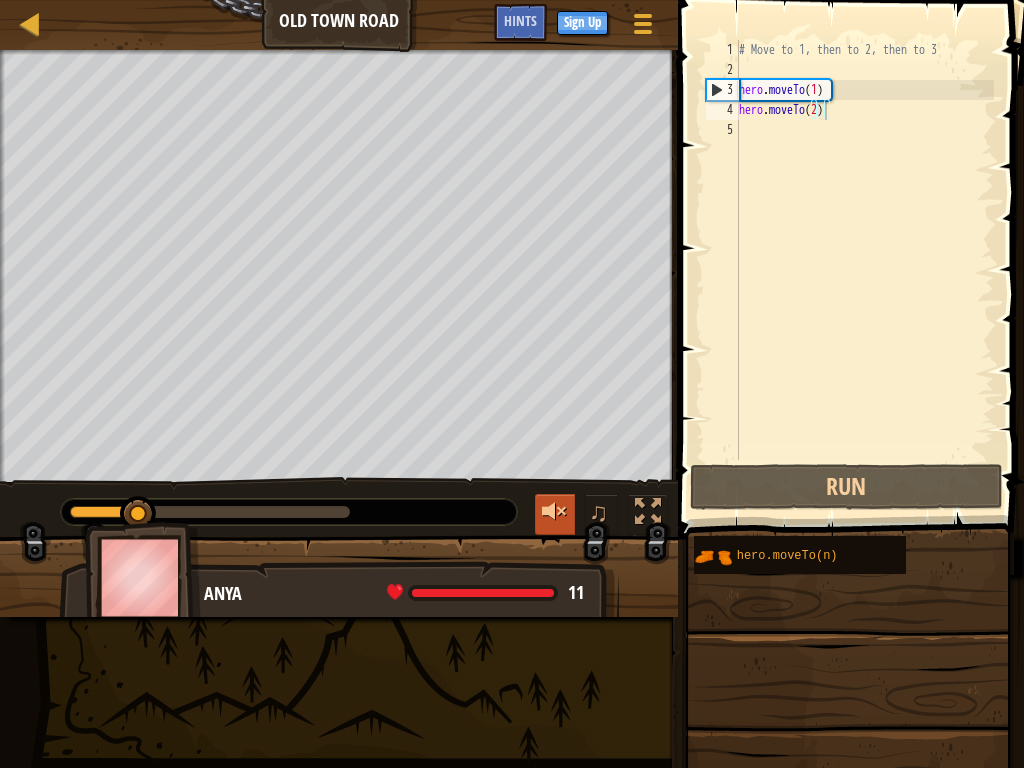 click at bounding box center [555, 512] 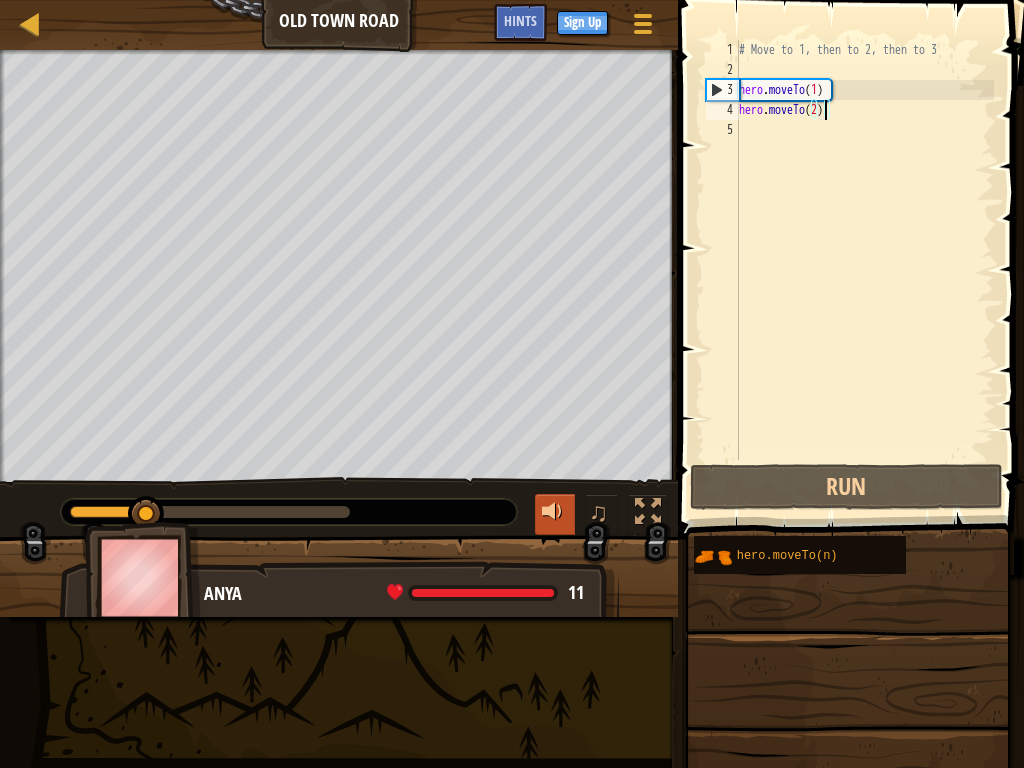 click at bounding box center [555, 512] 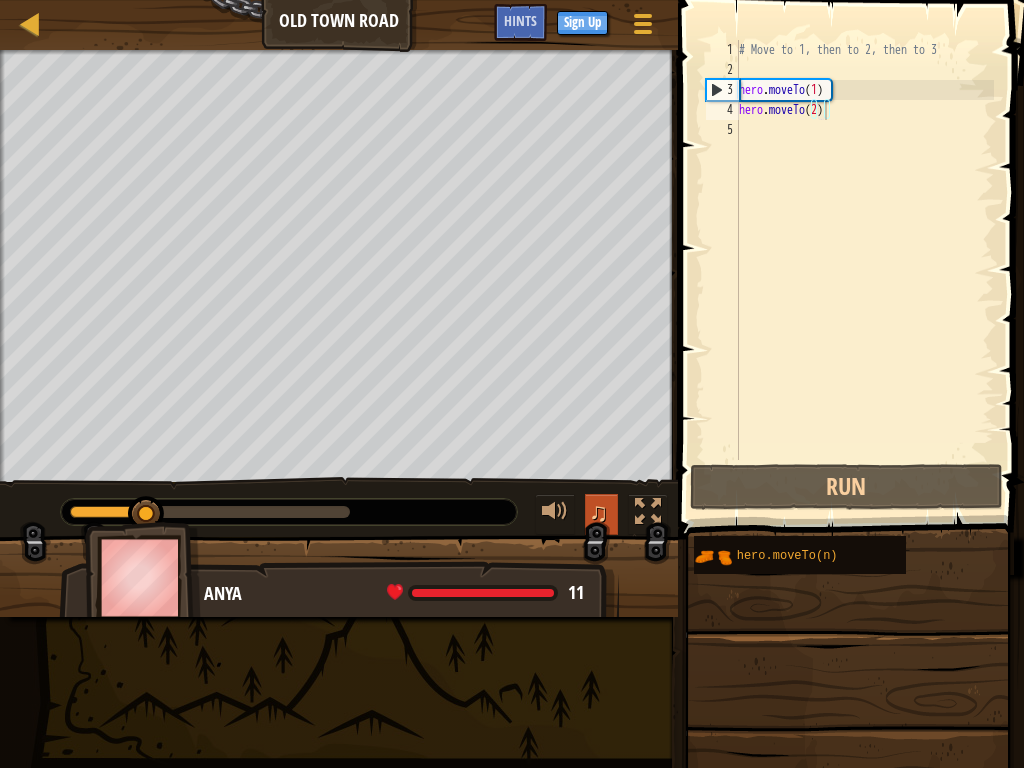 drag, startPoint x: 569, startPoint y: 511, endPoint x: 586, endPoint y: 507, distance: 17.464249 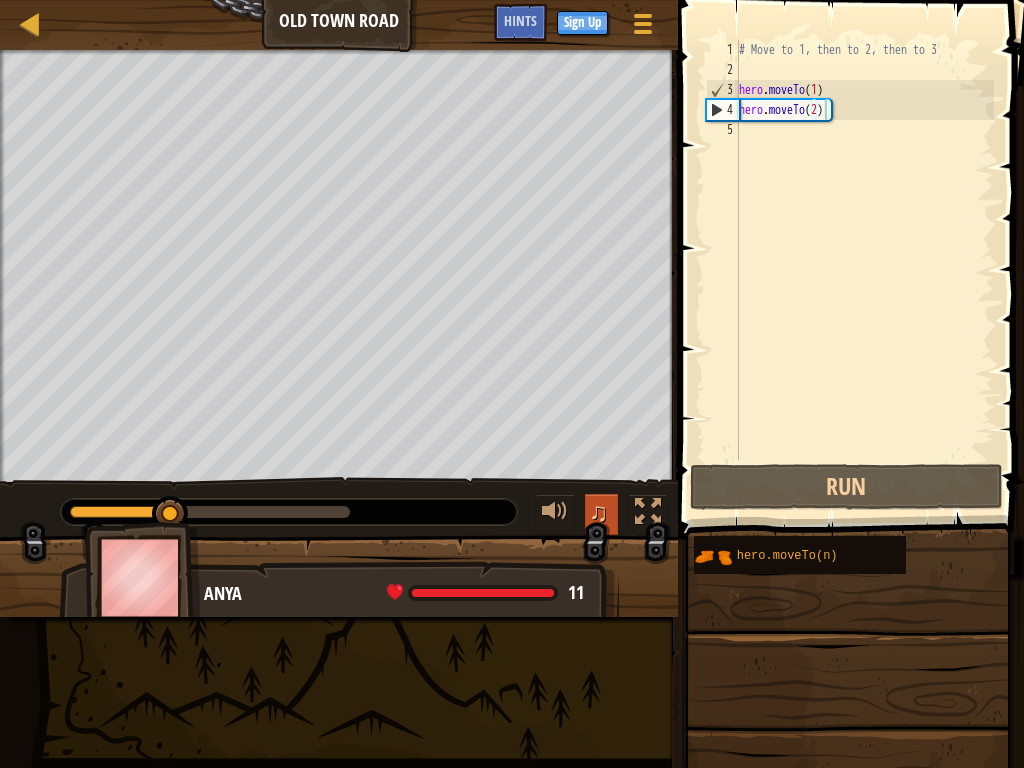 click on "♫" at bounding box center (602, 514) 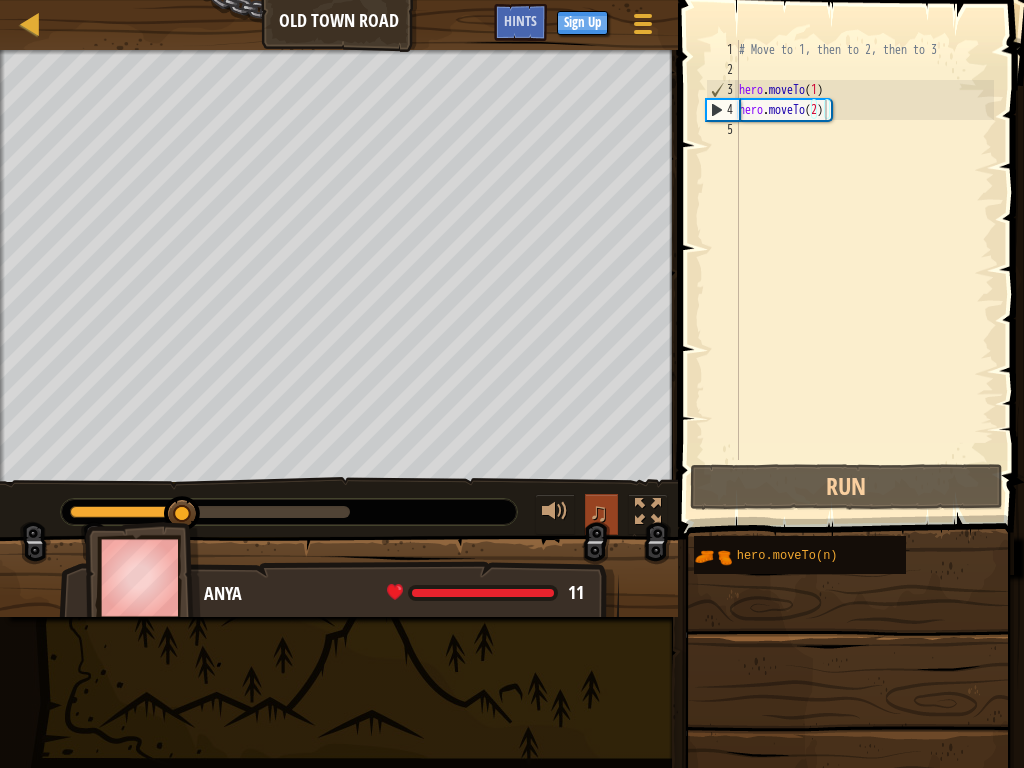 click on "♫" at bounding box center (602, 514) 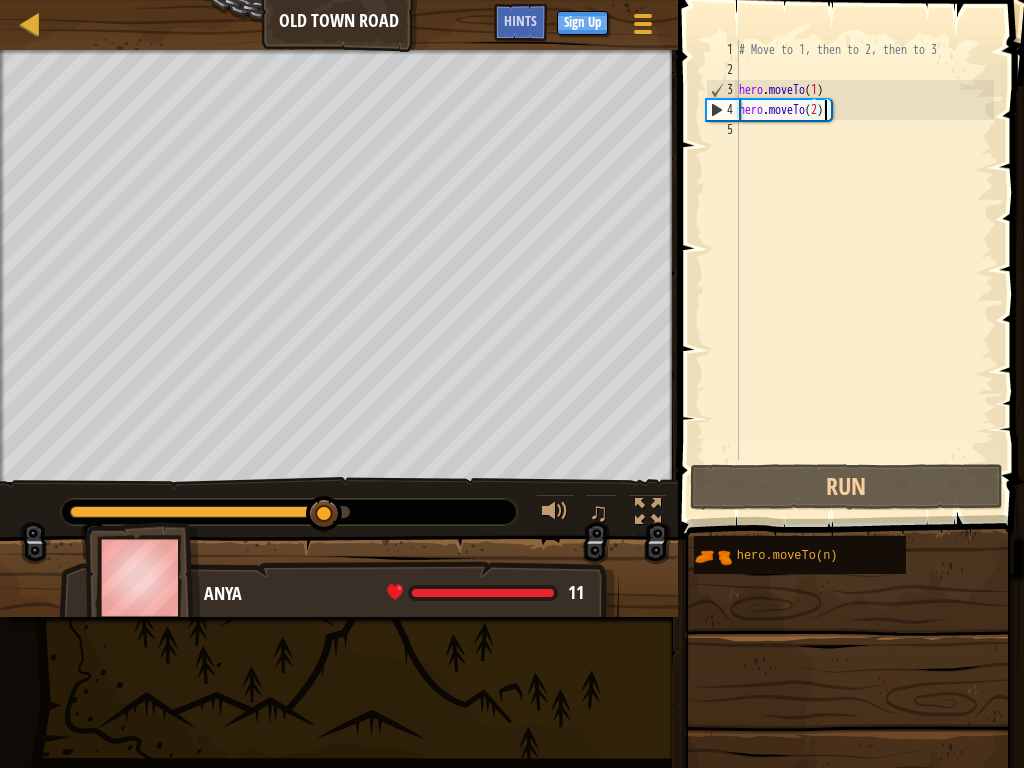 click on "5" at bounding box center (722, 130) 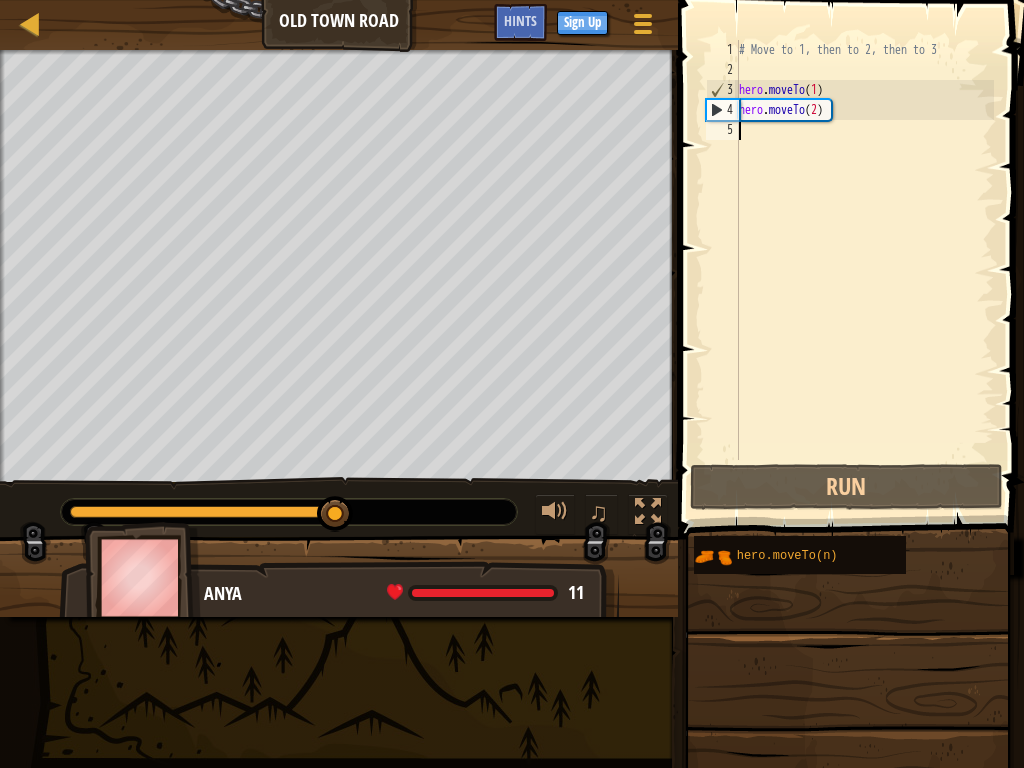 click on "5" at bounding box center [722, 130] 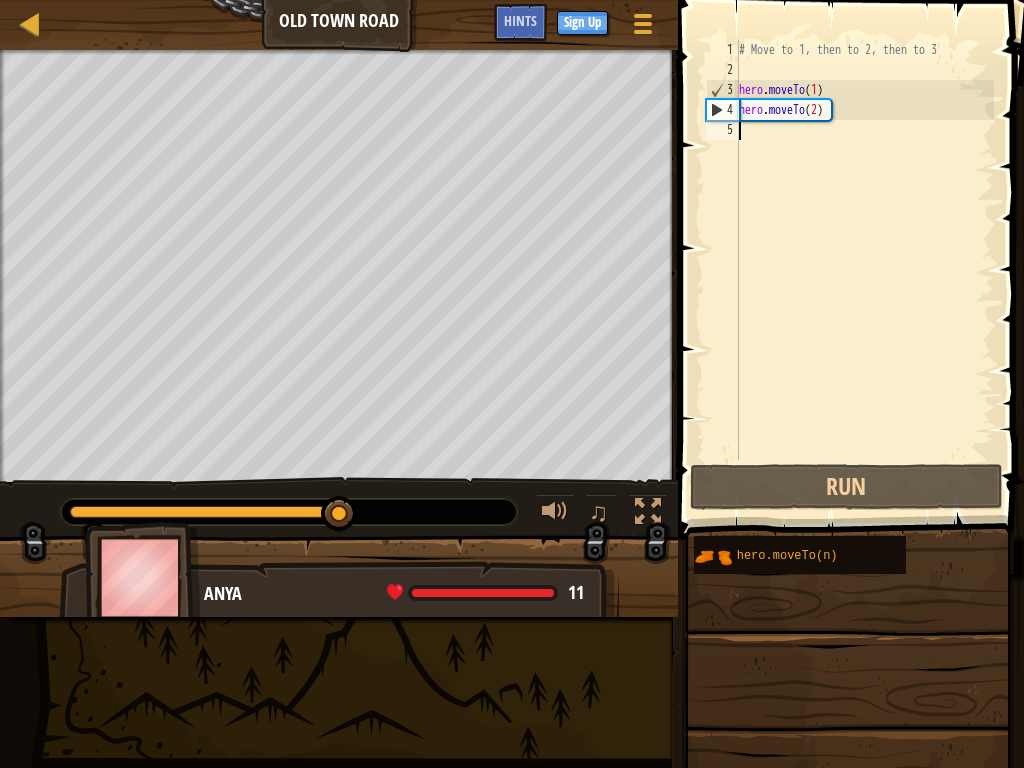 click on "5" at bounding box center [722, 130] 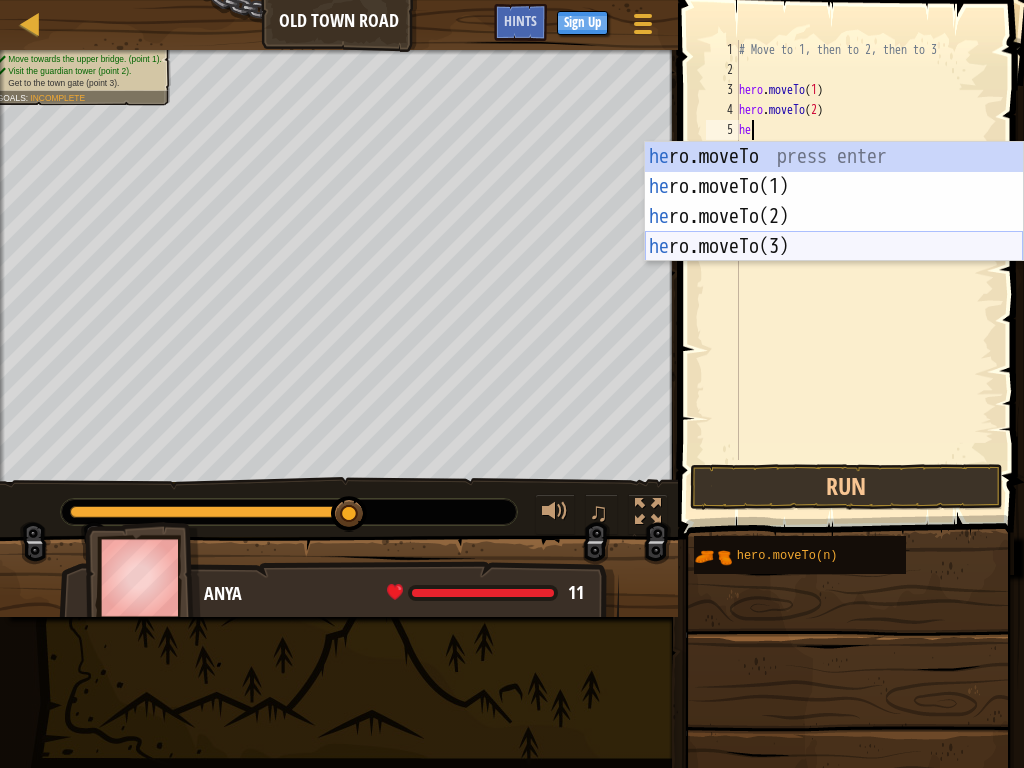 click on "he ro.moveTo press enter he ro.moveTo(1) press enter he ro.moveTo(2) press enter he ro.moveTo(3) press enter" at bounding box center (834, 232) 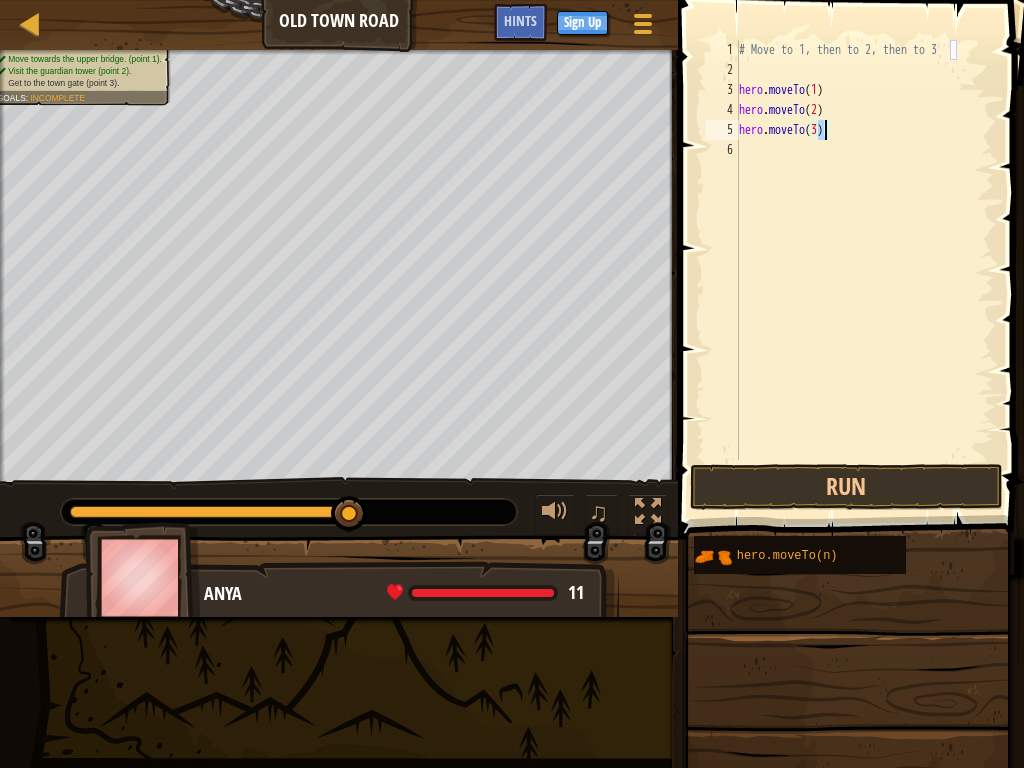 type on "hero.moveTo(3)" 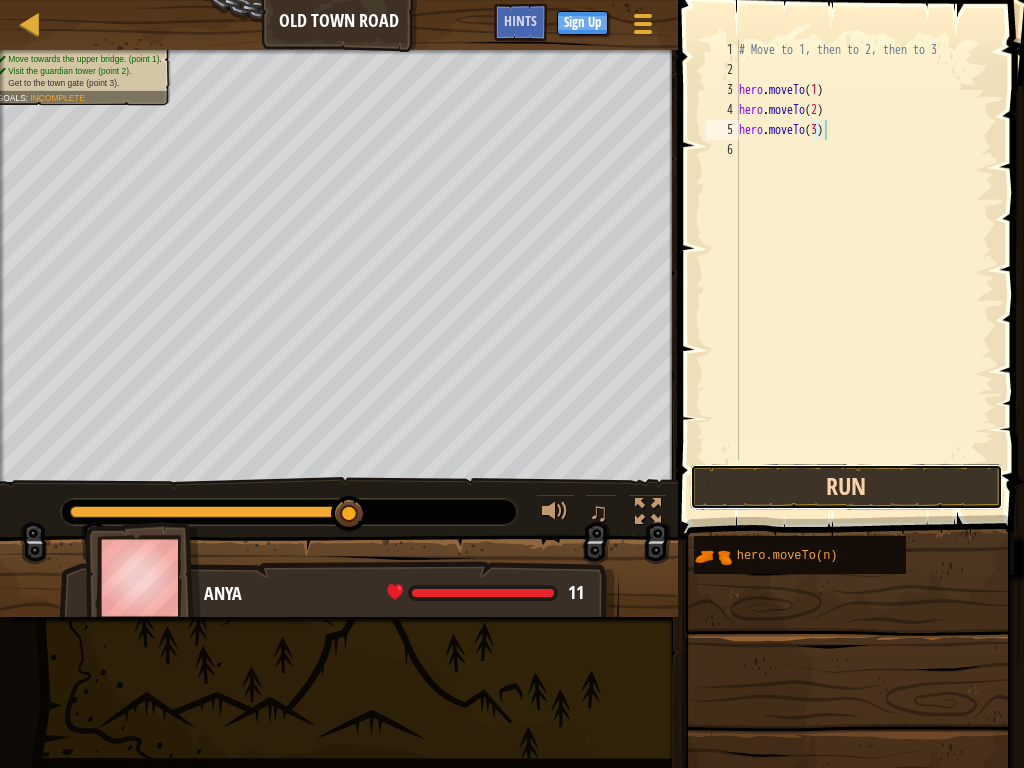 click on "Run" at bounding box center (846, 487) 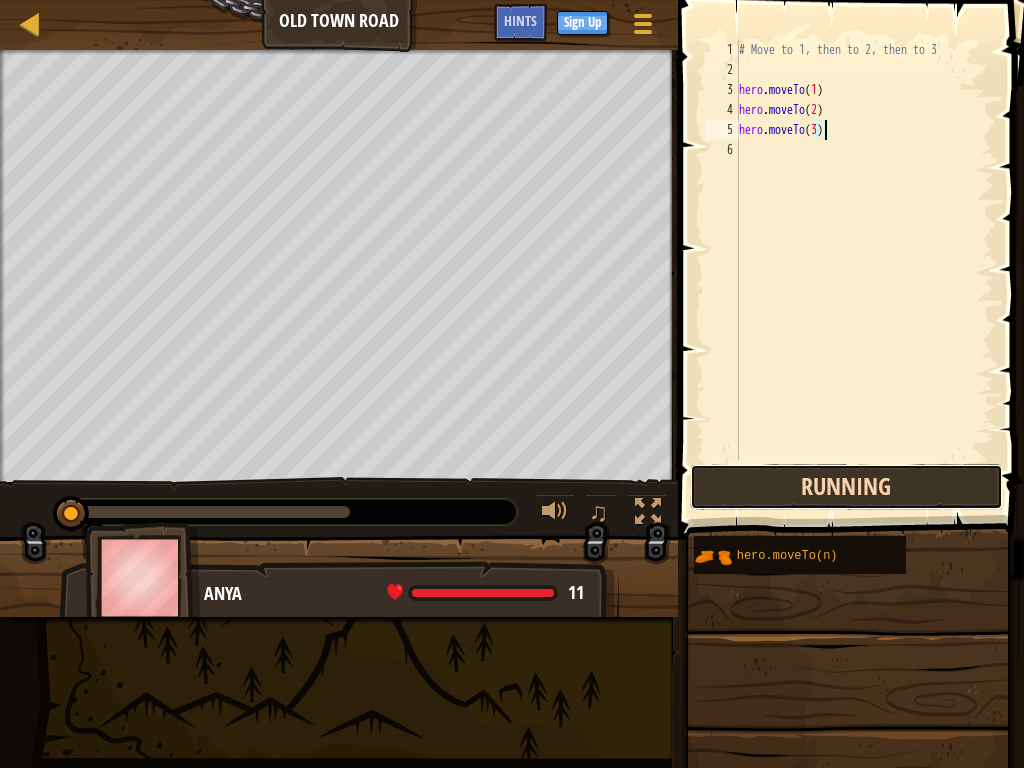 click on "Running" at bounding box center [846, 487] 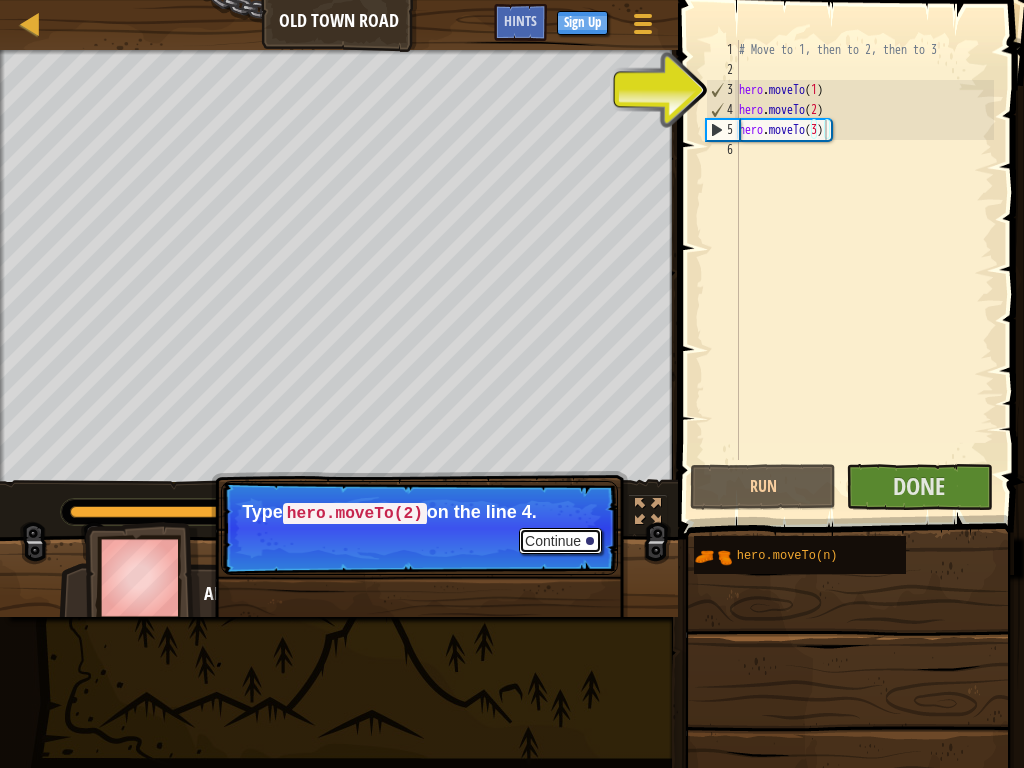 click on "Continue" at bounding box center [560, 541] 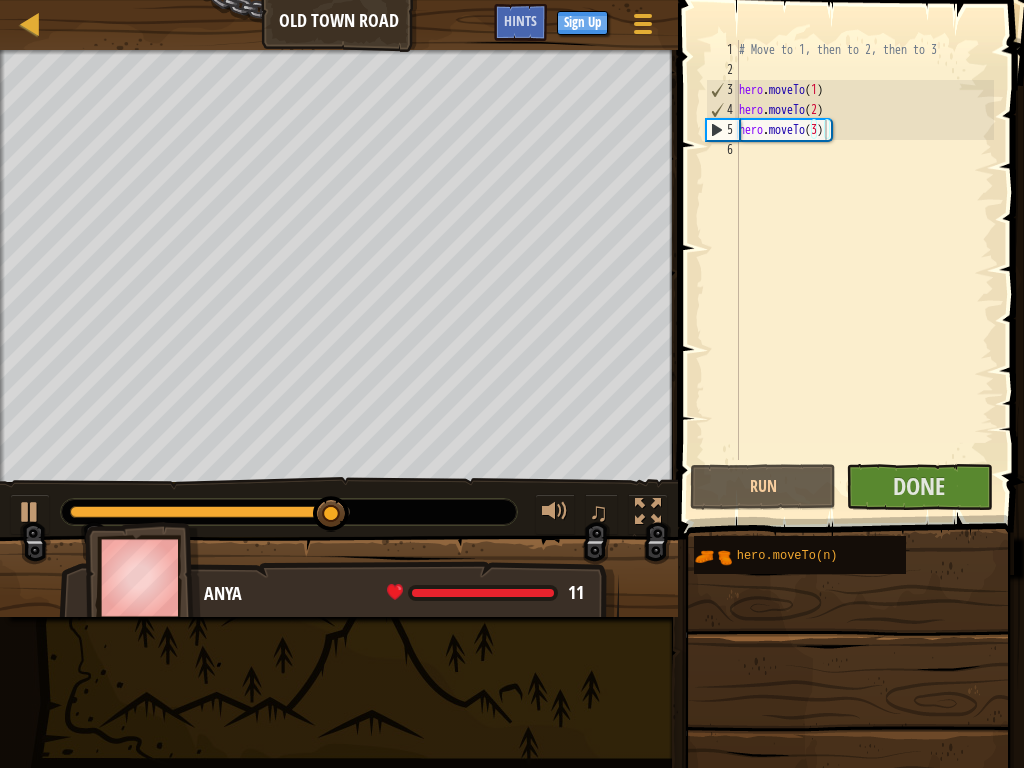 click at bounding box center [339, 585] 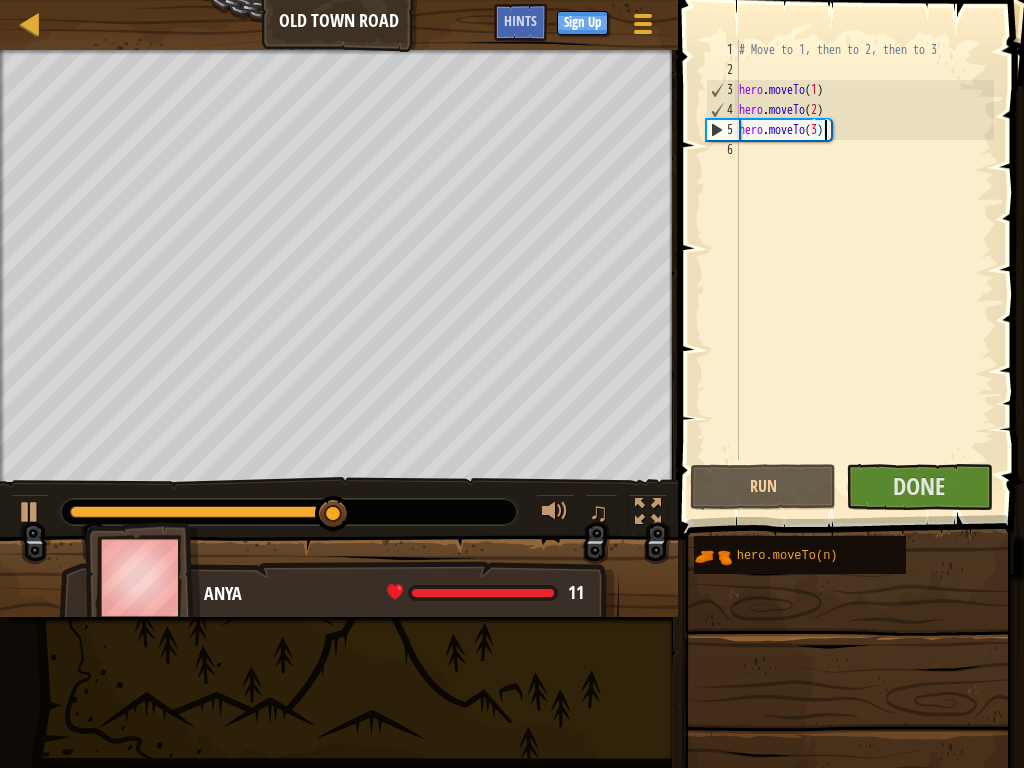 click at bounding box center (339, 585) 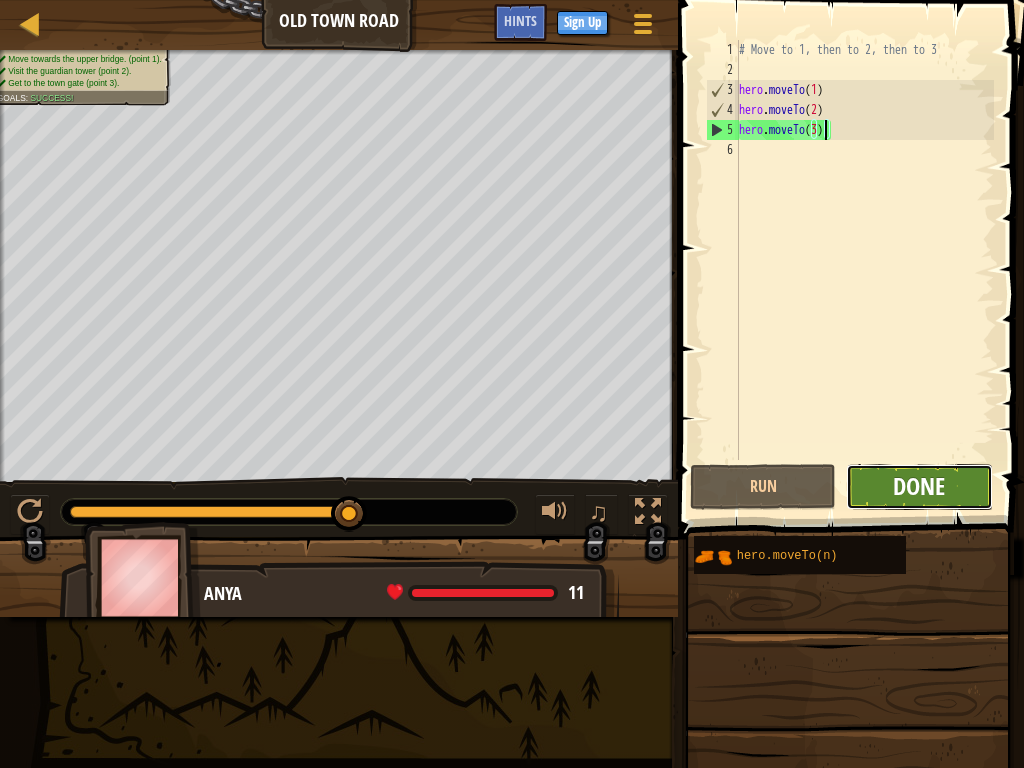 click on "Done" at bounding box center (919, 486) 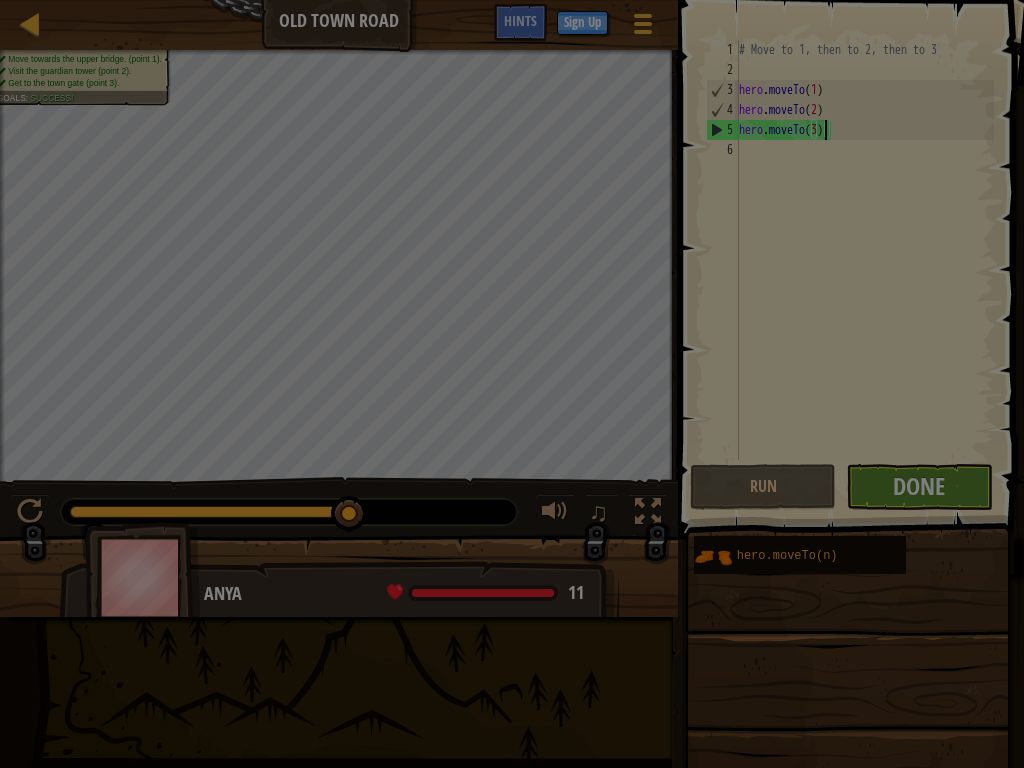 click on "× Shortcuts can be dangerous. How fun was this level? Loading... Reticulating Splines... Loading... 0 XP Gained - Level 2 0 Gems Gained Want to save your code? Create a free account! Sign Up to Save Progress Saving Progress Continue" at bounding box center (0, 0) 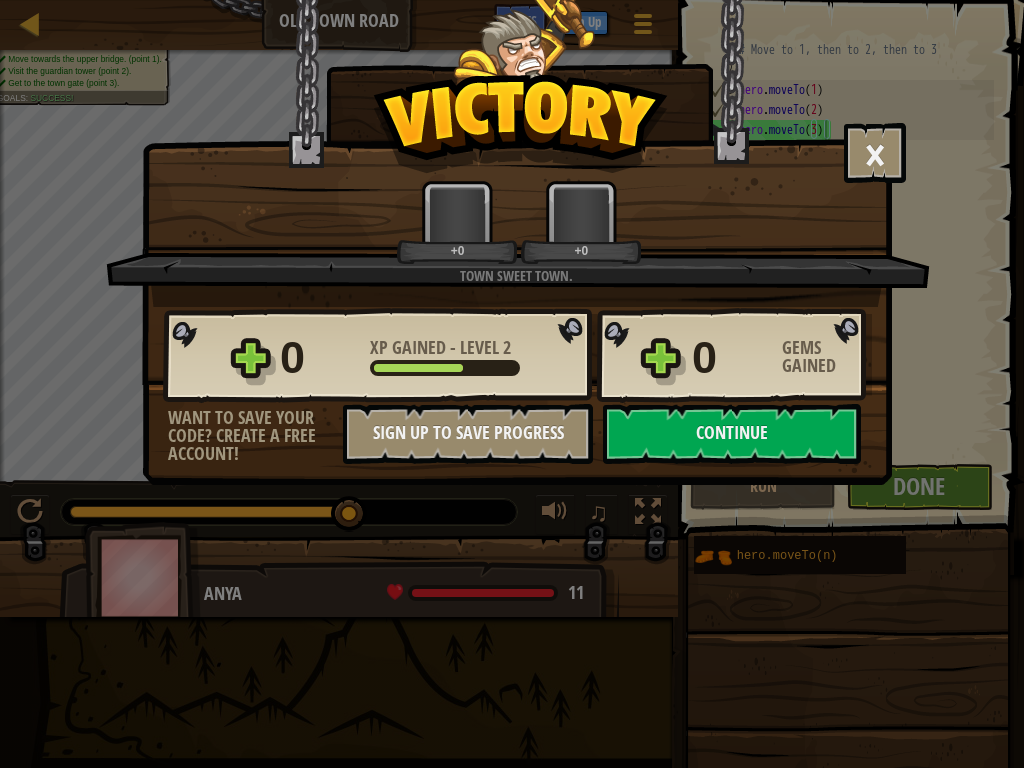drag, startPoint x: 942, startPoint y: 480, endPoint x: 942, endPoint y: 510, distance: 30 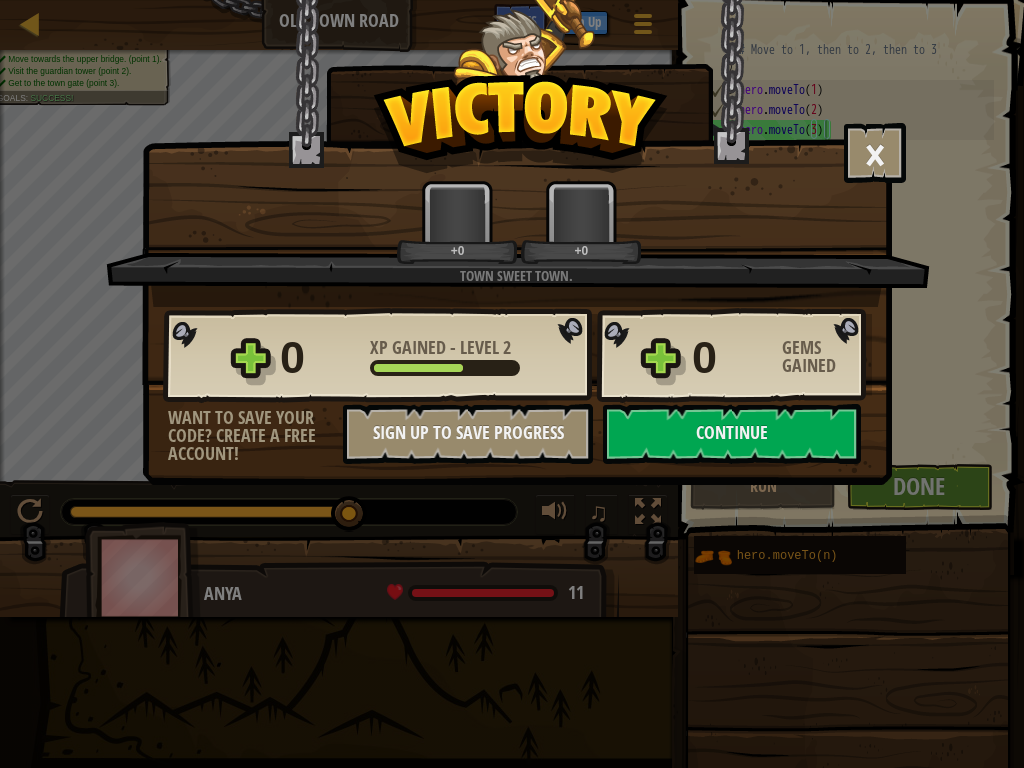 click on "× Shortcuts can be dangerous. How fun was this level? Town Sweet Town. +0 +0 Reticulating Splines... 0 XP Gained - Level 2 0 Gems Gained Want to save your code? Create a free account! Sign Up to Save Progress Saving Progress Continue" at bounding box center [512, 384] 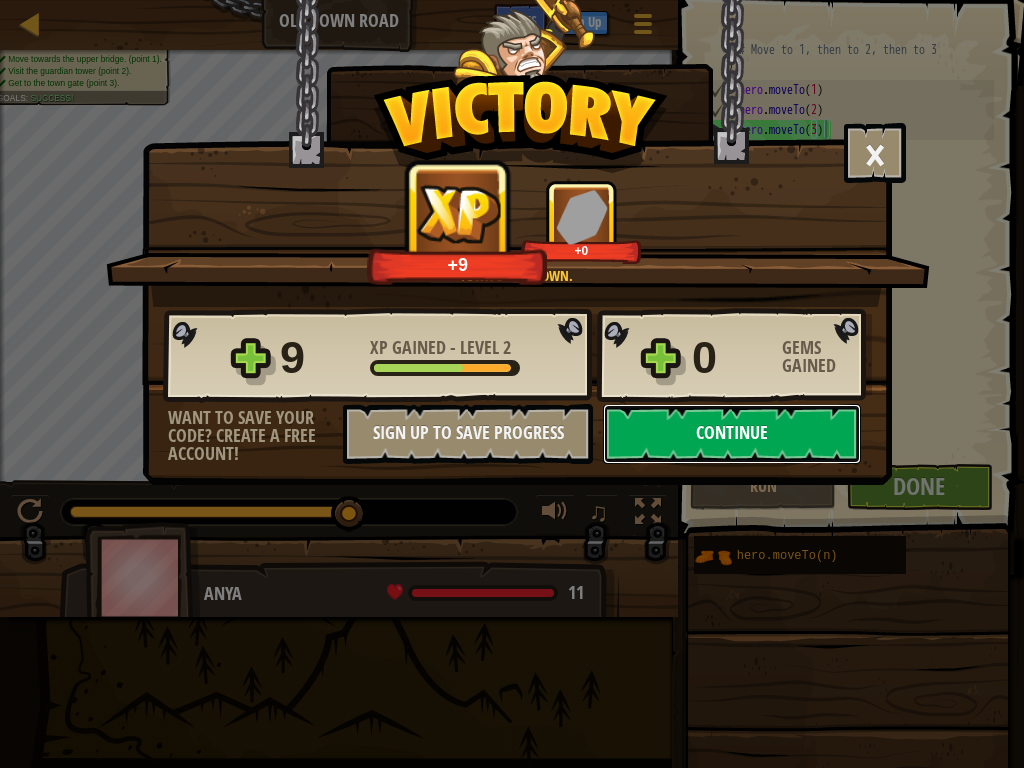 click on "Continue" at bounding box center [732, 434] 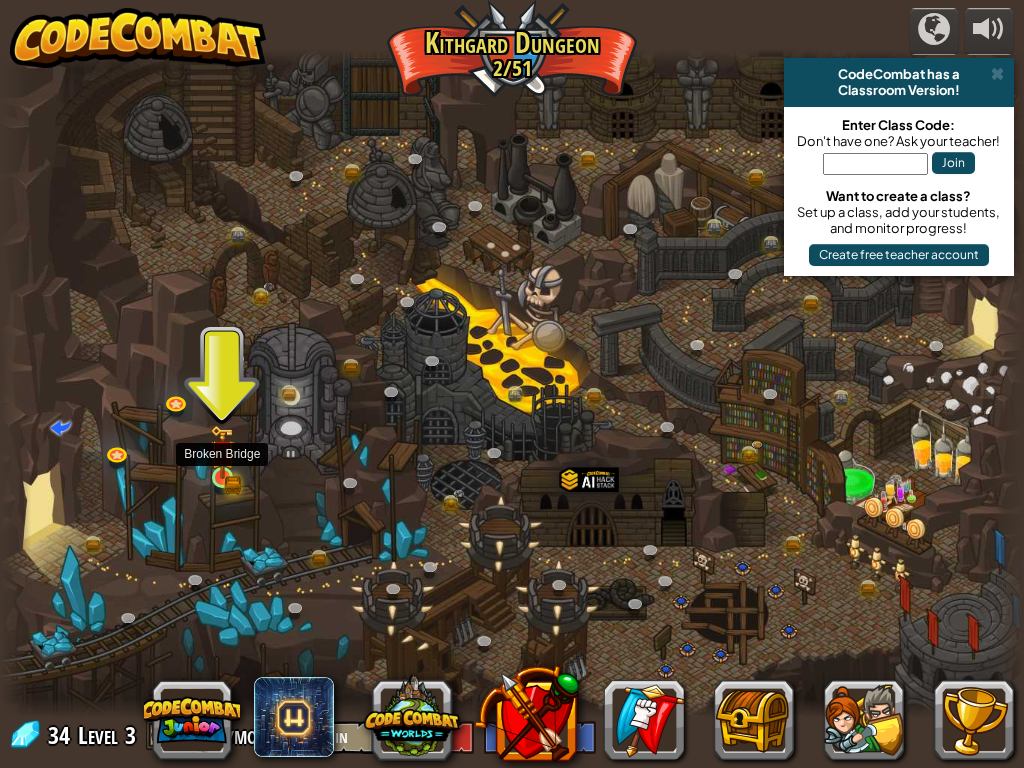click at bounding box center (222, 477) 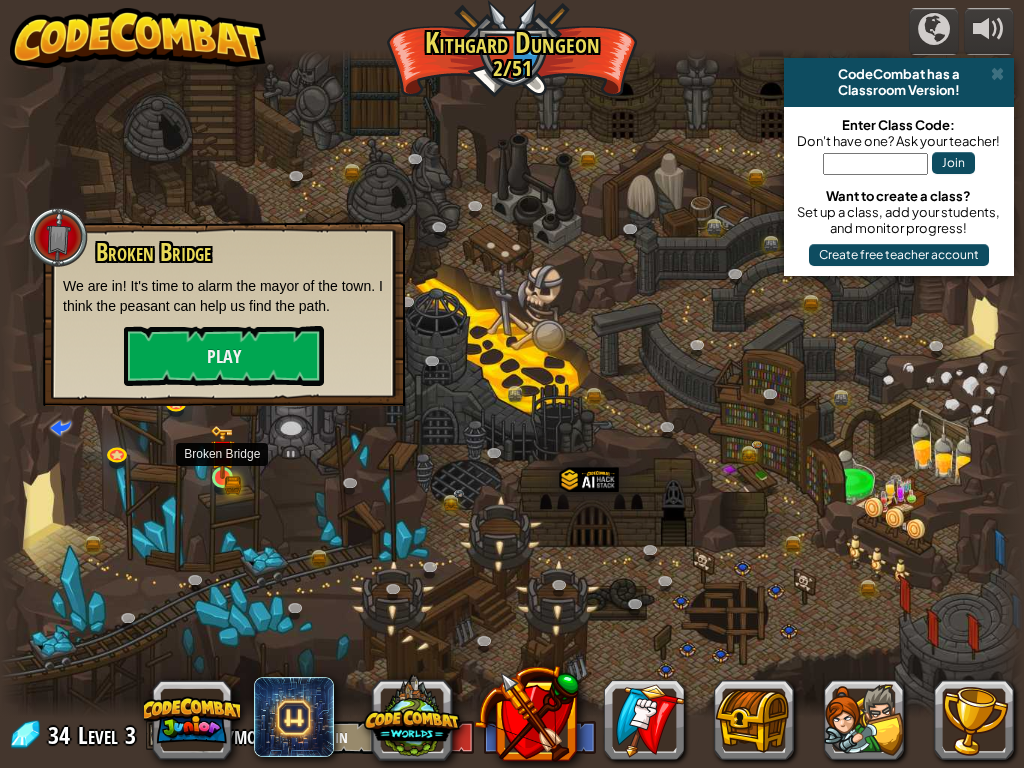 click at bounding box center (222, 452) 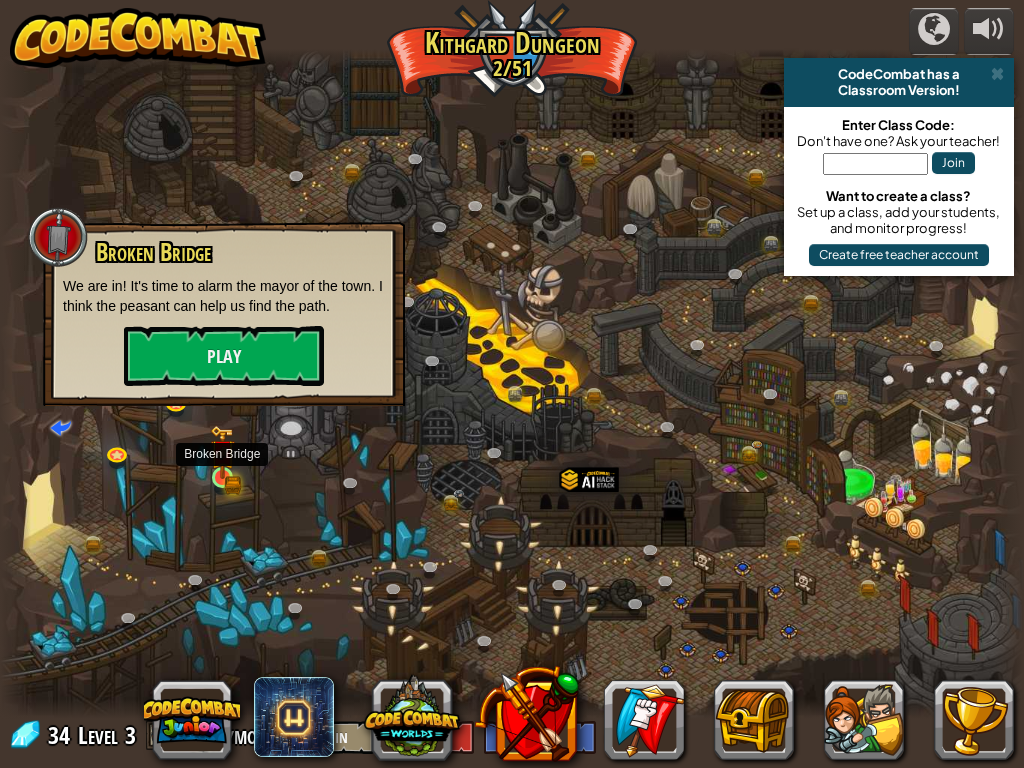 click at bounding box center (222, 452) 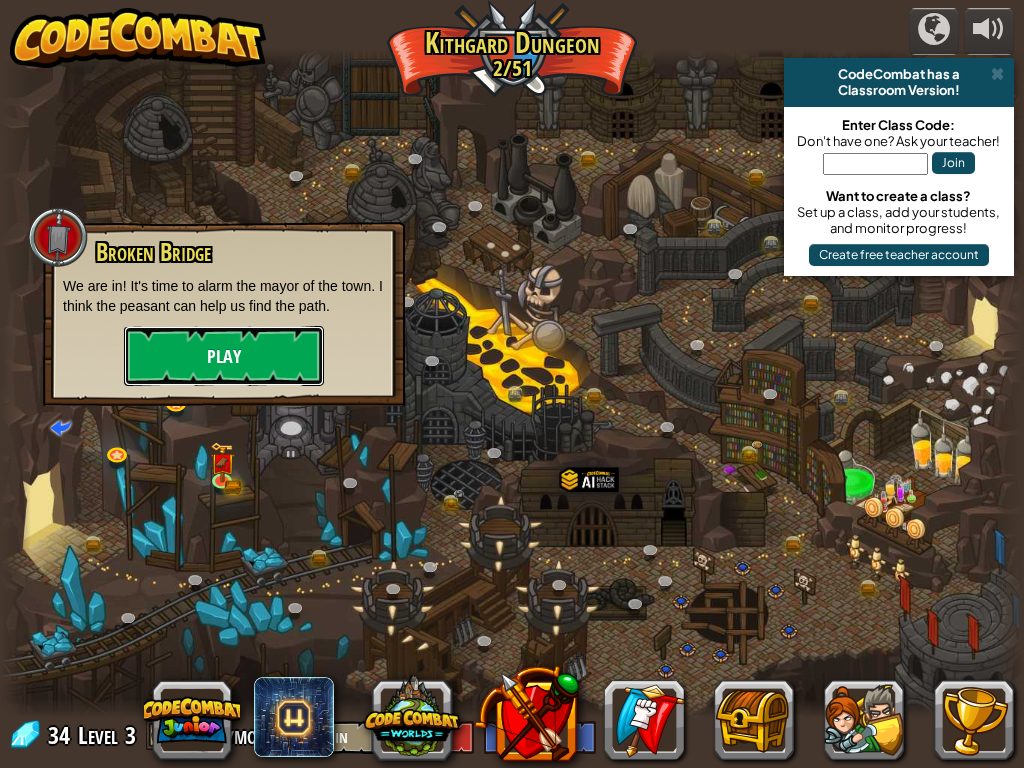 click on "Play" at bounding box center (224, 356) 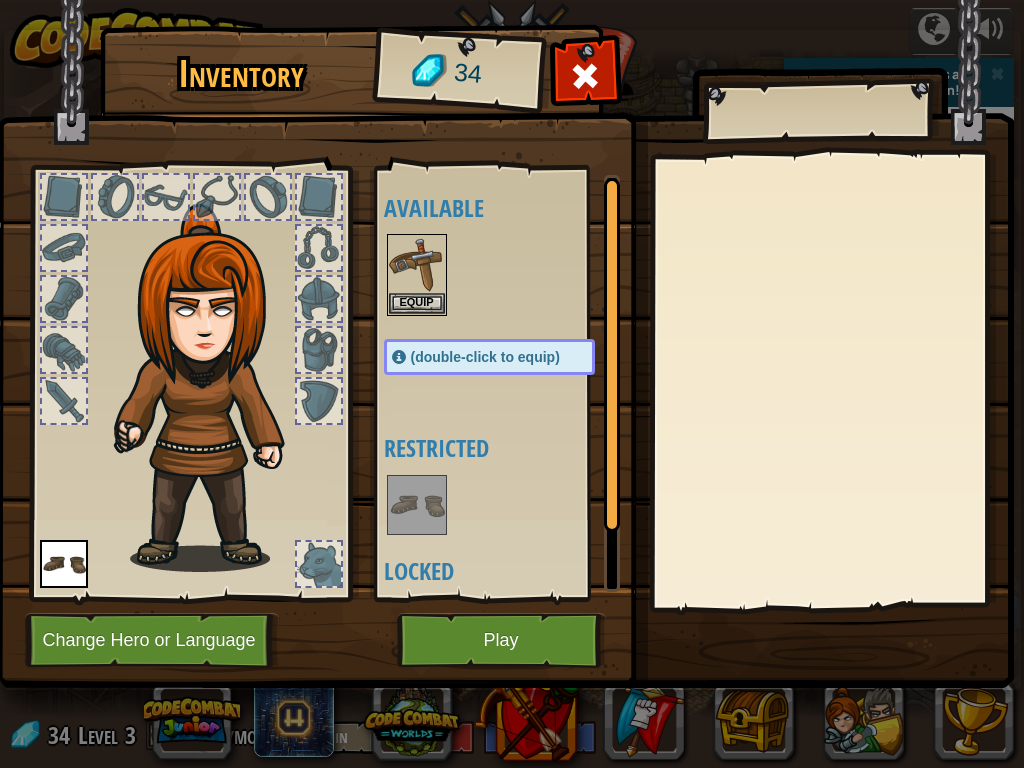 click at bounding box center (212, 388) 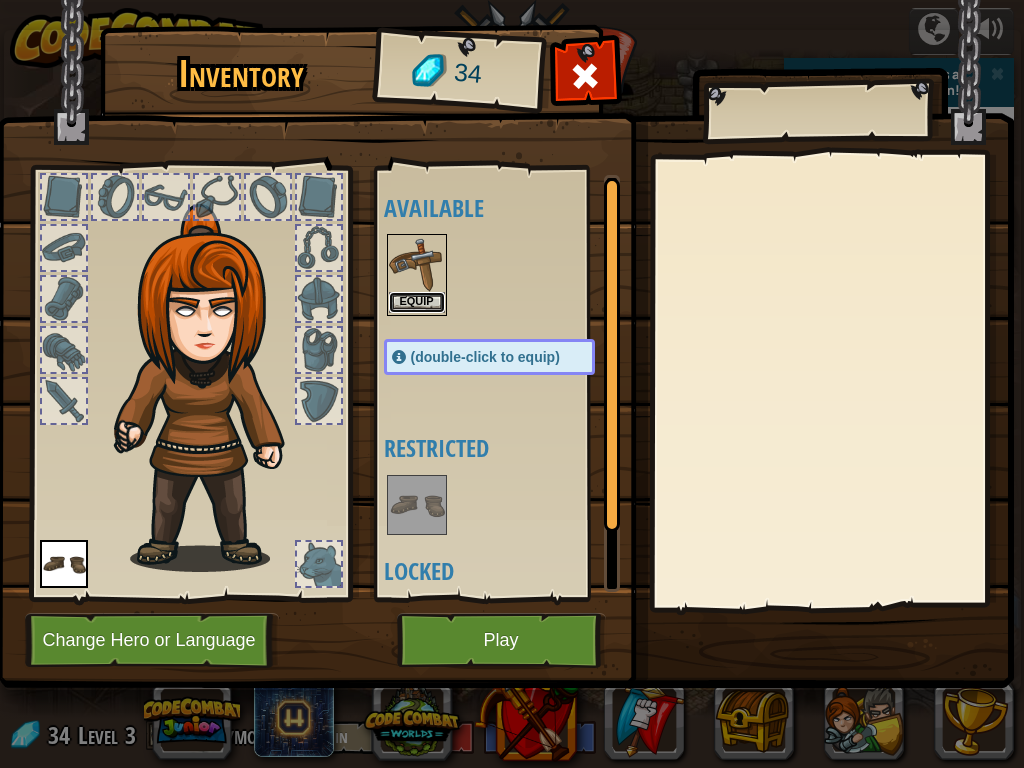 click on "Equip" at bounding box center (417, 302) 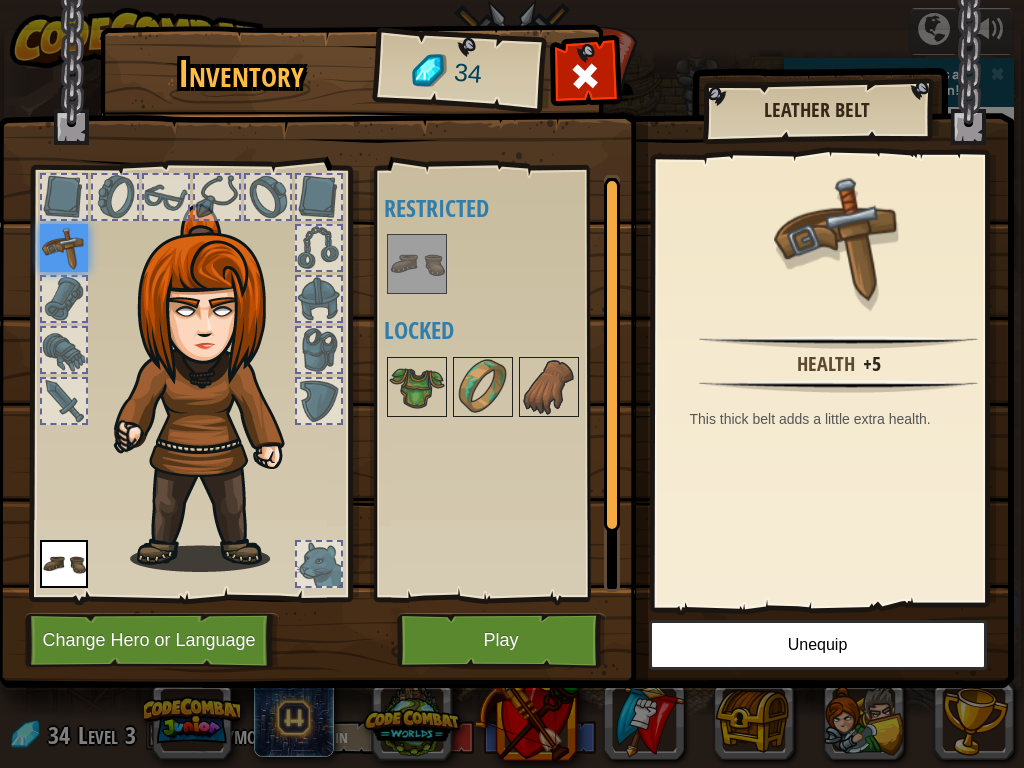 click at bounding box center (64, 248) 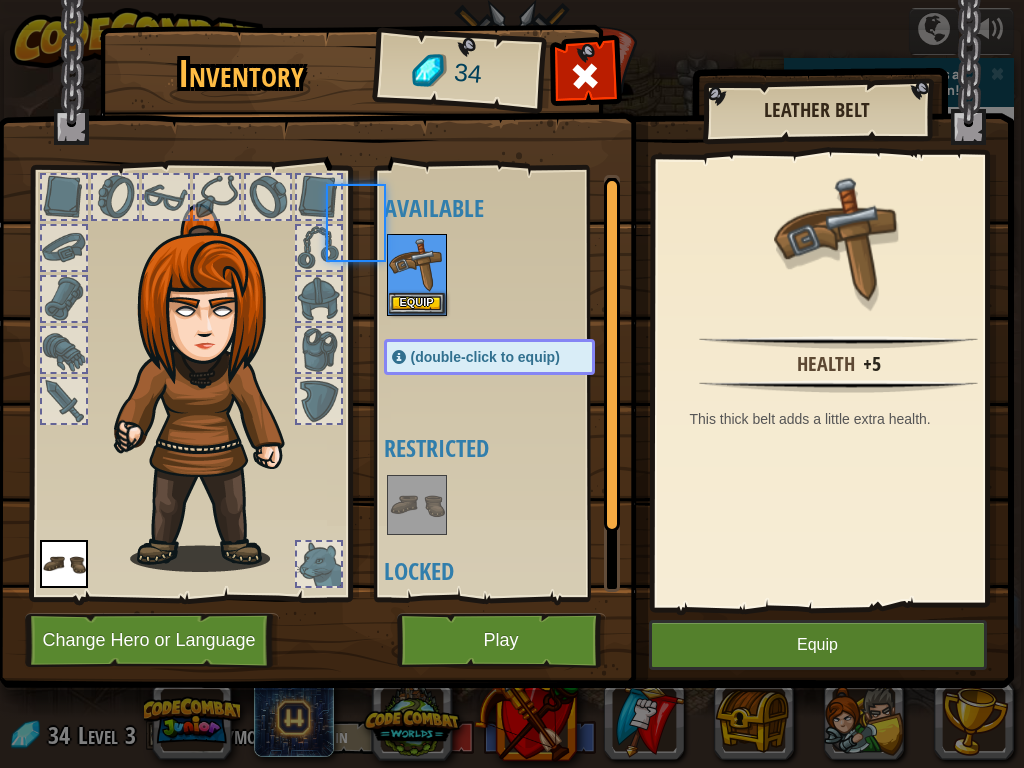 click at bounding box center [64, 248] 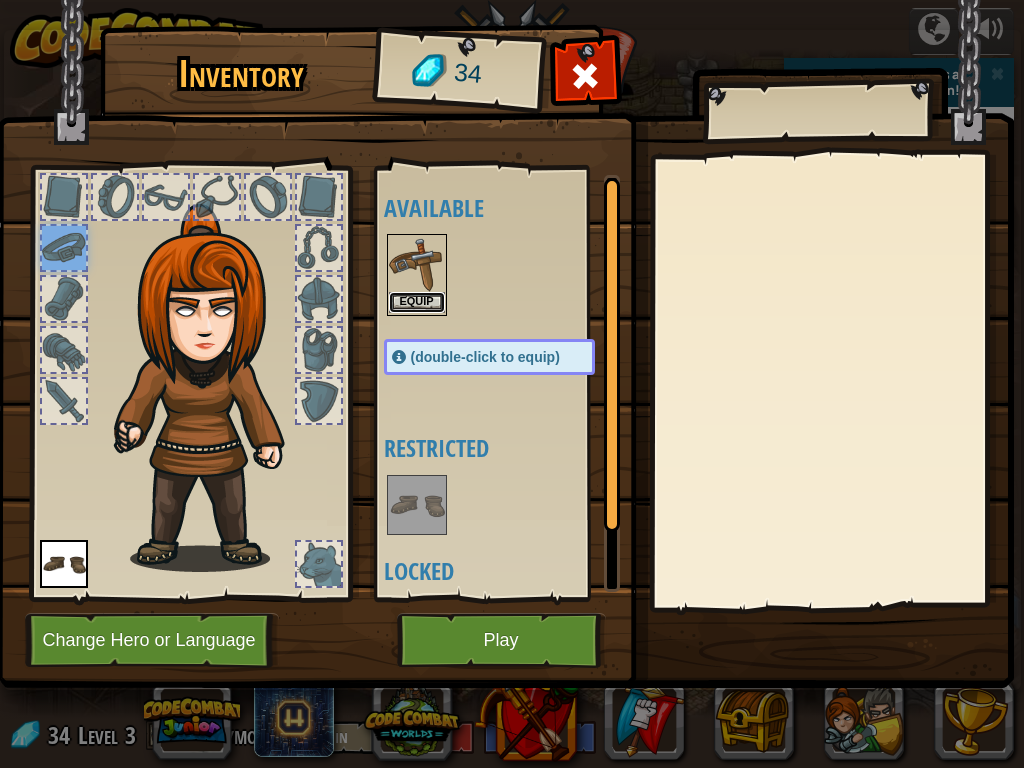 click on "Equip" at bounding box center (417, 302) 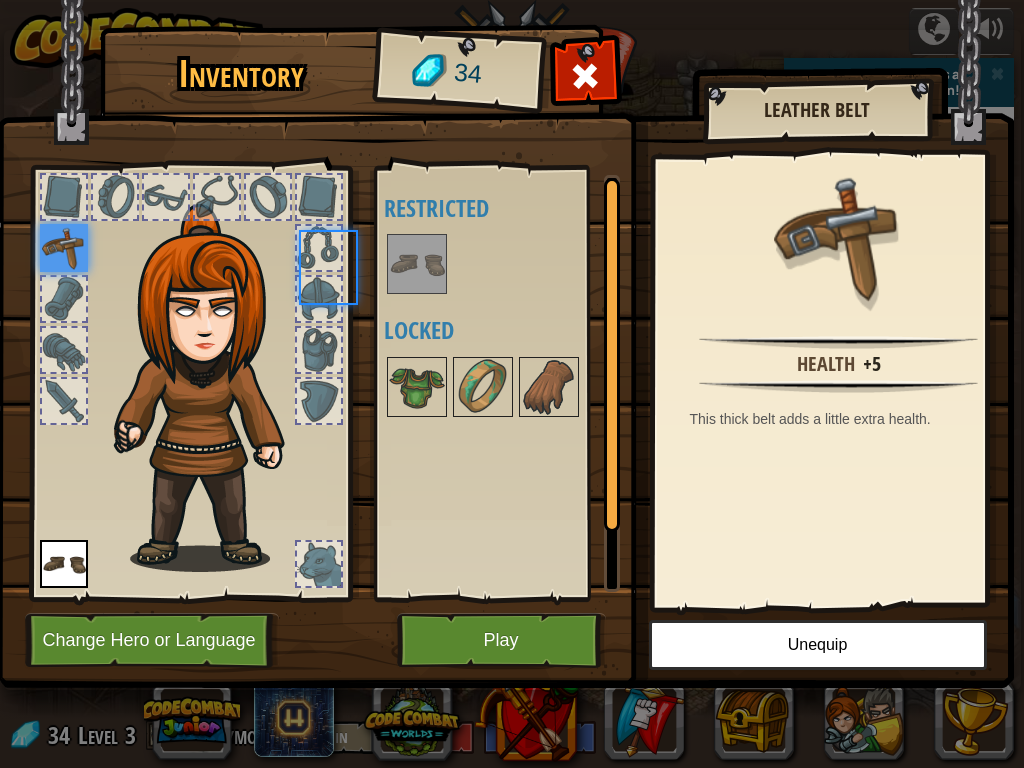 click on "Available Equip (double-click to equip) Restricted Locked" at bounding box center [509, 383] 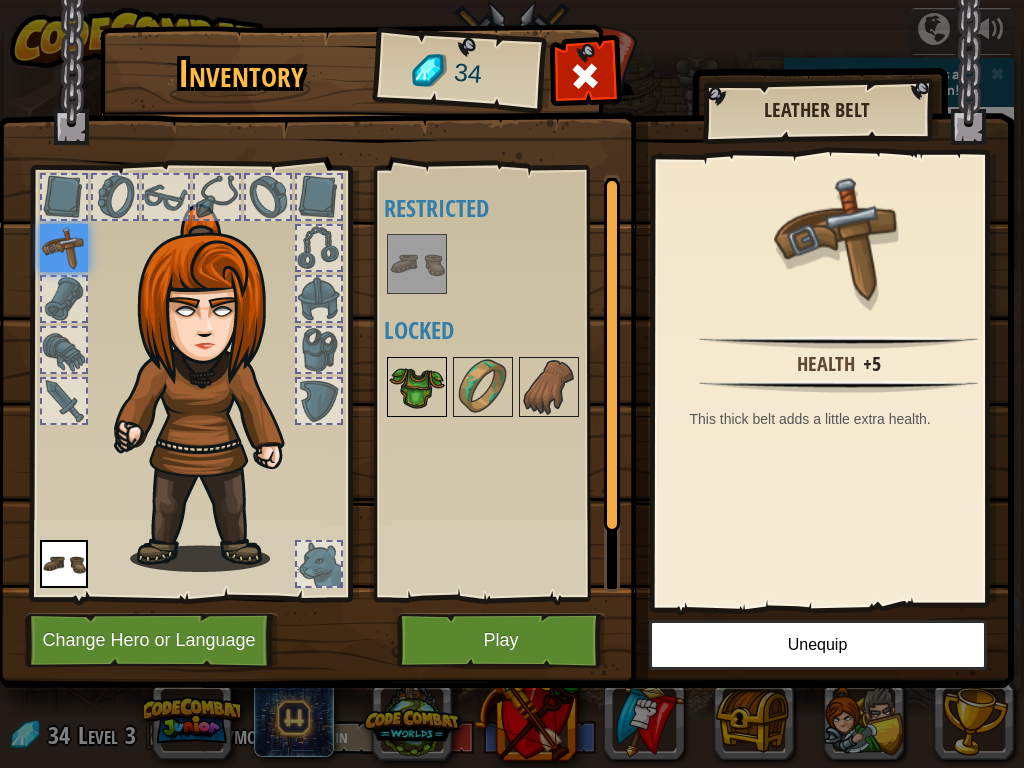 click at bounding box center [417, 387] 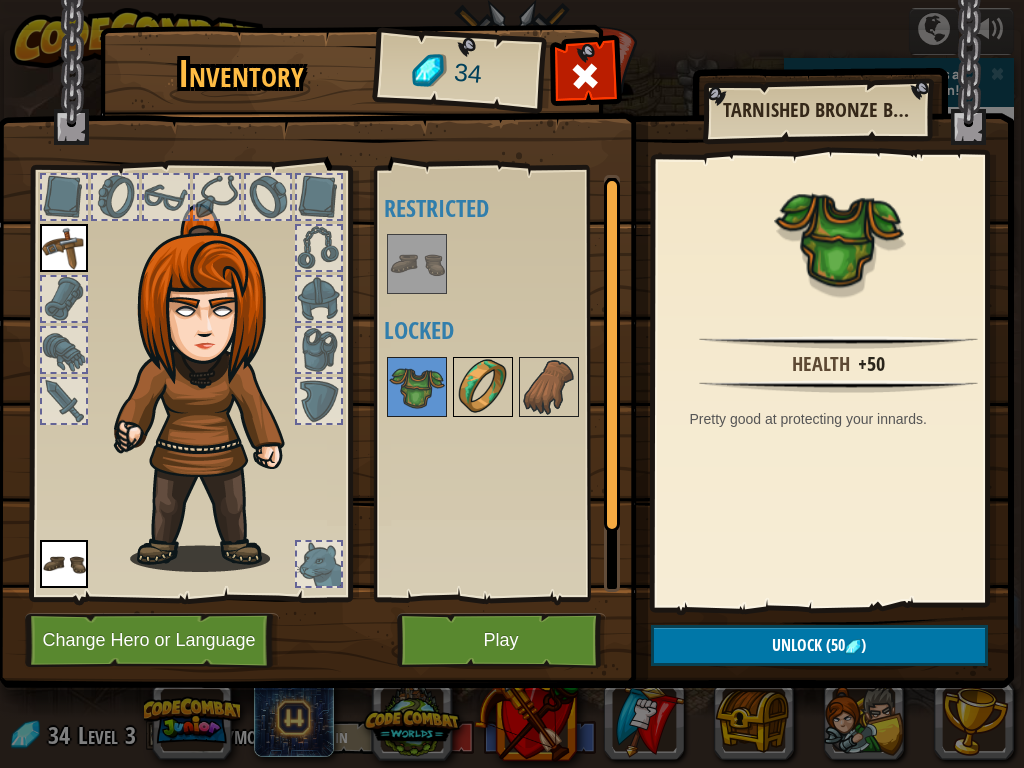 click at bounding box center [483, 387] 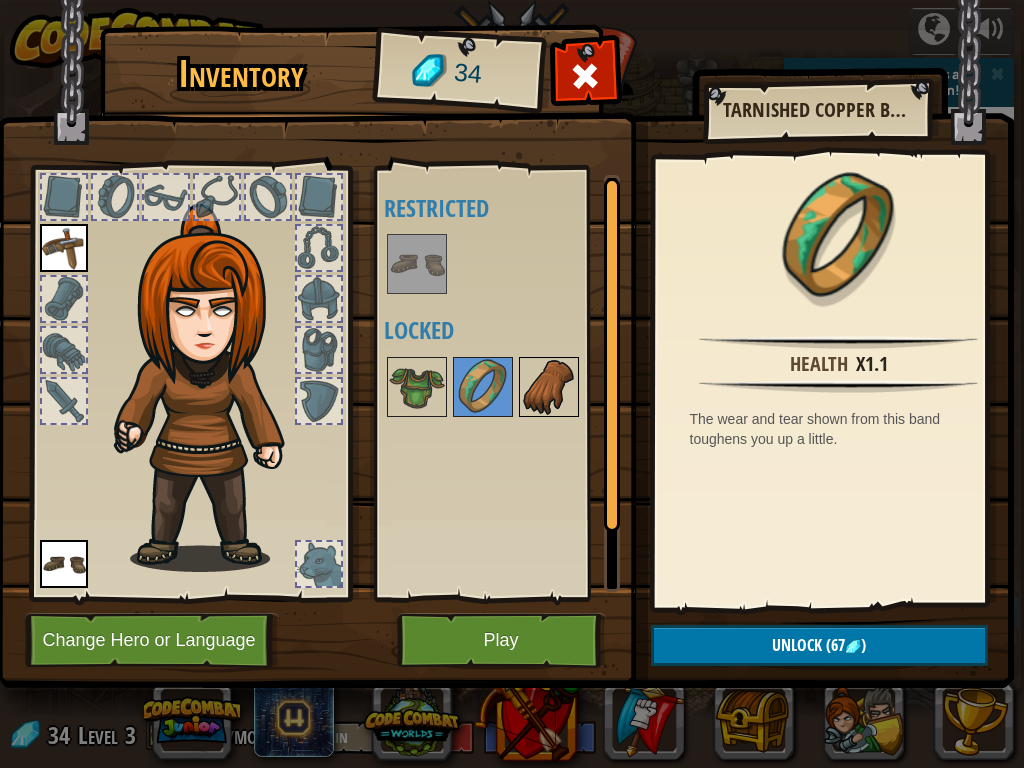 click at bounding box center (549, 387) 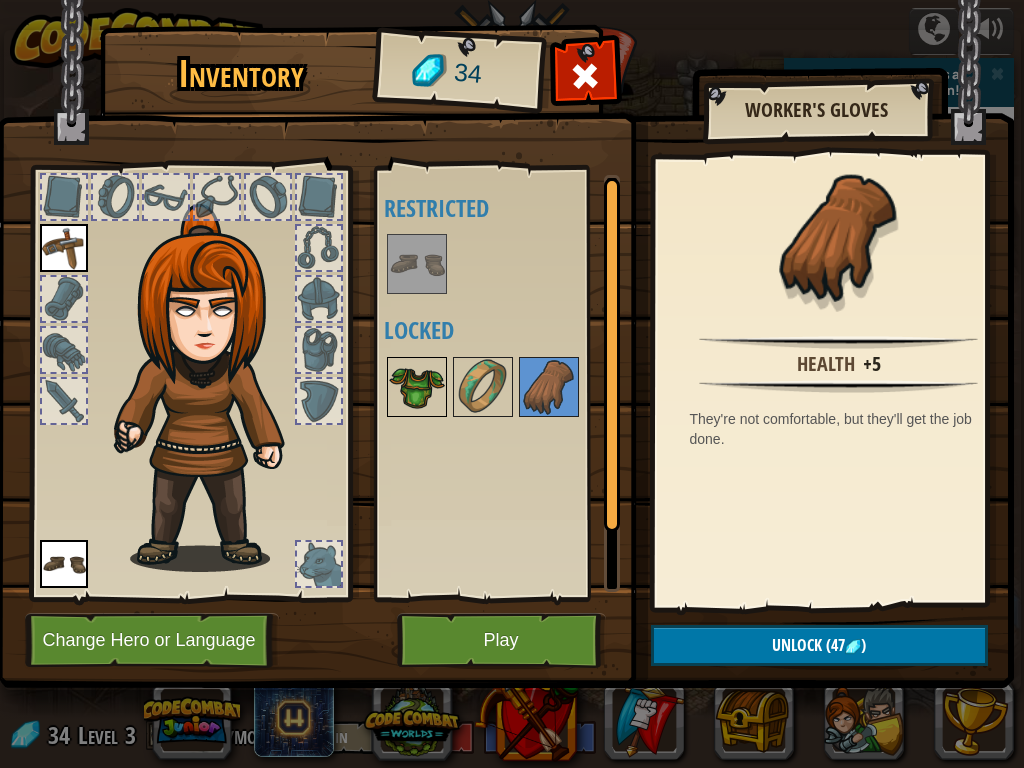 click at bounding box center (417, 387) 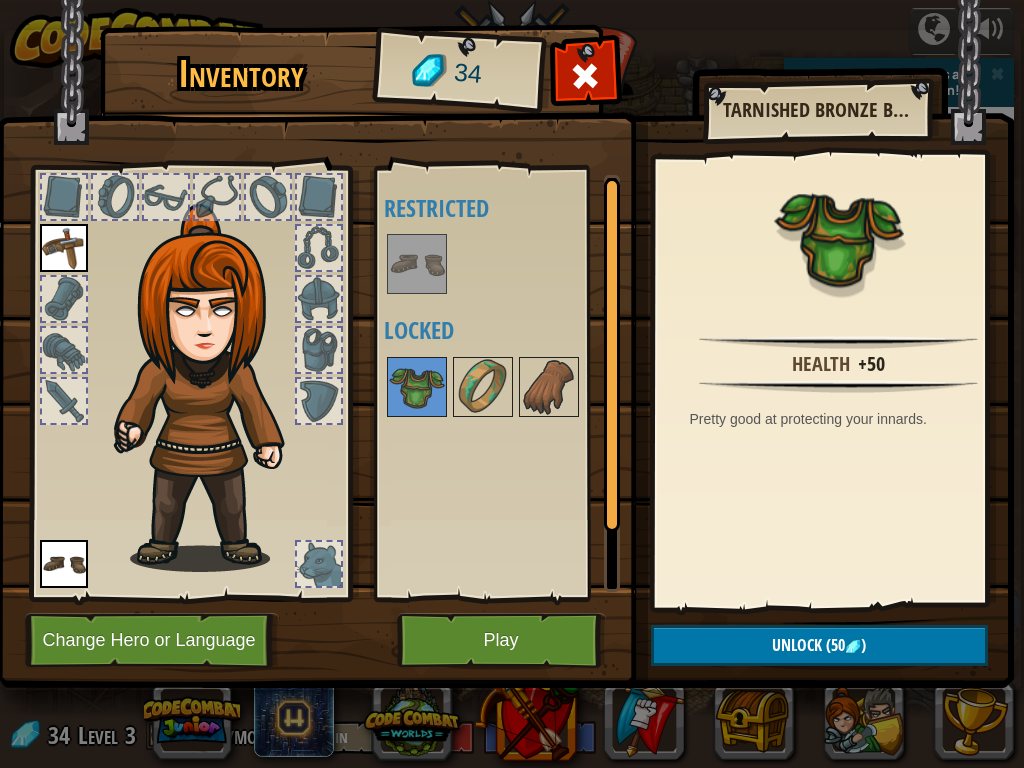 click at bounding box center (417, 264) 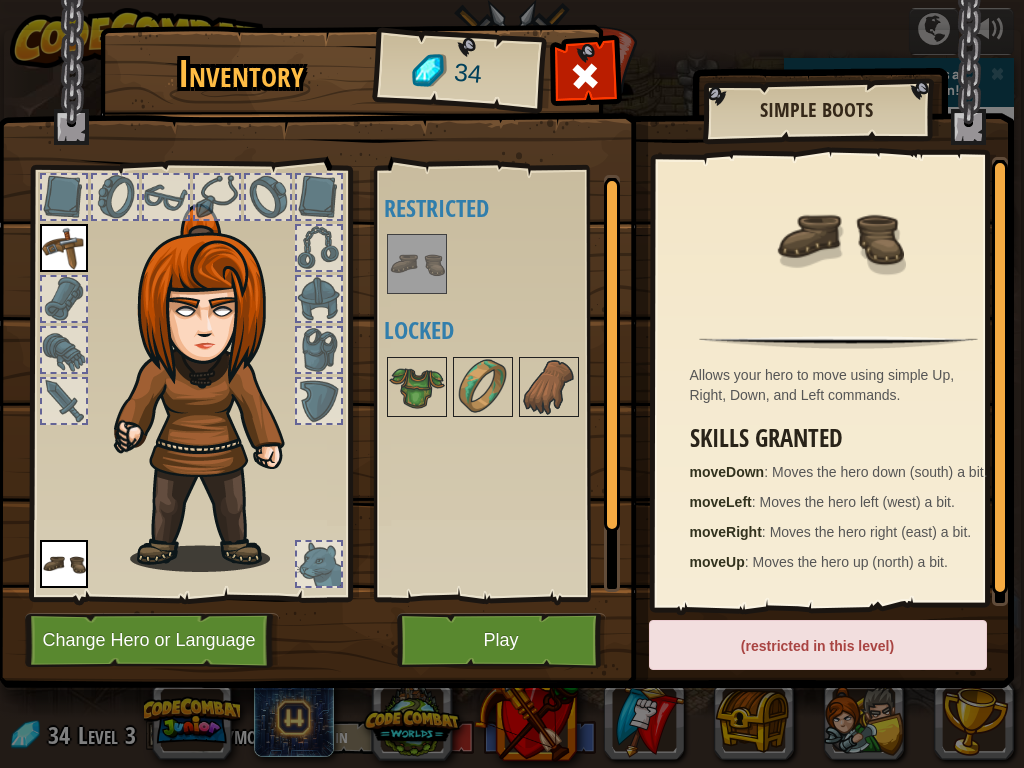 click at bounding box center [417, 264] 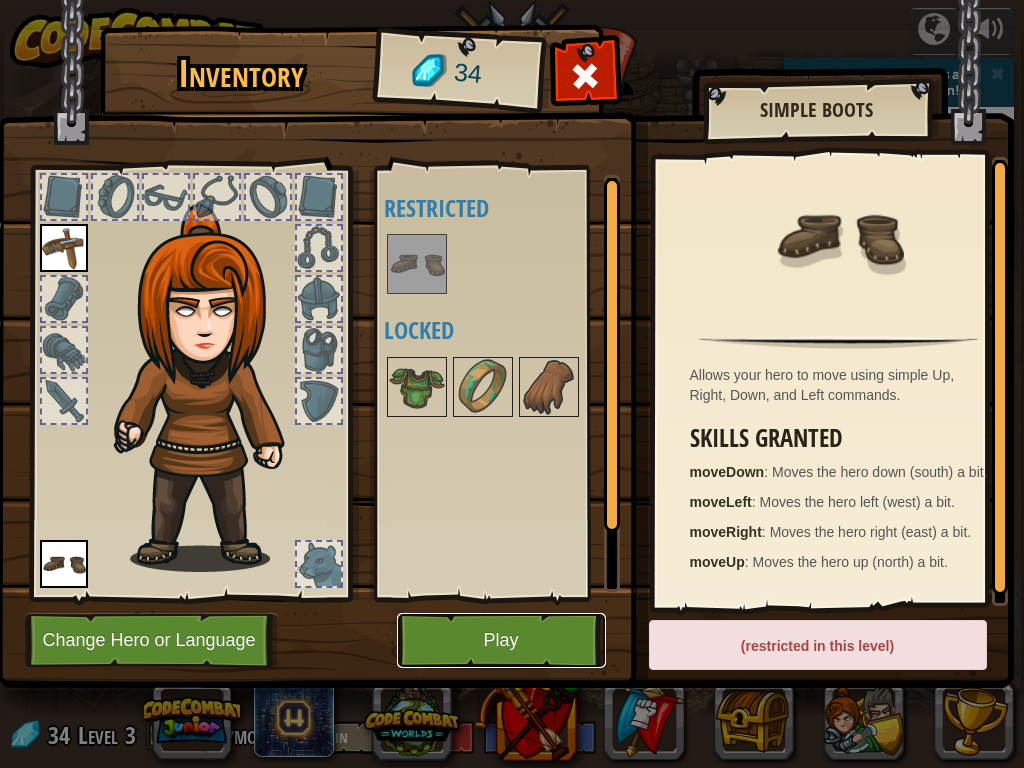 click on "Play" at bounding box center [501, 640] 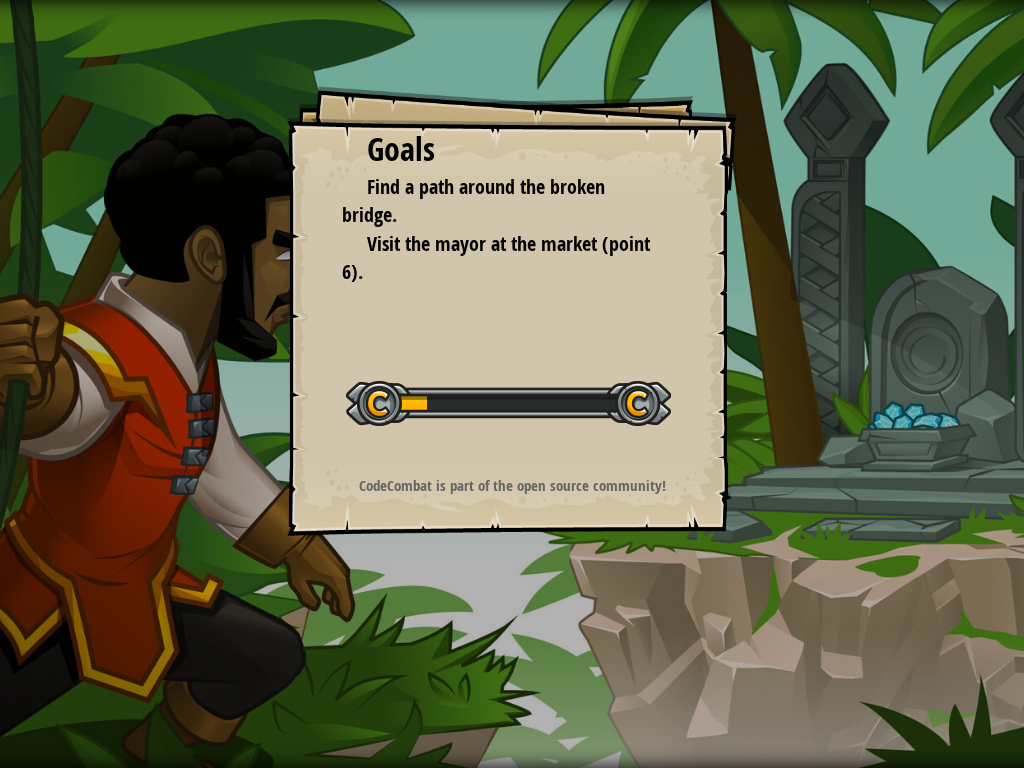 click on "Goals Find a path around the broken bridge. Visit the mayor at the market (point [NUMBER]). Start Level Error loading from server. Try refreshing the page. You'll need a subscription to play this level. Subscribe You'll need to join a course to play this level. Back to my courses Ask your teacher to assign a license to you so you can continue to play CodeCombat! Back to my courses This level is locked. Back to my courses CodeCombat is part of the open source community!" at bounding box center [512, 384] 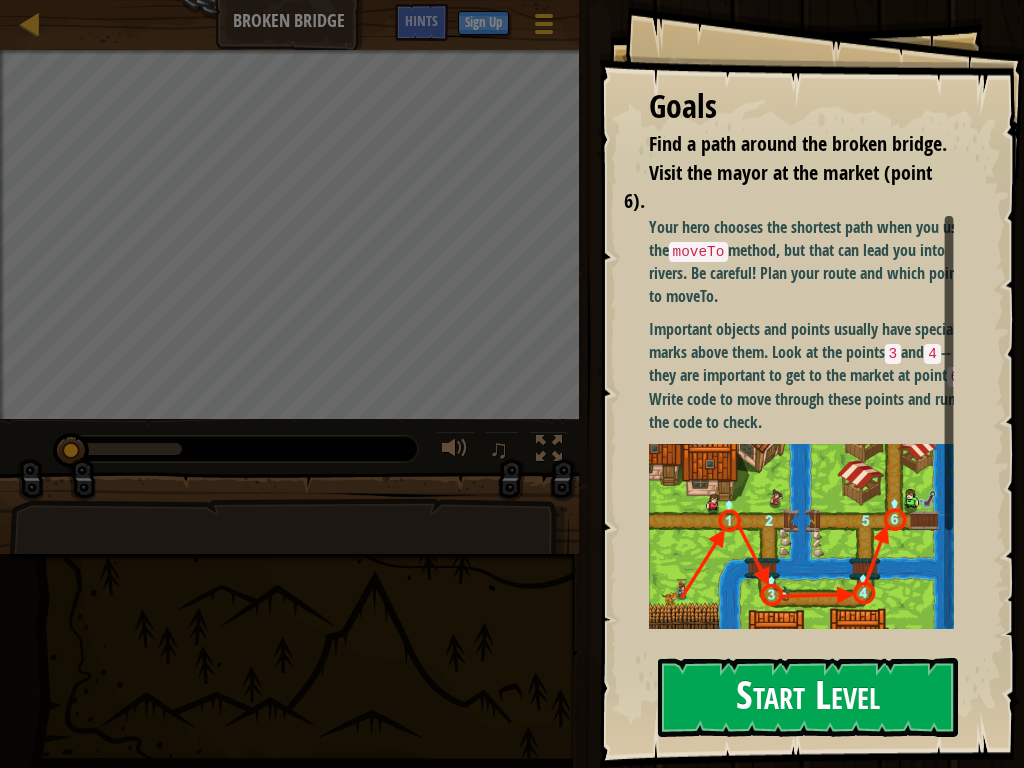 click on "Start Level" at bounding box center [808, 697] 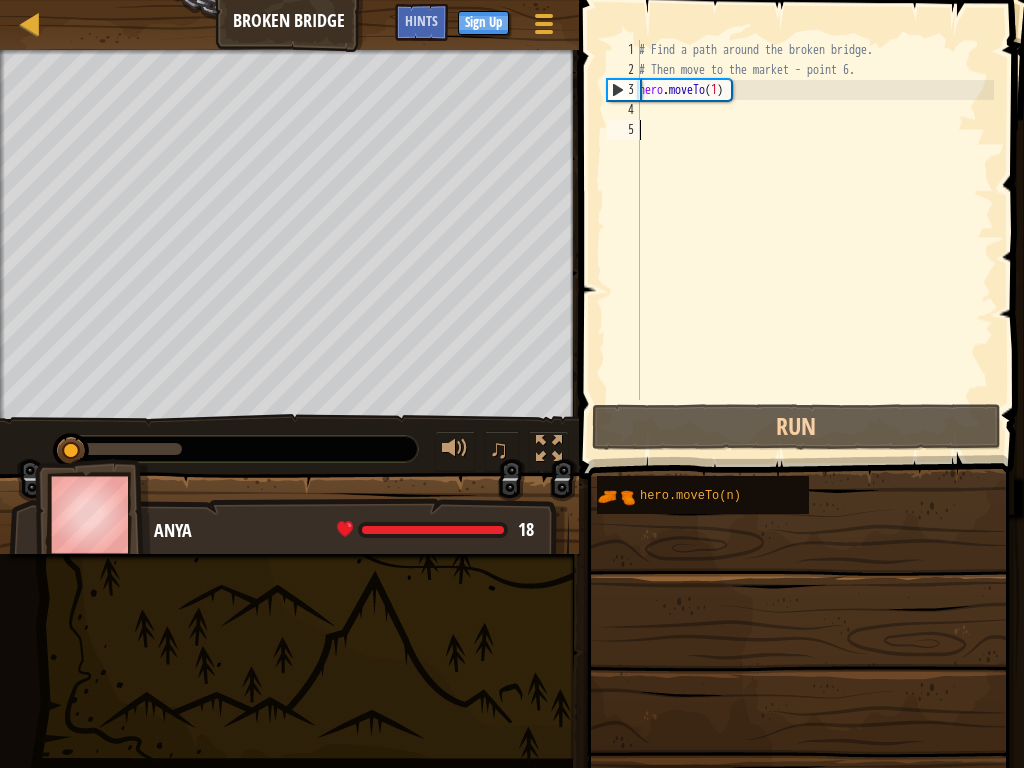 click on "Start Level" at bounding box center [1233, 697] 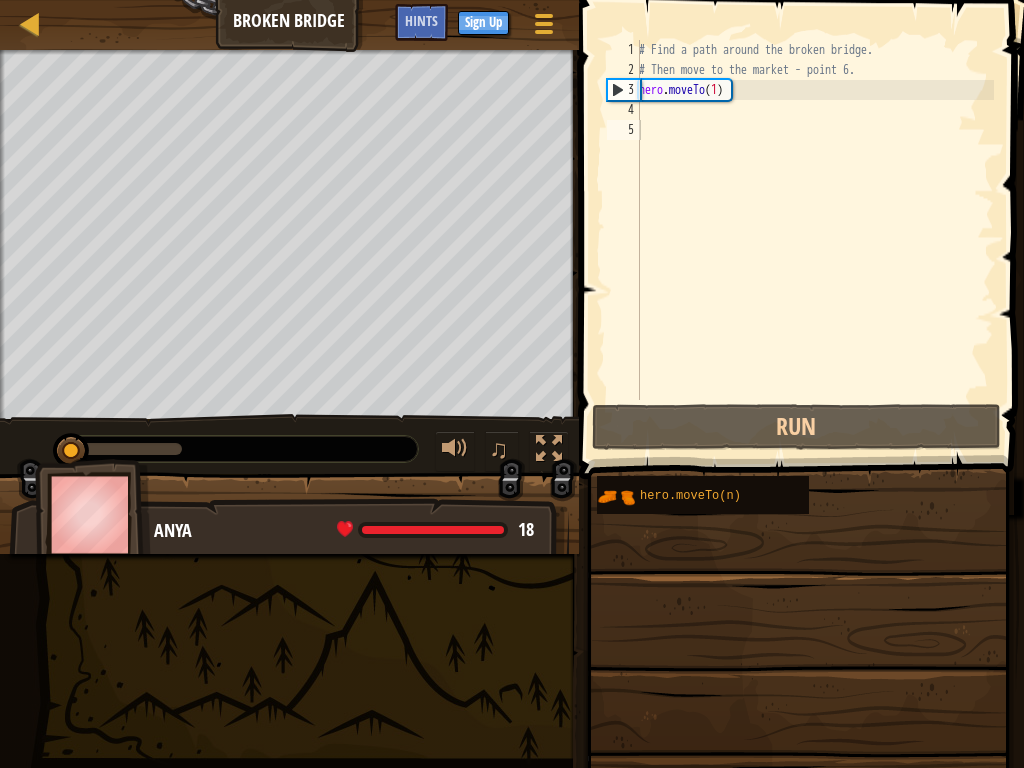 click on "Start Level" at bounding box center [1233, 697] 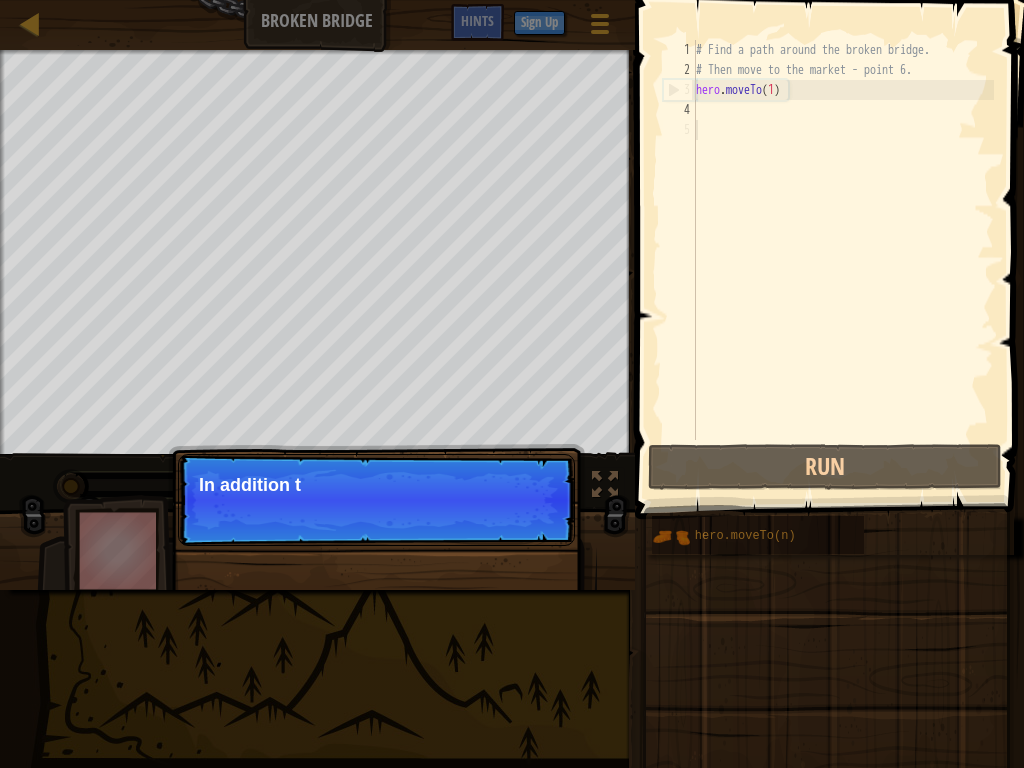 click at bounding box center (826, 791) 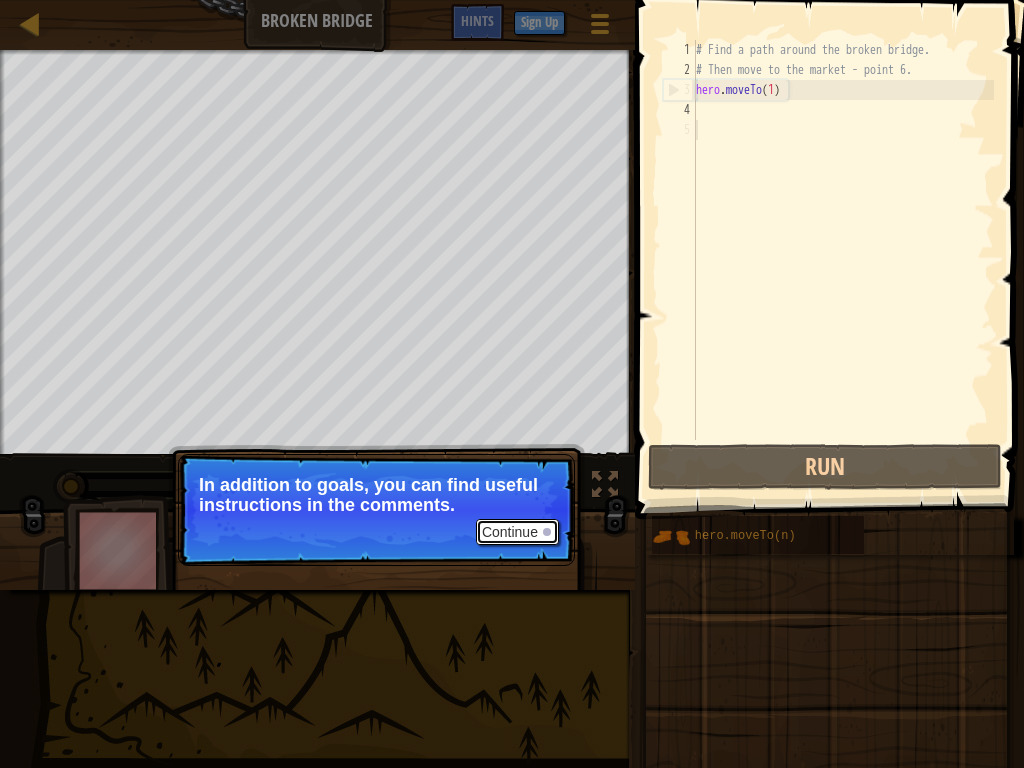 click on "Continue" at bounding box center [517, 532] 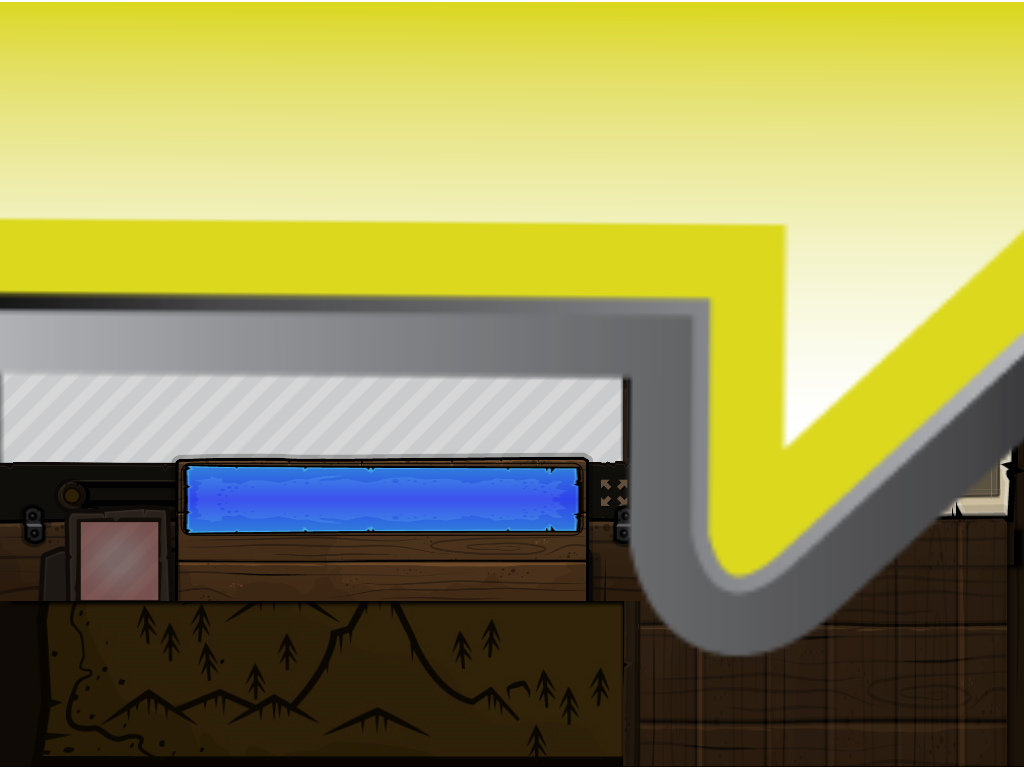 scroll, scrollTop: 9, scrollLeft: 0, axis: vertical 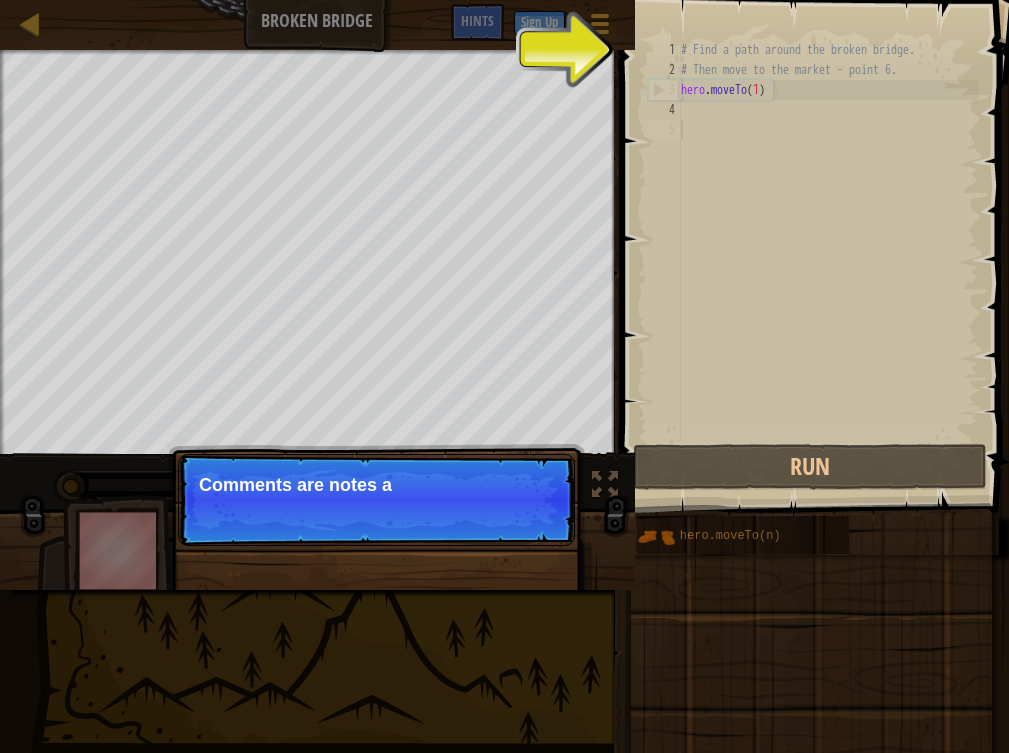 click on "Continue  Comments are notes a" at bounding box center [376, 500] 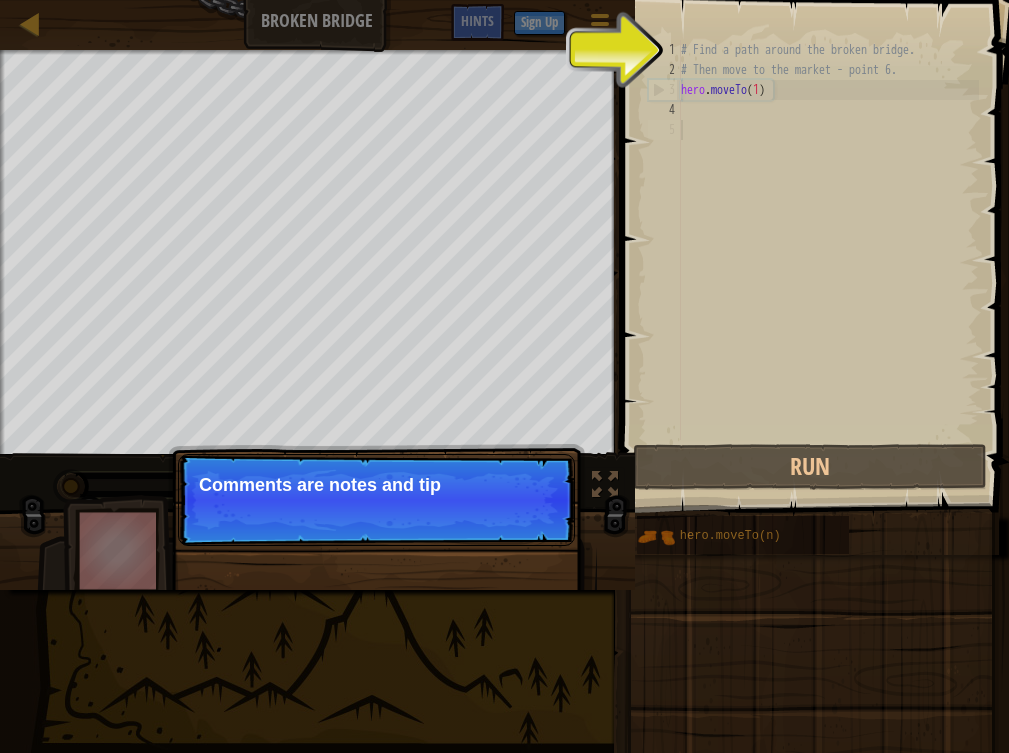 click on "Continue  Comments are notes and tip" at bounding box center [376, 500] 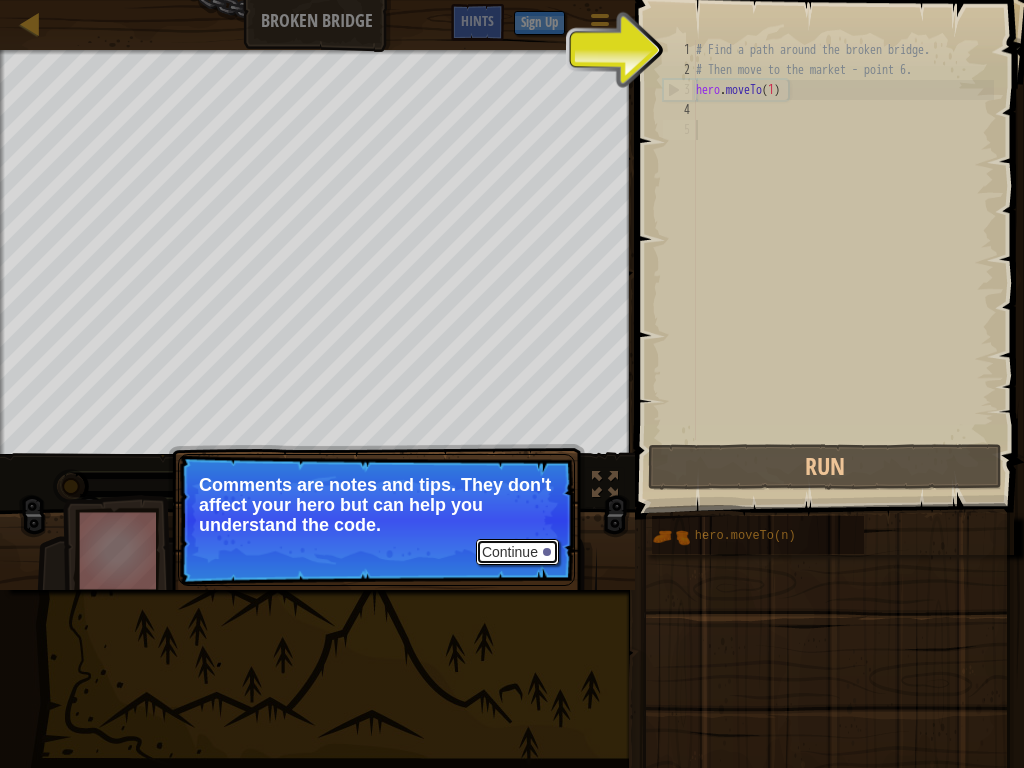 click on "Continue" at bounding box center [517, 552] 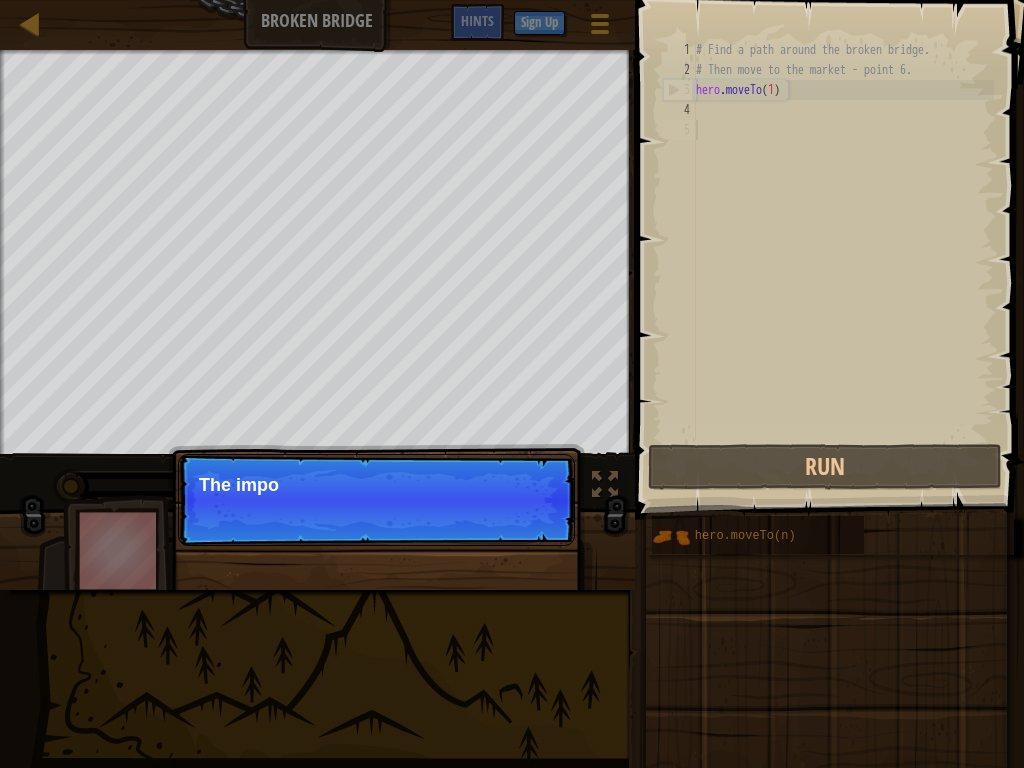 click on "Continue  The impo" at bounding box center [376, 500] 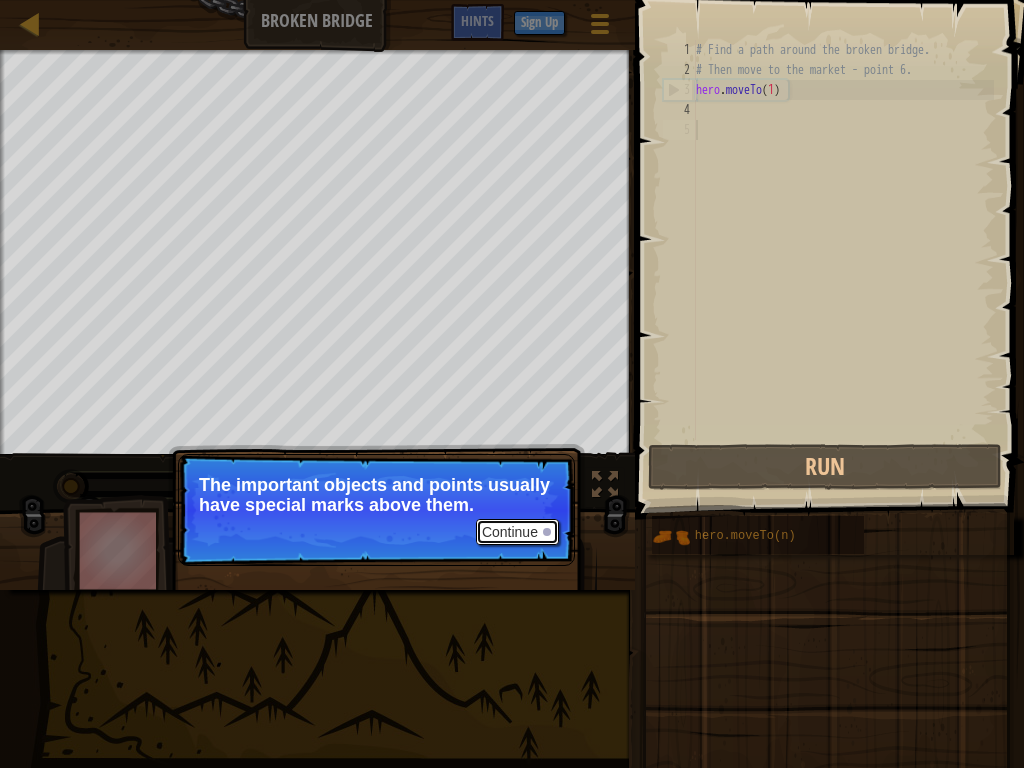 click on "Continue" at bounding box center [517, 532] 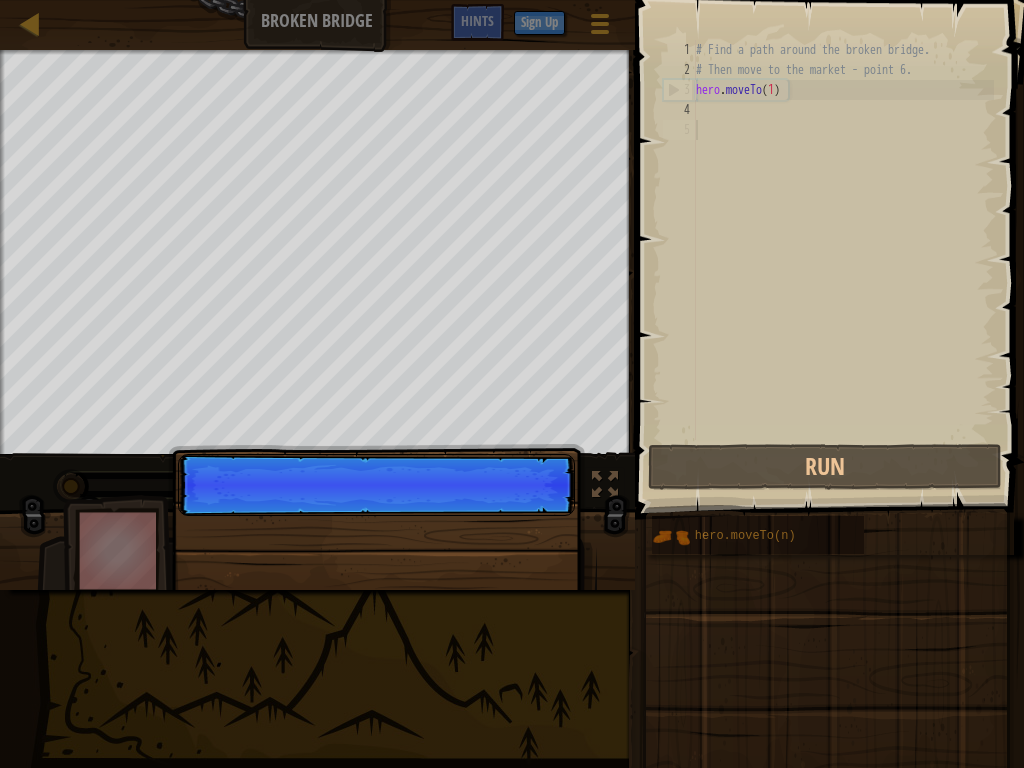 click on "Continue" at bounding box center (376, 602) 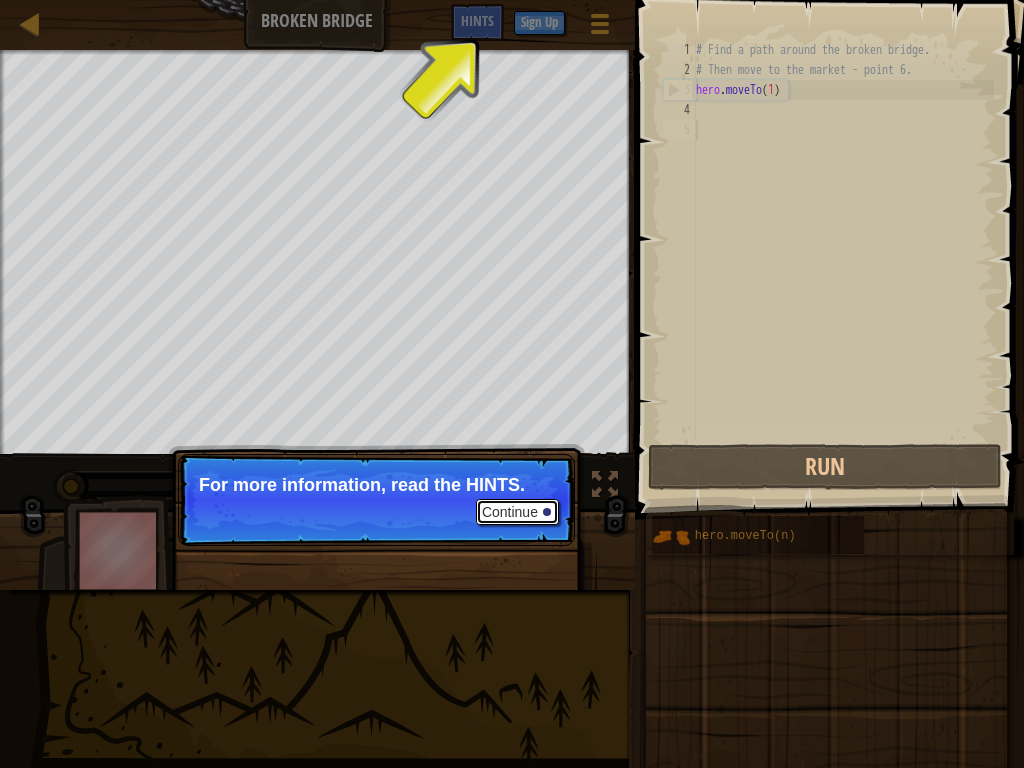 click on "Continue" at bounding box center (517, 512) 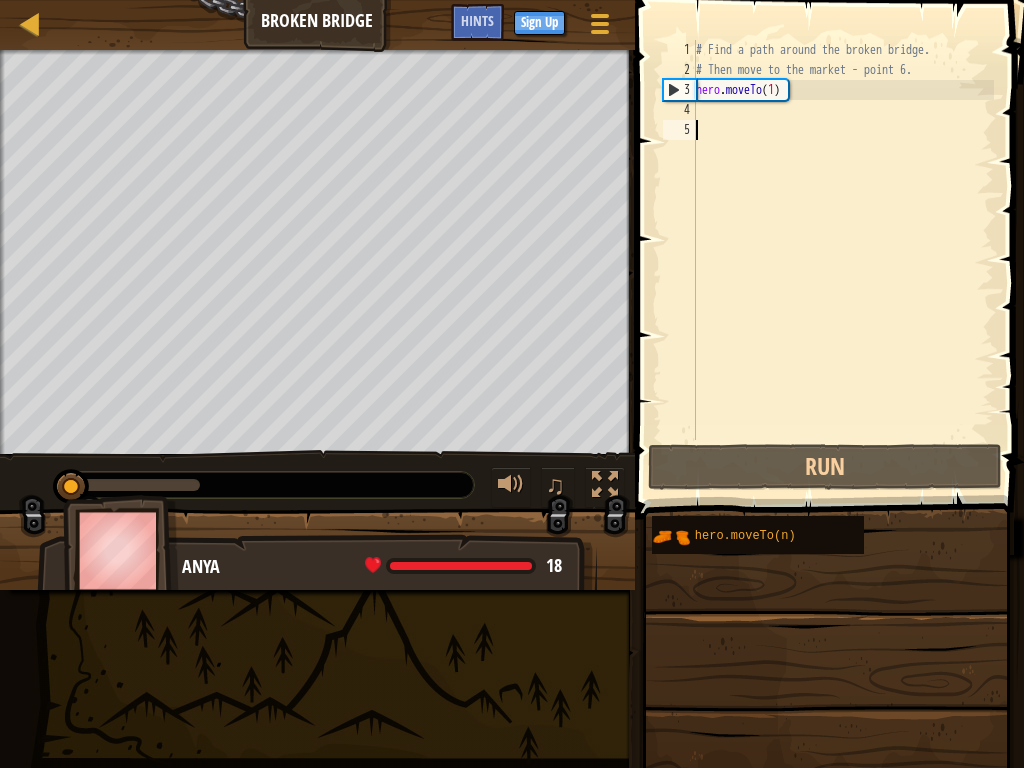 click at bounding box center (511, 487) 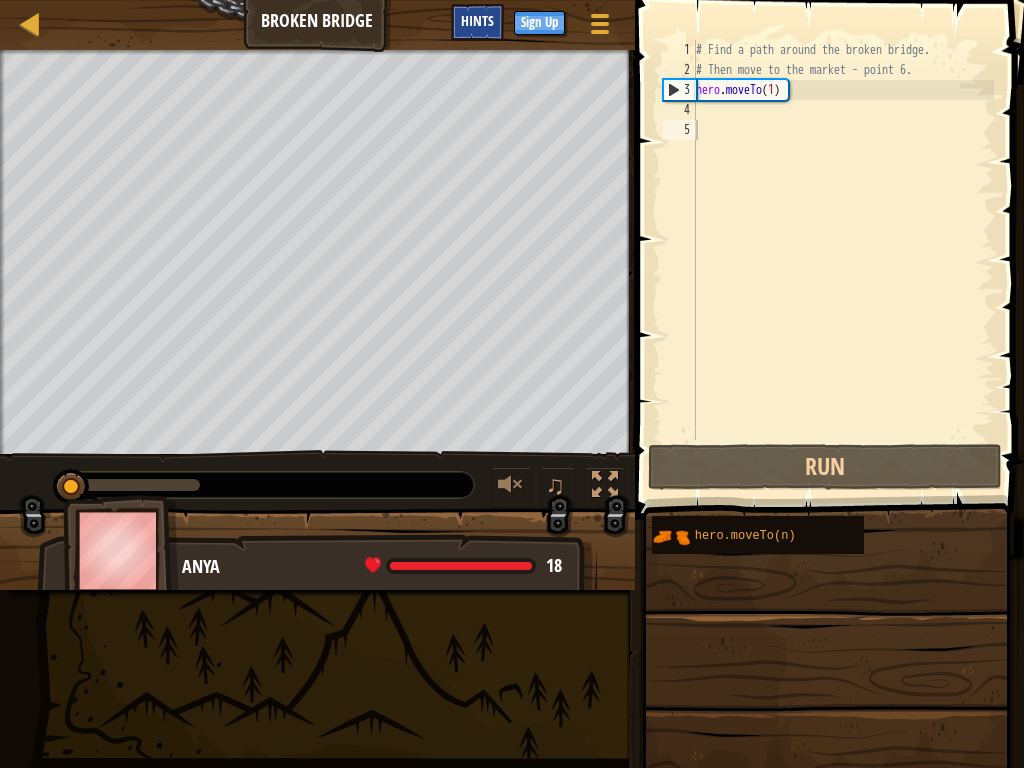click on "Hints" at bounding box center (477, 20) 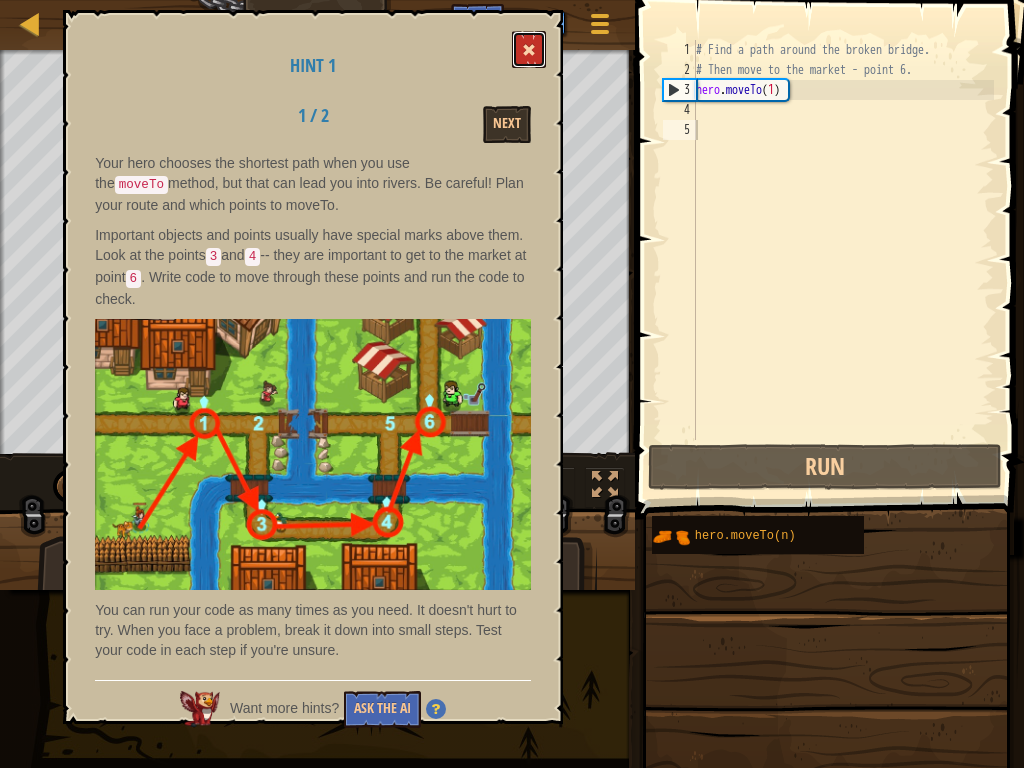 click at bounding box center [529, 50] 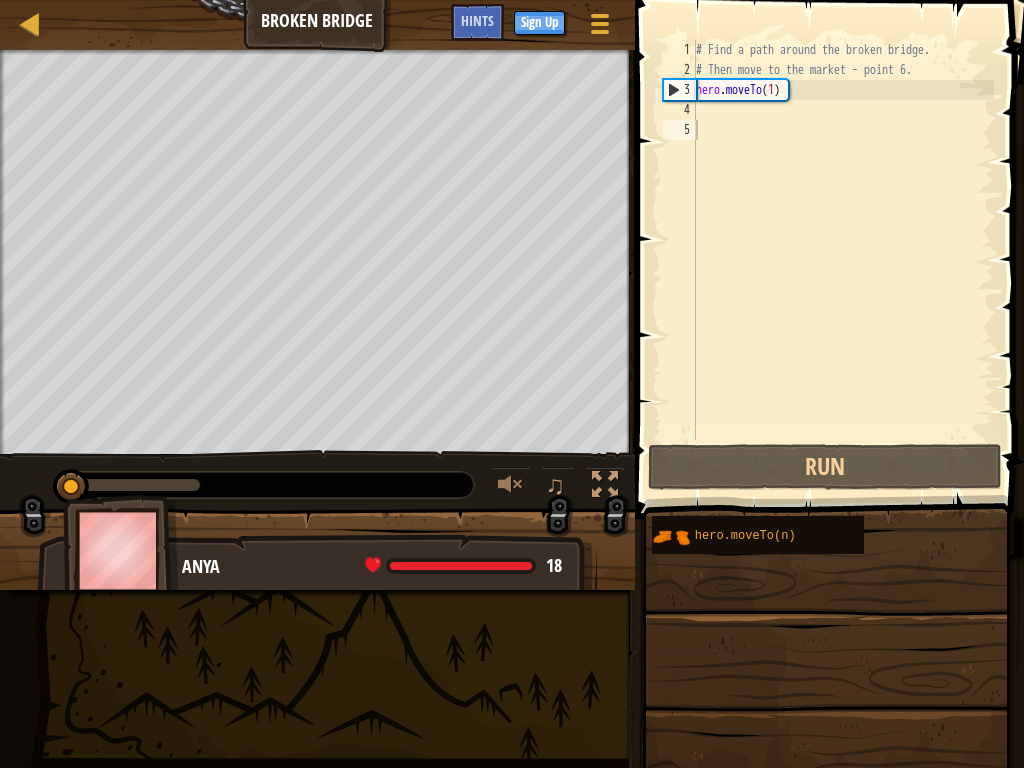 click on "Game Menu Done Sign Up Hints" at bounding box center [538, 27] 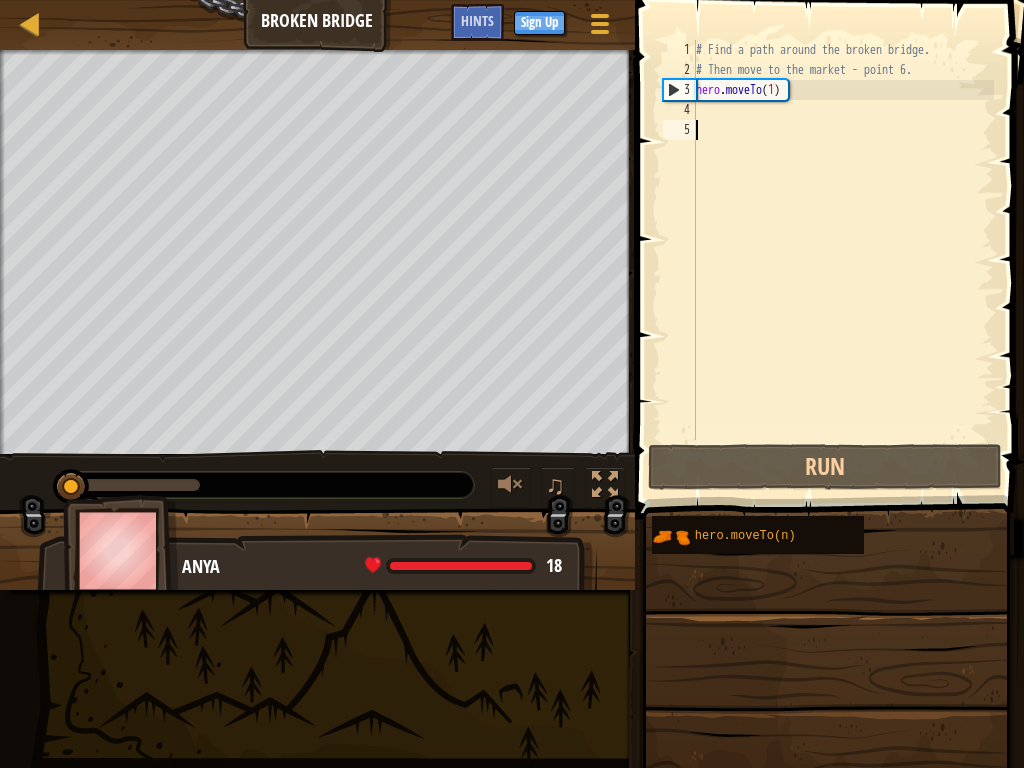 click on "# Find a path around the broken bridge. # Then move to the market - point 6. hero . moveTo ( 1 )" at bounding box center [843, 260] 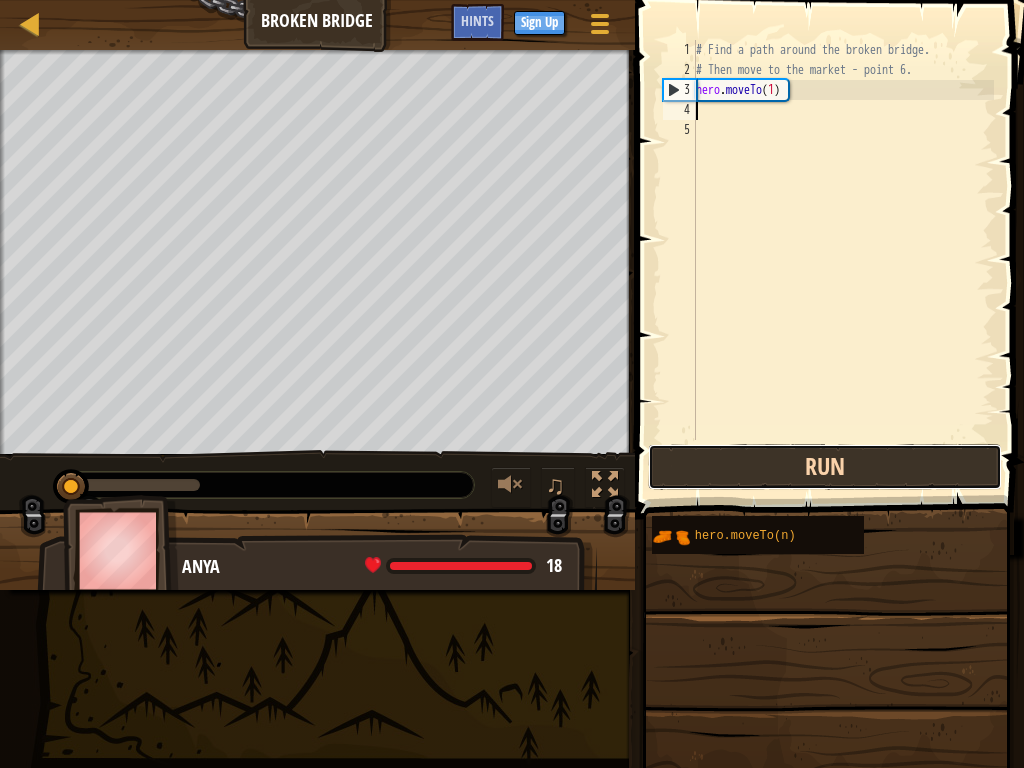 click on "Run" at bounding box center [825, 467] 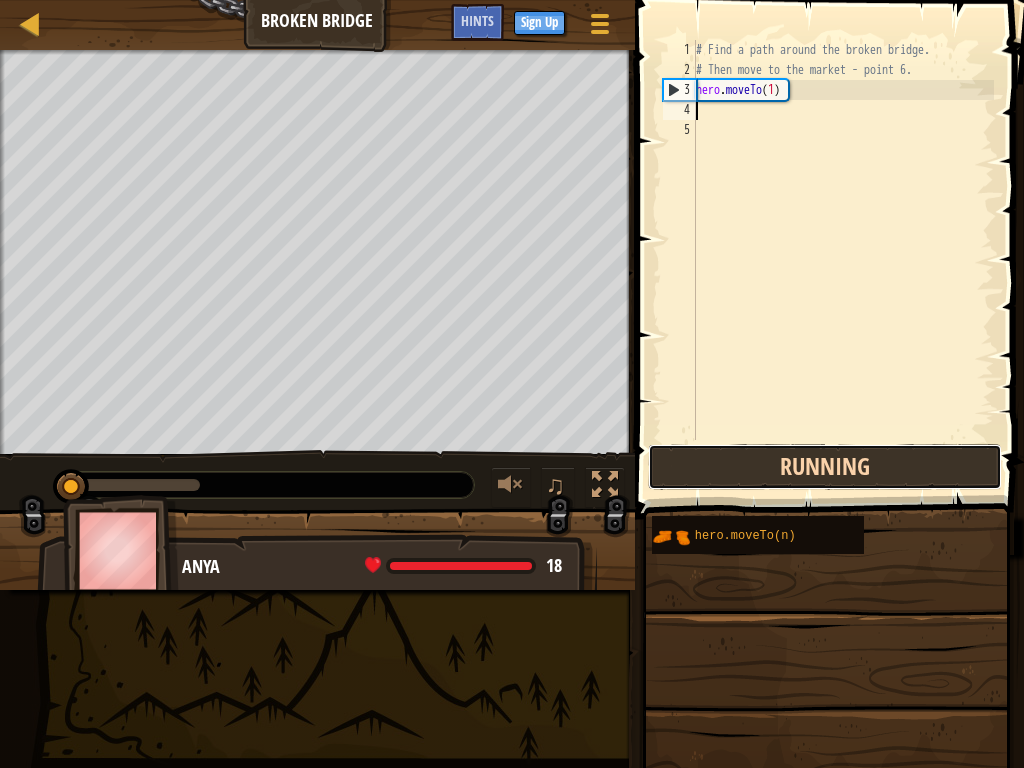 click on "Running" at bounding box center (825, 467) 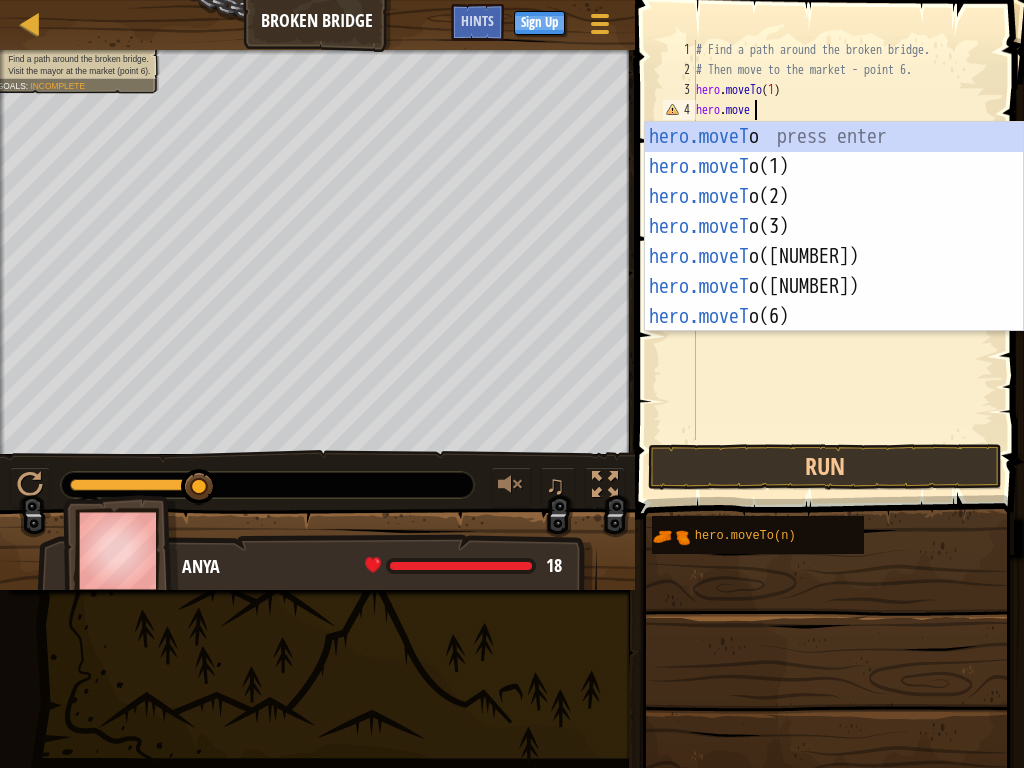 scroll, scrollTop: 9, scrollLeft: 4, axis: both 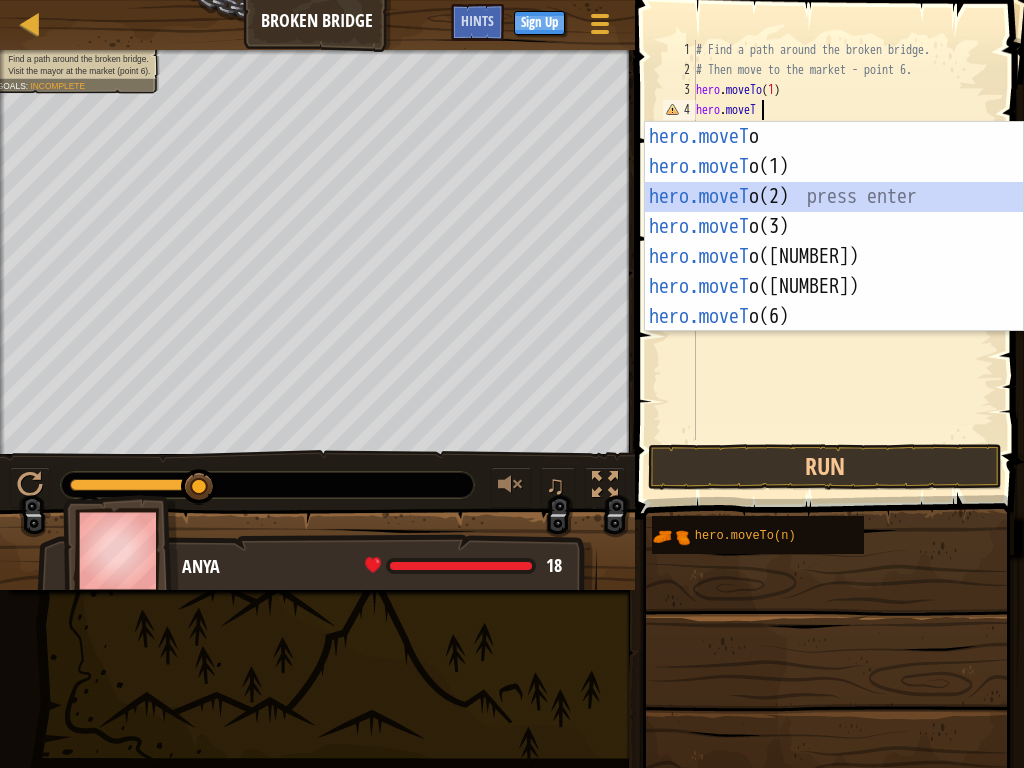 click on "[FIRST].moveT o press enter [FIRST].moveT o(1) press enter [FIRST].moveT o(2) press enter [FIRST].moveT o(3) press enter [FIRST].moveT o(4) press enter [FIRST].moveT o(5) press enter [FIRST].moveT o(6) press enter" at bounding box center [834, 257] 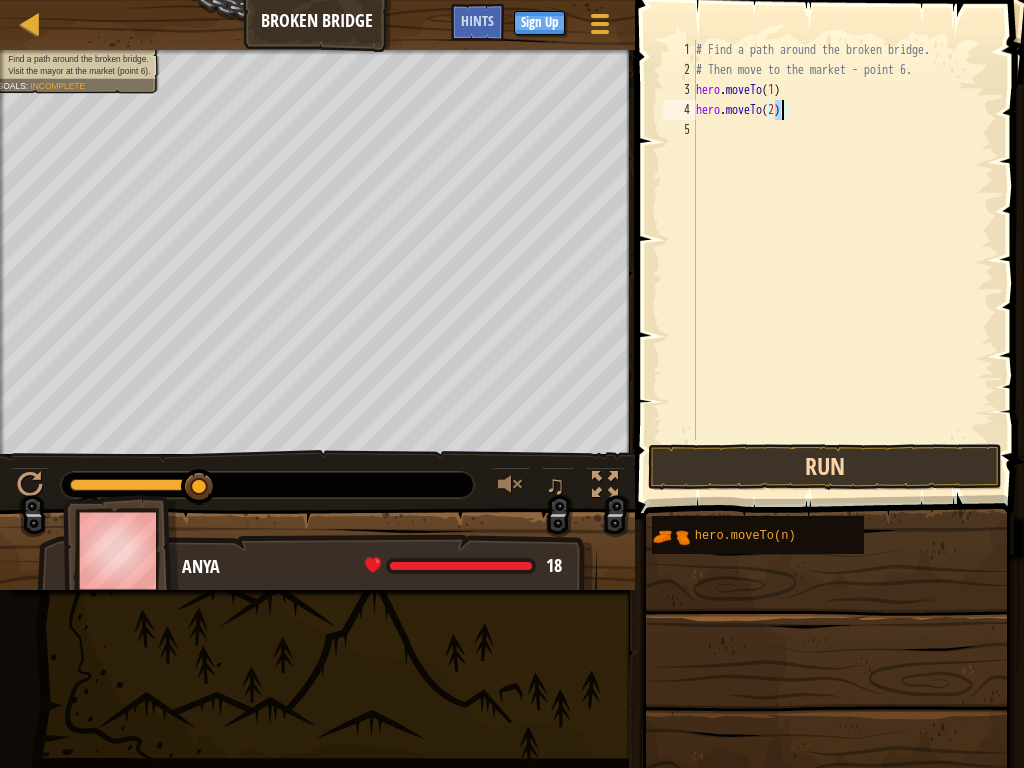 type on "hero.moveTo(2)" 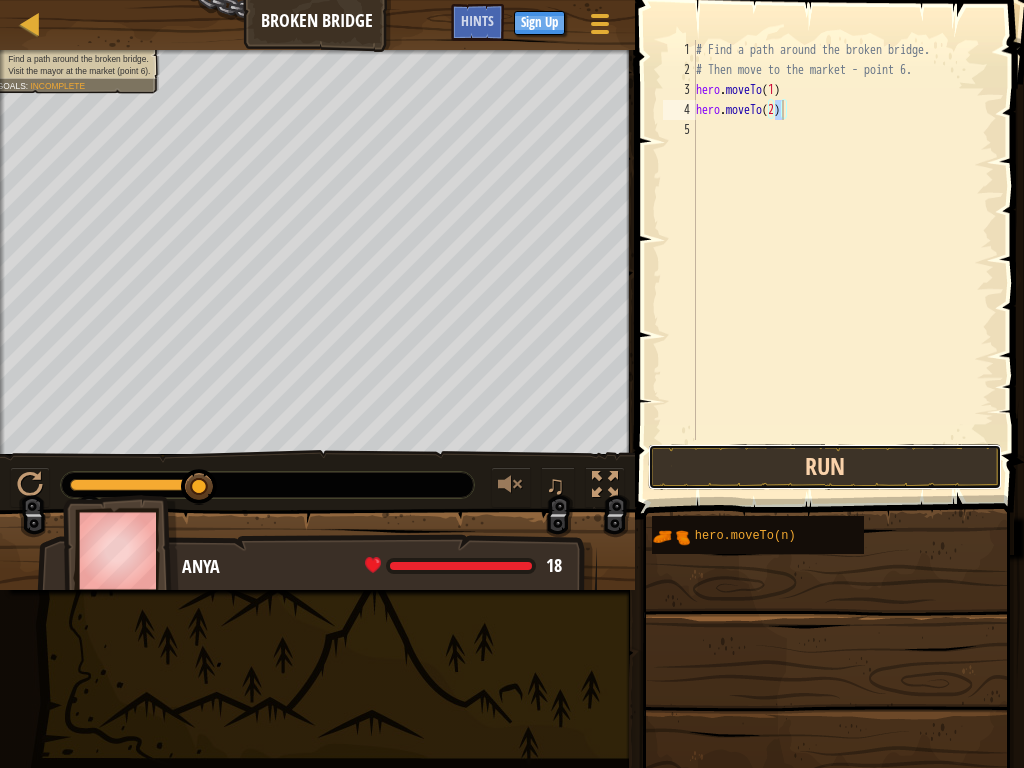 click on "Run" at bounding box center [825, 467] 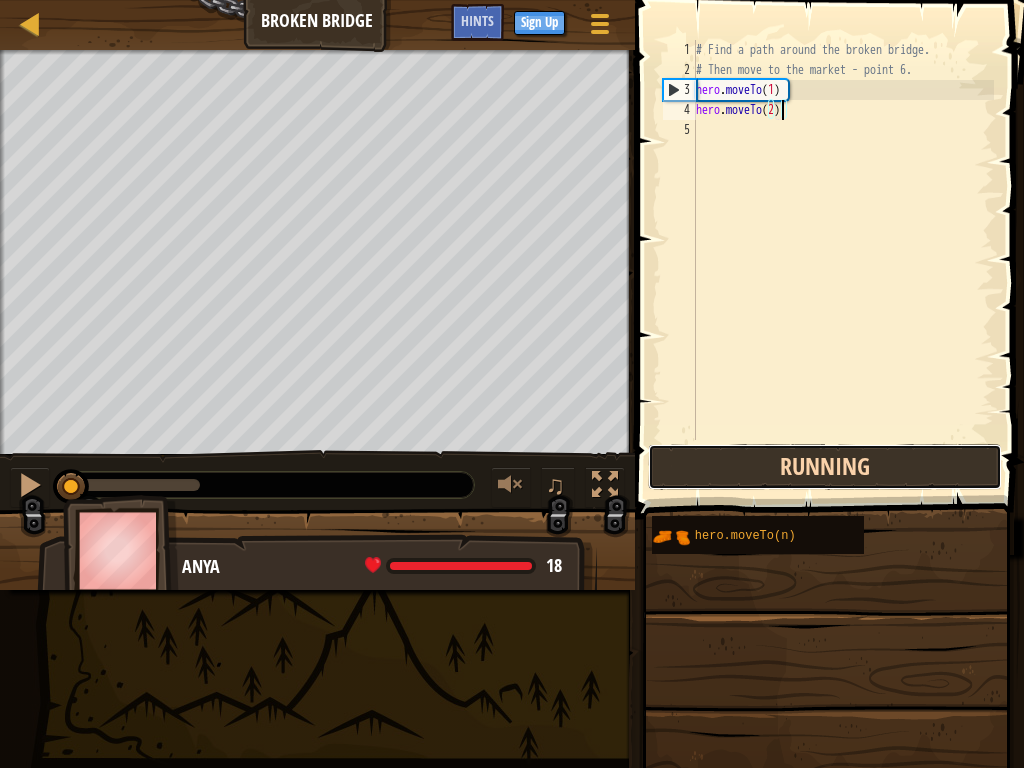 click on "Running" at bounding box center [825, 467] 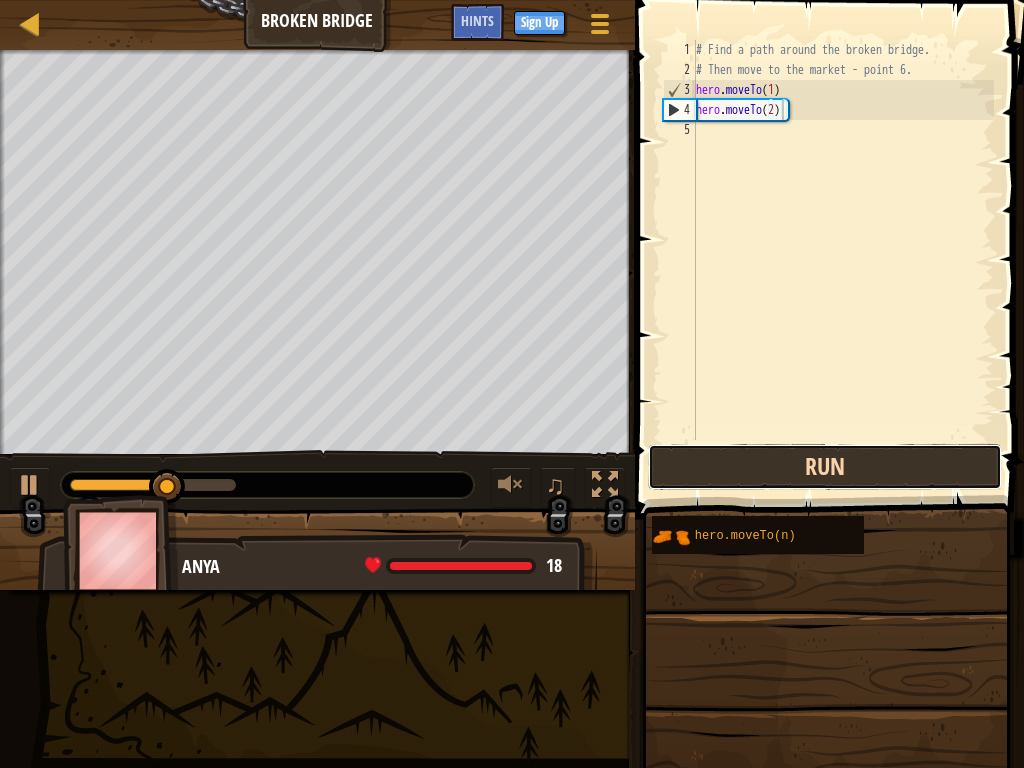 click on "Run" at bounding box center (825, 467) 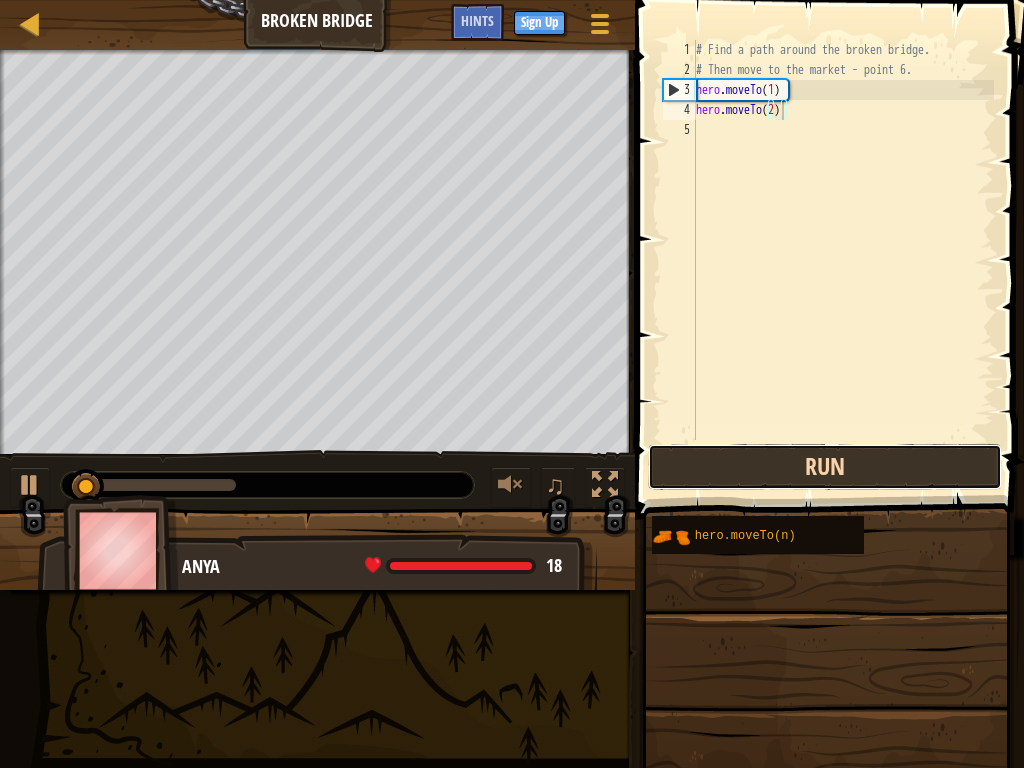 click on "Run" at bounding box center [825, 467] 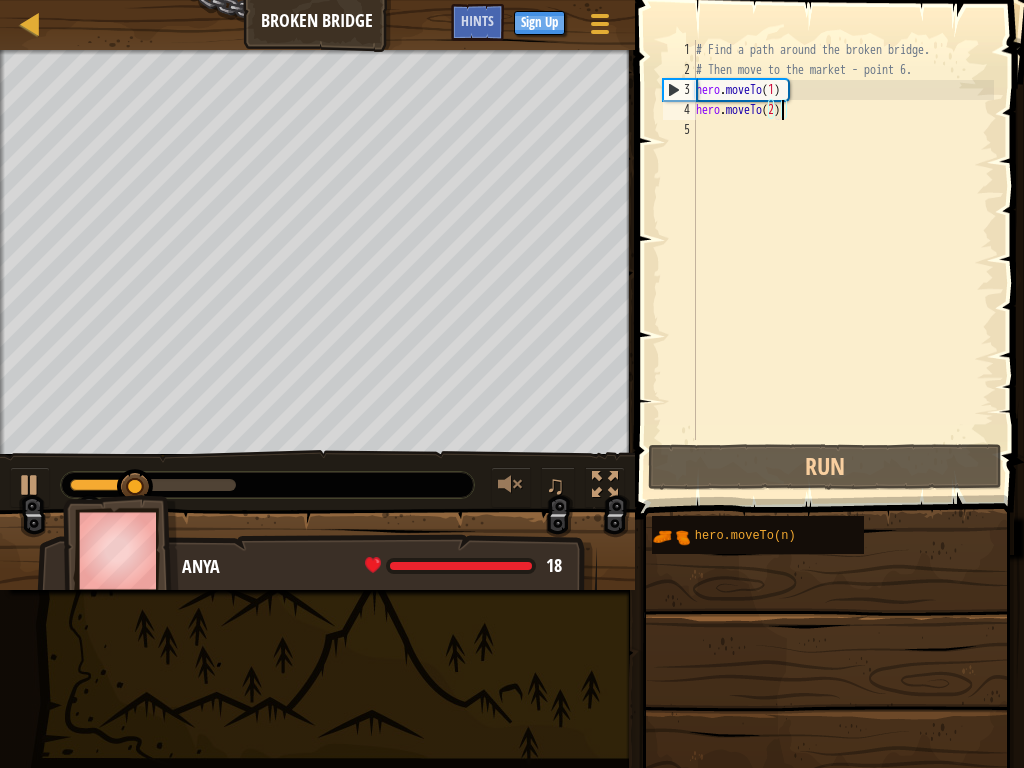 click on "# Find a path around the broken bridge. # Then move to the market - point [NUMBER]. hero . moveTo ( [NUMBER] ) hero . moveTo ( [NUMBER] )" at bounding box center [843, 260] 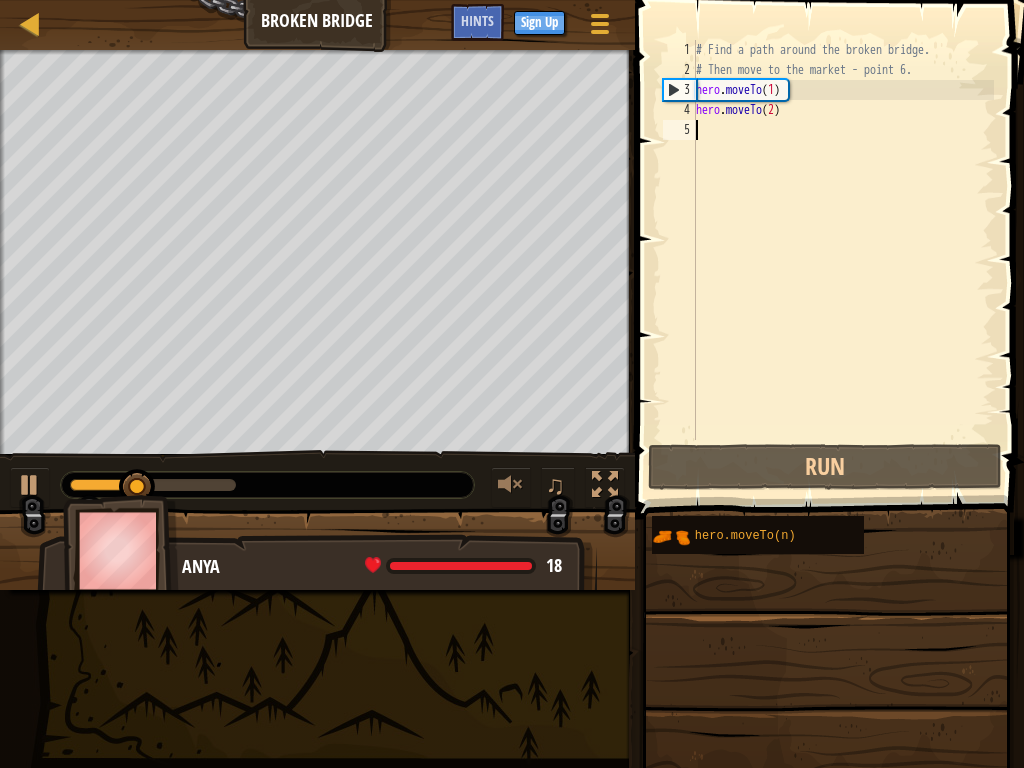 scroll, scrollTop: 9, scrollLeft: 0, axis: vertical 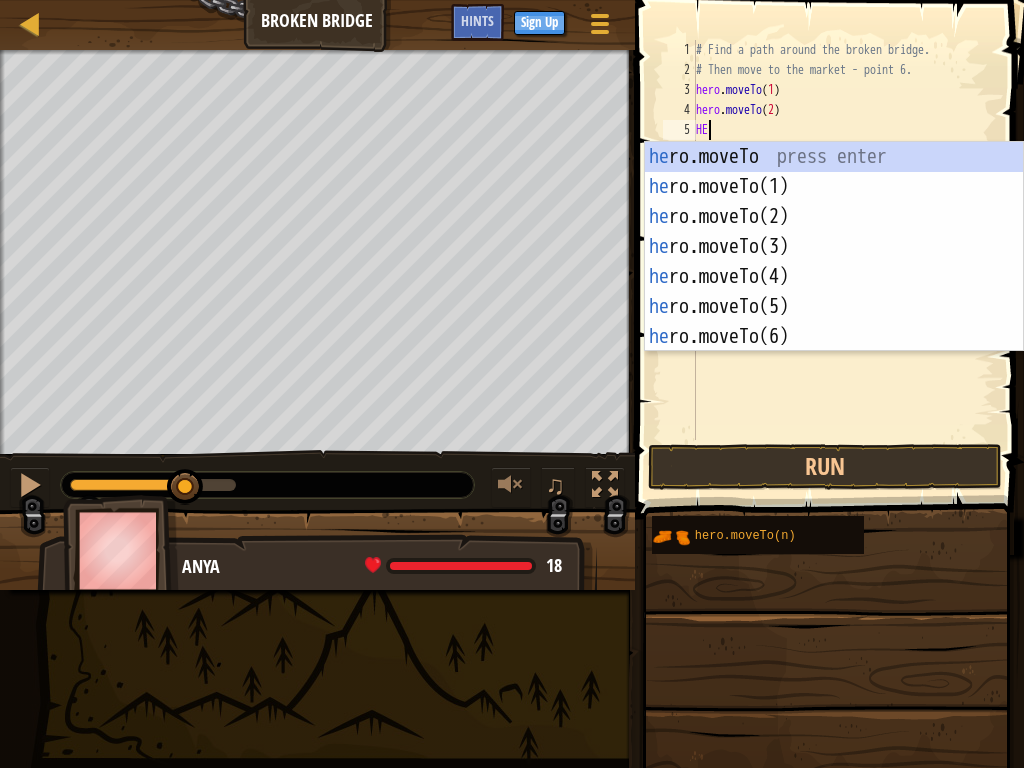 type on "H" 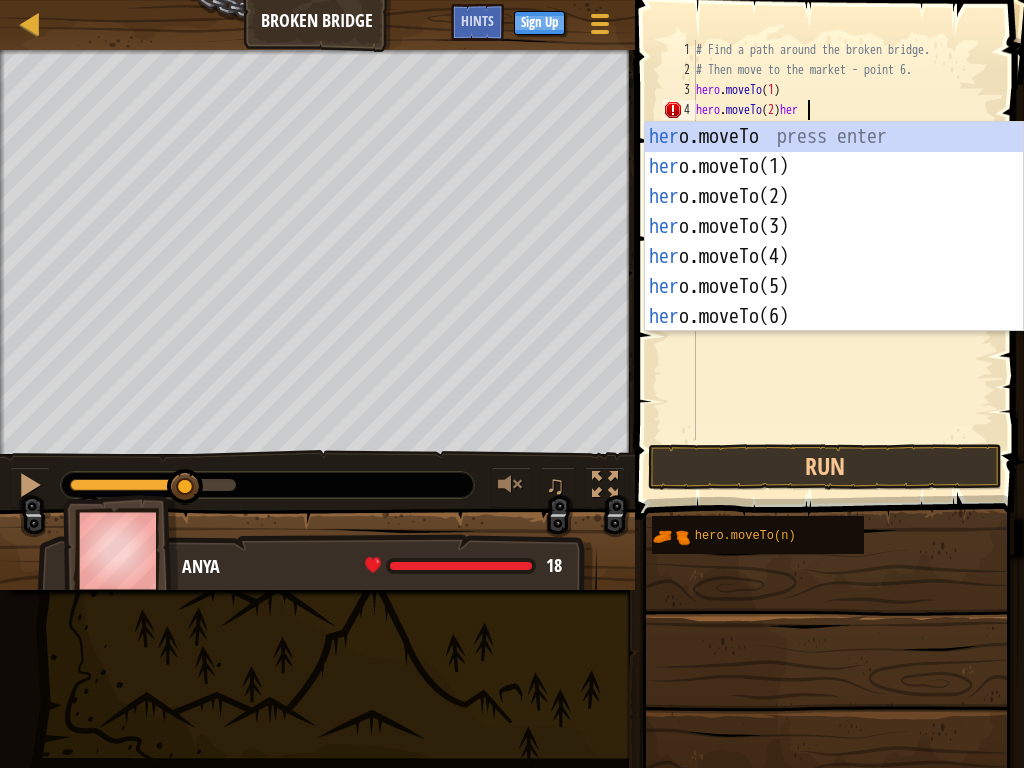 scroll, scrollTop: 9, scrollLeft: 8, axis: both 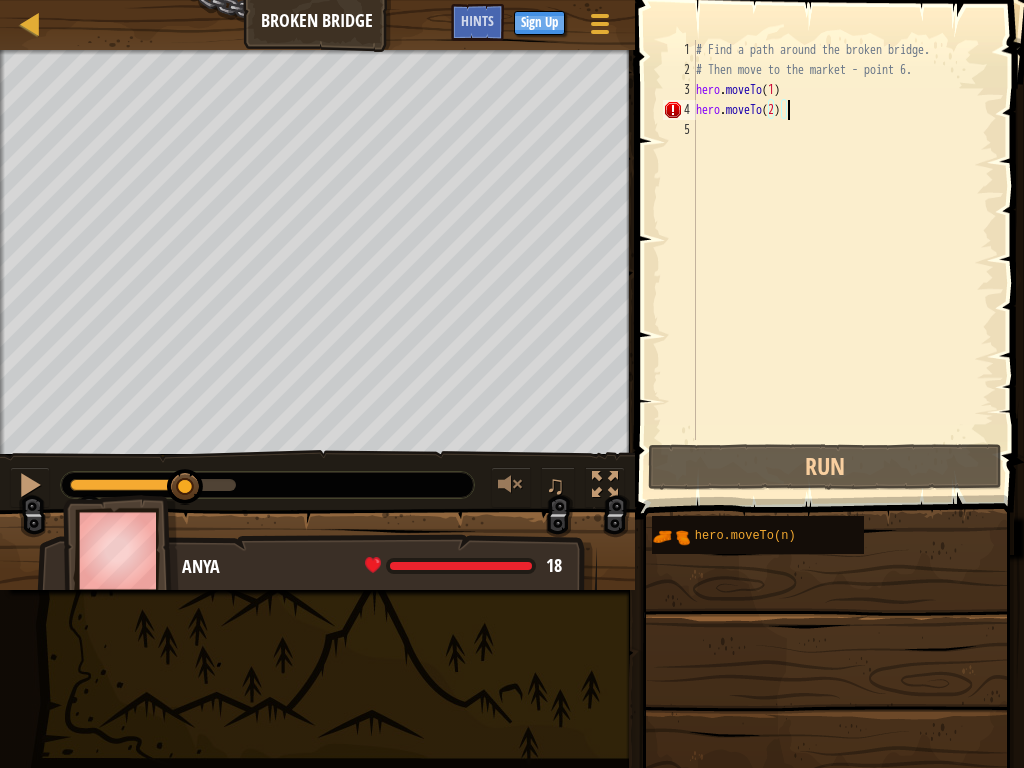 type on "hero.moveTo(2" 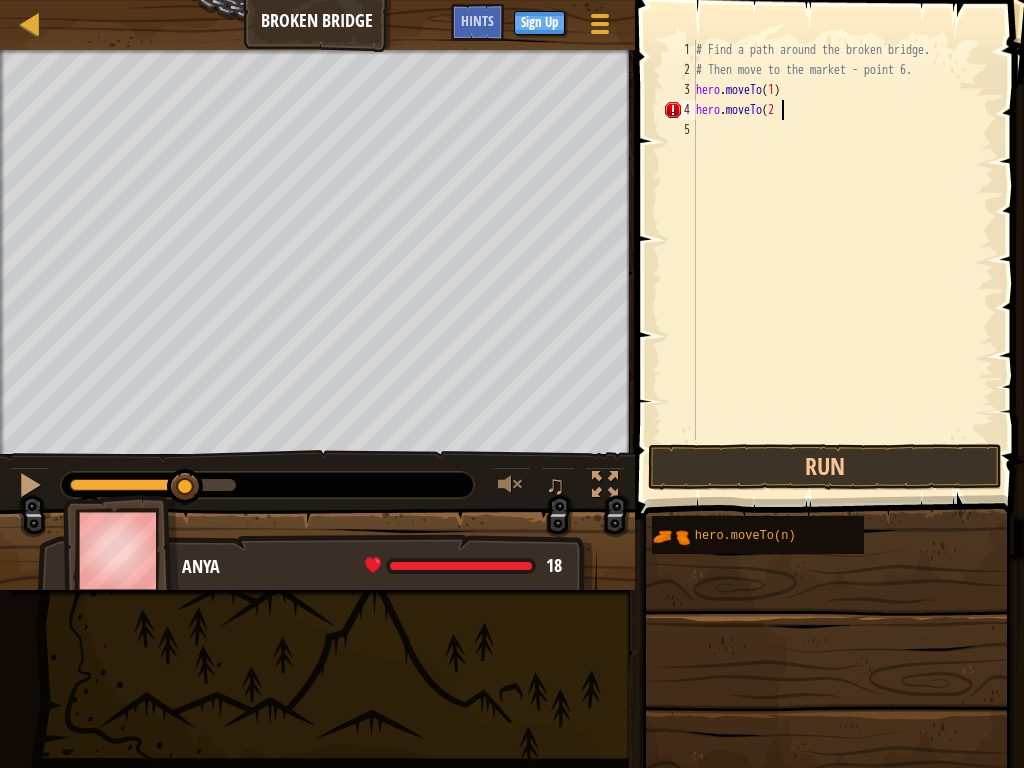 scroll, scrollTop: 9, scrollLeft: 6, axis: both 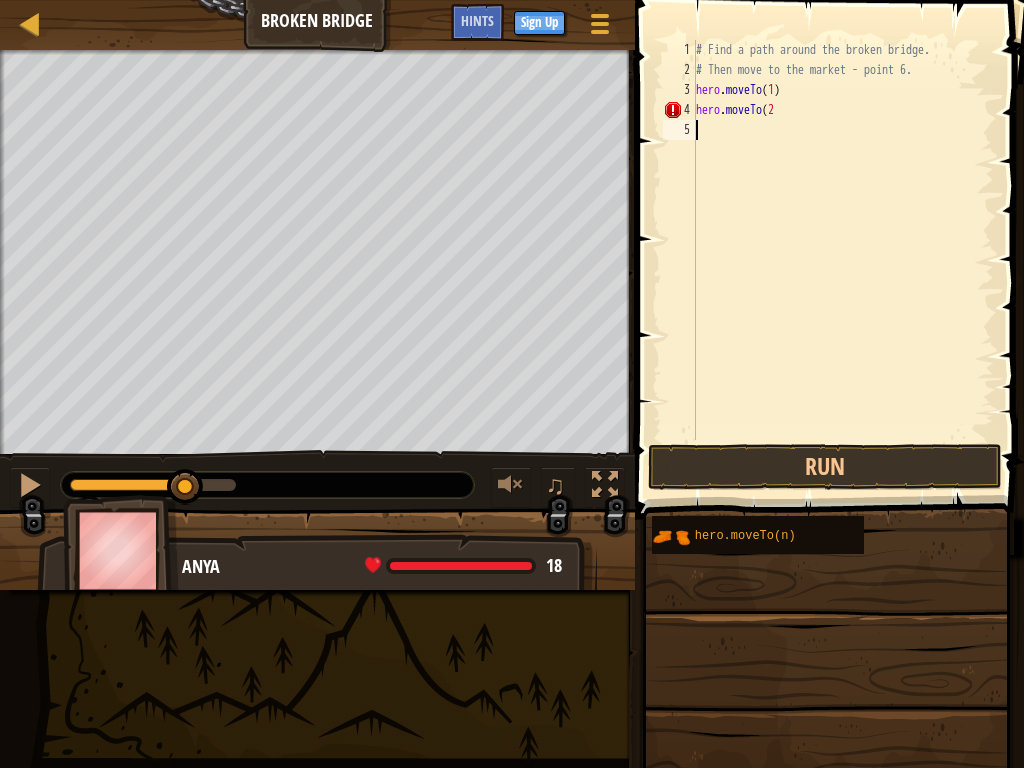 click on "# Find a path around the broken bridge. # Then move to the market - point 6. hero . moveTo ( 1 ) hero . moveTo ( 2" at bounding box center (843, 260) 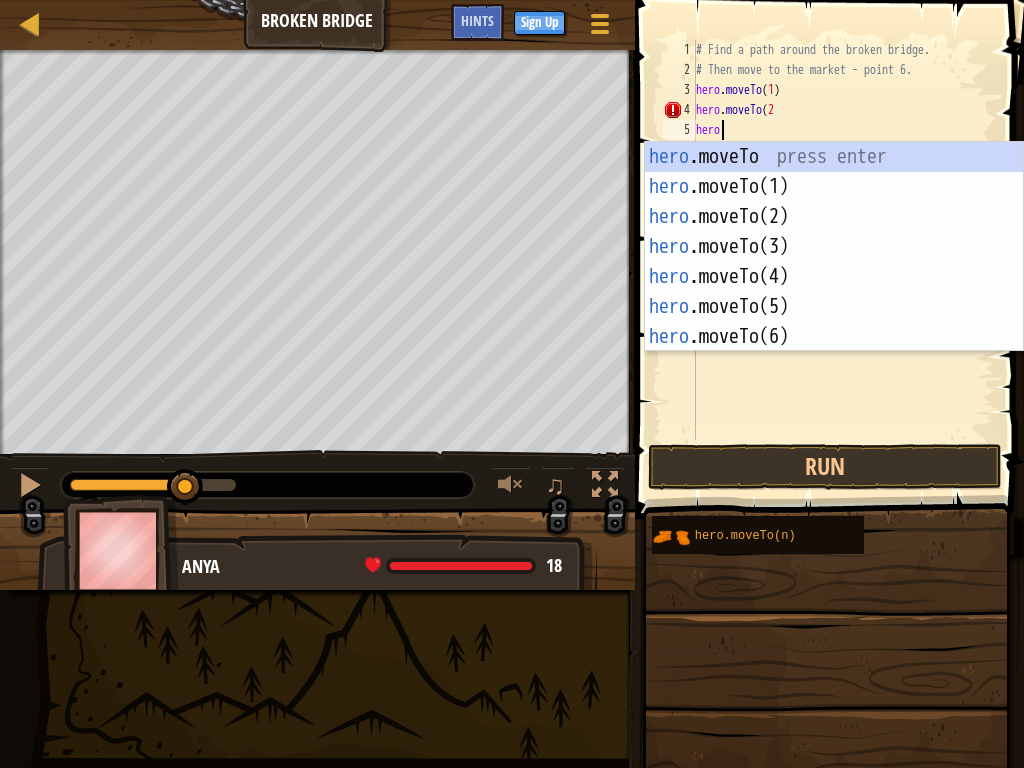 scroll, scrollTop: 9, scrollLeft: 1, axis: both 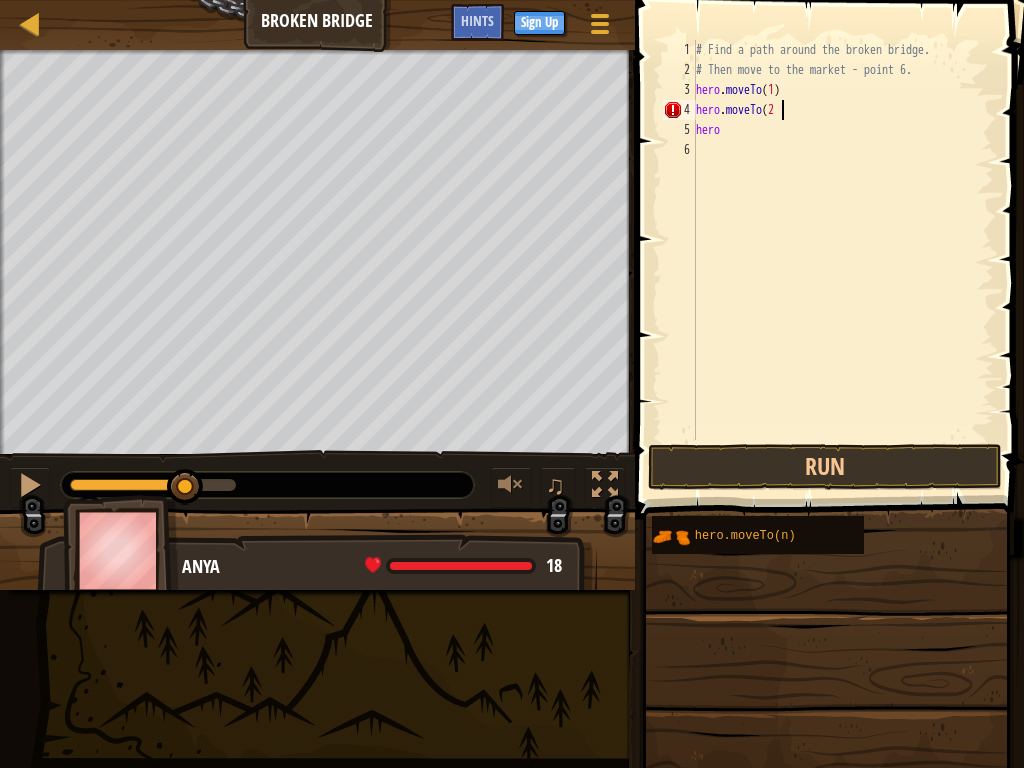 click on "# Find a path around the broken bridge. # Then move to the market - point [NUMBER]. hero . moveTo ( [NUMBER] ) hero . moveTo ( [NUMBER] hero" at bounding box center (843, 260) 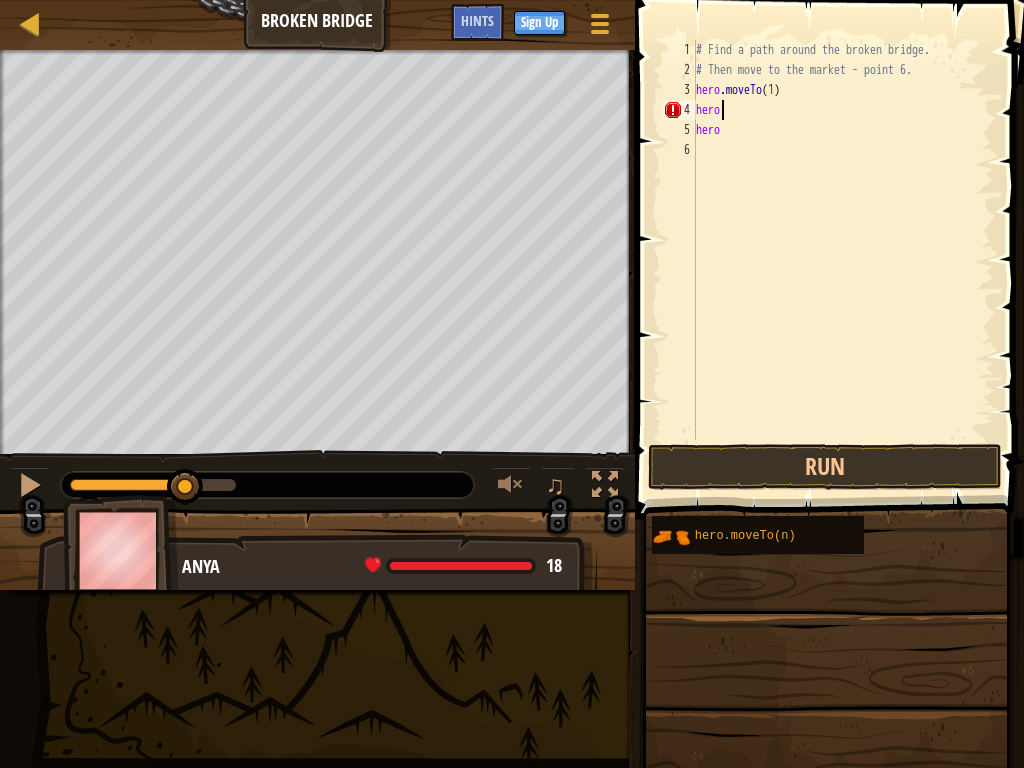 scroll, scrollTop: 9, scrollLeft: 1, axis: both 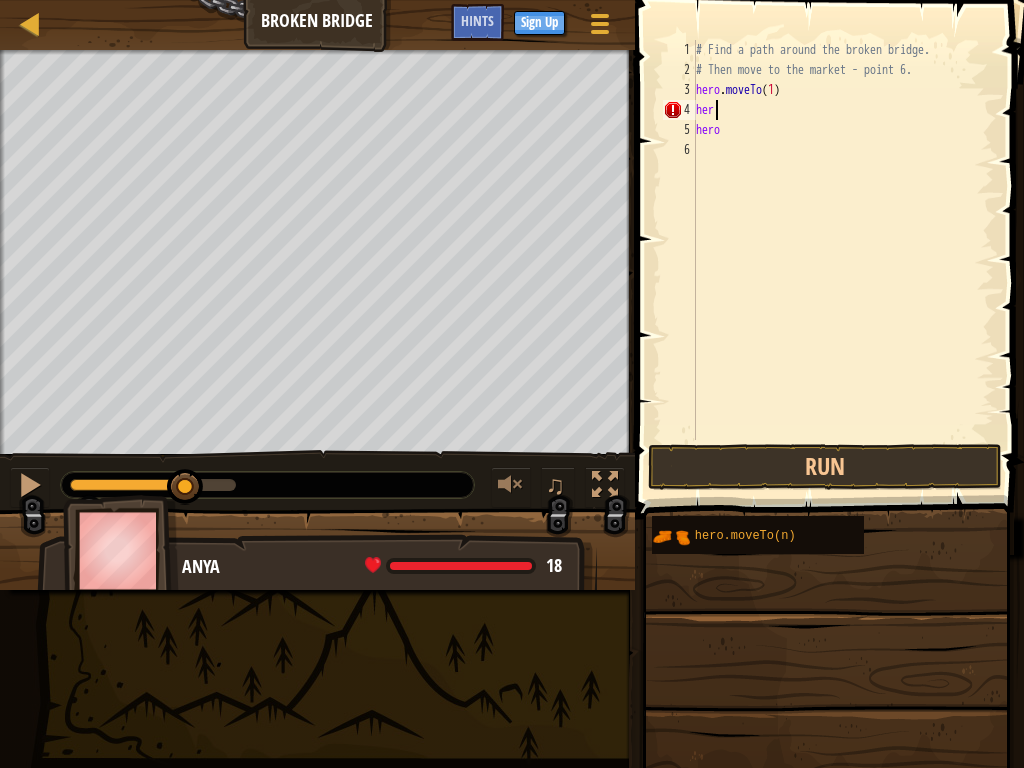 type on "h" 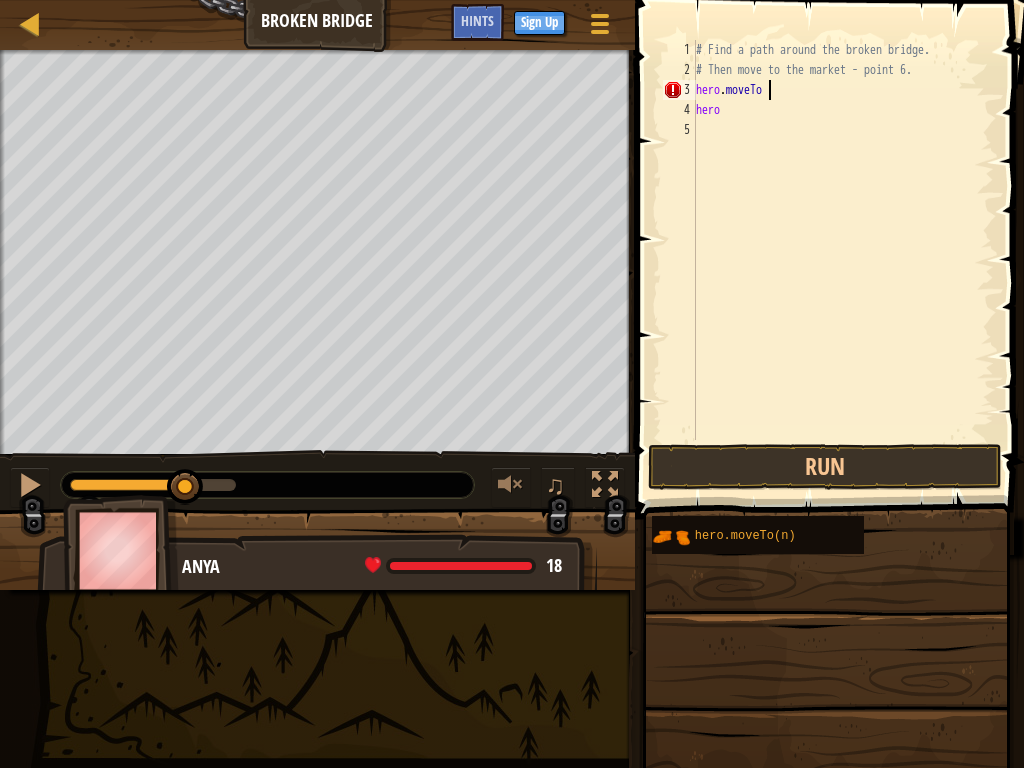 scroll, scrollTop: 9, scrollLeft: 5, axis: both 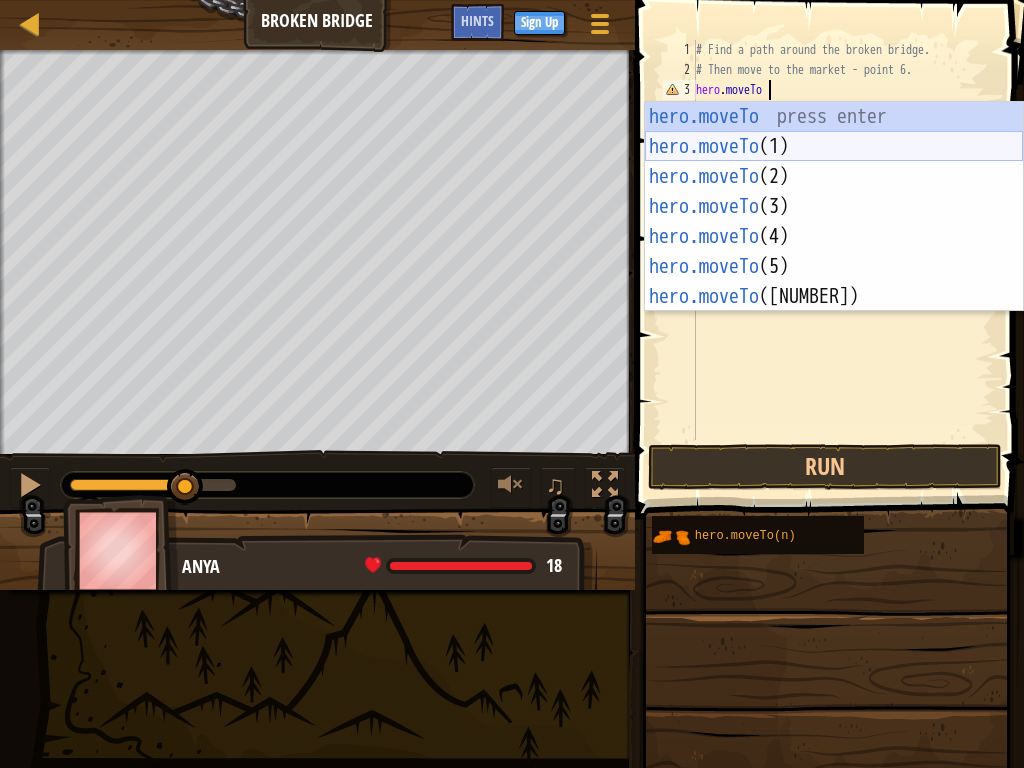 click on "hero.moveTo press enter hero.moveTo ( [NUMBER] ) press enter hero.moveTo ( [NUMBER] ) press enter hero.moveTo ( [NUMBER] ) press enter hero.moveTo ( [NUMBER] ) press enter hero.moveTo ( [NUMBER] ) press enter hero.moveTo ( [NUMBER] ) press enter" at bounding box center [834, 237] 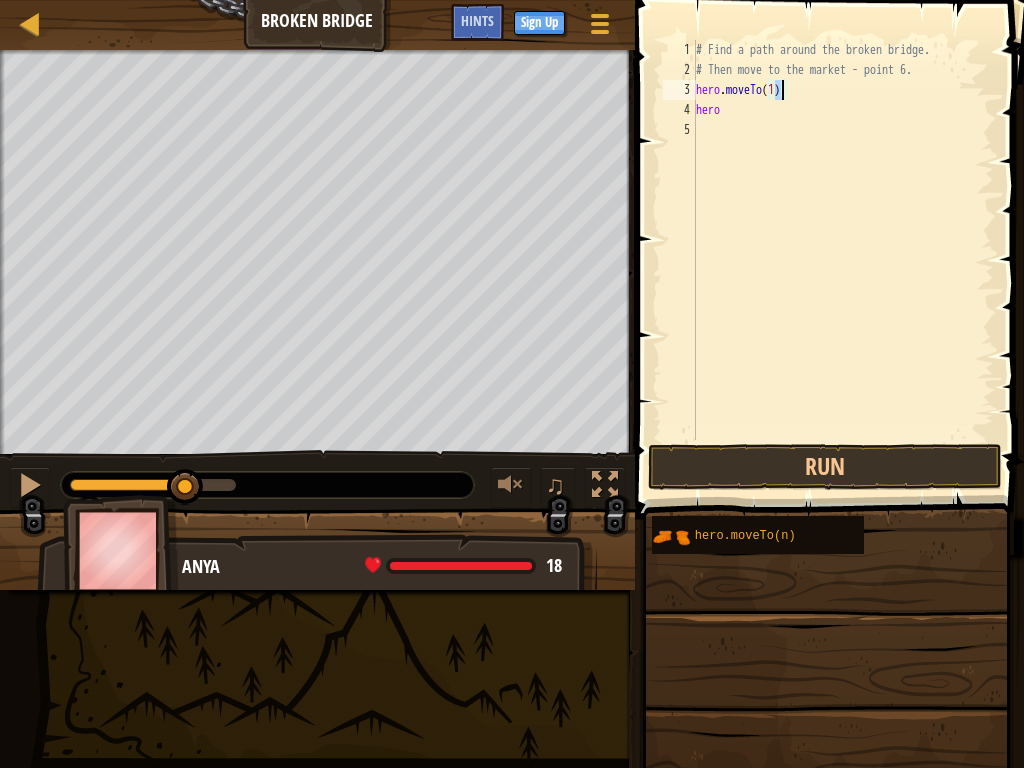 click on "# Find a path around the broken bridge. # Then move to the market - point 6. hero . moveTo ( 1 ) hero" at bounding box center (843, 260) 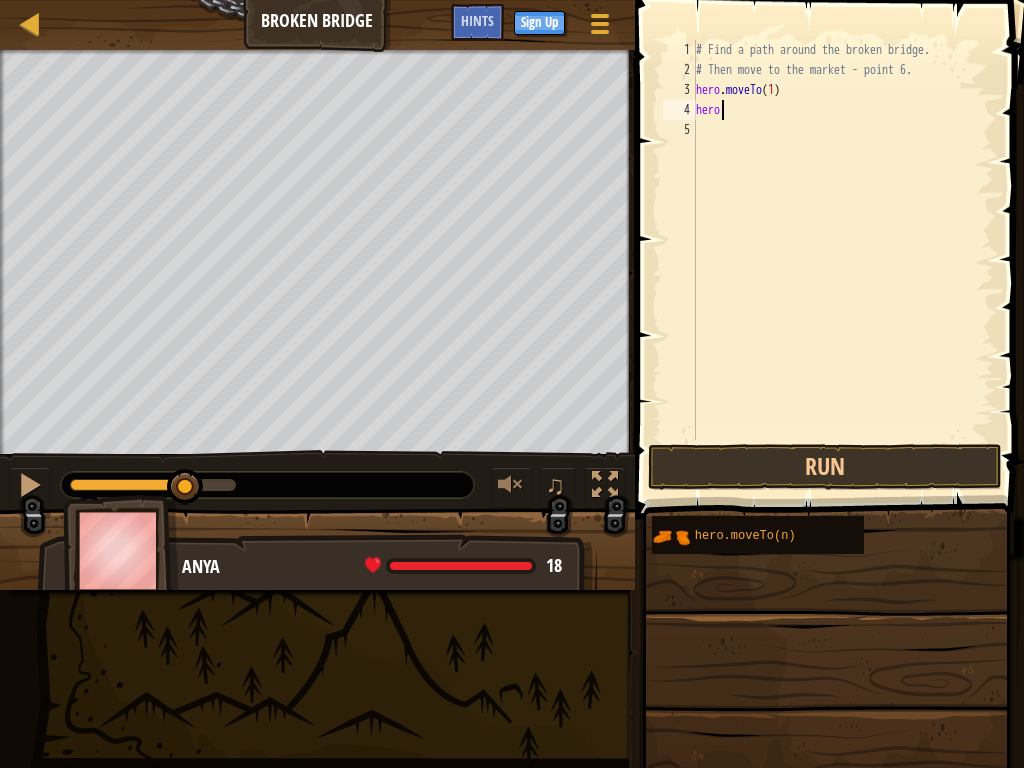 click on "# Find a path around the broken bridge. # Then move to the market - point 6. hero . moveTo ( 1 ) hero" at bounding box center [843, 260] 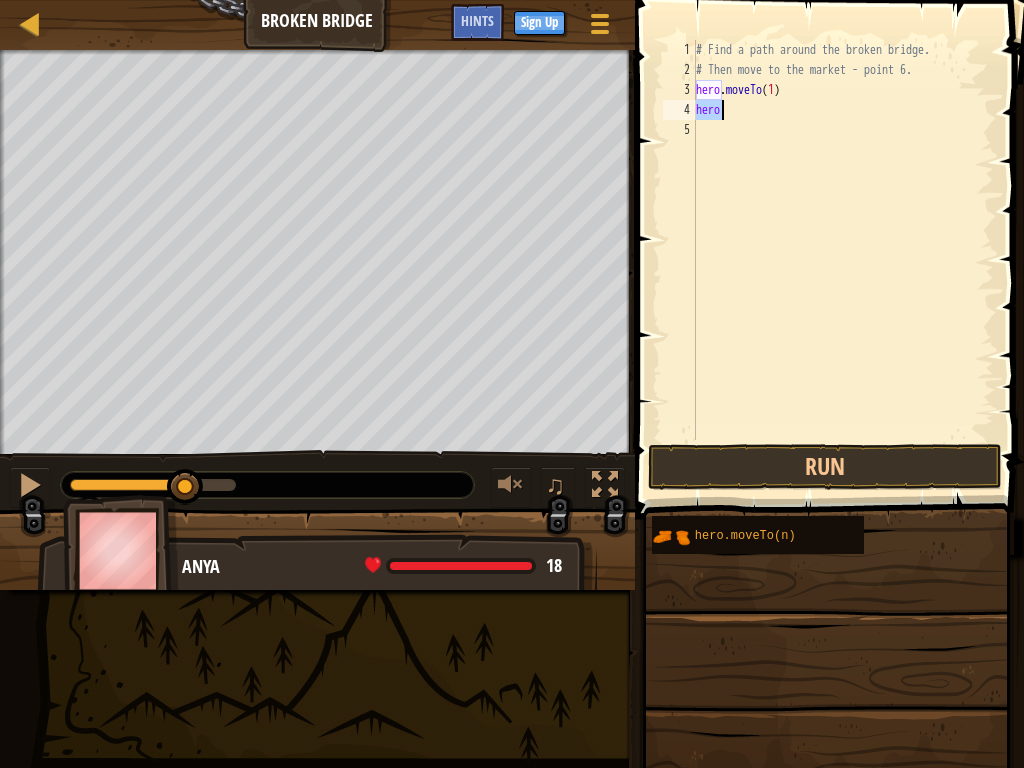 click on "# Find a path around the broken bridge. # Then move to the market - point 6. hero . moveTo ( 1 ) hero" at bounding box center (843, 260) 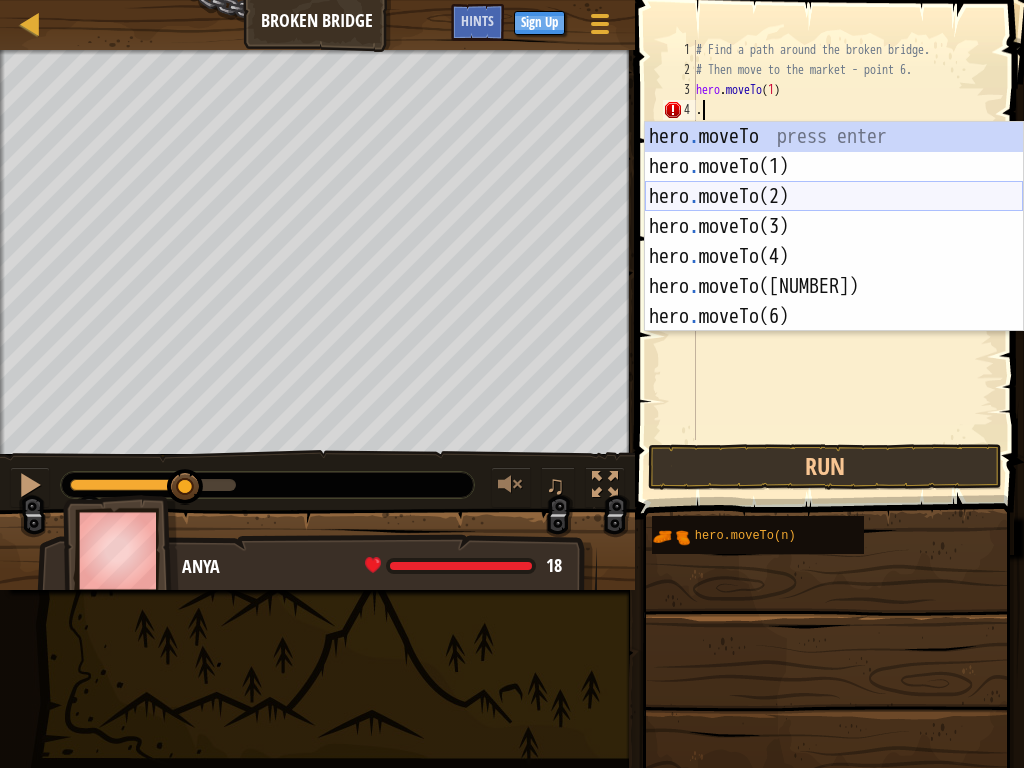 click on "hero . moveTo press enter hero . moveTo(1) press enter hero . moveTo(2) press enter hero . moveTo(3) press enter hero . moveTo(4) press enter hero . moveTo(5) press enter hero . moveTo(6) press enter" at bounding box center [834, 257] 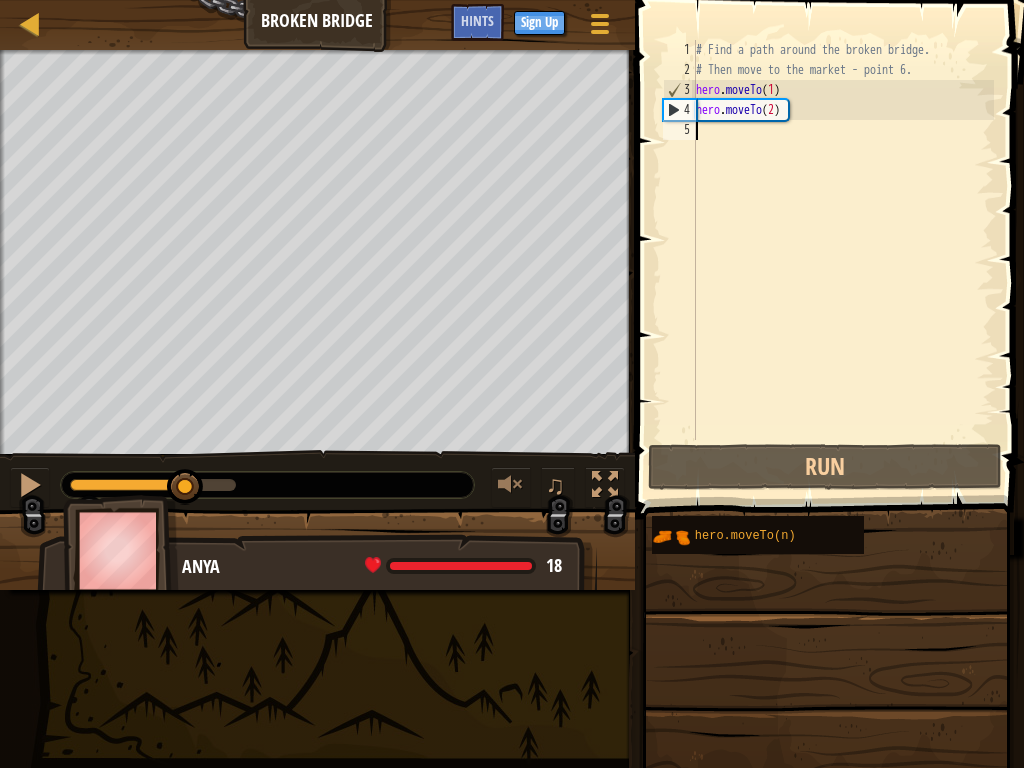 click on "# Find a path around the broken bridge. # Then move to the market - point [NUMBER]. hero . moveTo ( [NUMBER] ) hero . moveTo ( [NUMBER] )" at bounding box center (843, 260) 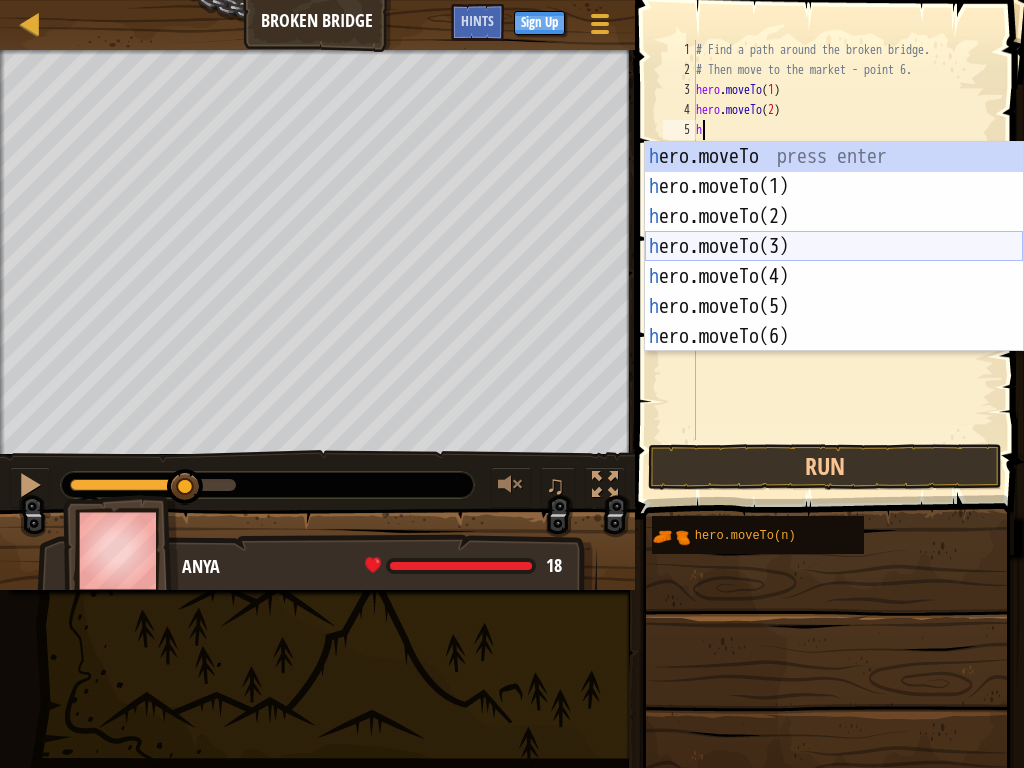 click on "h ero.moveTo press enter h ero.moveTo(1) press enter h ero.moveTo(2) press enter h ero.moveTo(3) press enter h ero.moveTo(4) press enter h ero.moveTo(5) press enter h ero.moveTo(6) press enter" at bounding box center (834, 277) 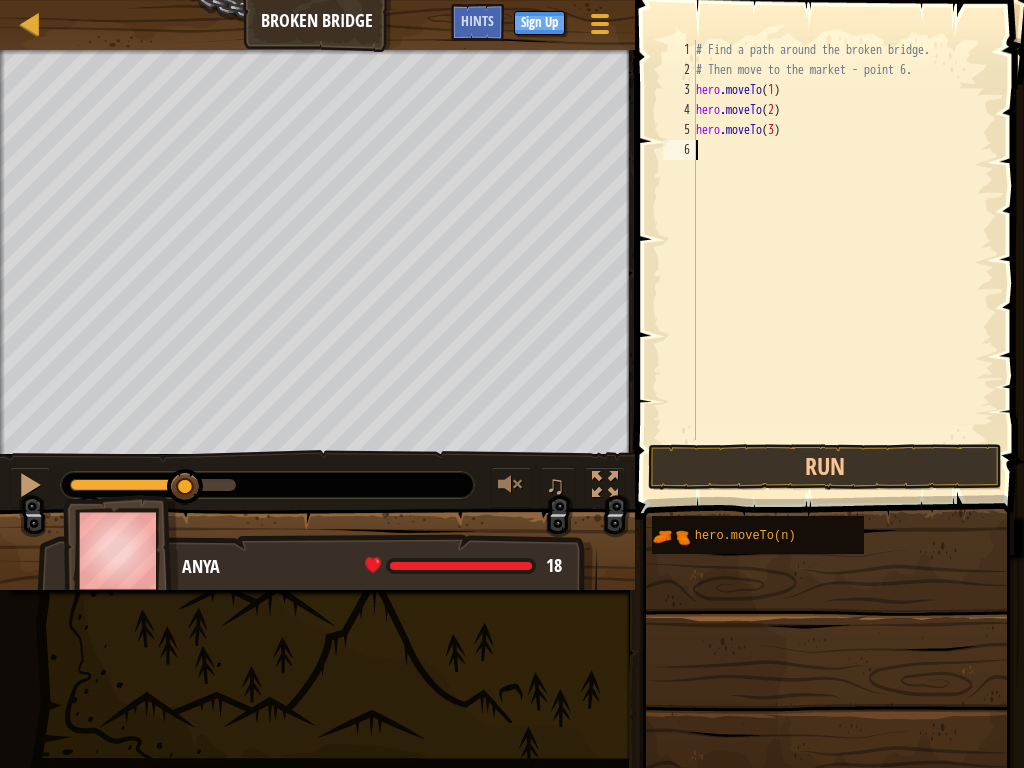 click on "# Find a path around the broken bridge. # Then move to the market - point 6. hero . moveTo ( 1 ) hero . moveTo ( 2 ) hero . moveTo ( 3 )" at bounding box center (843, 260) 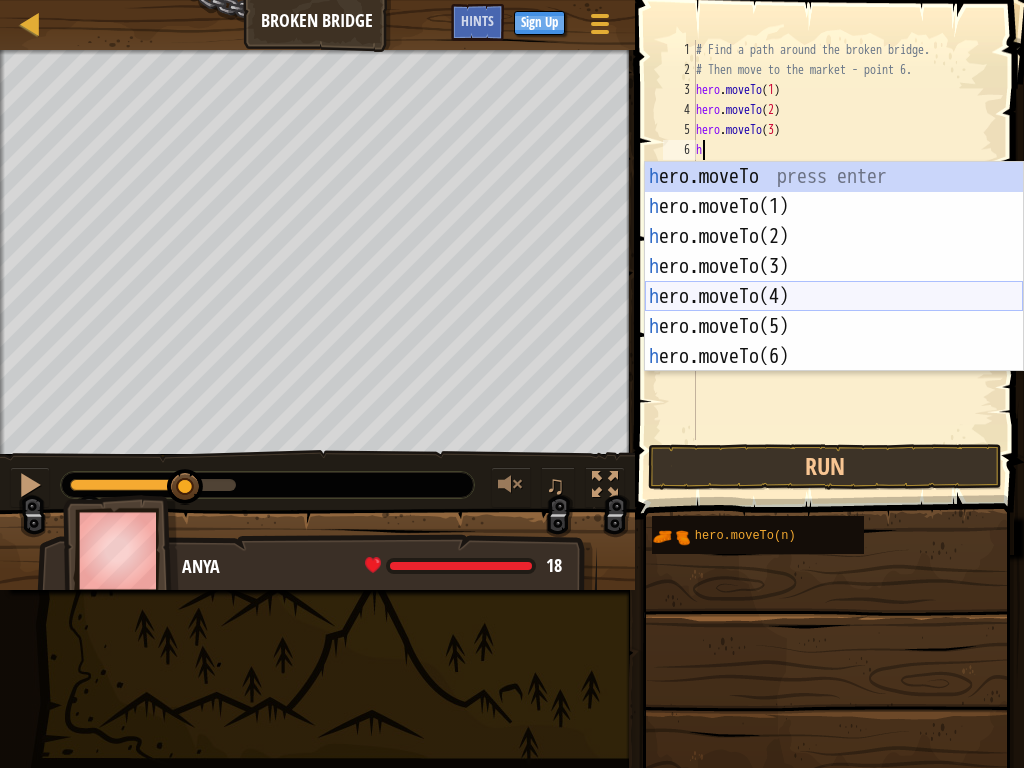 click on "h ero.moveTo press enter h ero.moveTo(1) press enter h ero.moveTo(2) press enter h ero.moveTo(3) press enter h ero.moveTo(4) press enter h ero.moveTo(5) press enter h ero.moveTo(6) press enter" at bounding box center [834, 297] 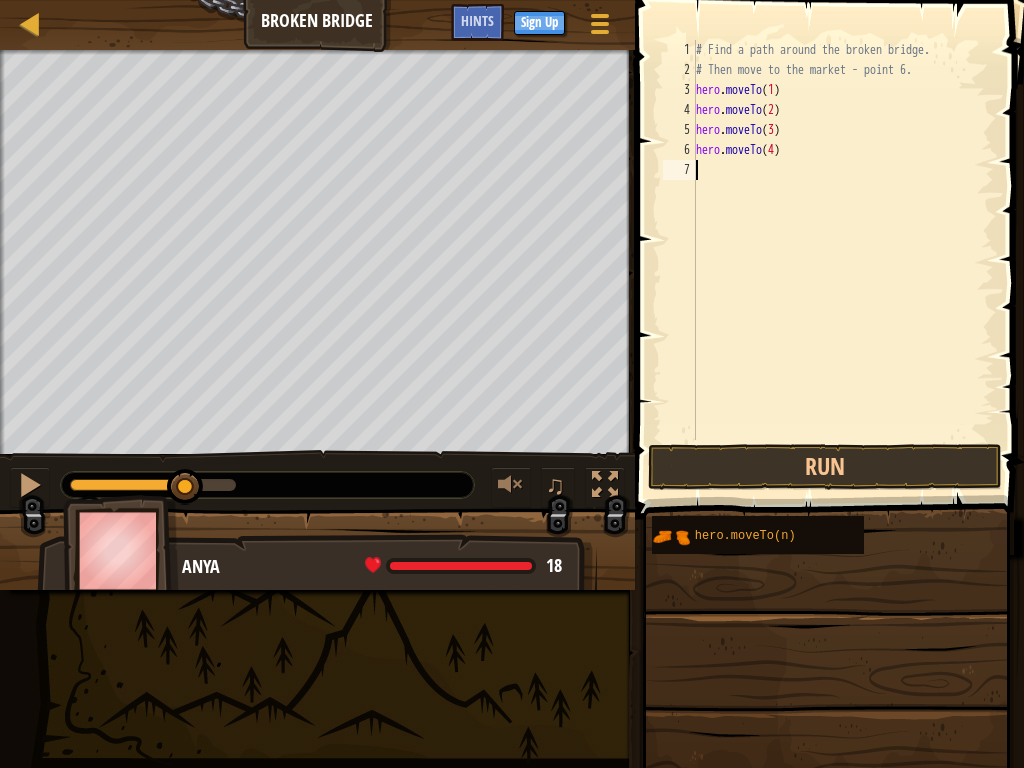 click on "# Find a path around the broken bridge. # Then move to the market - point [NUMBER]. hero . moveTo ( [NUMBER] ) hero . moveTo ( [NUMBER] ) hero . moveTo ( [NUMBER] ) hero . moveTo ( [NUMBER] )" at bounding box center [843, 260] 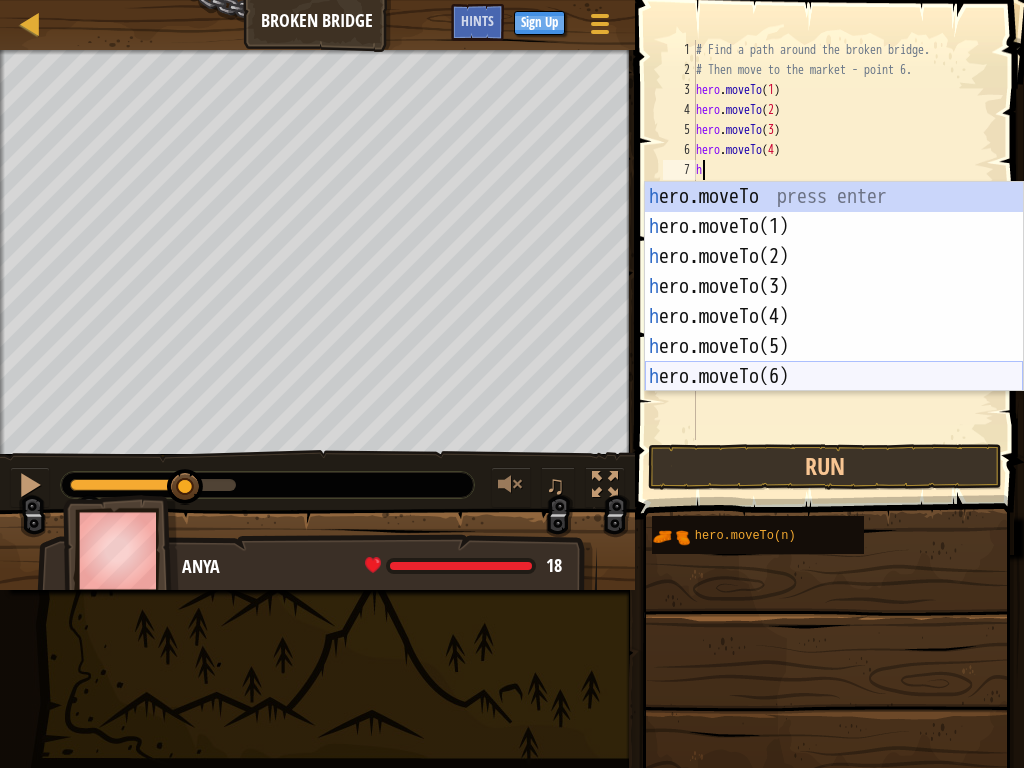 click on "h ero.moveTo press enter h ero.moveTo(1) press enter h ero.moveTo(2) press enter h ero.moveTo(3) press enter h ero.moveTo(4) press enter h ero.moveTo(5) press enter h ero.moveTo(6) press enter" at bounding box center (834, 317) 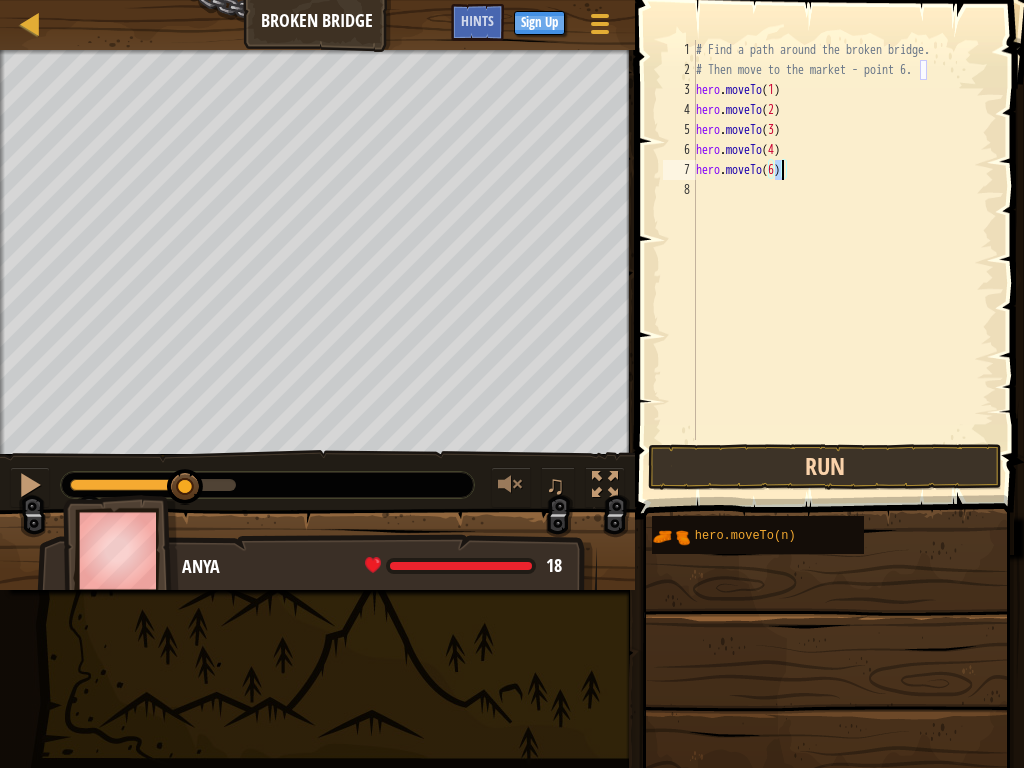 type on "hero.moveTo(6)" 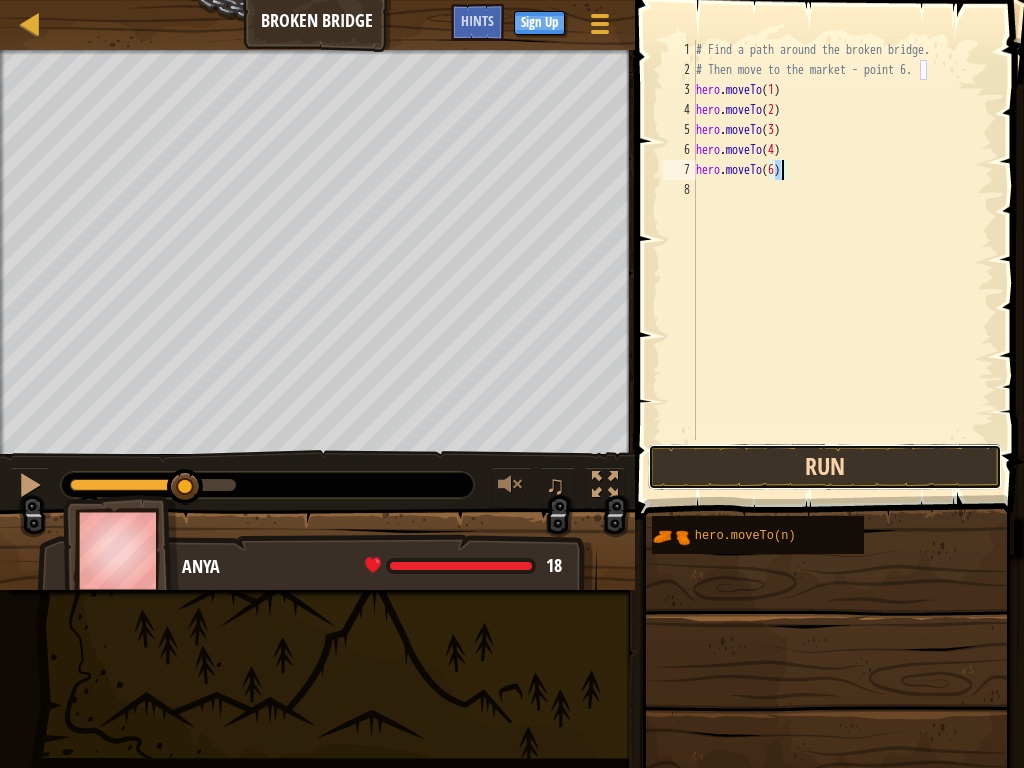 click on "Run" at bounding box center (825, 467) 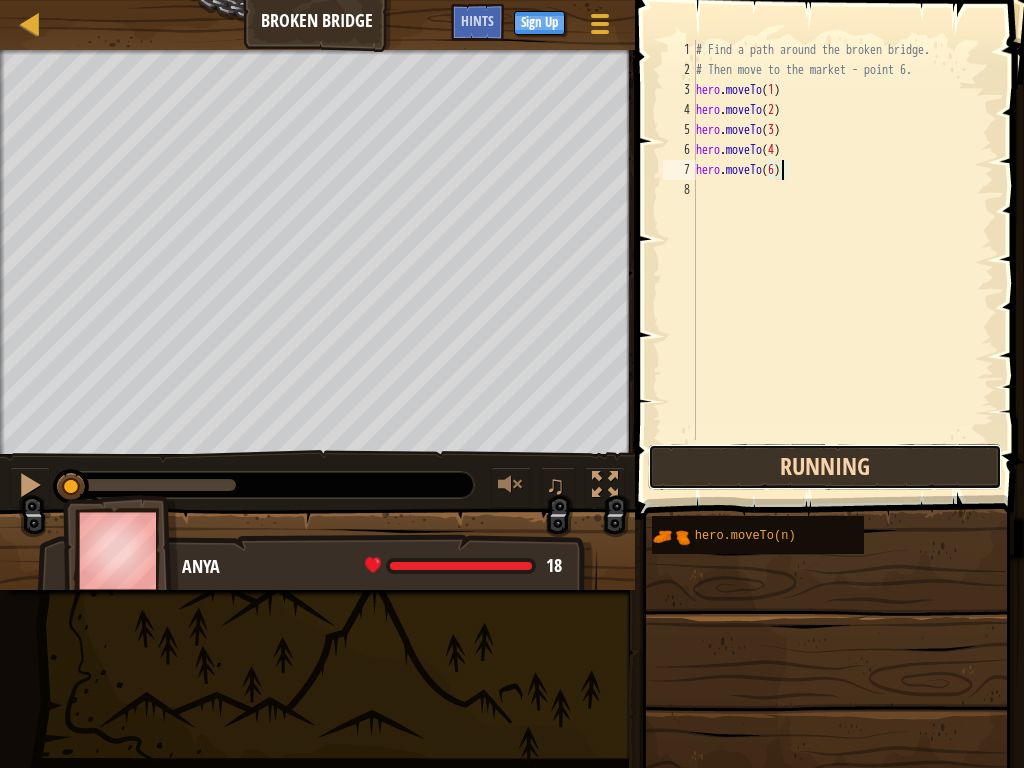 click on "Running" at bounding box center [825, 467] 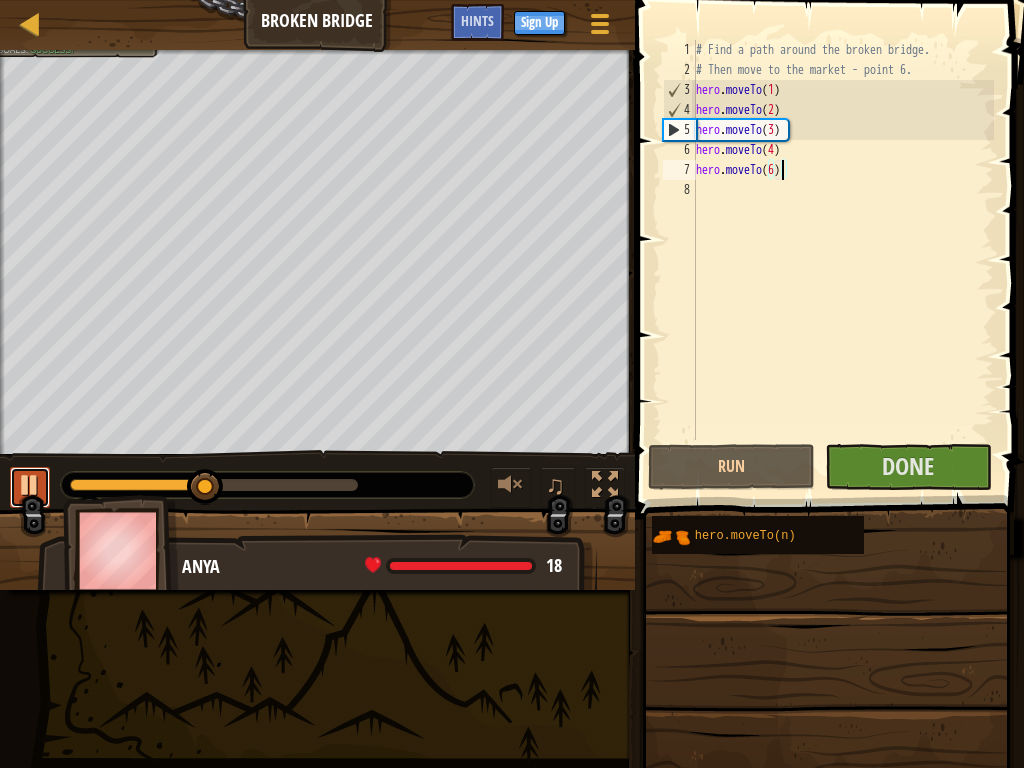 click at bounding box center [30, 485] 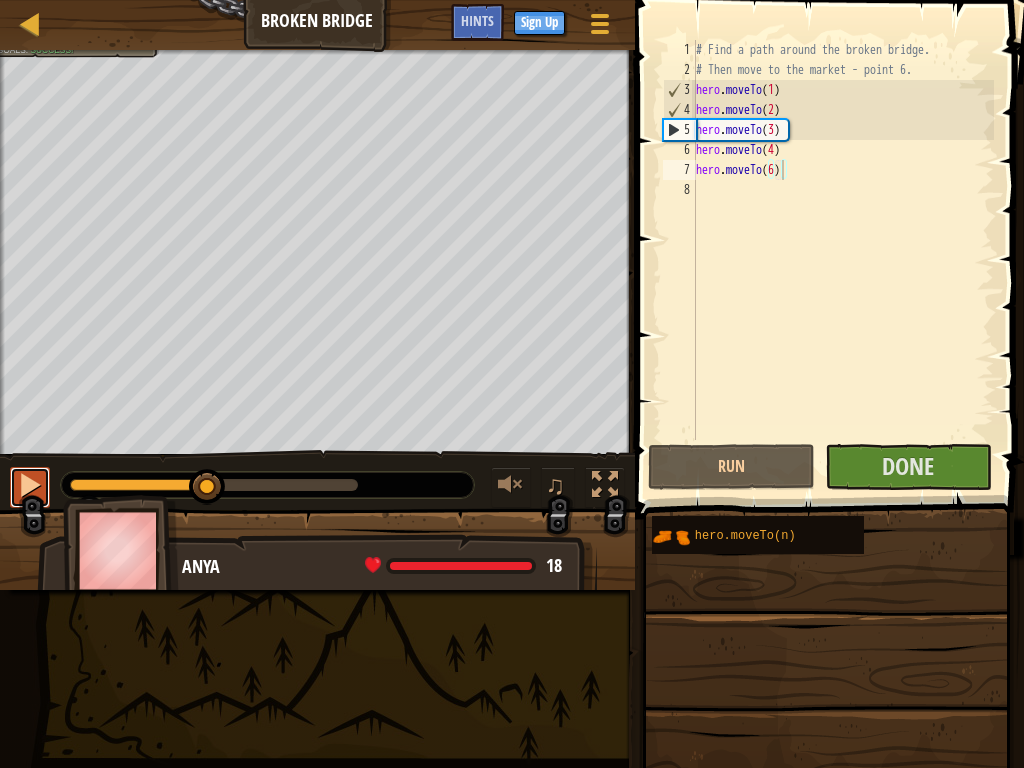 click at bounding box center [30, 485] 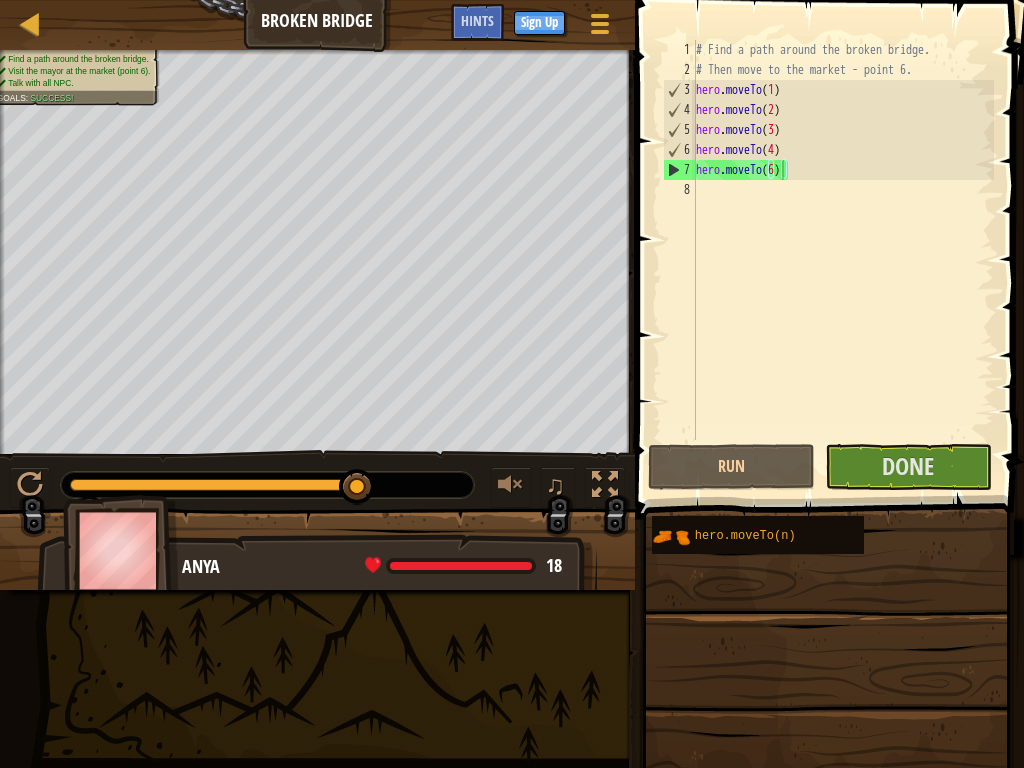 type 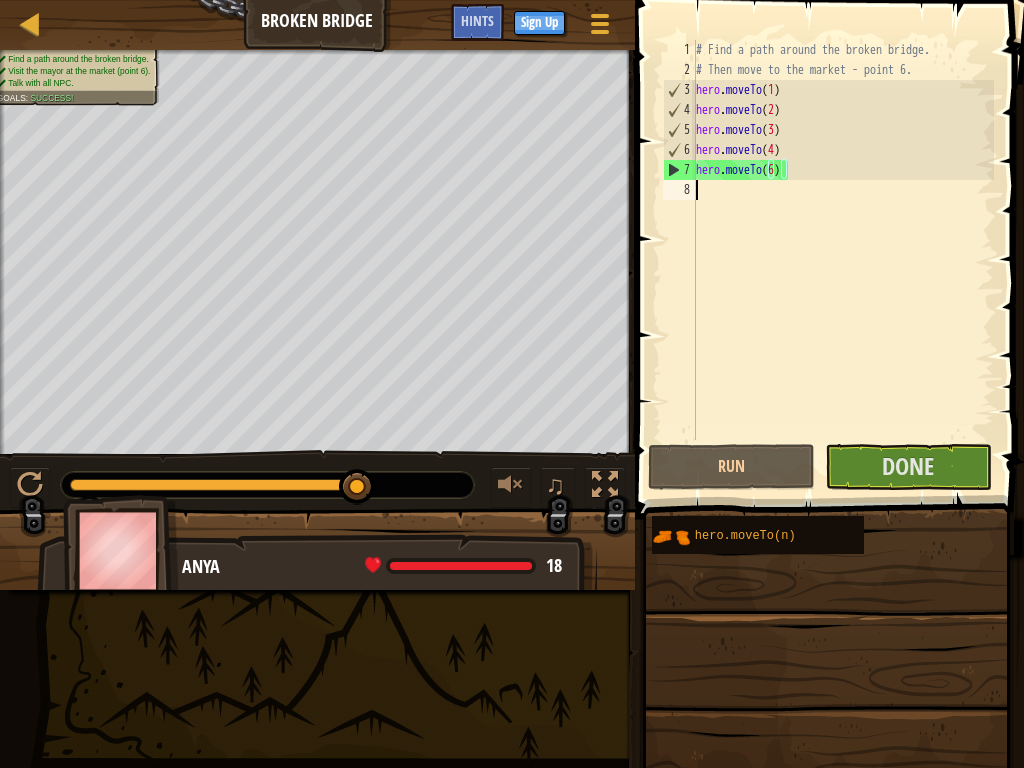 click on "# Find a path around the broken bridge. # Then move to the market - point 6. [FIRST] .moveTo ( 1 ) [FIRST] .moveTo ( 2 ) [FIRST] .moveTo ( 3 ) [FIRST] .moveTo ( 4 ) [FIRST] .moveTo ( 6 )" at bounding box center (843, 260) 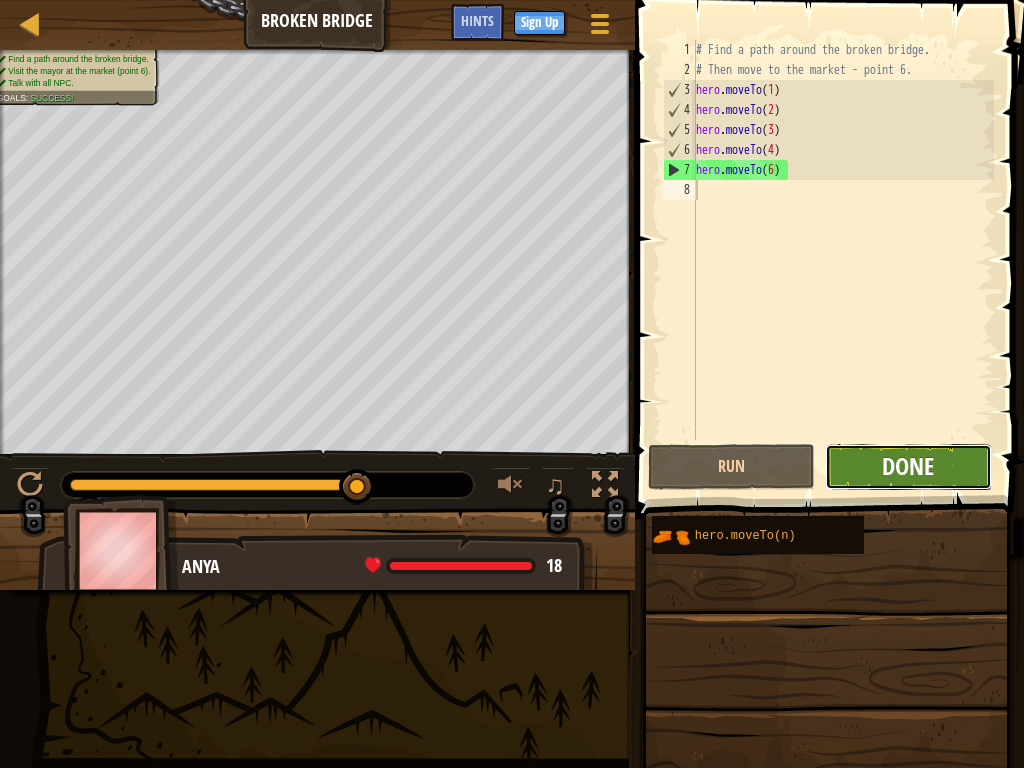 click on "Done" at bounding box center (908, 466) 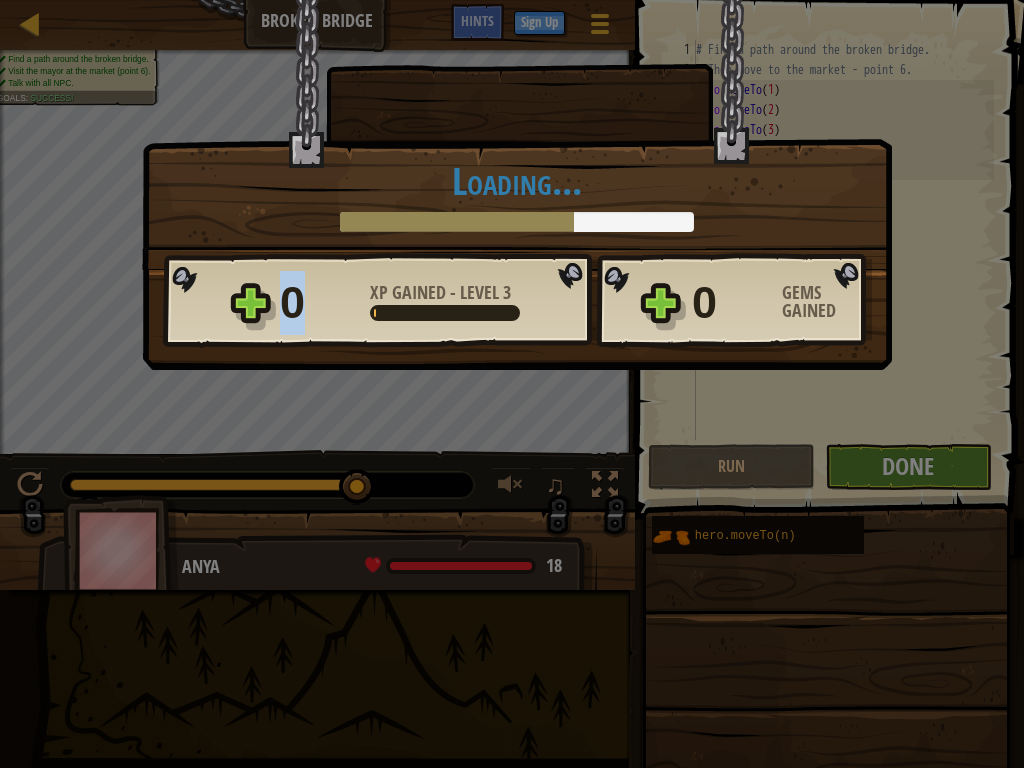 click on "× Bridges are like friendship that connect people. How fun was this level? Loading... Reticulating Splines... Loading... [NUMBER] XP Gained - Level [NUMBER] [NUMBER] Gems Gained Want to save your code? Create a free account! Sign Up to Save Progress Saving Progress Continue" at bounding box center (512, 384) 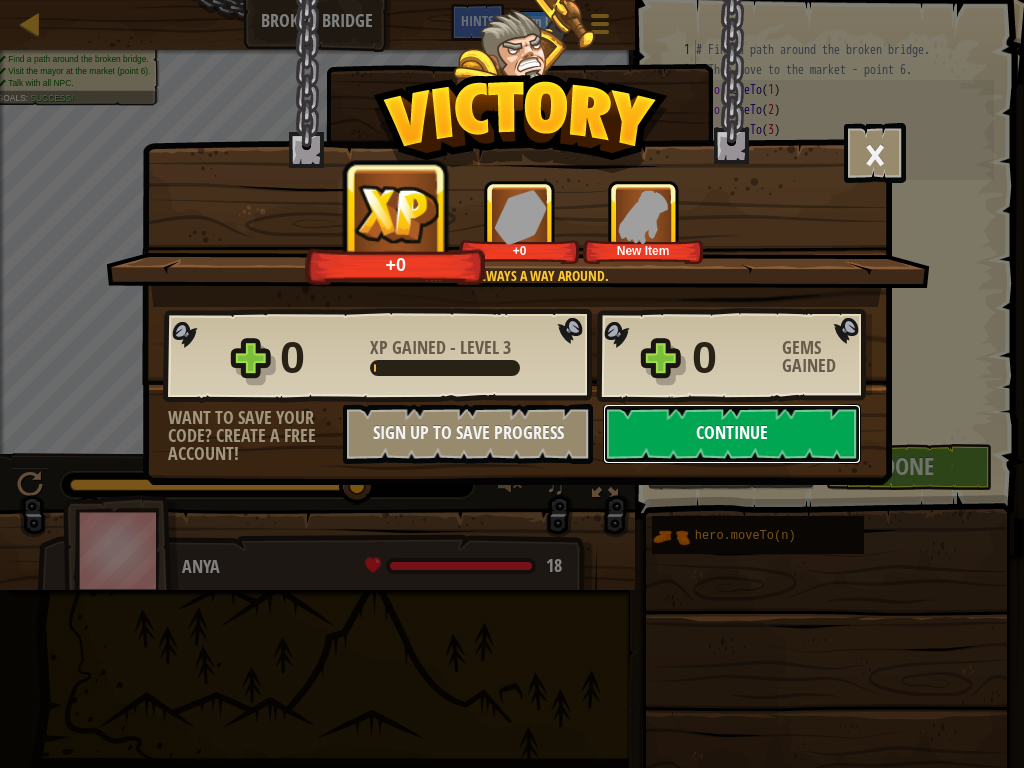 click on "Continue" at bounding box center [732, 434] 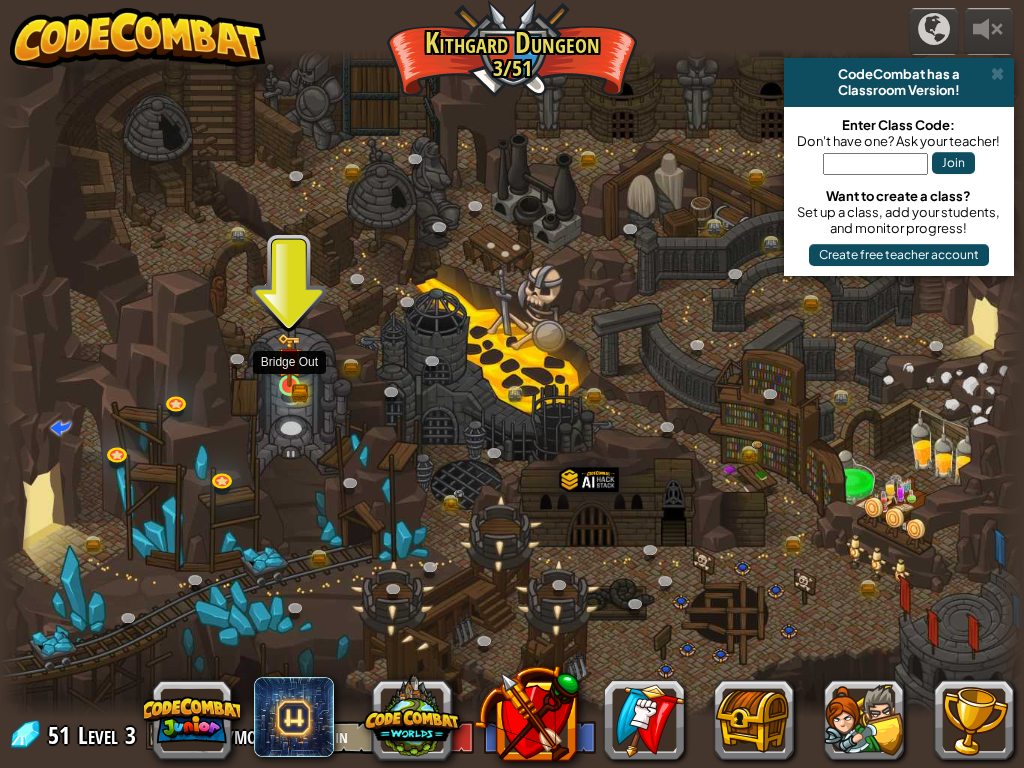 click at bounding box center (289, 360) 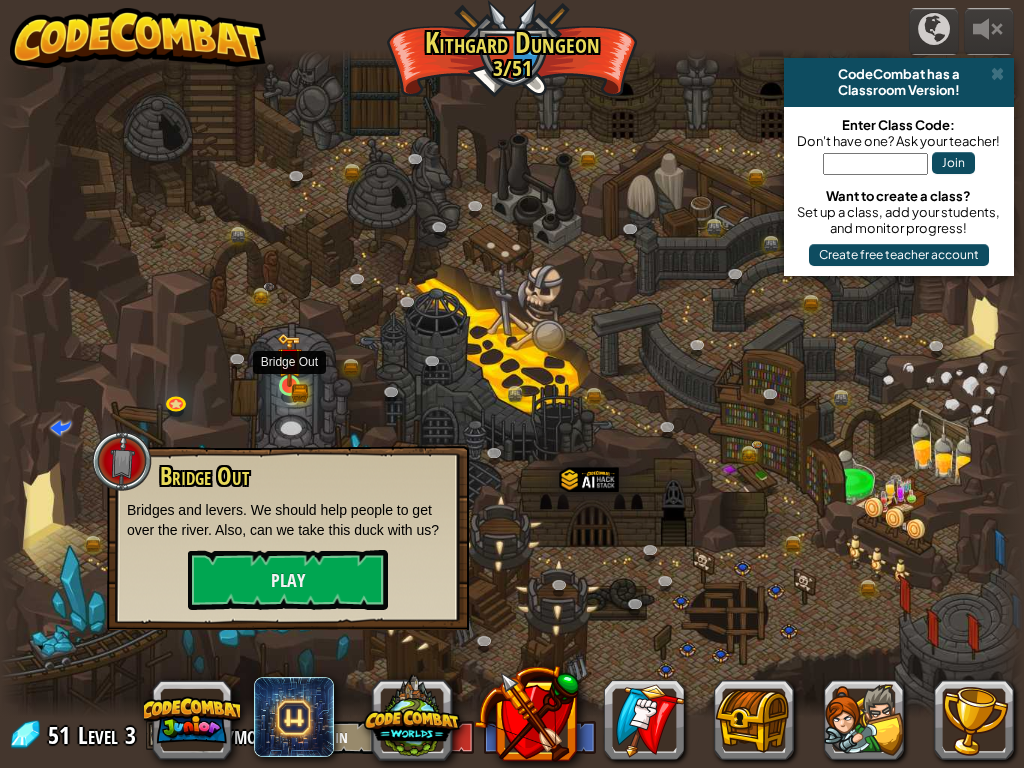 click at bounding box center (289, 385) 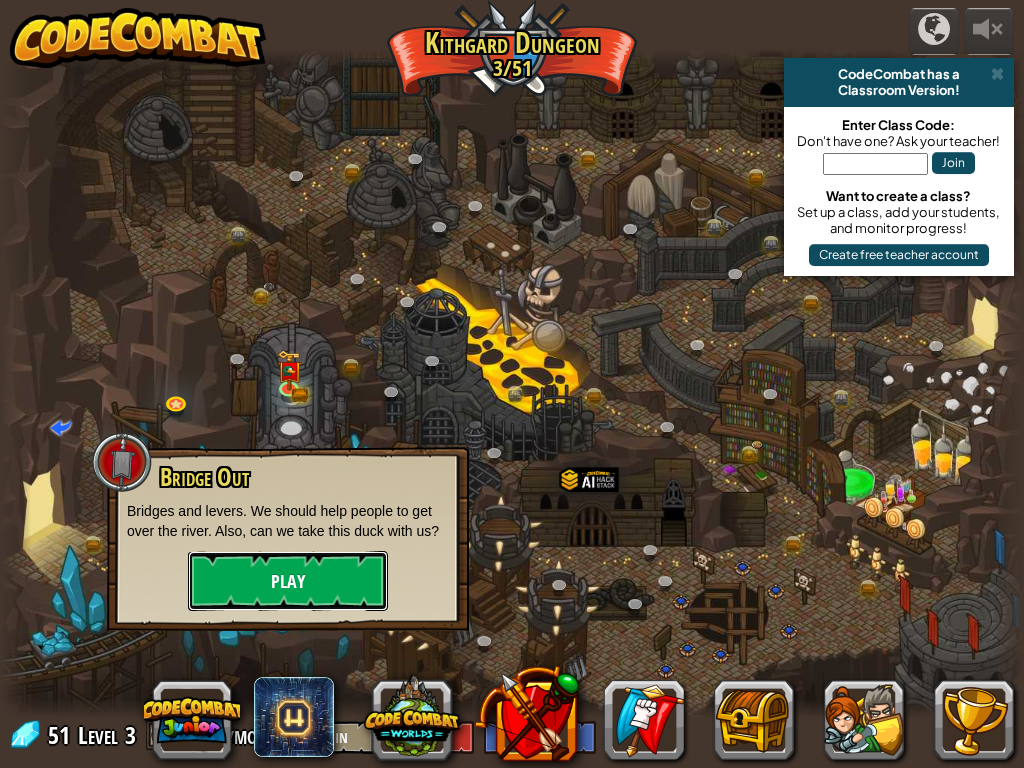 click on "Play" at bounding box center [288, 581] 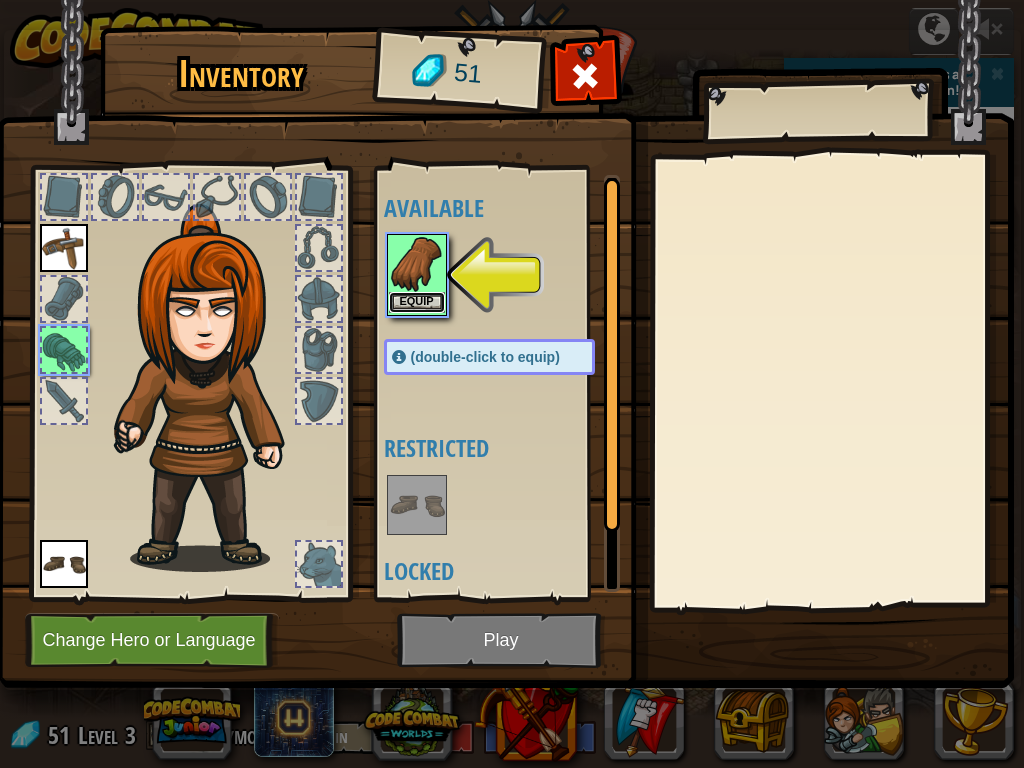 click on "Equip" at bounding box center [417, 302] 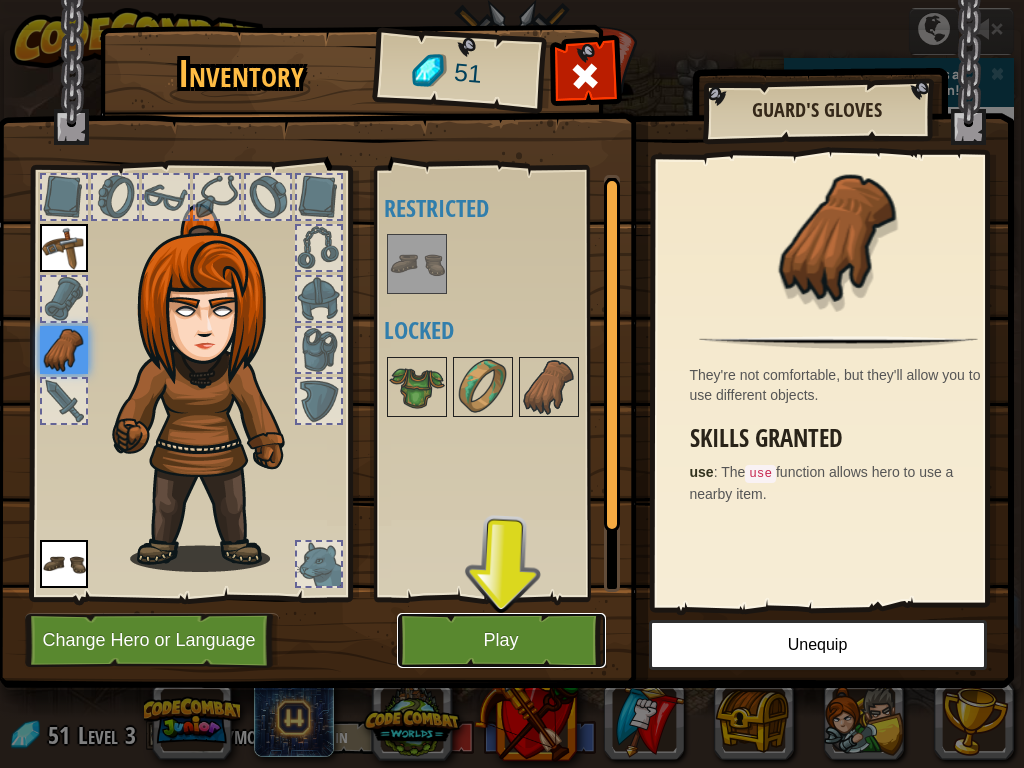 click on "Play" at bounding box center (501, 640) 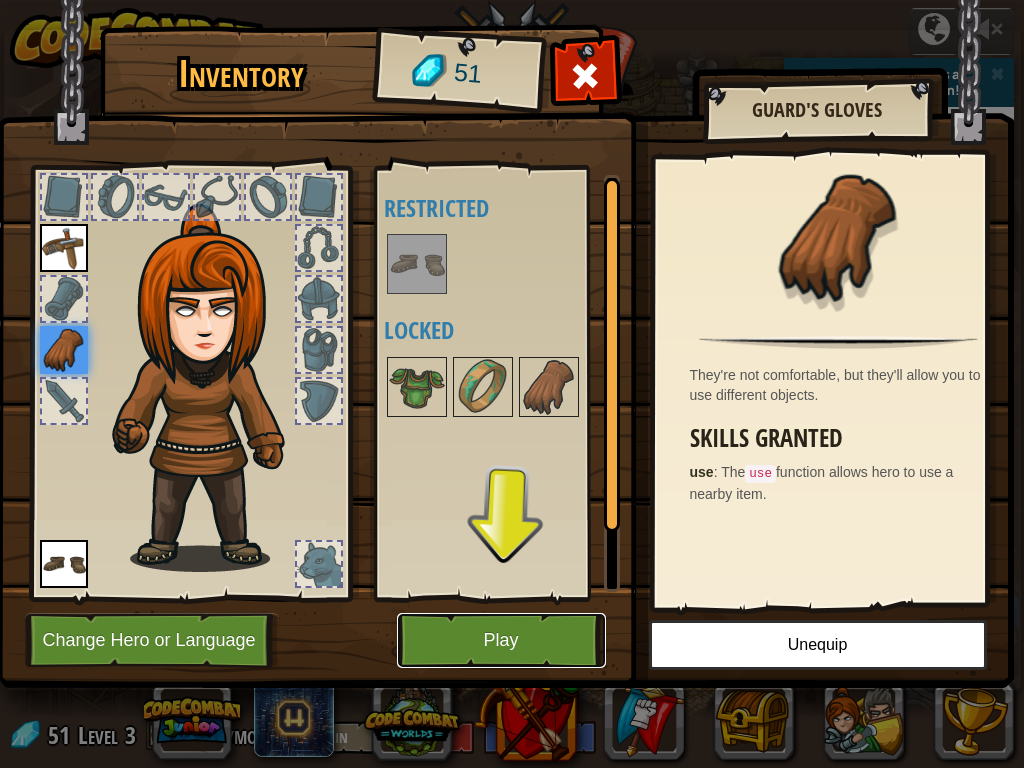 click on "powered by CodeCombat has a Classroom Version! Enter Class Code: Don't have one? Ask your teacher! Join Want to create a class? Set up a class, add your students, and monitor progress! Create free teacher account Twisted Canyon (Locked) Challenge: collect the most gold using all the programming skills you've learned so far!
Basic Syntax While Loops Strings Variables Reading the Docs Known Enemy (Locked) Using your first variable to achieve victory.
Arguments Basic Syntax Strings Variables Hack and Dash (Locked) Escape the Dungeon Sprite with the help of a speed potion.
Arguments Basic Syntax Strings While Loops Dread Door (Locked) Behind a dread door lies a chest full of riches.
Arguments Basic Syntax Strings While Loops Master of Names (Locked) Use your new coding powers to target nameless enemies.
Arguments Basic Syntax Variables Pong Pong (Locked) Challenge: write the shortest solution using all the programming skills you've learned so far!
Basic Syntax Reading the Docs
Basic Syntax Variables" at bounding box center [512, 1] 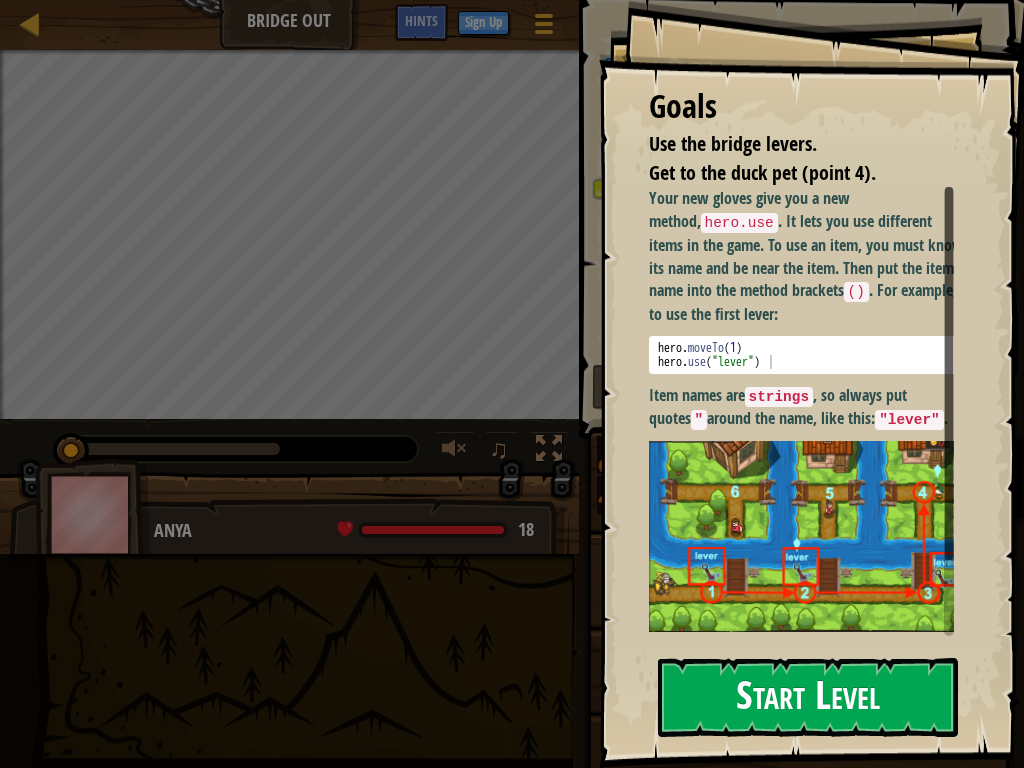 click on "Start Level" at bounding box center (808, 697) 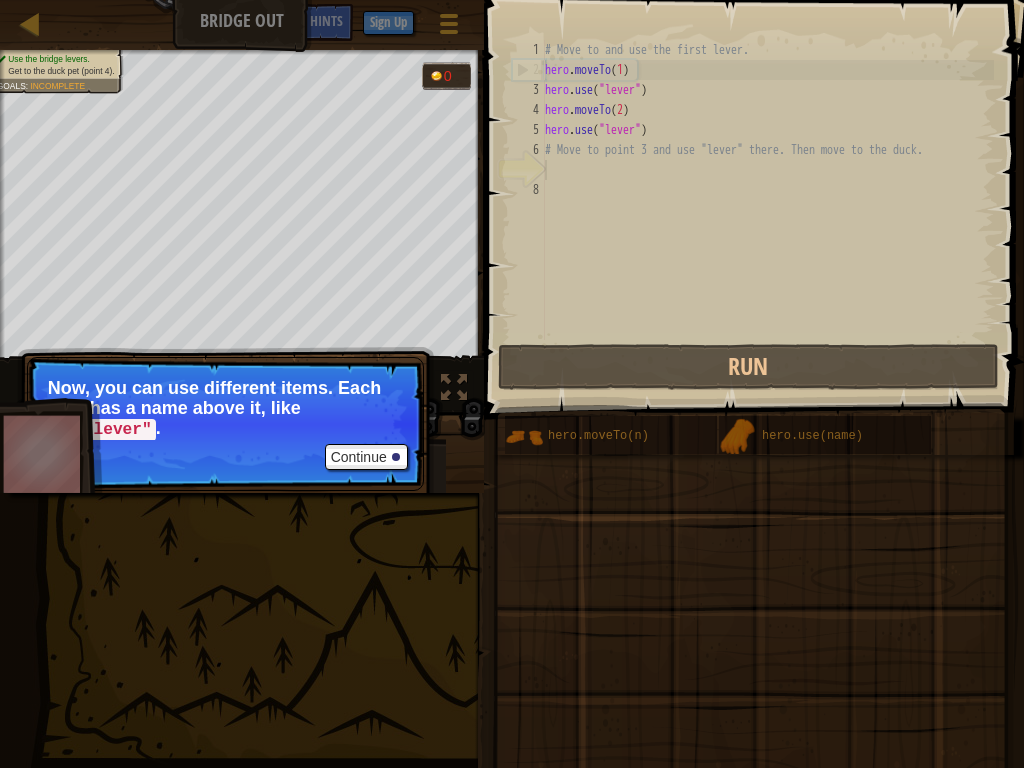 drag, startPoint x: 65, startPoint y: 418, endPoint x: 57, endPoint y: 429, distance: 13.601471 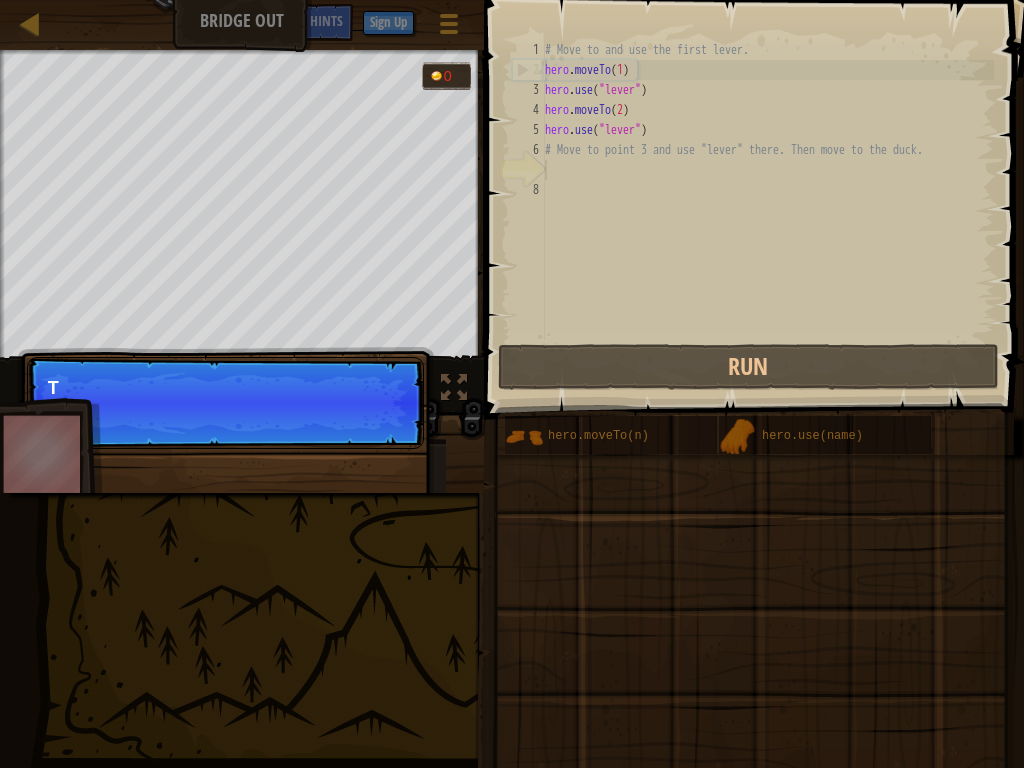 scroll, scrollTop: 9, scrollLeft: 0, axis: vertical 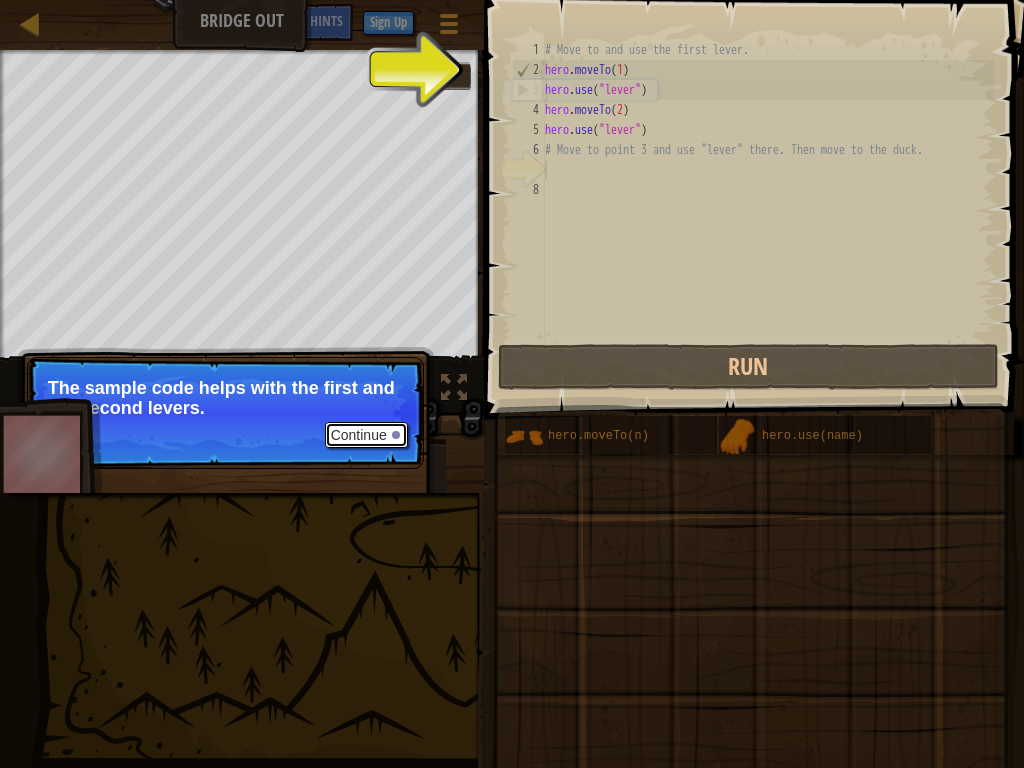 click on "Continue" at bounding box center (366, 435) 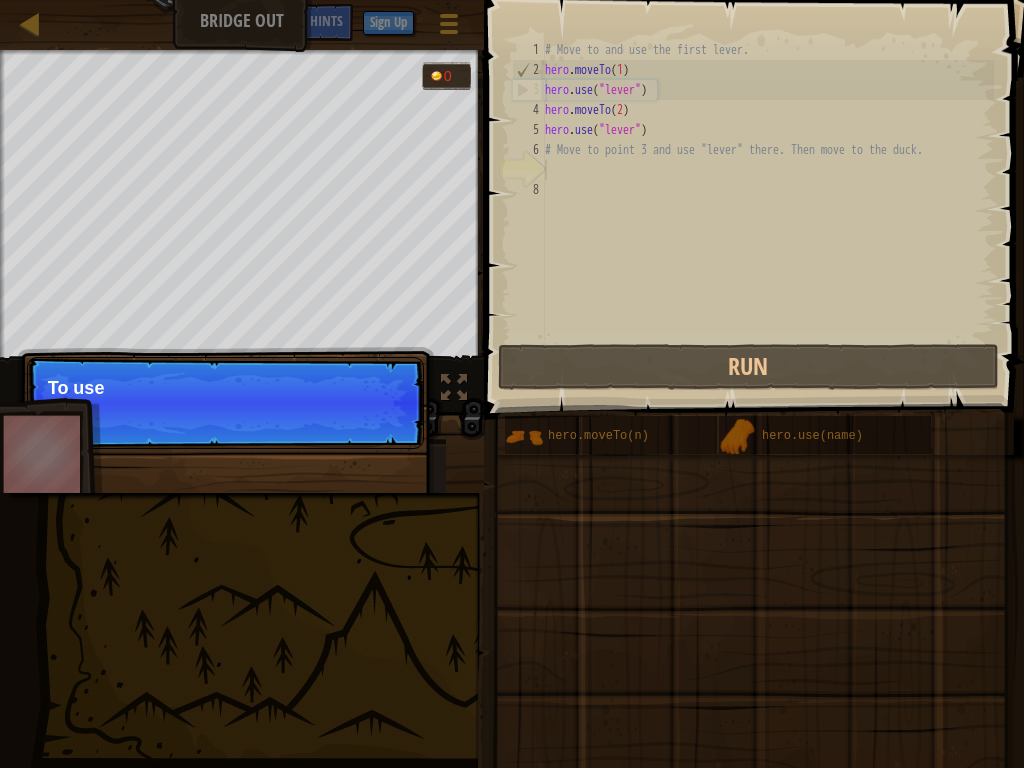 click on "Continue  To use" at bounding box center [225, 403] 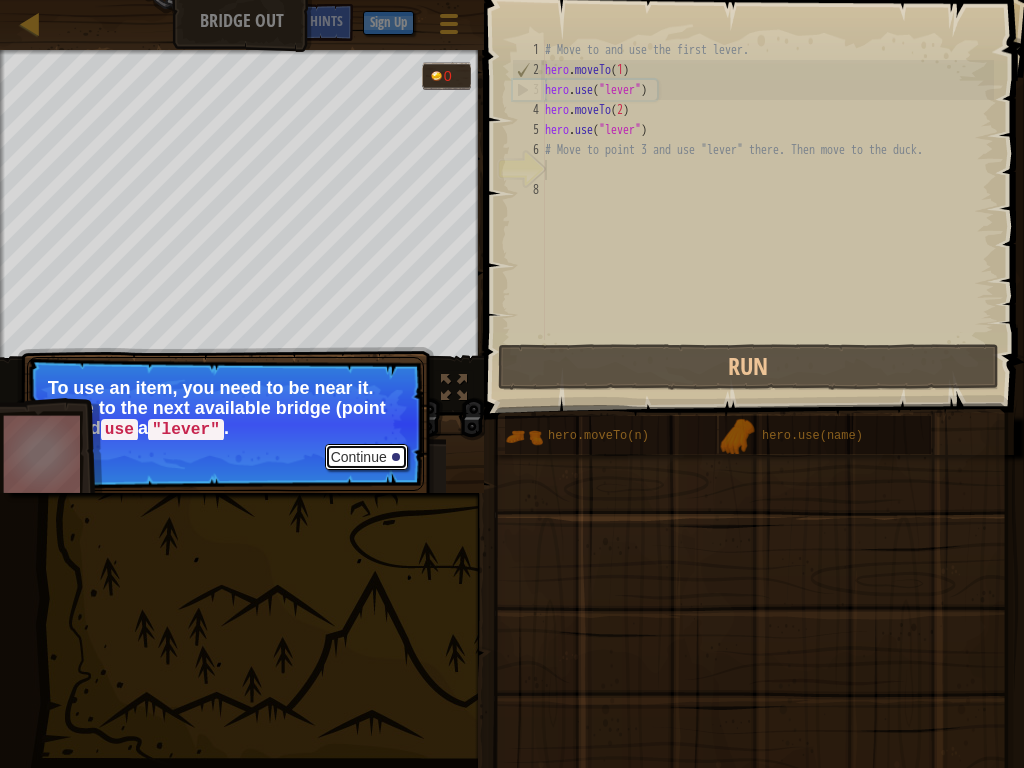 click on "Continue" at bounding box center [366, 457] 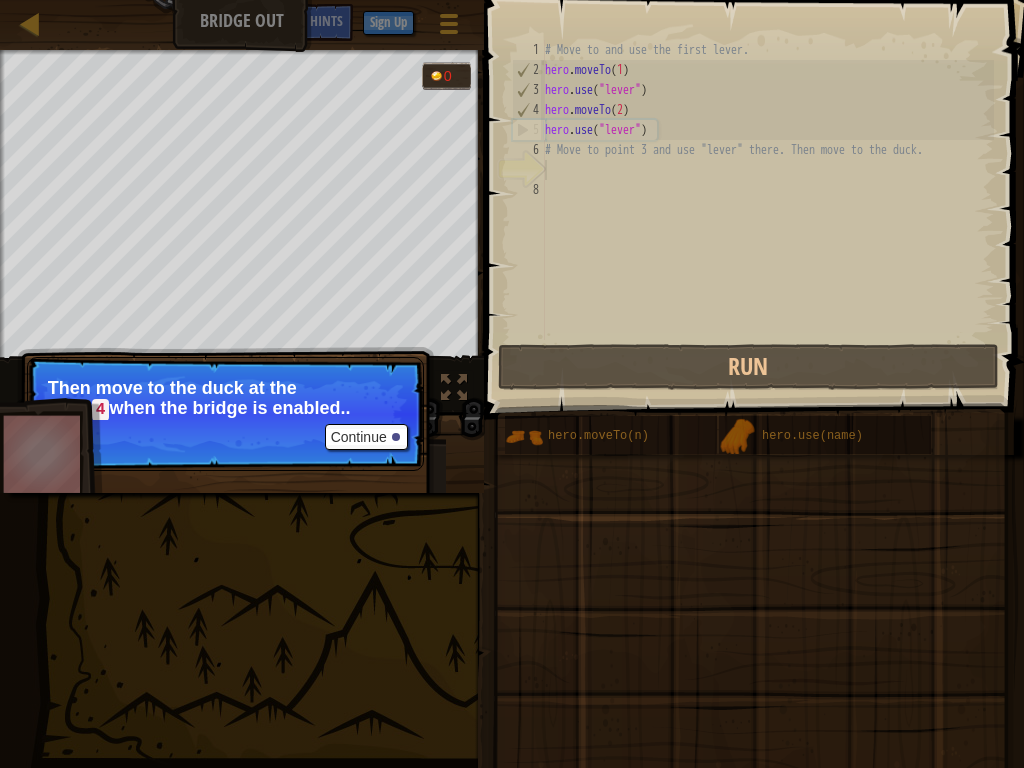 click on "Continue" at bounding box center (366, 437) 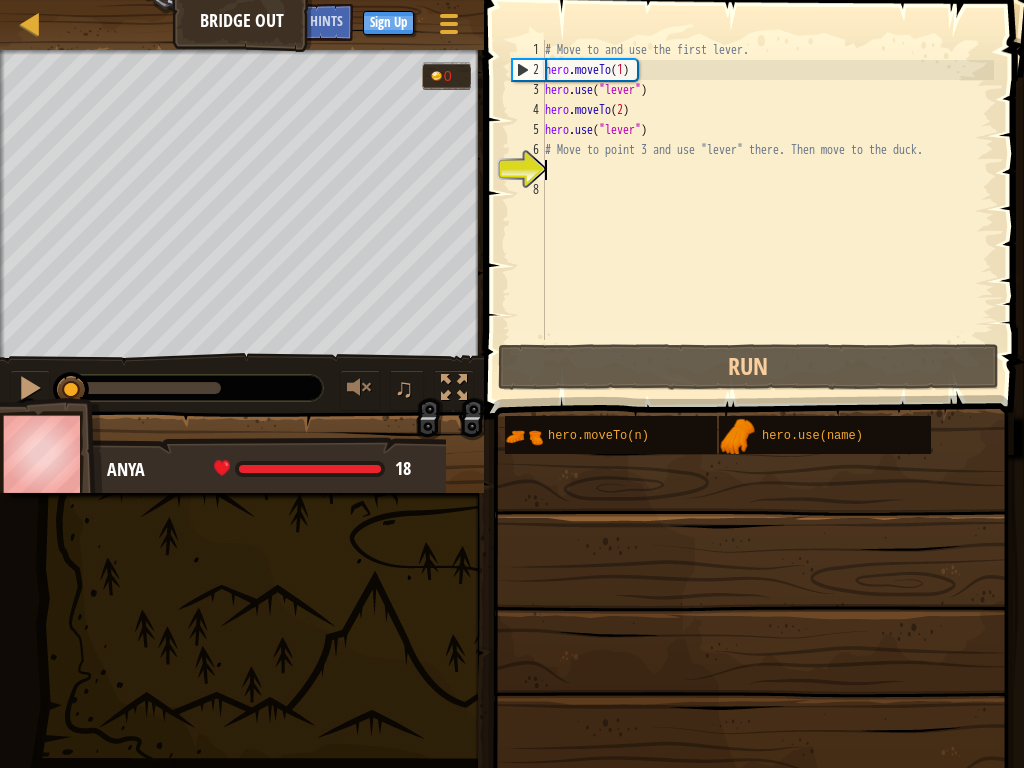 drag, startPoint x: 172, startPoint y: 392, endPoint x: 42, endPoint y: 362, distance: 133.41664 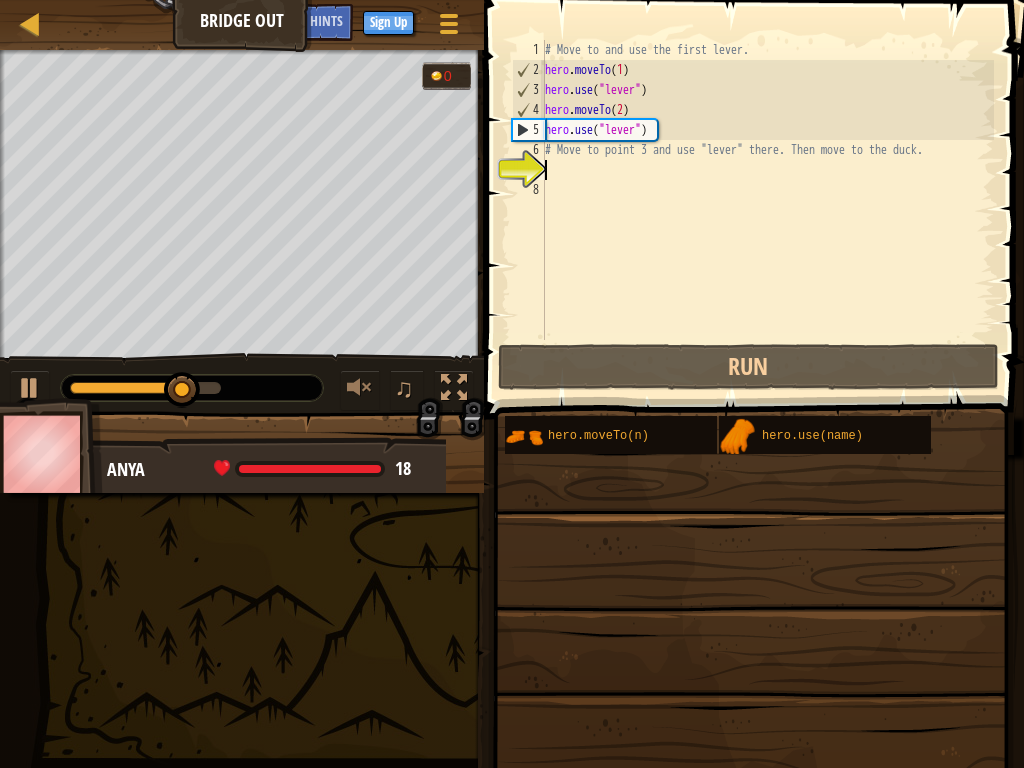 click on "# Move to and use the first lever. hero . moveTo ( 1 ) hero . use ( "lever" ) hero . moveTo ( 2 ) hero . use ( "lever" ) # Move to point 3 and use "lever" there. Then move to the duck." at bounding box center (767, 210) 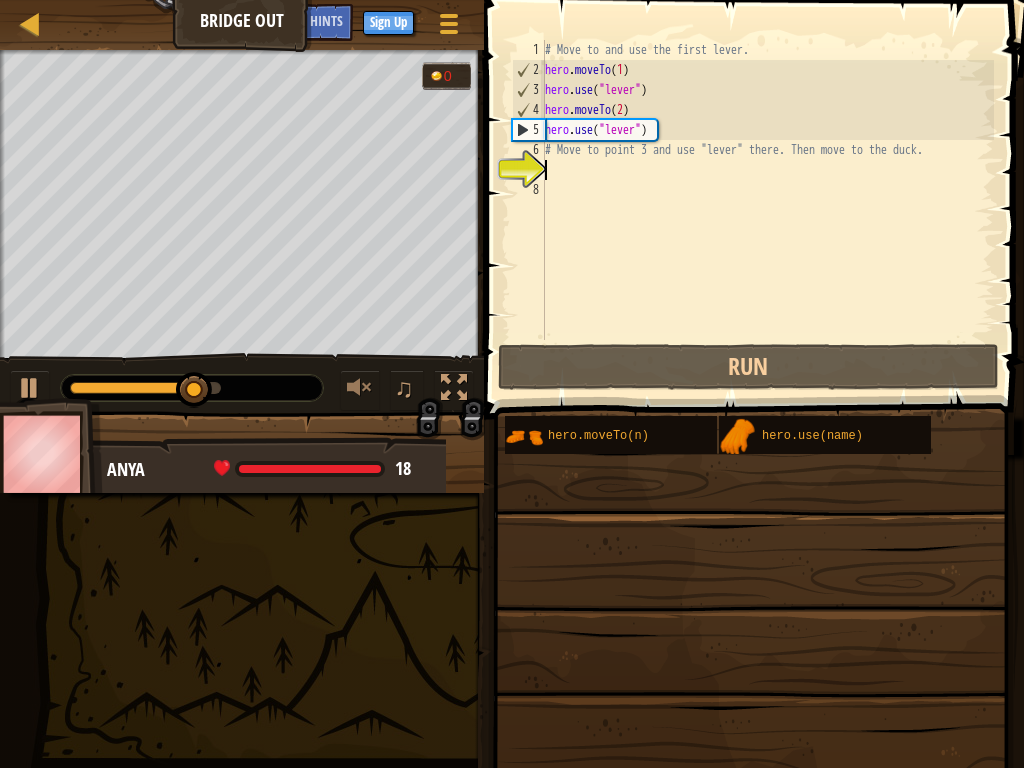 click on "# Move to and use the first lever. hero . moveTo ( 1 ) hero . use ( "lever" ) hero . moveTo ( 2 ) hero . use ( "lever" ) # Move to point 3 and use "lever" there. Then move to the duck." at bounding box center [767, 210] 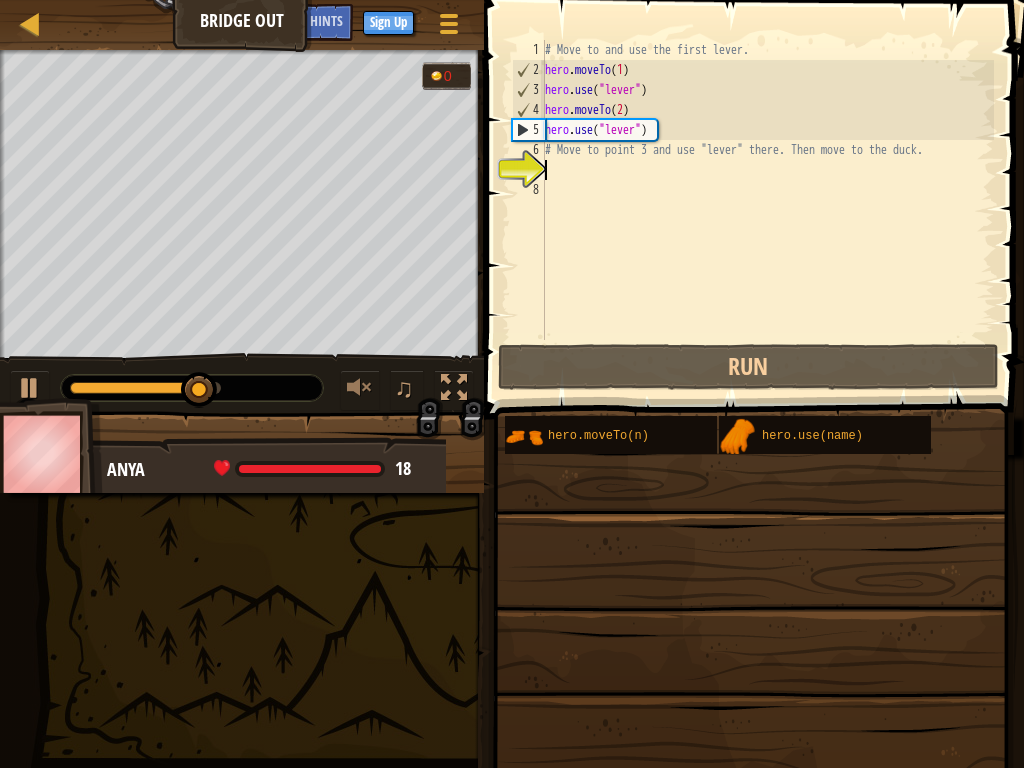 click on "7" at bounding box center (528, 170) 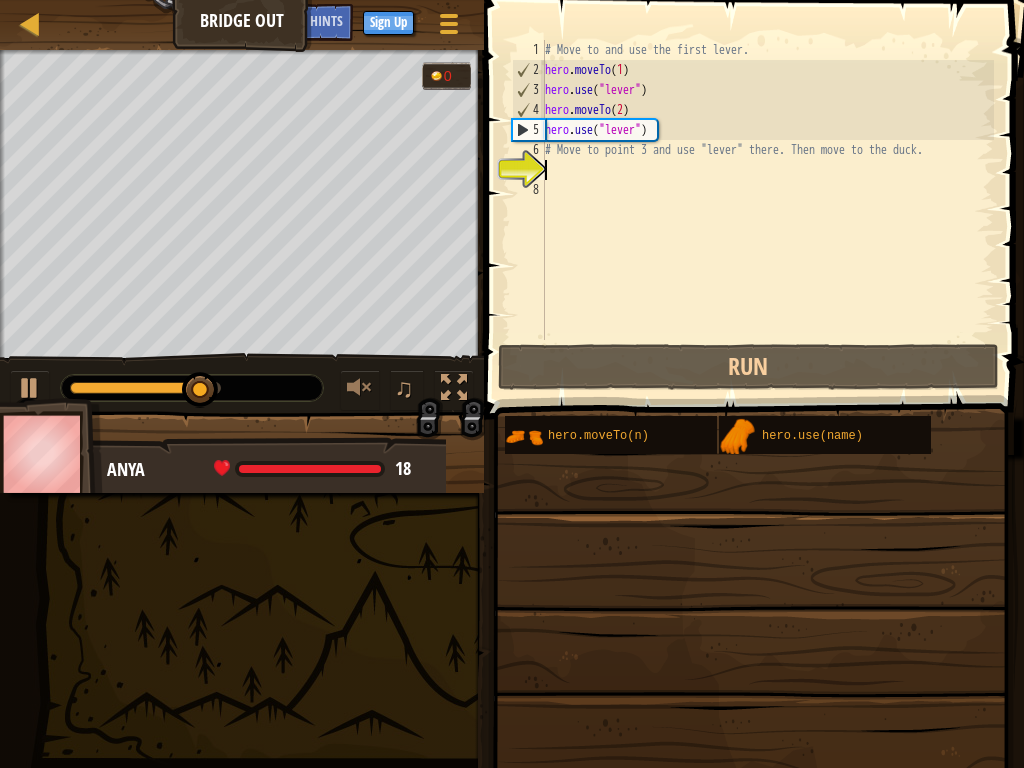 click on "7" at bounding box center [528, 170] 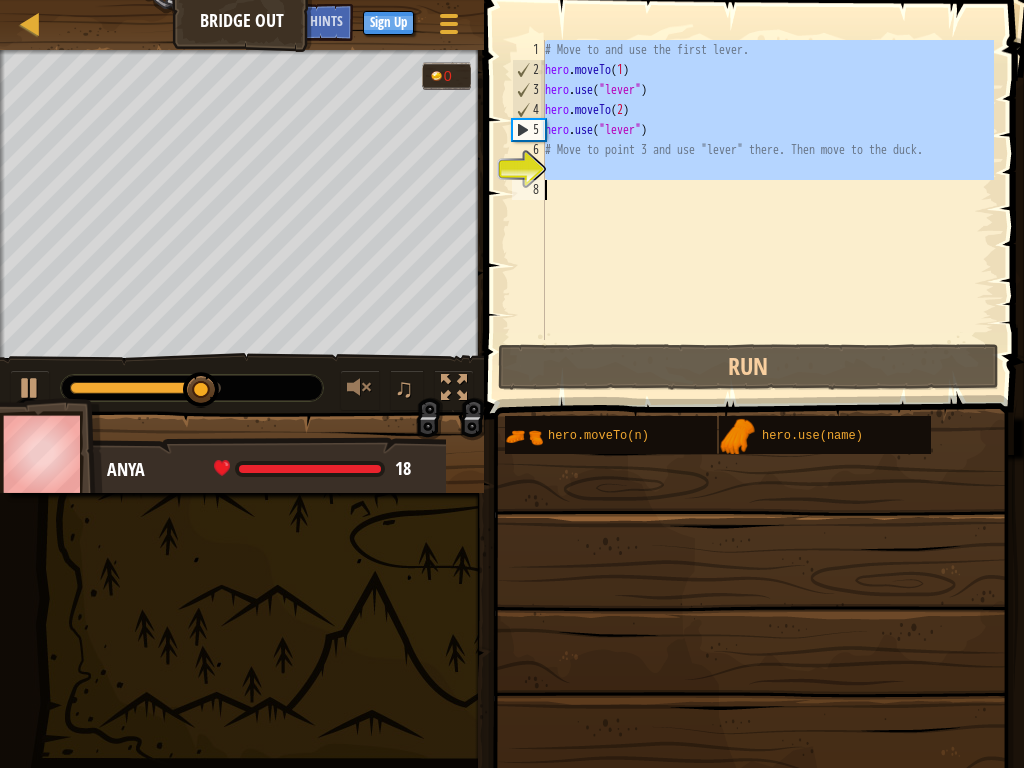 click on "7" at bounding box center [528, 170] 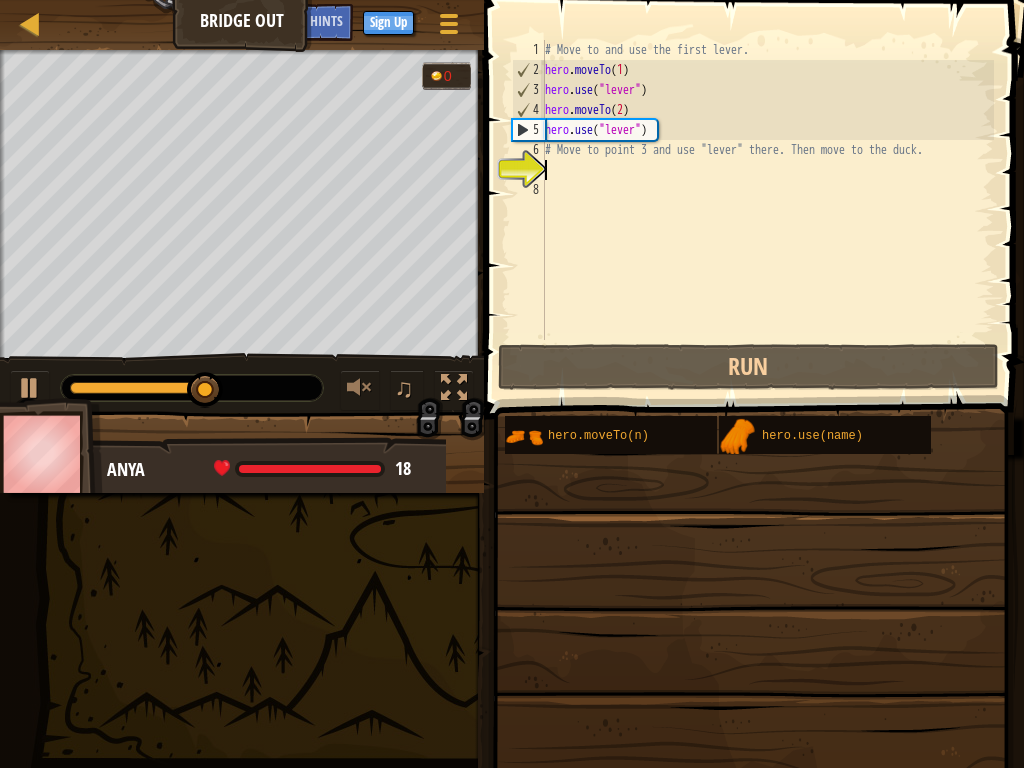 click on "# Move to and use the first lever. hero . moveTo ( 1 ) hero . use ( "lever" ) hero . moveTo ( 2 ) hero . use ( "lever" ) # Move to point 3 and use "lever" there. Then move to the duck." at bounding box center (767, 210) 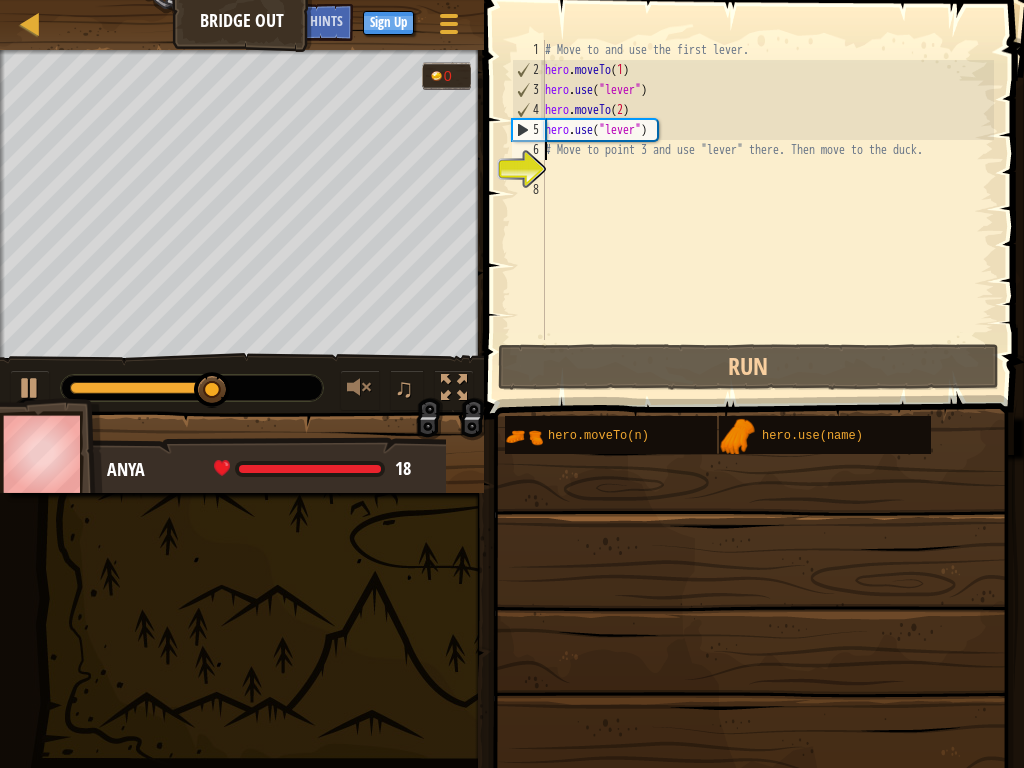 click on "# Move to and use the first lever. hero . moveTo ( 1 ) hero . use ( "lever" ) hero . moveTo ( 2 ) hero . use ( "lever" ) # Move to point 3 and use "lever" there. Then move to the duck." at bounding box center (767, 210) 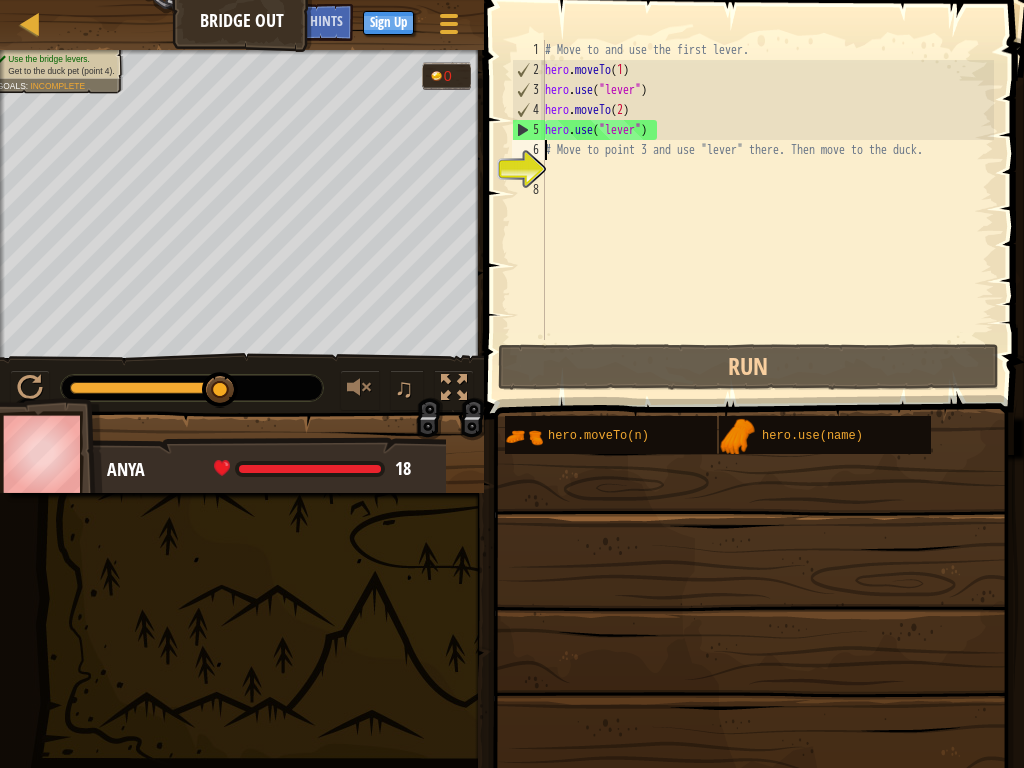 click on "7" at bounding box center [528, 170] 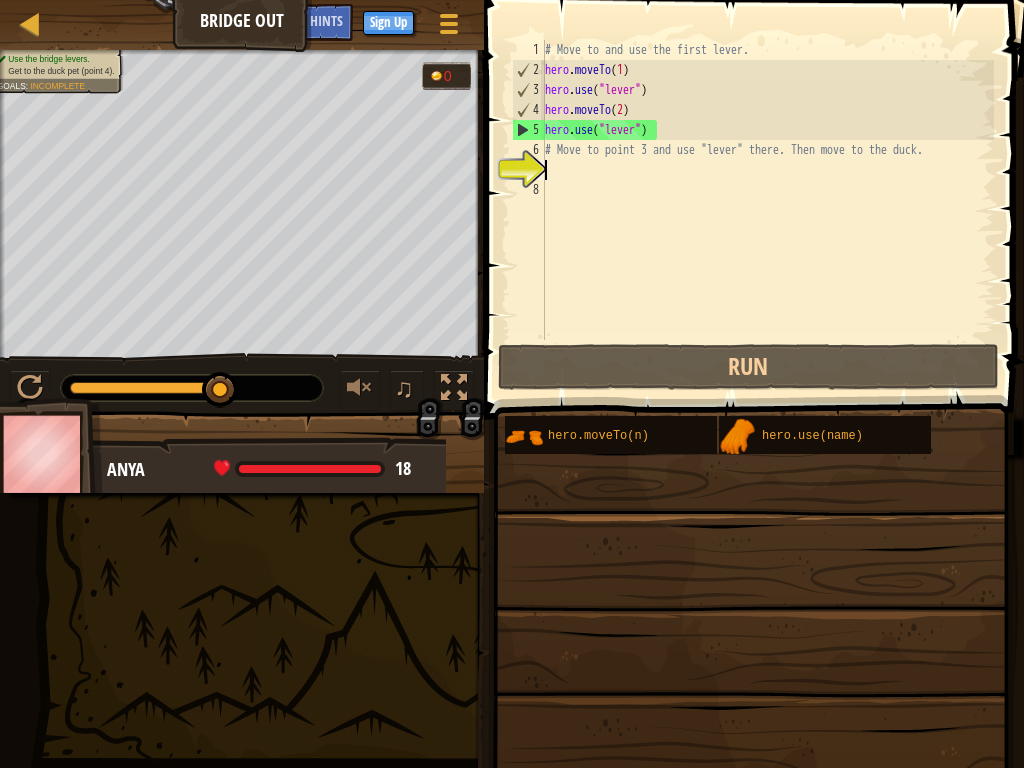 click on "7" at bounding box center (528, 170) 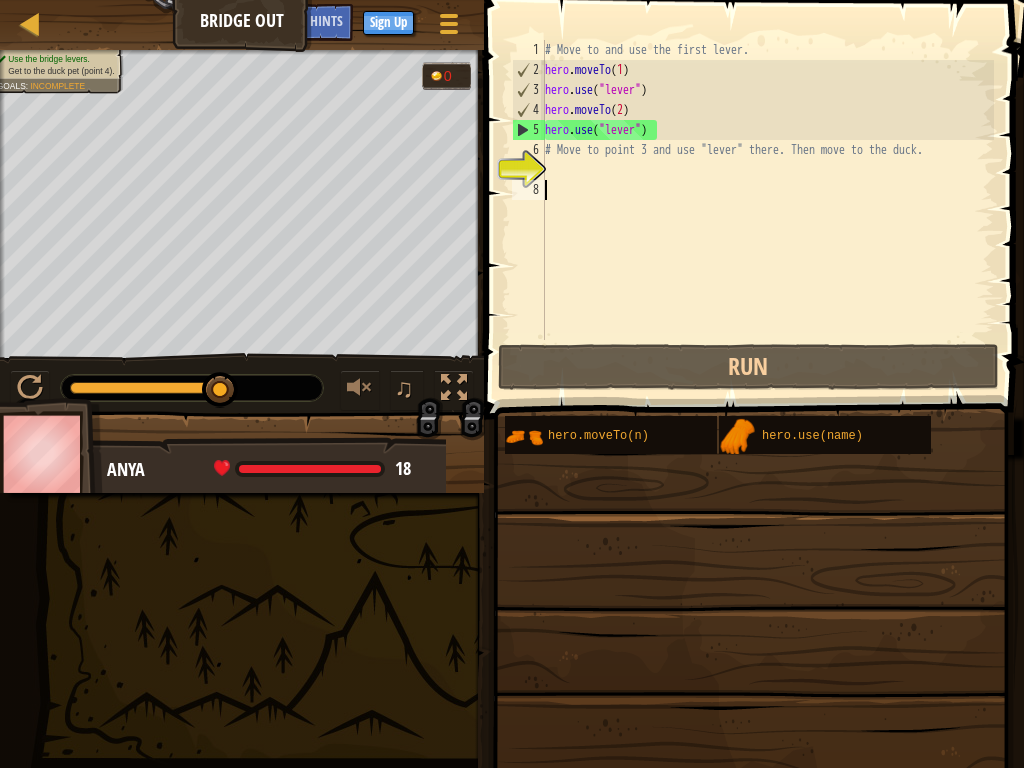 click on "7" at bounding box center [528, 170] 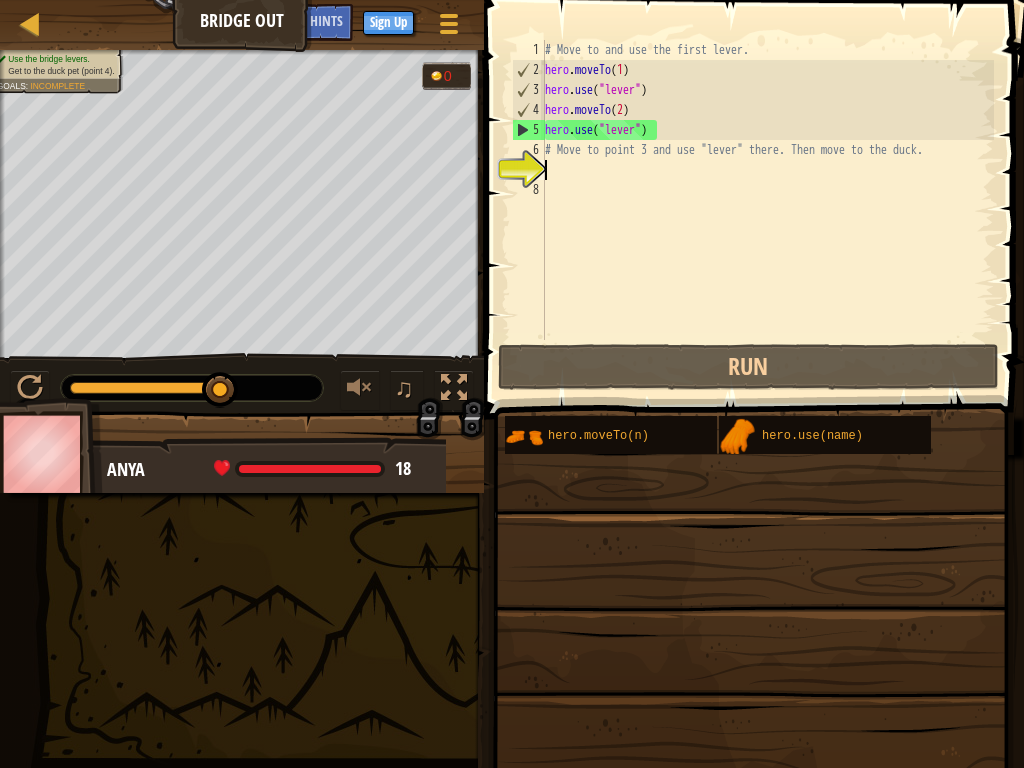 click on "7" at bounding box center [528, 170] 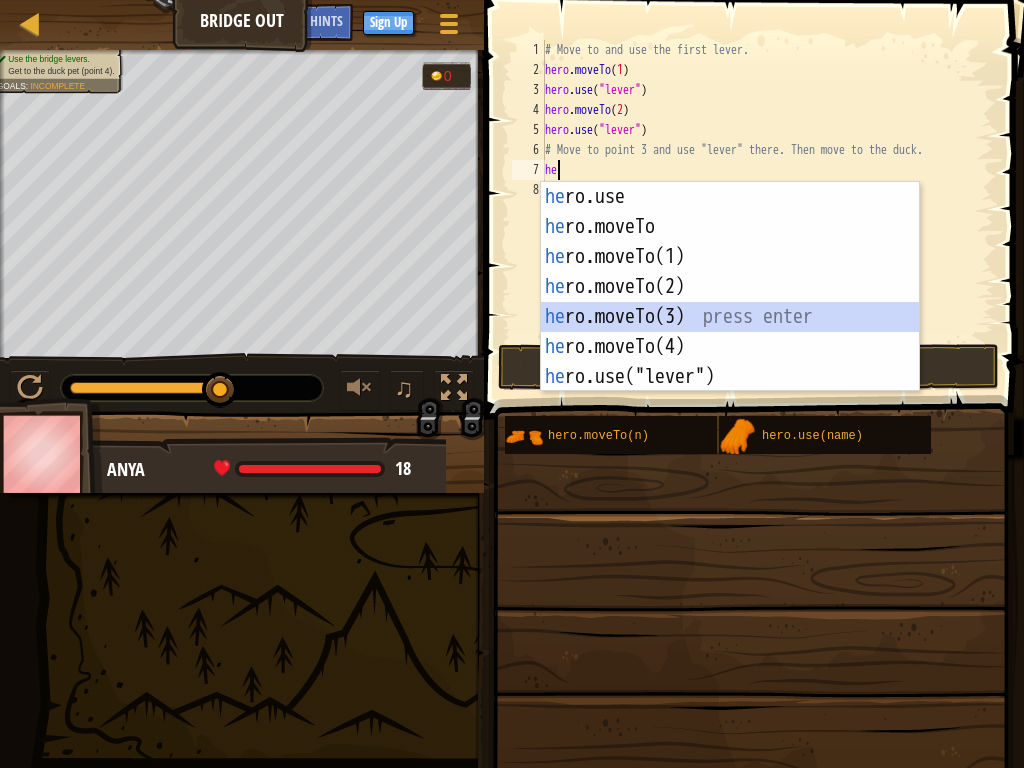 click on "he ro.use press enter he ro.moveTo press enter he ro.moveTo(1) press enter he ro.moveTo(2) press enter he ro.moveTo(3) press enter he ro.moveTo(4) press enter he ro.use("lever") press enter" at bounding box center [730, 317] 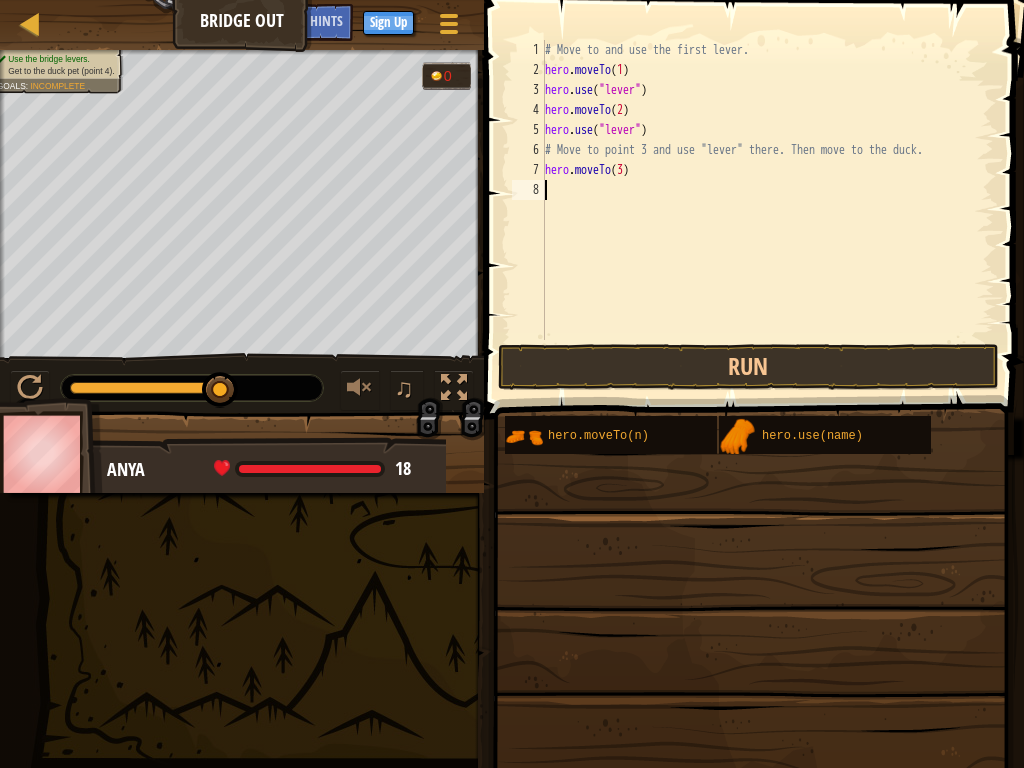 click on "# Move to and use the first lever. hero . moveTo ( 1 ) hero . use ( "lever" ) hero . moveTo ( 2 ) hero . use ( "lever" ) # Move to point 3 and use "lever" there. Then move to the duck. hero . moveTo ( 3 )" at bounding box center (767, 210) 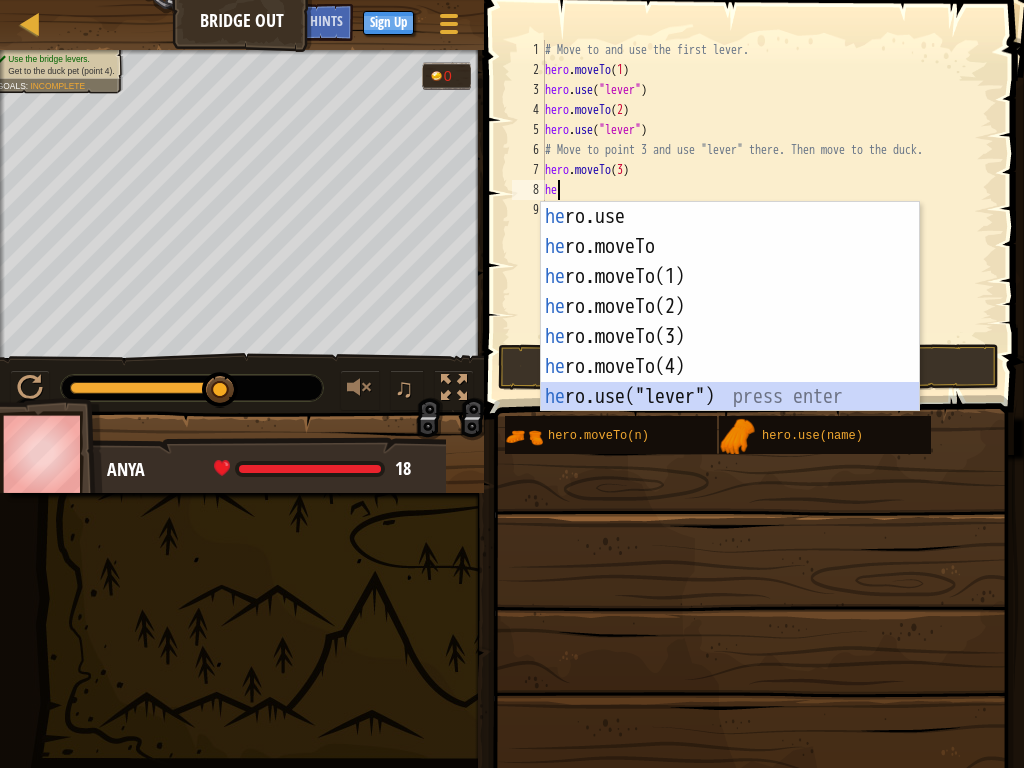 click on "he ro.use press enter he ro.moveTo press enter he ro.moveTo(1) press enter he ro.moveTo(2) press enter he ro.moveTo(3) press enter he ro.moveTo(4) press enter he ro.use("lever") press enter" at bounding box center (730, 337) 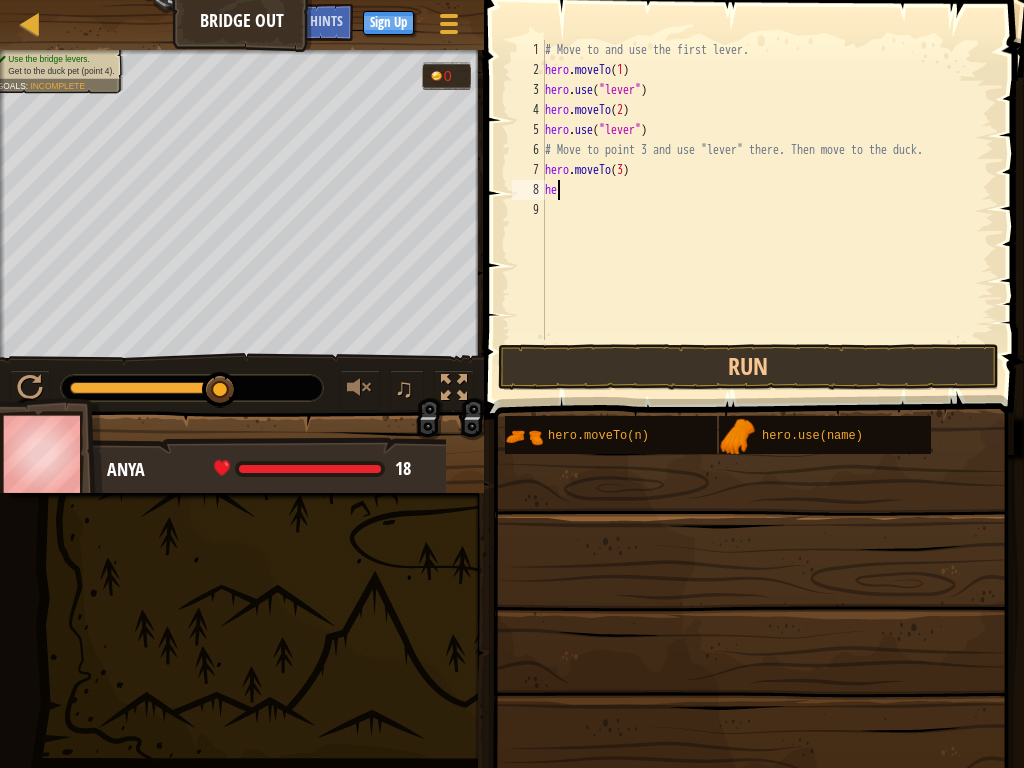 type on "hero.use("lever")" 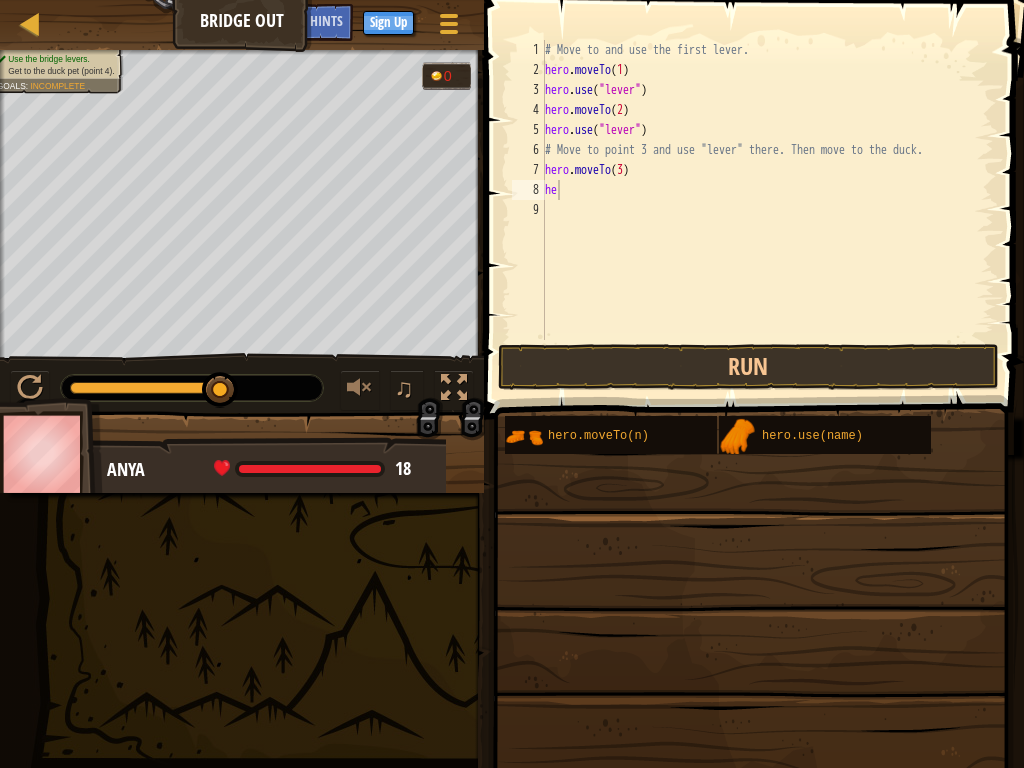 click at bounding box center [756, 181] 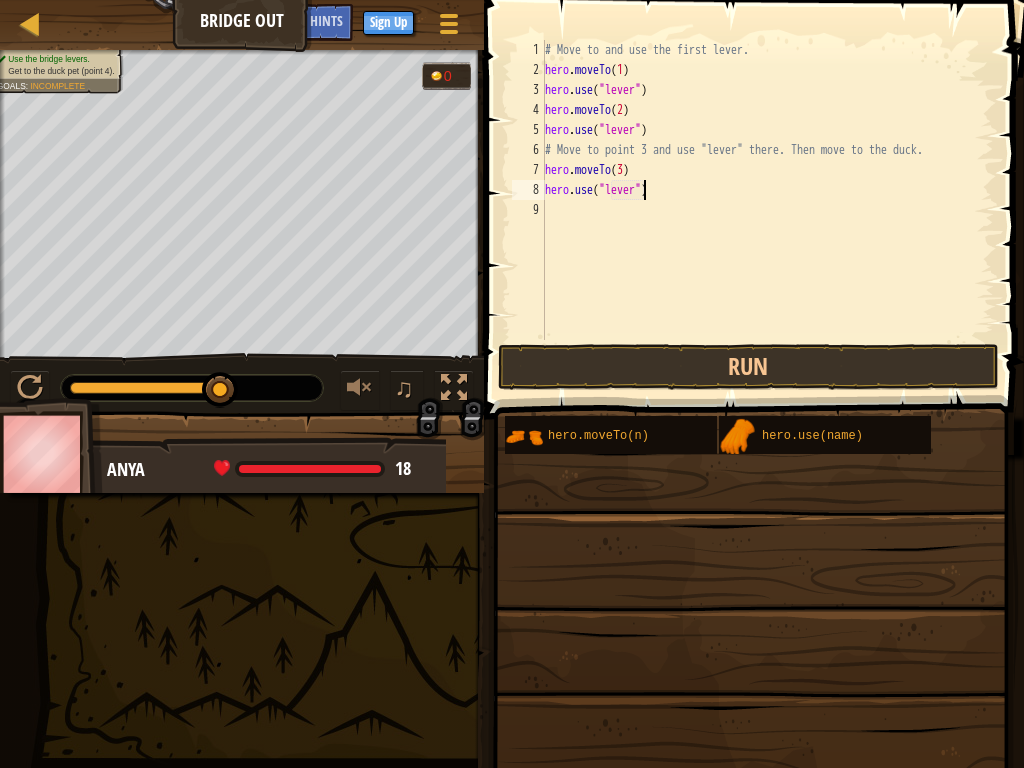 click on "# Move to and use the first lever. hero . moveTo ( 1 ) hero . use ( "lever" ) hero . moveTo ( 2 ) hero . use ( "lever" ) # Move to point 3 and use "lever" there. Then move to the duck. hero . moveTo ( 3 ) hero . use ( "lever" )" at bounding box center (767, 210) 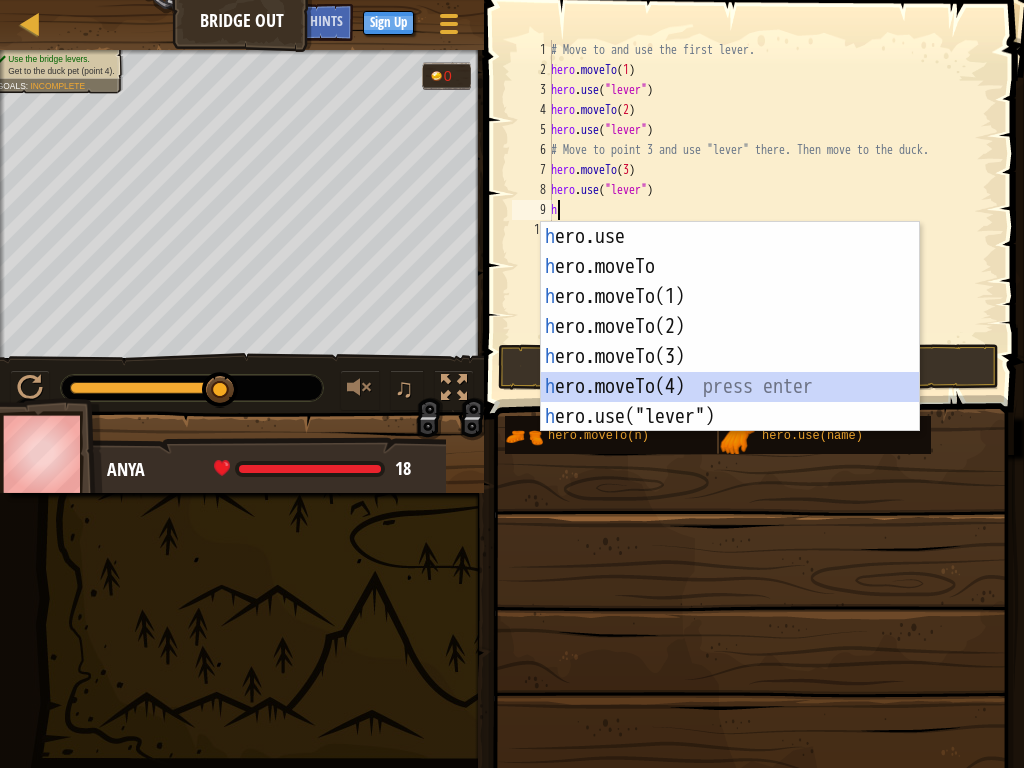 click on "h ero.use press enter h ero.moveTo press enter h ero.moveTo(1) press enter h ero.moveTo(2) press enter h ero.moveTo(3) press enter h ero.moveTo(4) press enter h ero.use("lever") press enter" at bounding box center [730, 357] 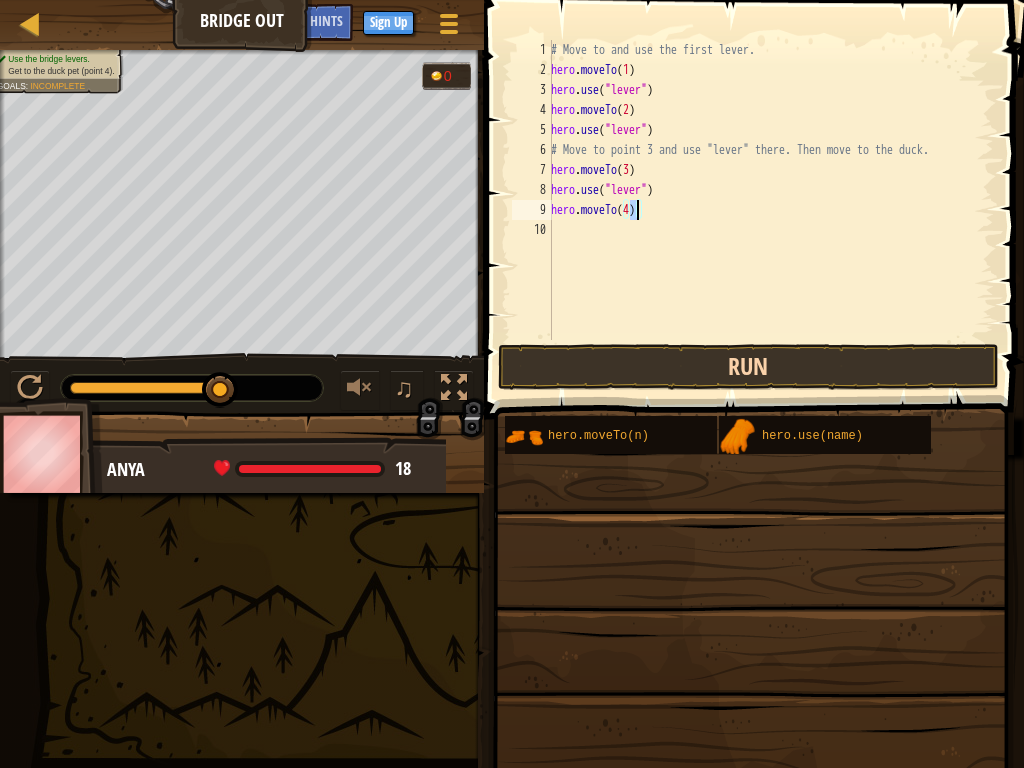 type on "hero.moveTo(4)" 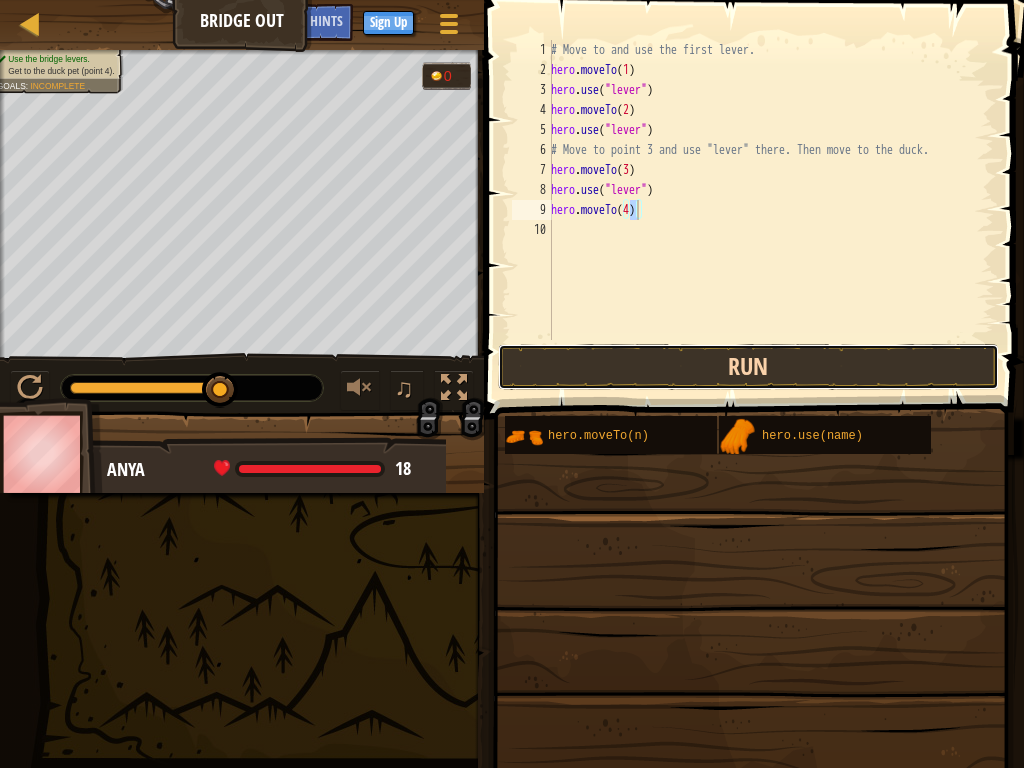 click on "Run" at bounding box center [748, 367] 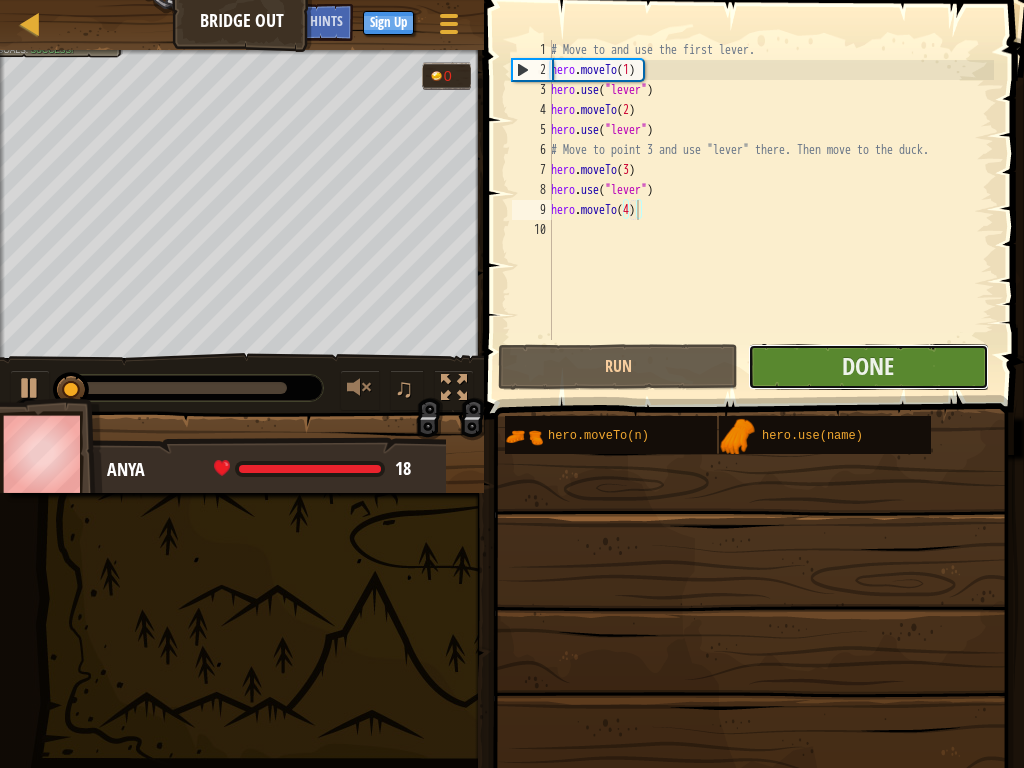 click on "Done" at bounding box center (868, 367) 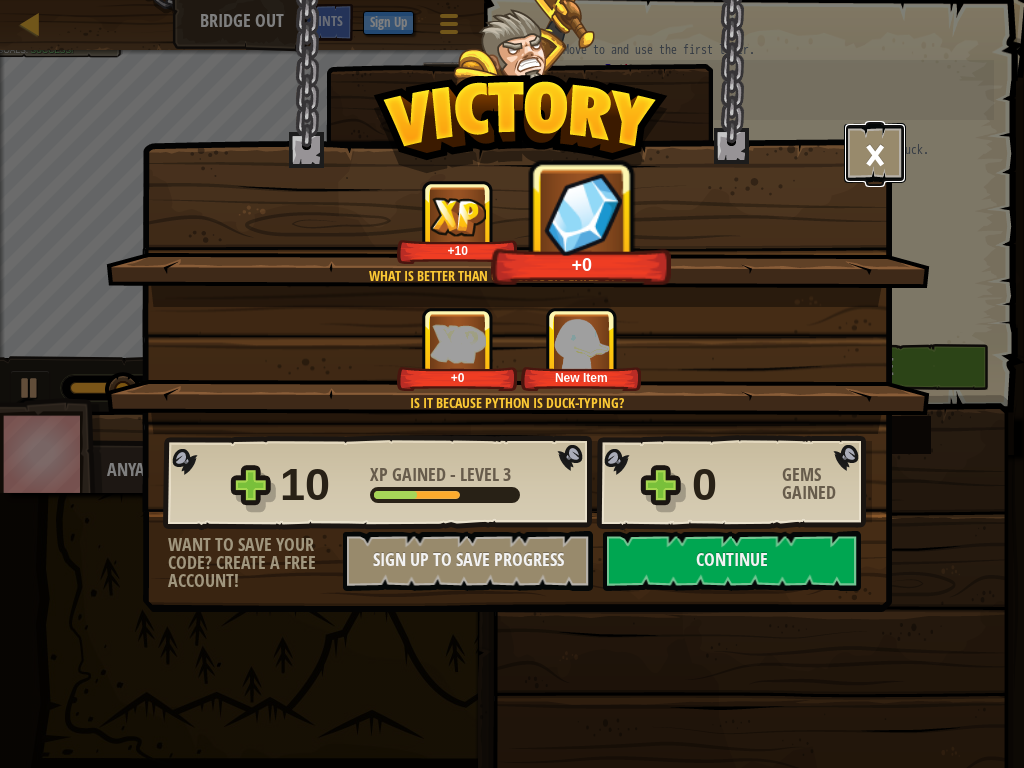 click on "×" at bounding box center (875, 153) 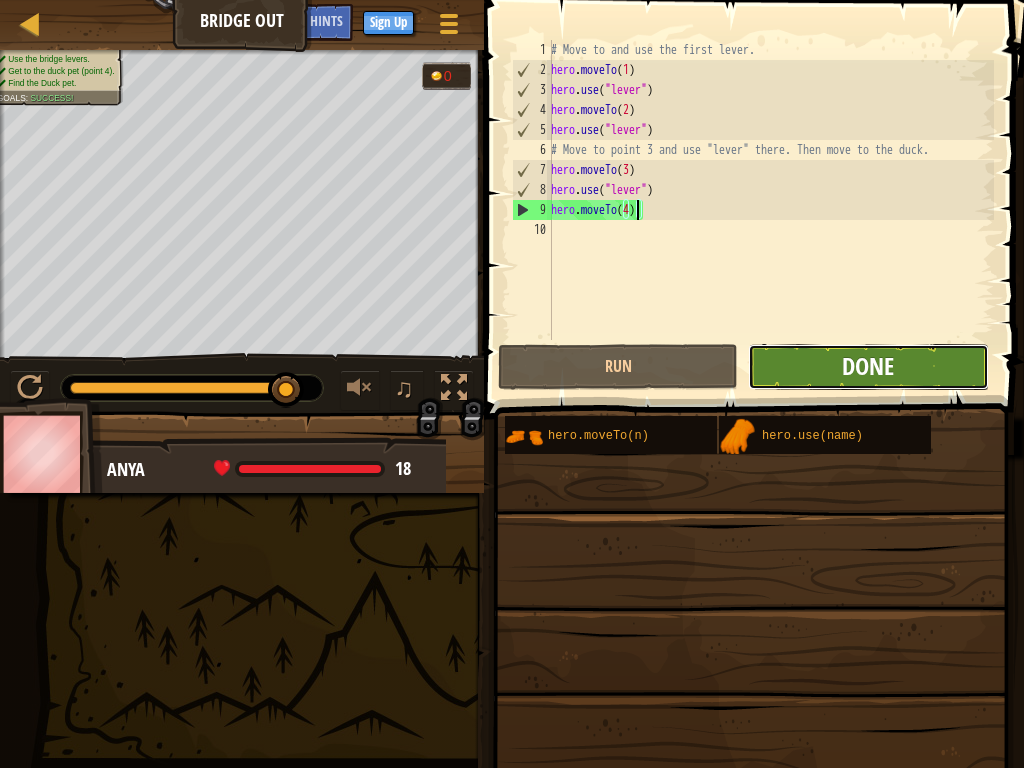 click on "Done" at bounding box center [868, 366] 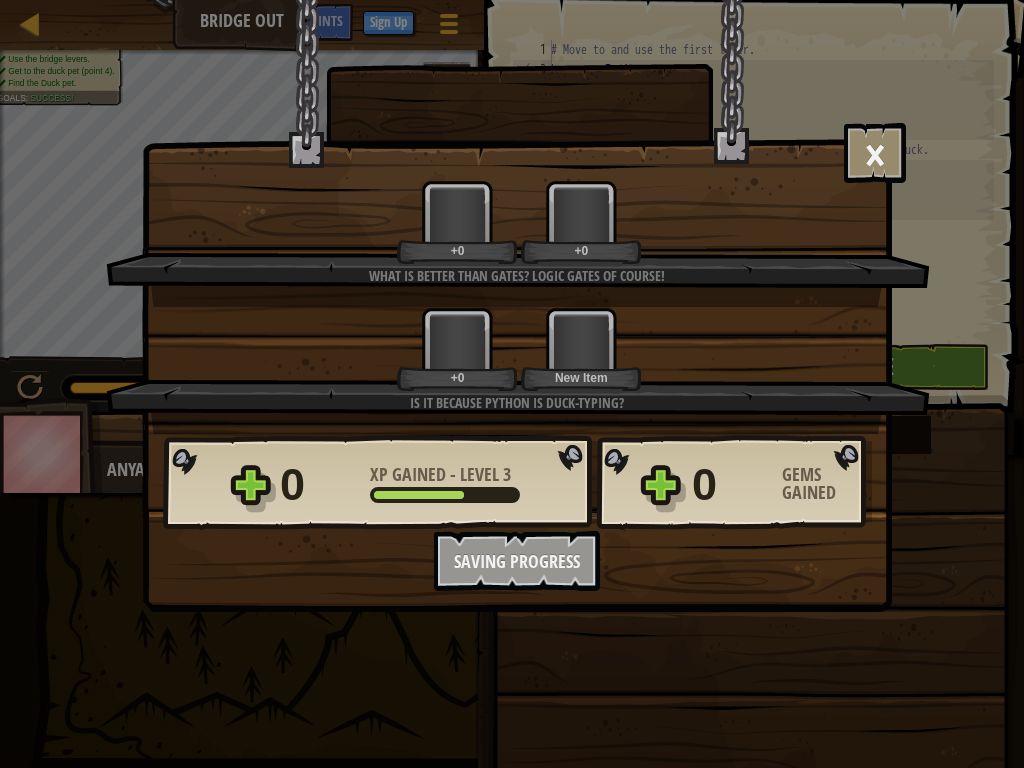 click on "+0 New Item" at bounding box center [519, 349] 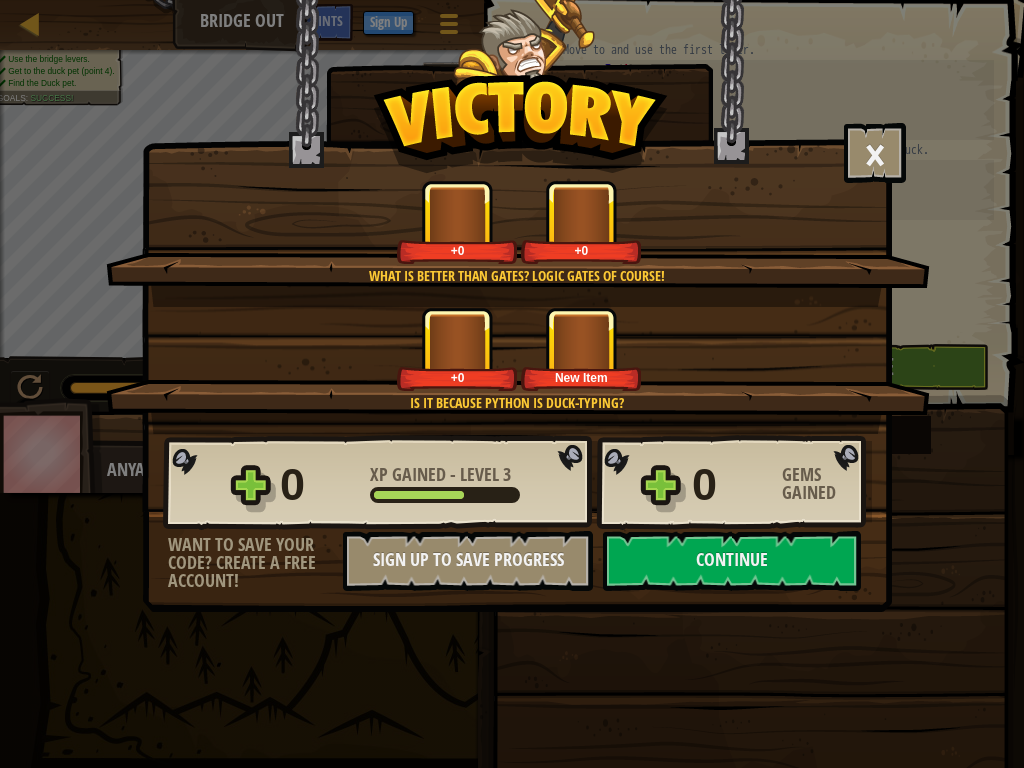 drag, startPoint x: 889, startPoint y: 377, endPoint x: 900, endPoint y: 369, distance: 13.601471 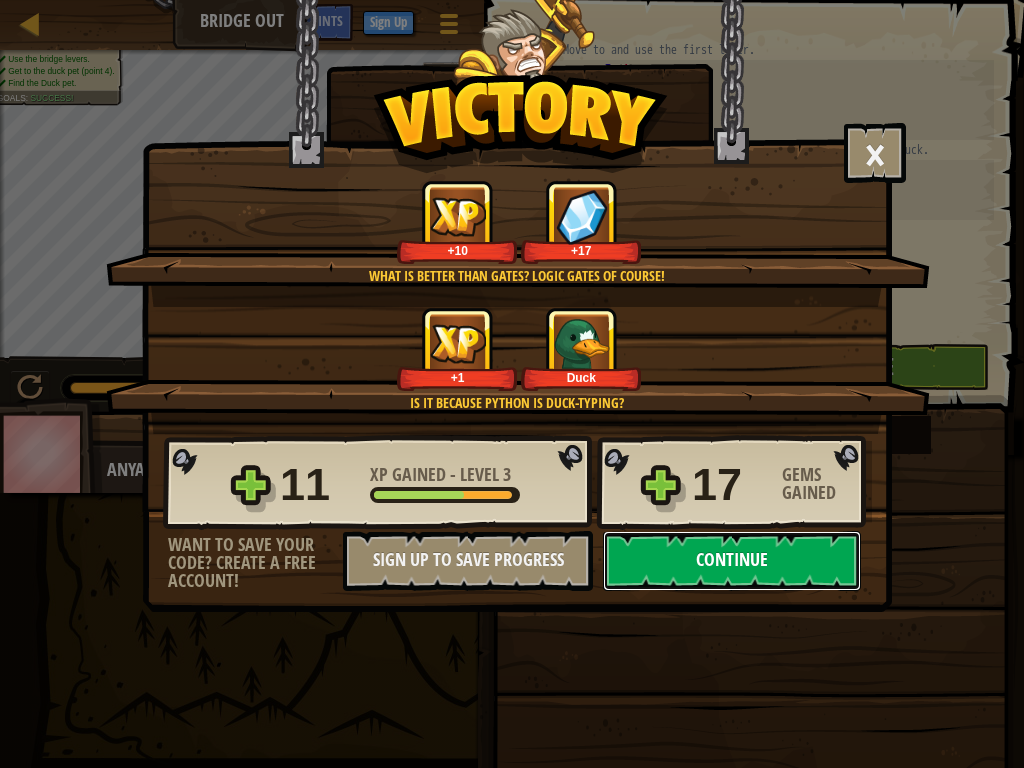 click on "Continue" at bounding box center (732, 561) 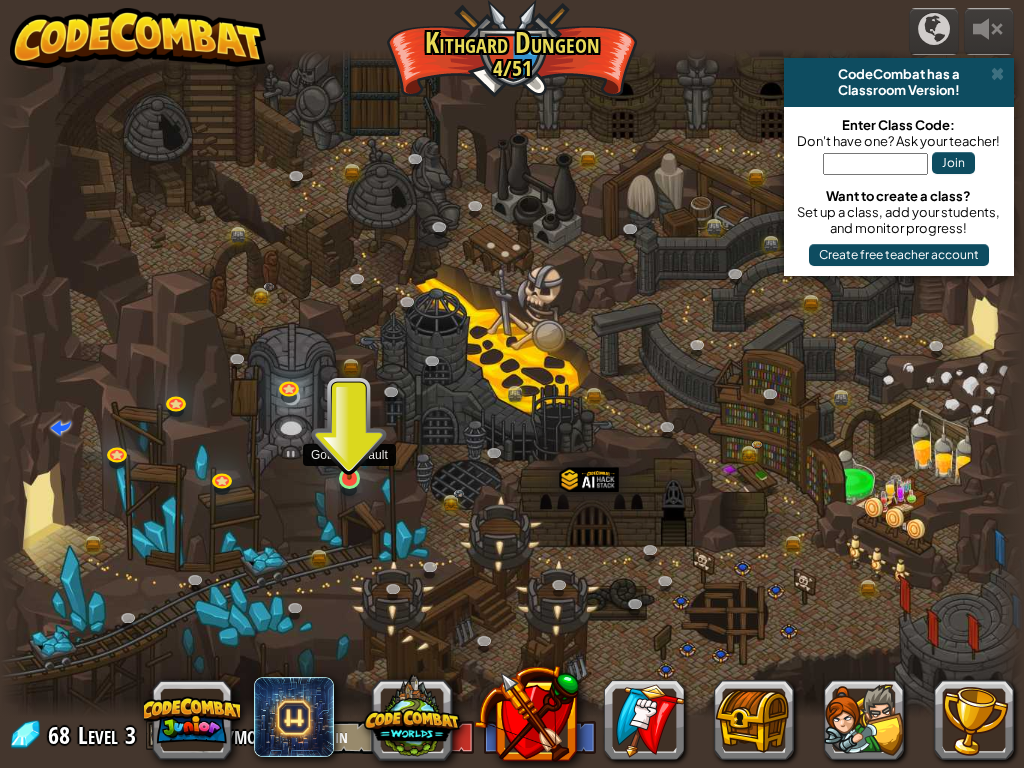 click at bounding box center [349, 452] 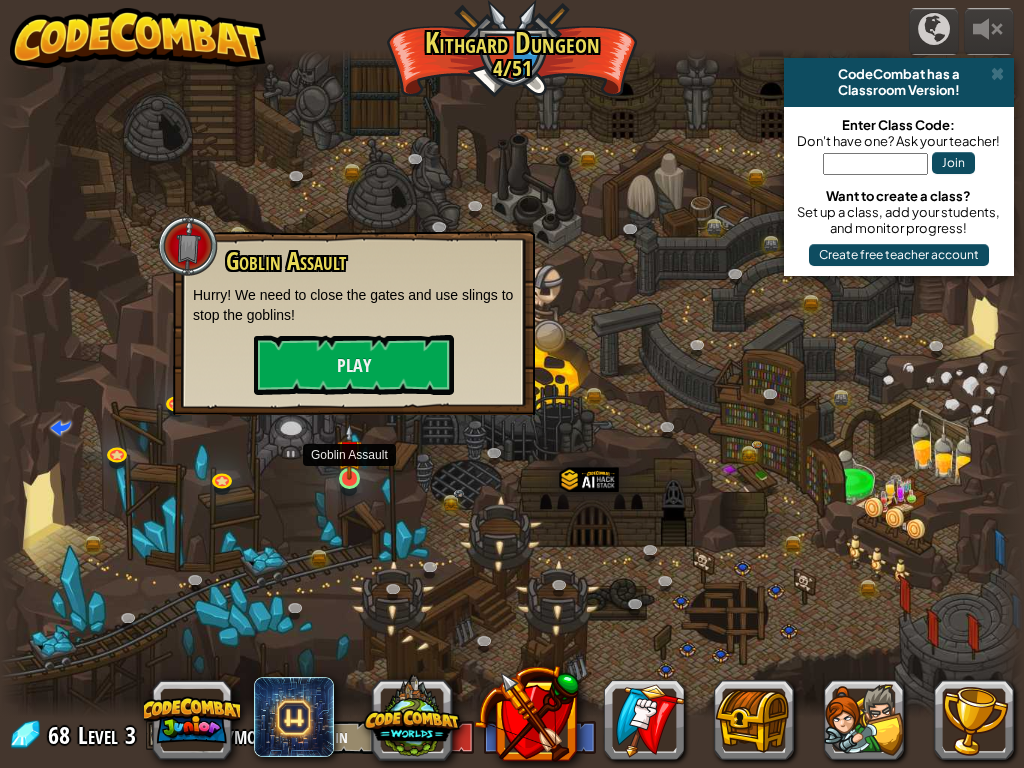 click at bounding box center (349, 452) 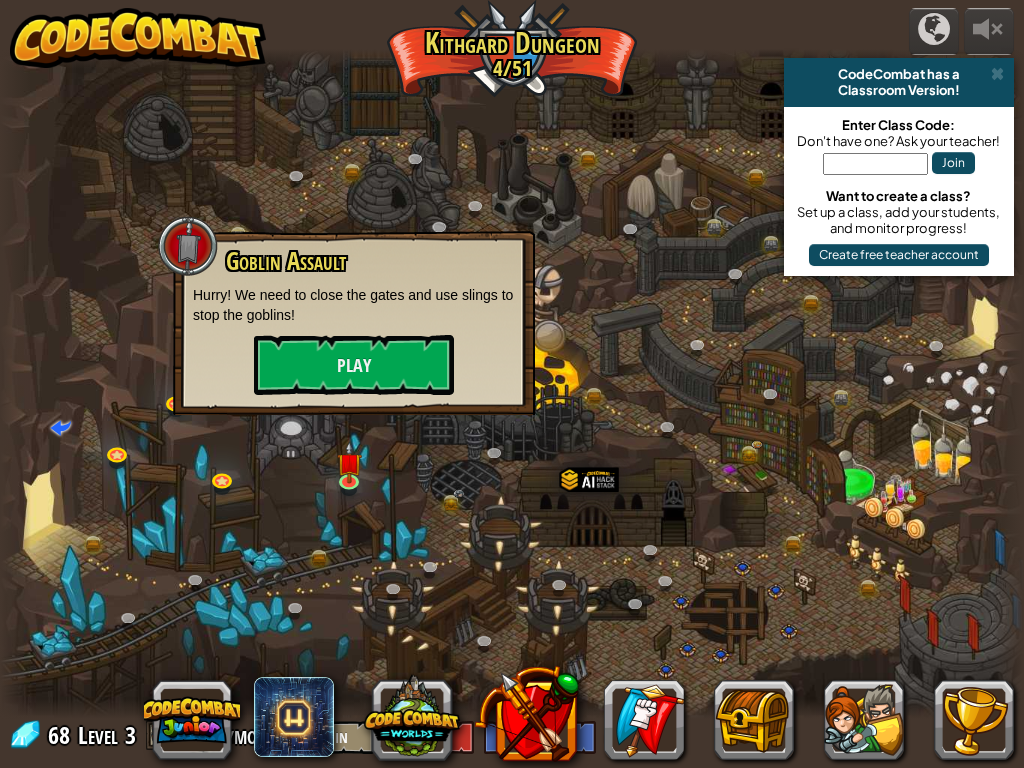 drag, startPoint x: 363, startPoint y: 366, endPoint x: 459, endPoint y: 199, distance: 192.62659 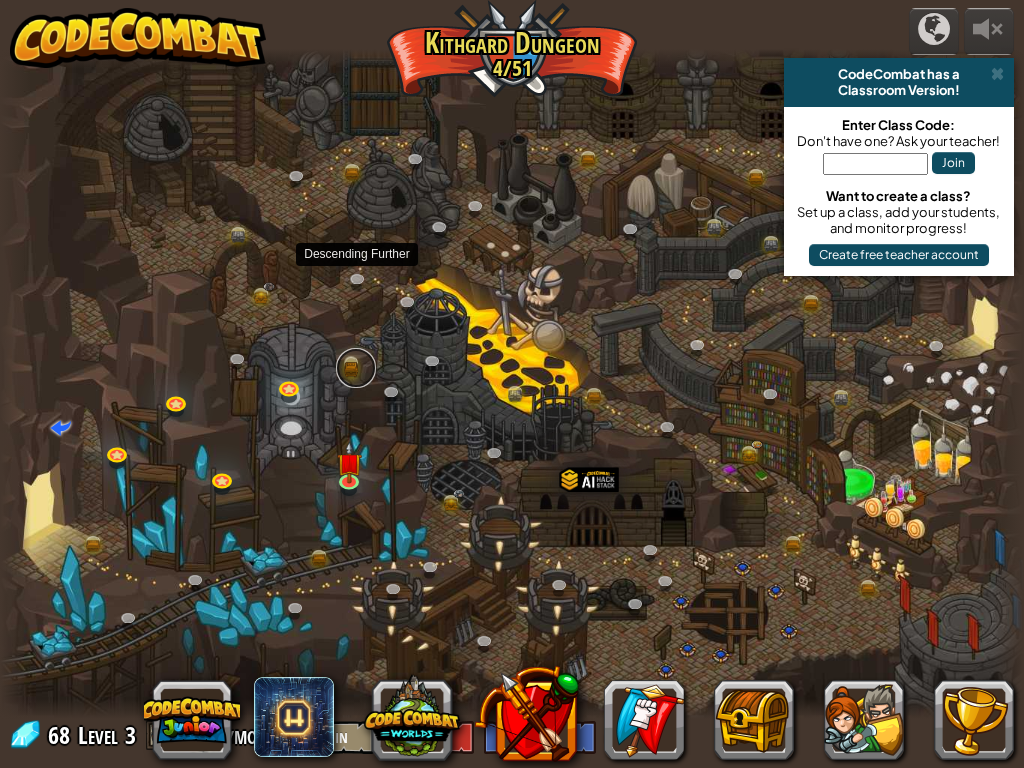 click at bounding box center [356, 368] 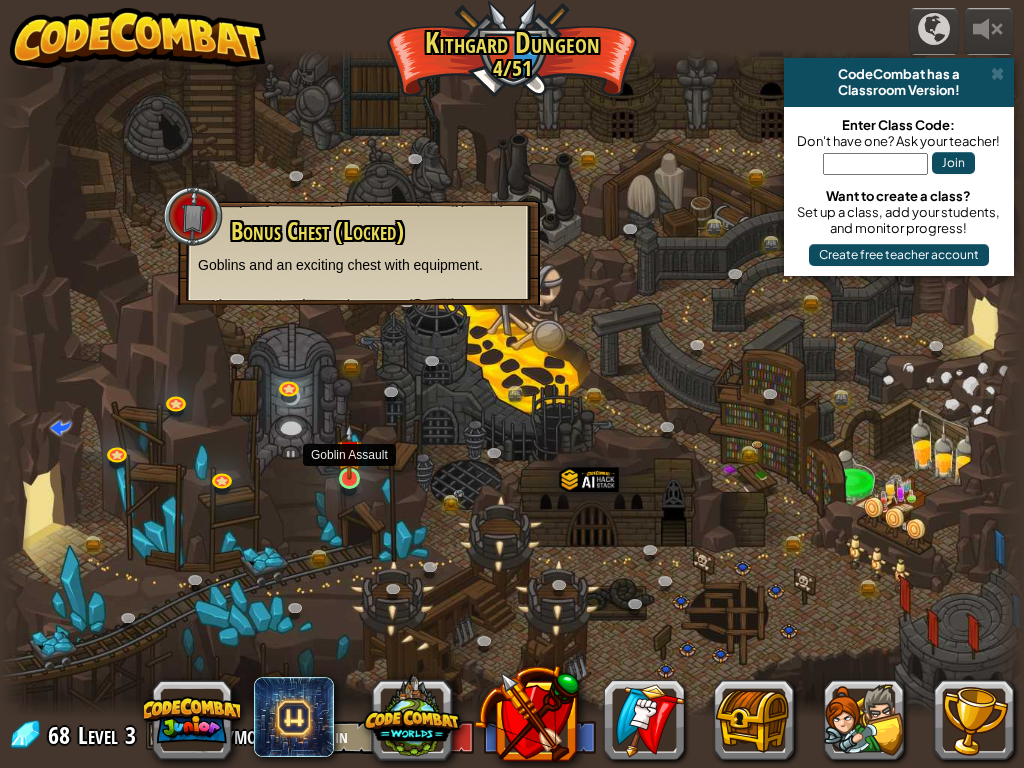 click at bounding box center [349, 452] 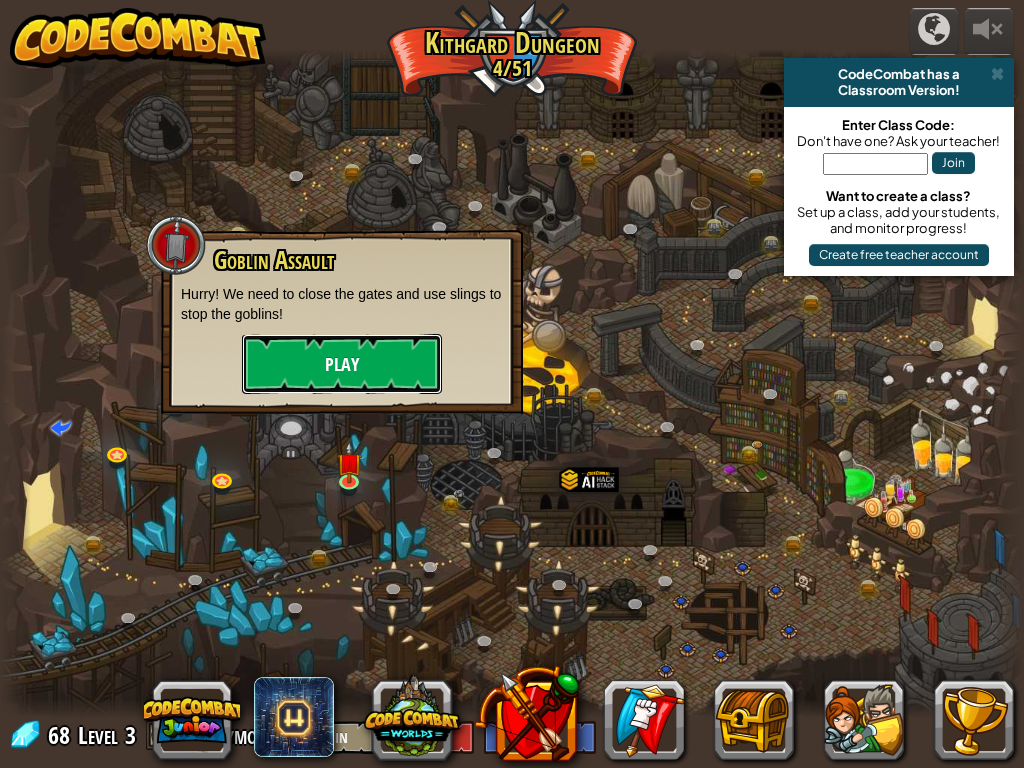 click on "Play" at bounding box center (342, 364) 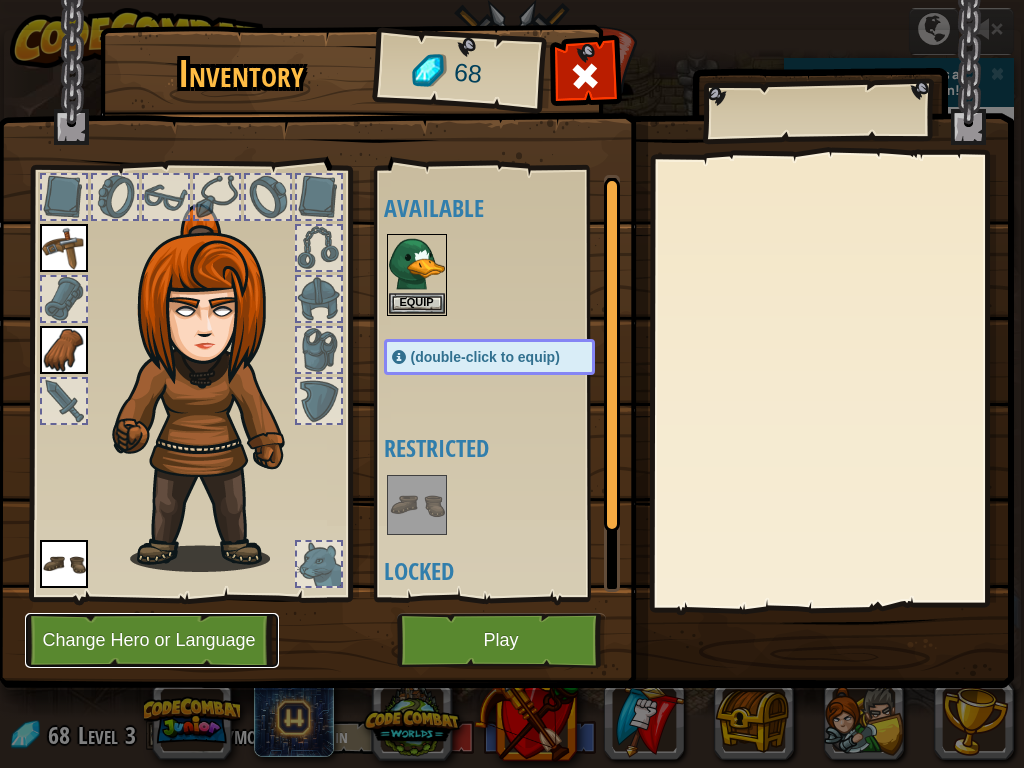 click on "Change Hero or Language" at bounding box center [152, 640] 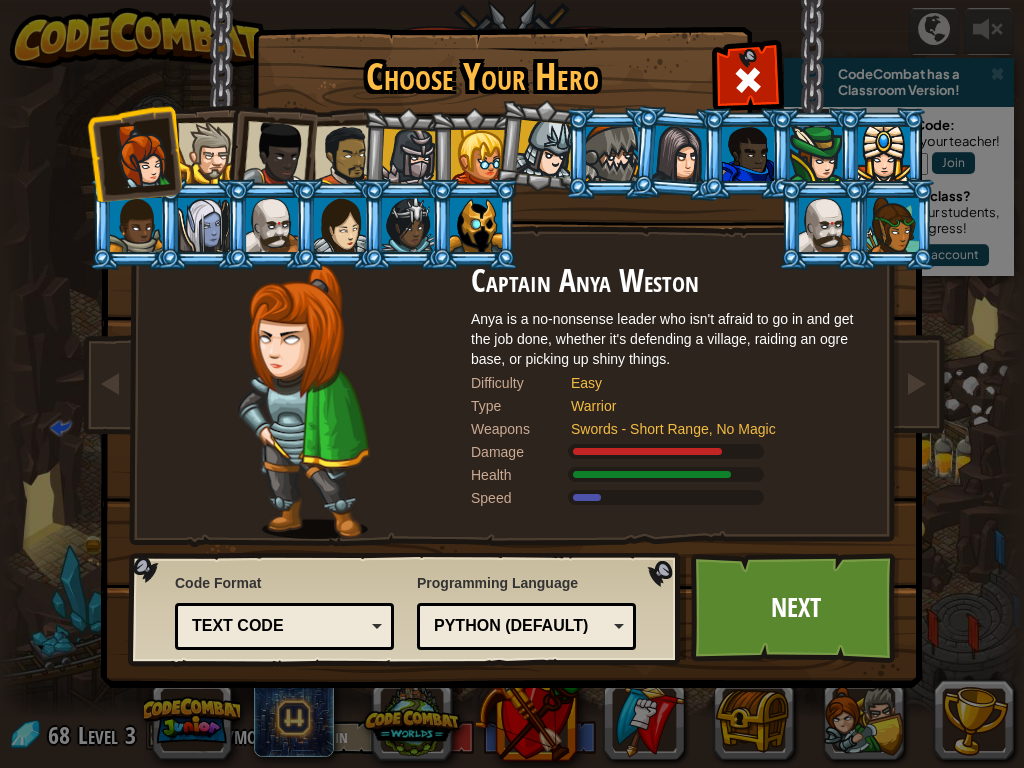 click on "Choose Your Hero 68 [NAME] [LAST] is a no-nonsense leader who isn't afraid to go in and get the job done, whether it's defending a village, raiding an ogre base, or picking up shiny things. Difficulty Easy Type Warrior Weapons Swords - Short Range, No Magic Damage Health Speed Sir [LAST] [LAST] A mighty warrior. [FIRST] loves just three things: exploring, building stuff, and combat. He's tough but slow. Difficulty Easy Type Warrior Weapons Swords - Short Range, No Magic Damage Health Speed Lady [LAST] [LAST] Lady [LAST] [LAST] is a champion of the people, questing for justice across all the lands. No one knows what she does in her spare time. Difficulty Easy Type Warrior Weapons Swords - Short Range, No Magic Damage Health Speed [FIRST] the Duelist [FIRST] travels across the world, seeking out challenges to test his skills with his impractically gigantic sword and tiny shield. Difficulty Easy Type Warrior Weapons Swords - Short Range, No Magic Damage Health Speed [FIRST] [LAST]" at bounding box center [512, 384] 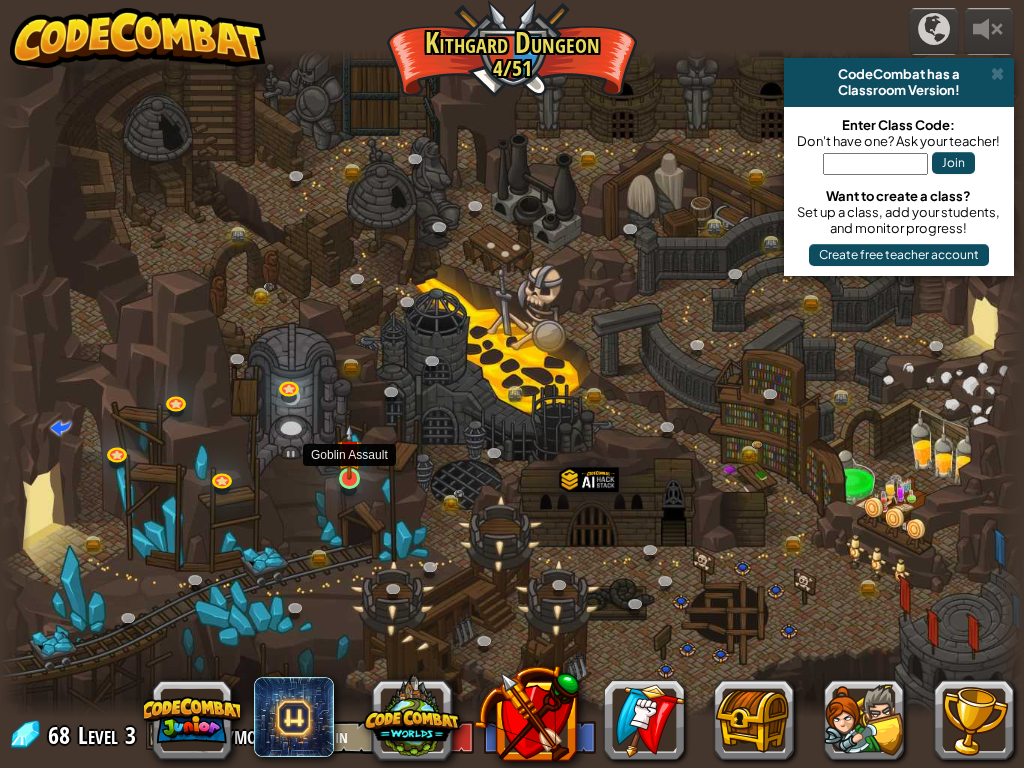 click at bounding box center (349, 452) 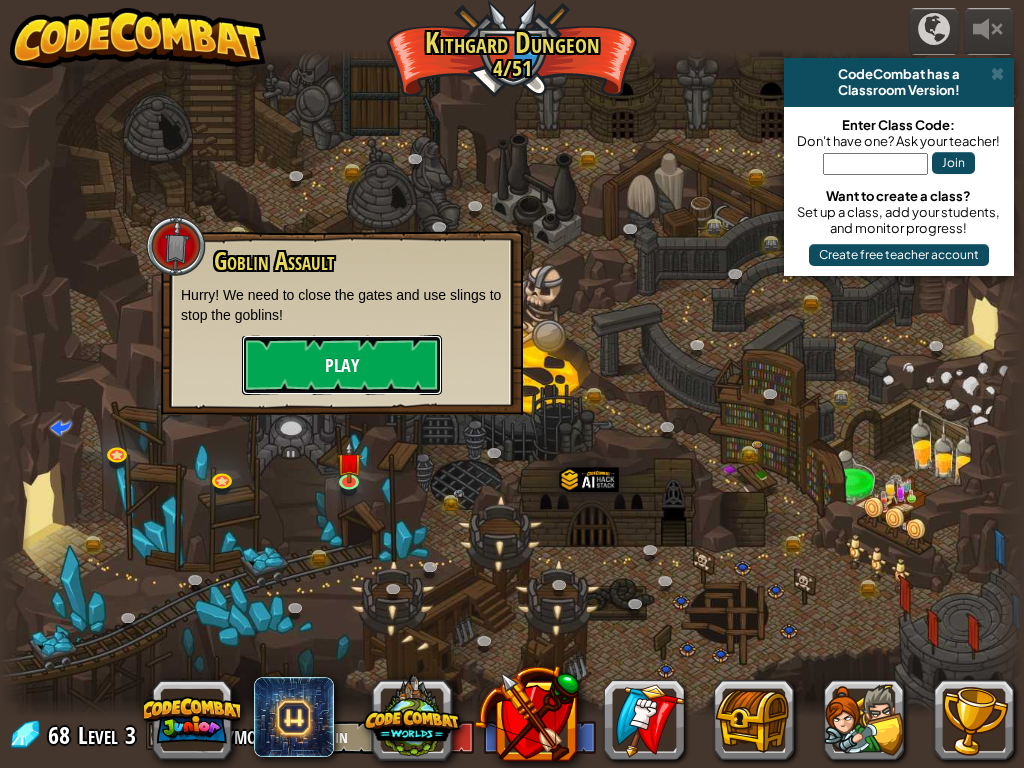 click on "Play" at bounding box center [342, 365] 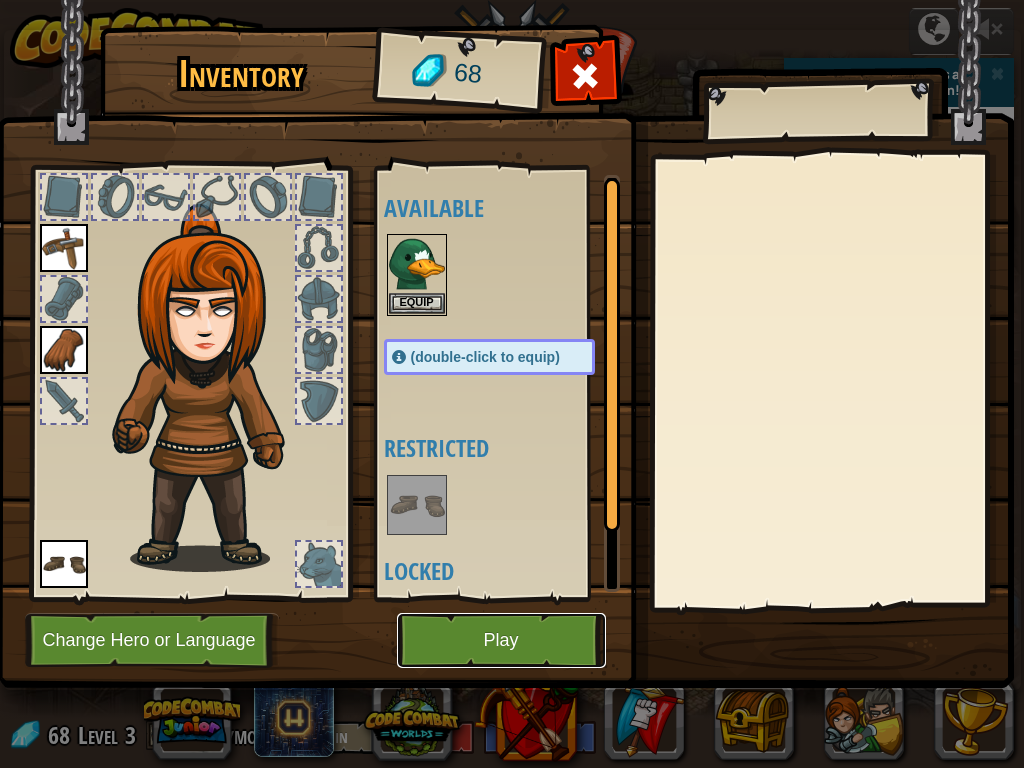 click on "Play" at bounding box center (501, 640) 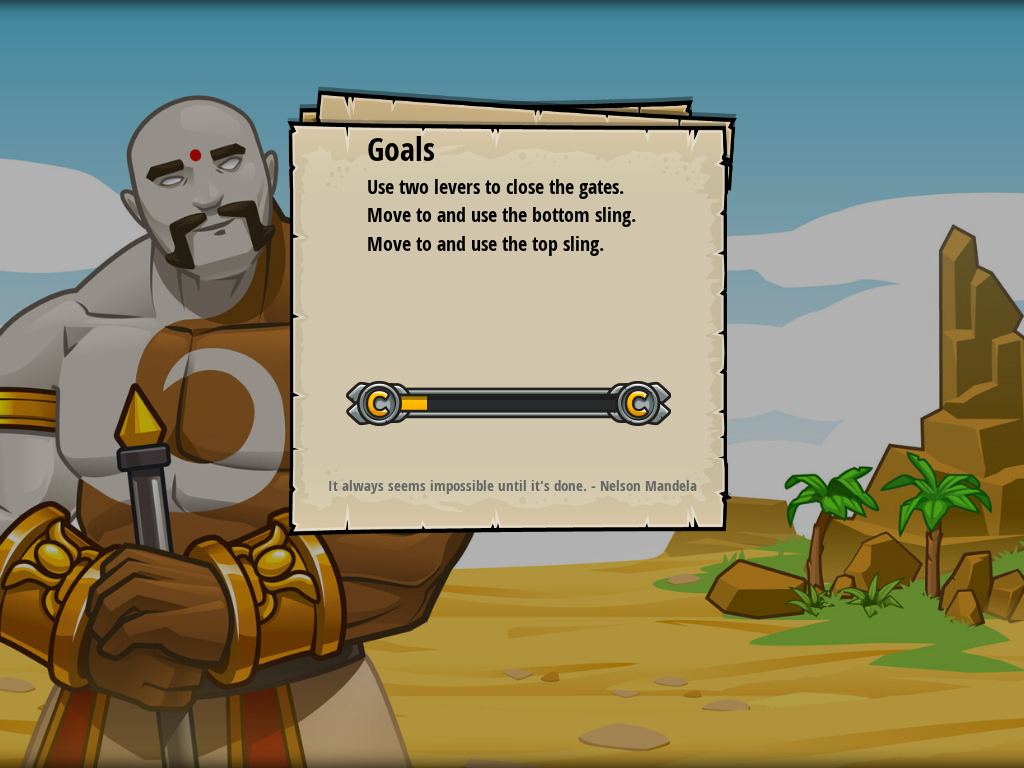 click on "Goals Use two levers to close the gates. Move to and use the bottom sling. Move to and use the top sling. Start Level Error loading from server. Try refreshing the page. You'll need a subscription to play this level. Subscribe You'll need to join a course to play this level. Back to my courses Ask your teacher to assign a license to you so you can continue to play CodeCombat! Back to my courses This level is locked. Back to my courses It always seems impossible until it's done. - Nelson Mandela" at bounding box center [512, 384] 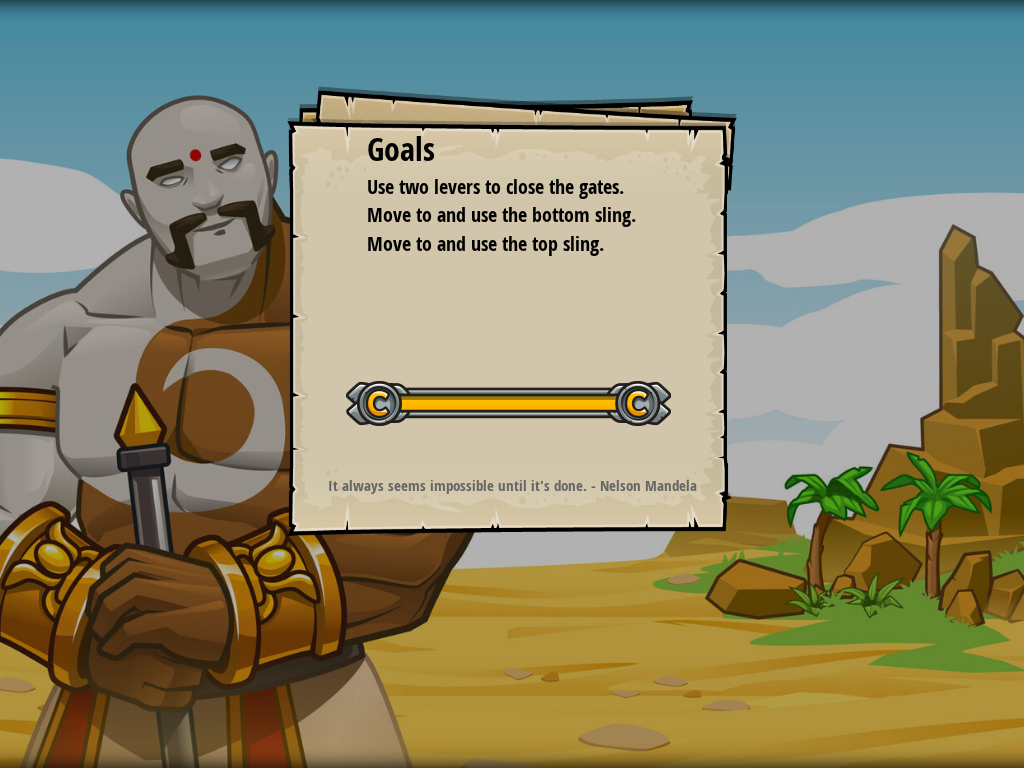 click on "Goals Use two levers to close the gates. Move to and use the bottom sling. Move to and use the top sling. Start Level Error loading from server. Try refreshing the page. You'll need a subscription to play this level. Subscribe You'll need to join a course to play this level. Back to my courses Ask your teacher to assign a license to you so you can continue to play CodeCombat! Back to my courses This level is locked. Back to my courses It always seems impossible until it's done. - Nelson Mandela" at bounding box center (512, 384) 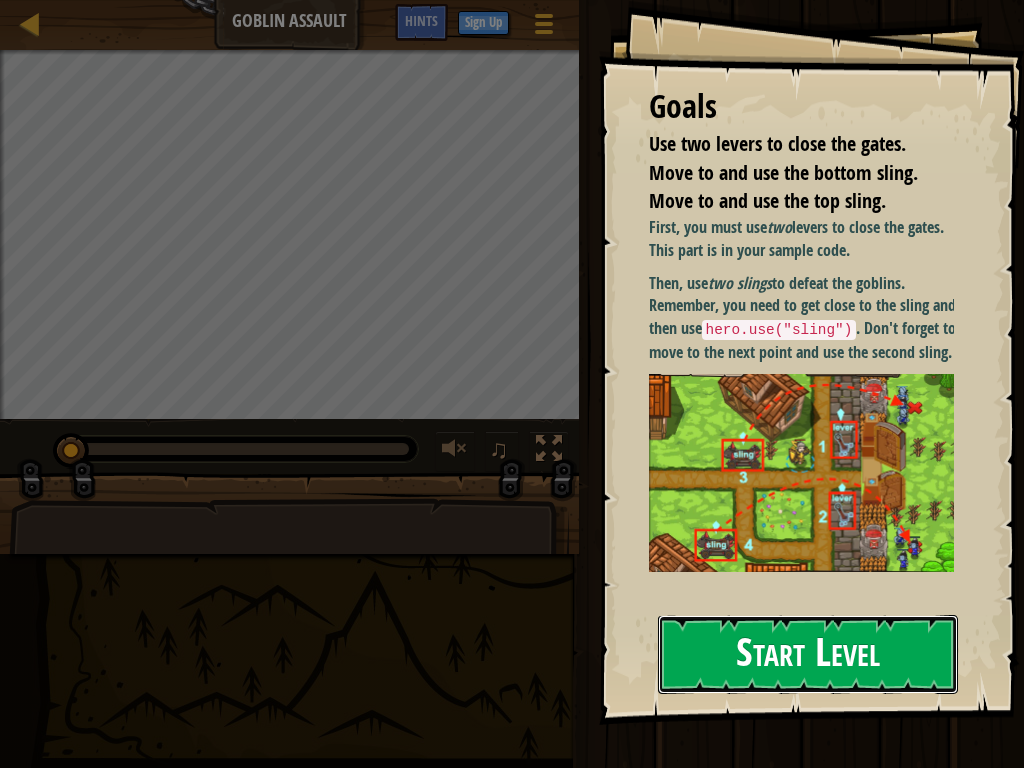 click on "Start Level" at bounding box center (808, 654) 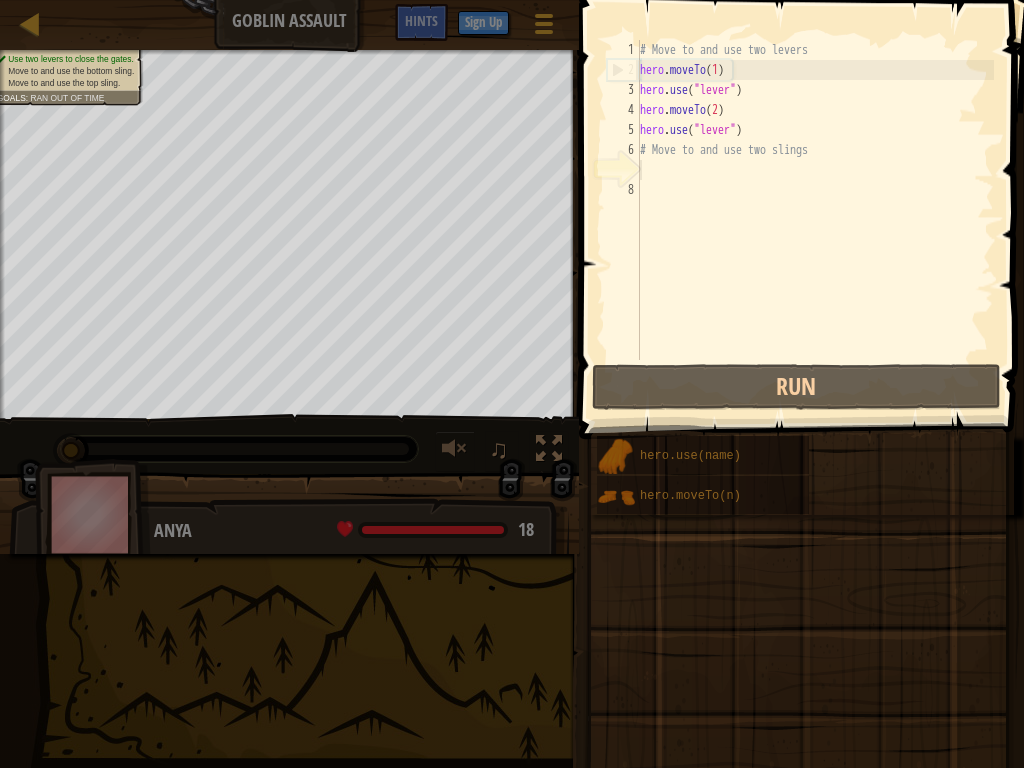 click on "Start Level" at bounding box center [1233, 654] 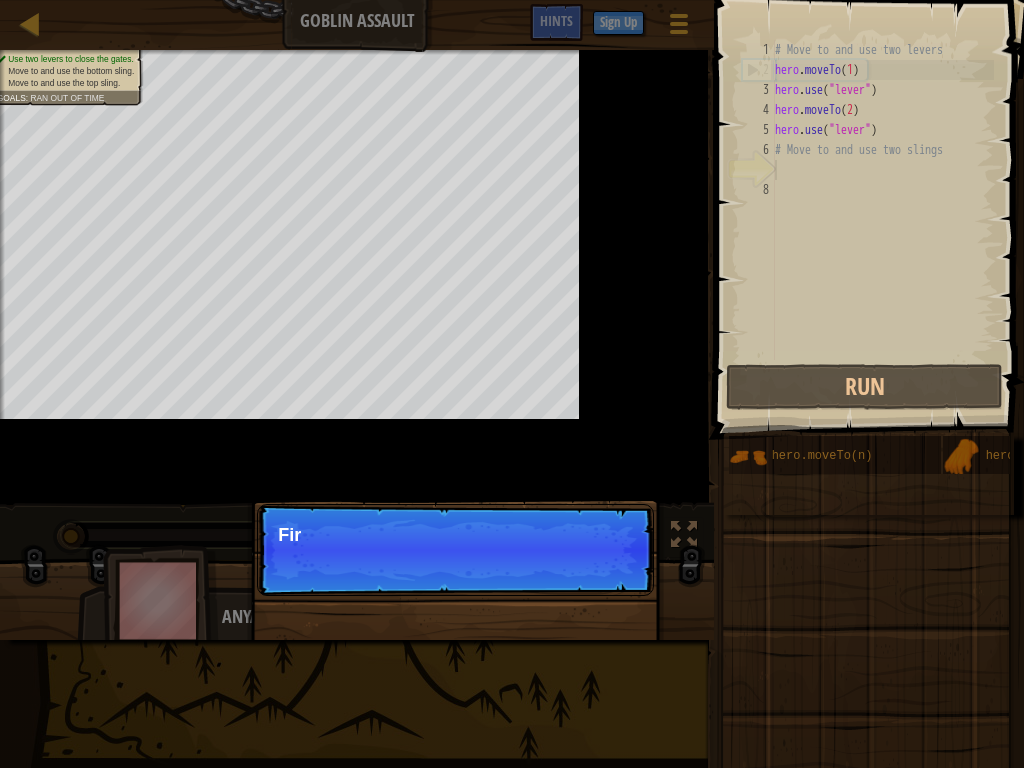 scroll, scrollTop: 9, scrollLeft: 0, axis: vertical 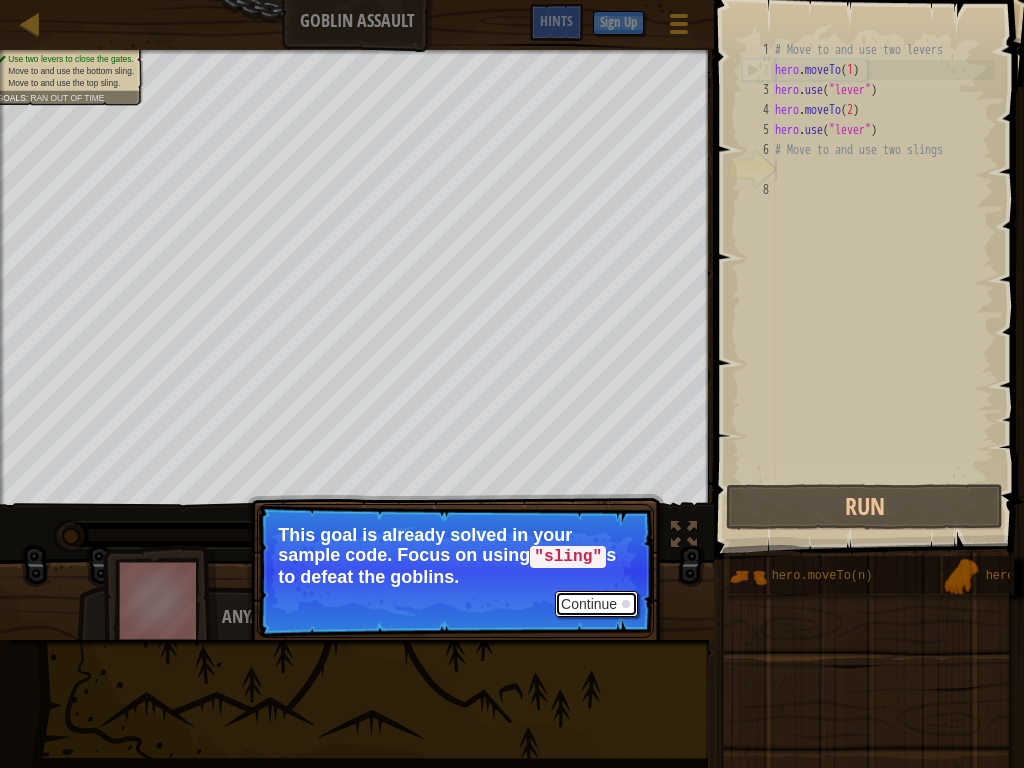 click on "Continue" at bounding box center [596, 604] 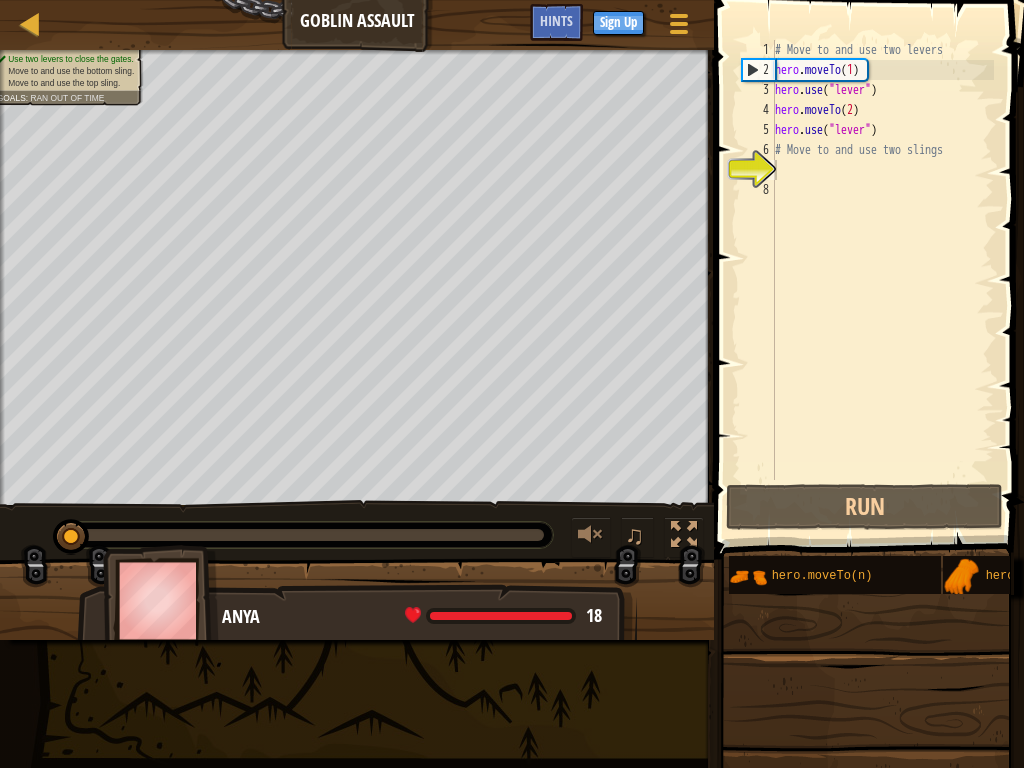 click on "[FIRST] [AGE] x: [NUMBER] y: [NUMBER] x: [NUMBER] y: [NUMBER]" at bounding box center (357, 667) 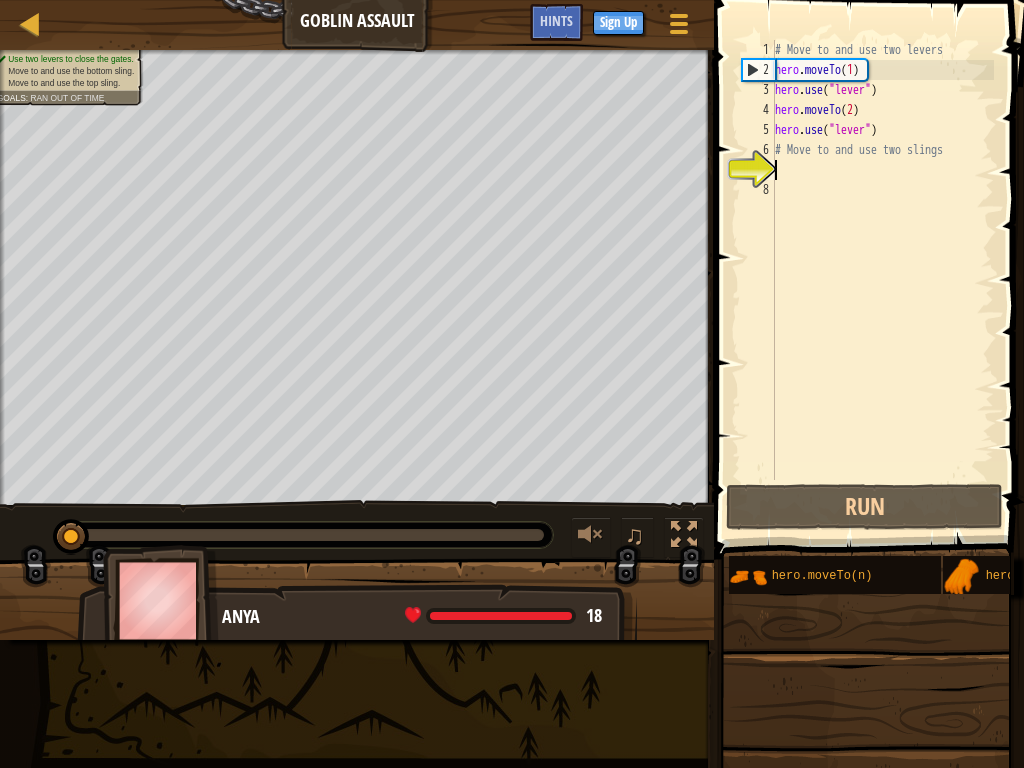 click on "[FIRST] [AGE] x: [NUMBER] y: [NUMBER] x: [NUMBER] y: [NUMBER]" at bounding box center [357, 667] 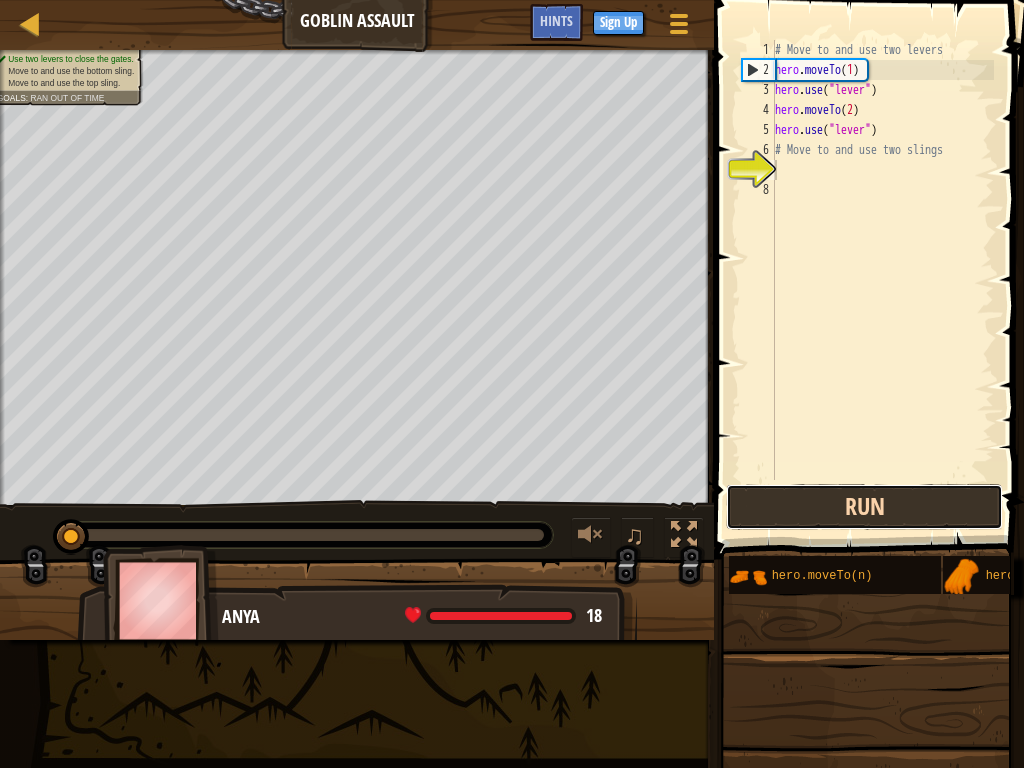click on "Run" at bounding box center [864, 507] 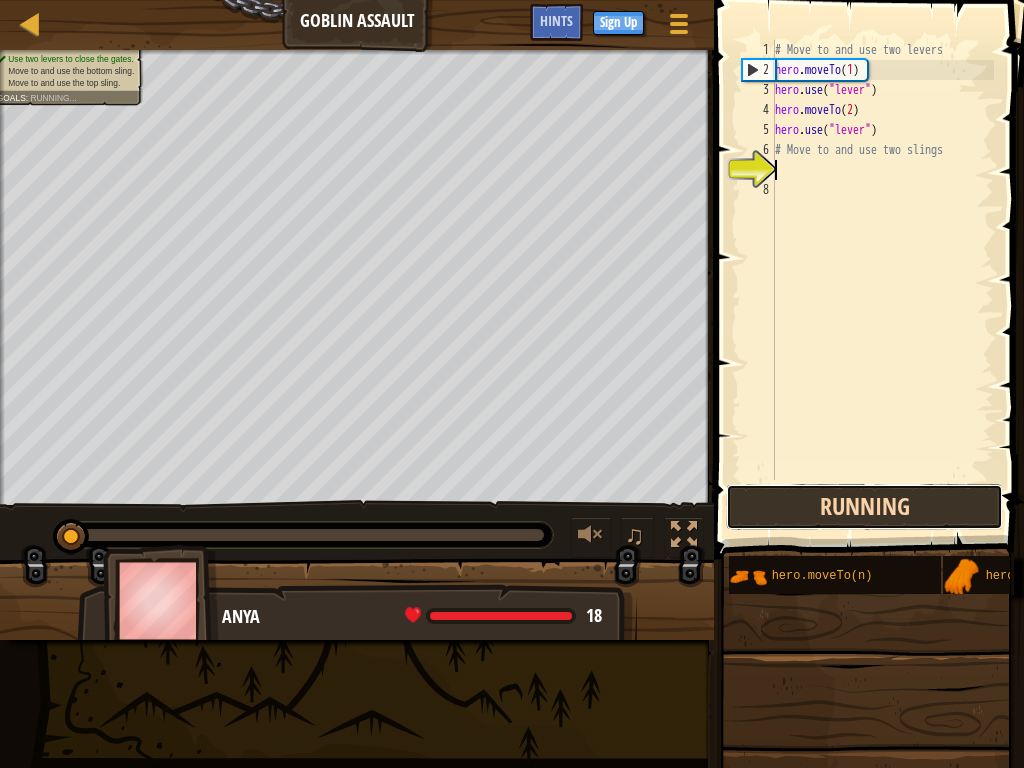 click on "Running" at bounding box center [864, 507] 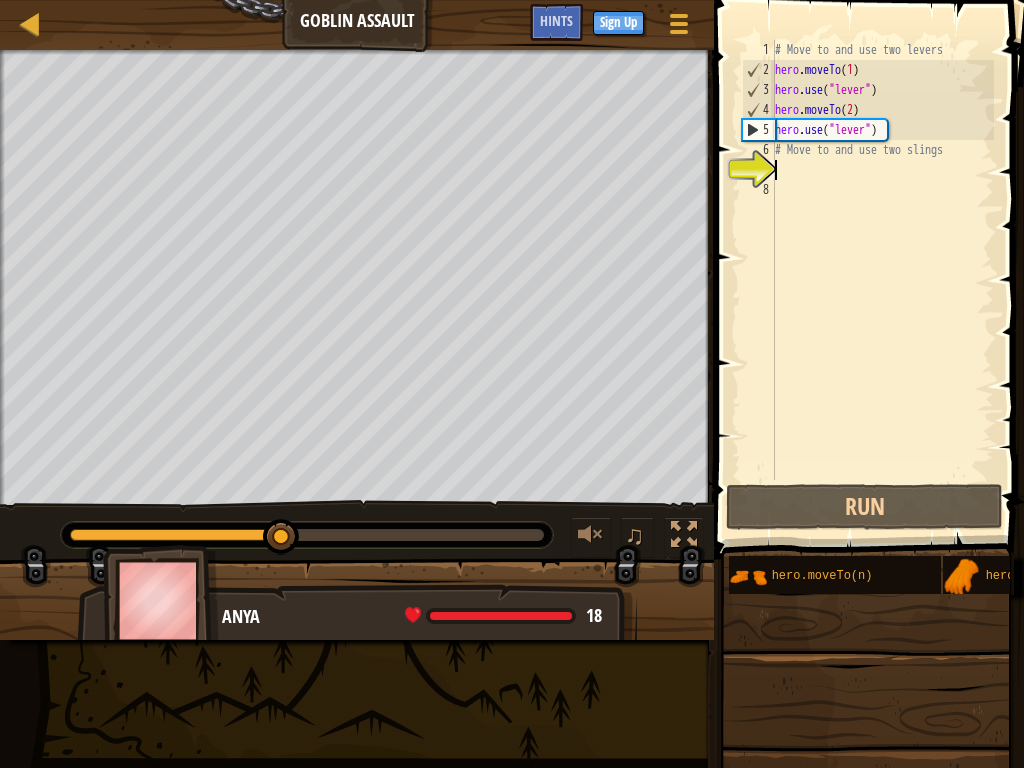 click on "# Move to and use two levers hero . moveTo ( 1 ) hero . use ( "lever" ) hero . moveTo ( 2 ) hero . use ( "lever" ) # Move to and use two slings" at bounding box center [882, 280] 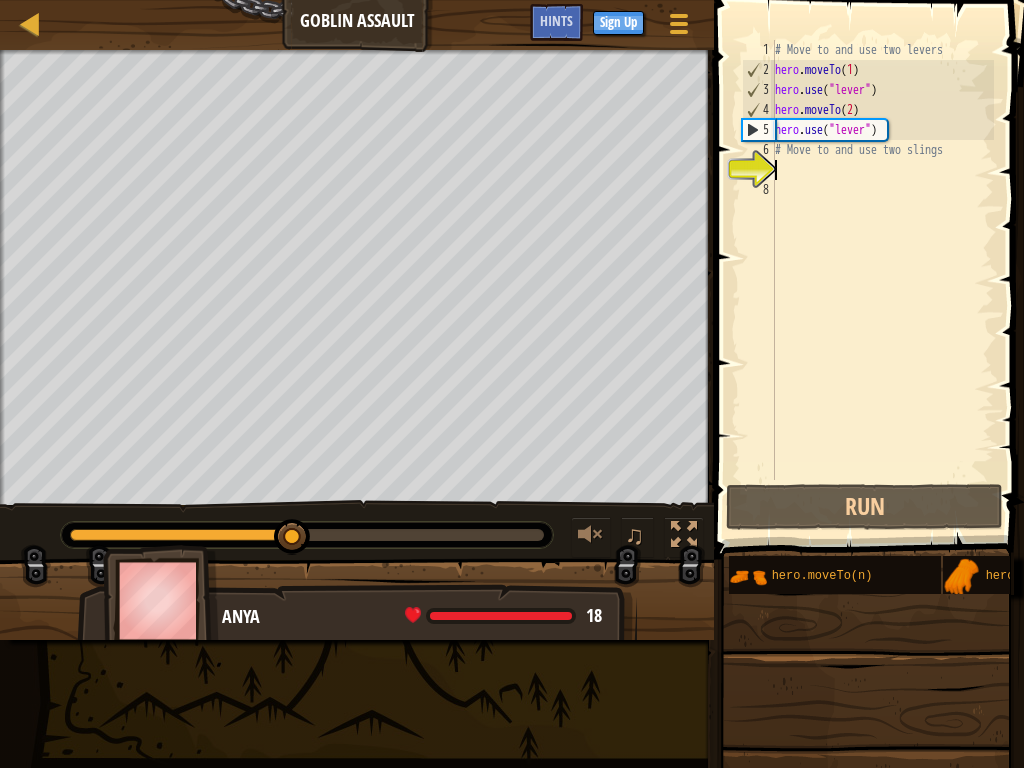 click on "# Move to and use two levers hero . moveTo ( 1 ) hero . use ( "lever" ) hero . moveTo ( 2 ) hero . use ( "lever" ) # Move to and use two slings" at bounding box center (882, 280) 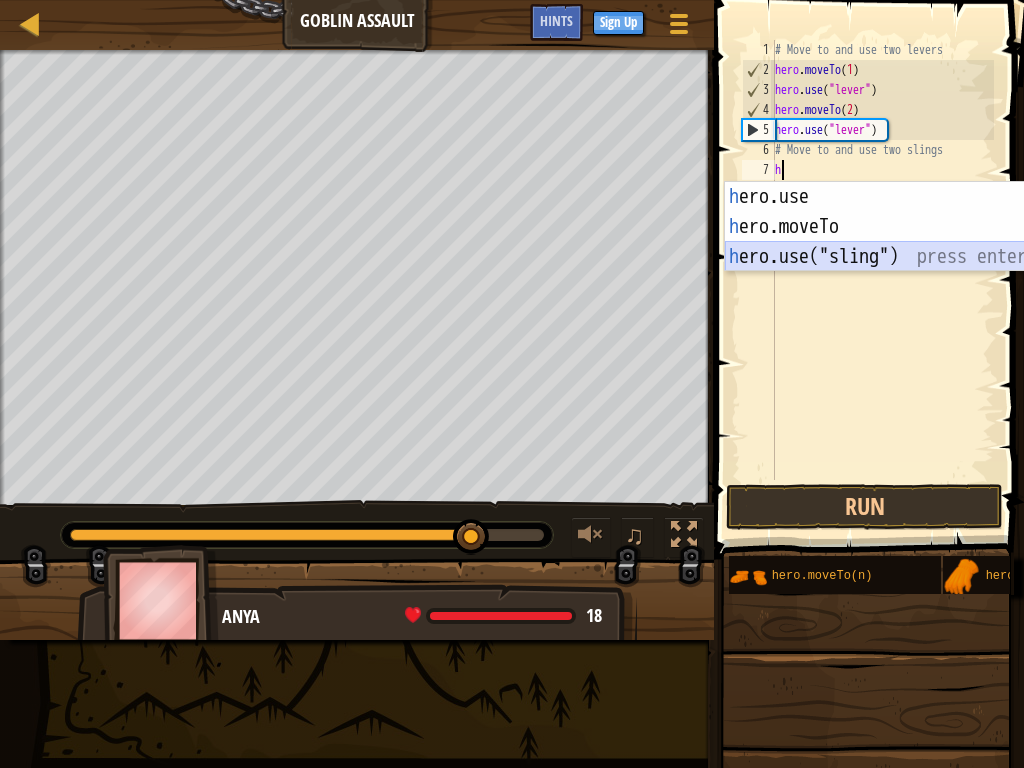 click on "h ero.use press enter h ero.moveTo press enter h ero.use("sling") press enter" at bounding box center (914, 257) 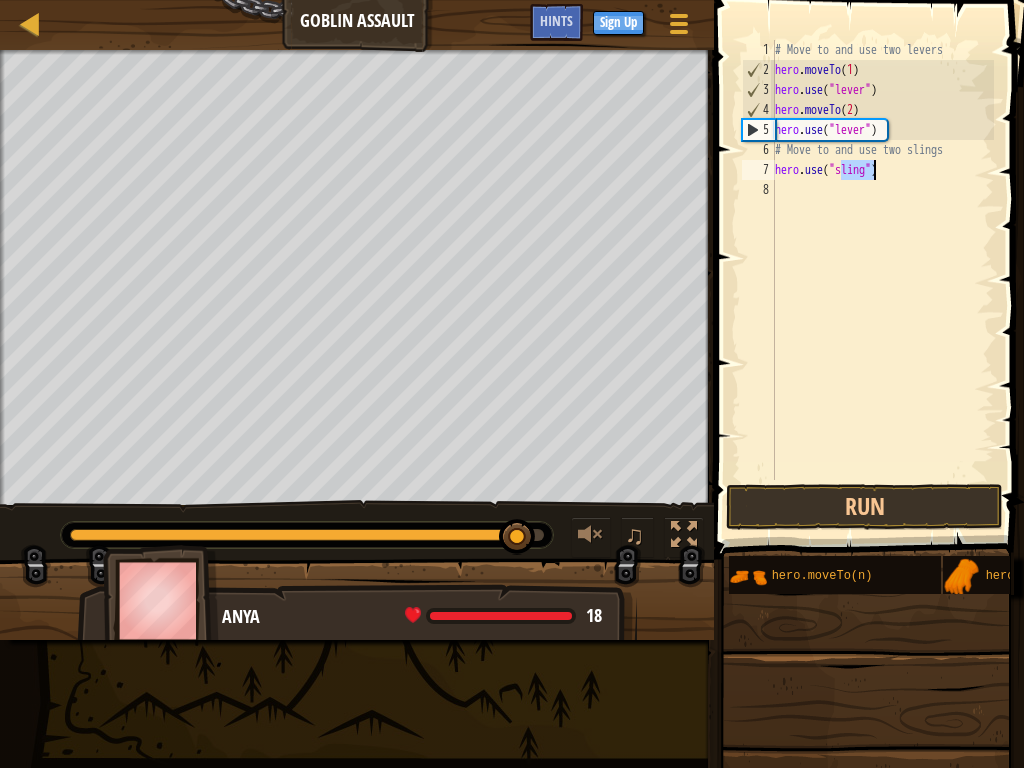click on "# Move to and use two levers hero . moveTo ( 1 ) hero . use ( "lever" ) hero . moveTo ( 2 ) hero . use ( "lever" ) # Move to and use two slings hero . use ( "sling" )" at bounding box center (882, 260) 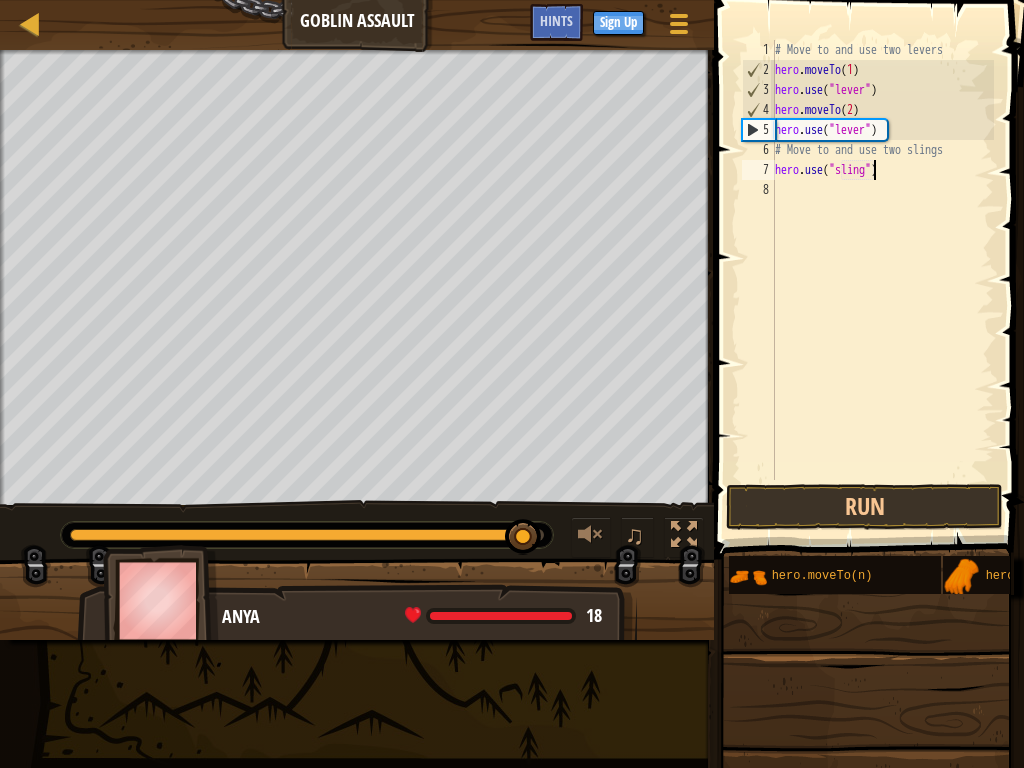 click on "# Move to and use two levers hero . moveTo ( 1 ) hero . use ( "lever" ) hero . moveTo ( 2 ) hero . use ( "lever" ) # Move to and use two slings hero . use ( "sling" )" at bounding box center [882, 280] 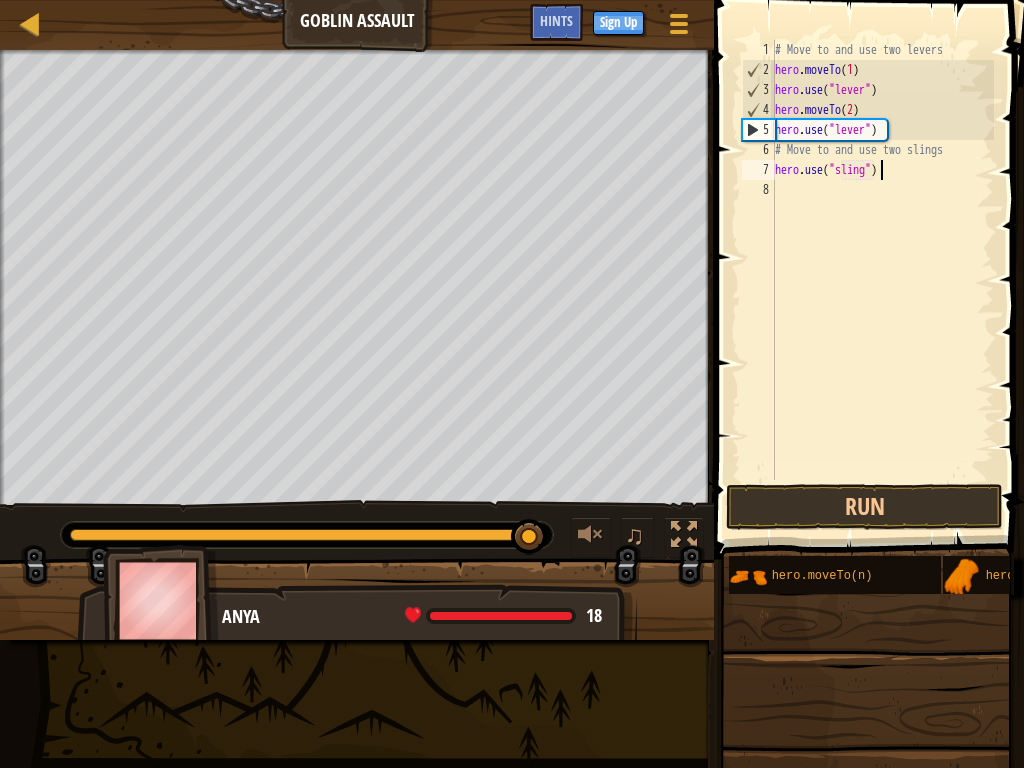 click on "# Move to and use two levers hero . moveTo ( 1 ) hero . use ( "lever" ) hero . moveTo ( 2 ) hero . use ( "lever" ) # Move to and use two slings hero . use ( "sling" )" at bounding box center [882, 280] 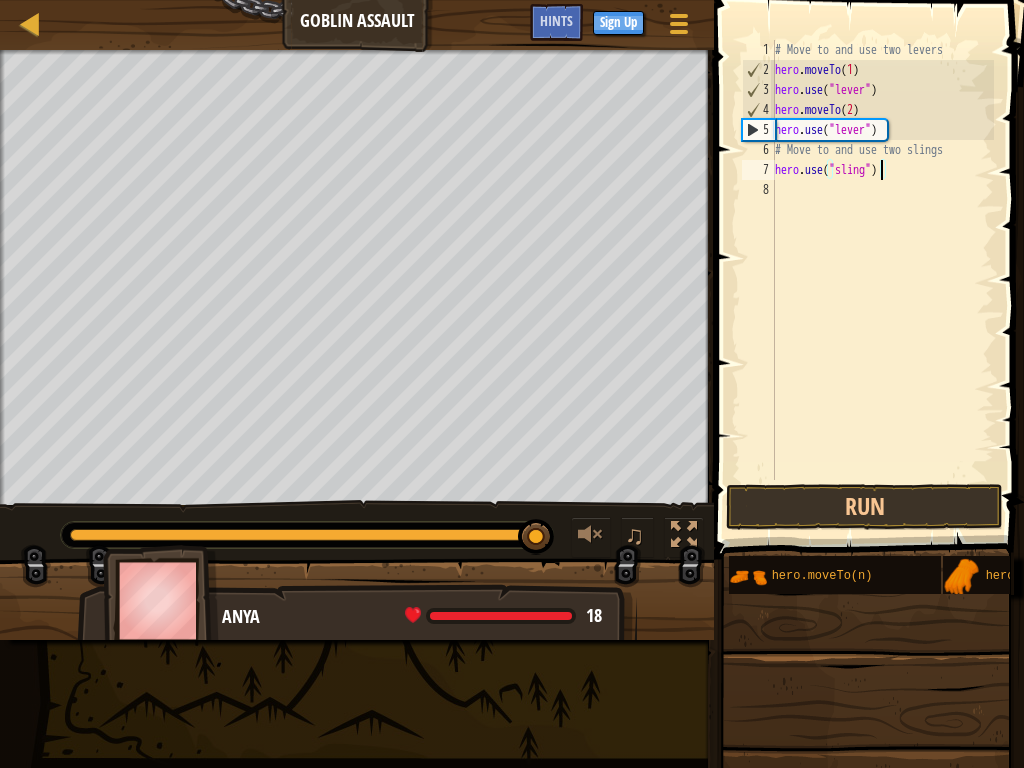 click on "# Move to and use two levers hero . moveTo ( 1 ) hero . use ( "lever" ) hero . moveTo ( 2 ) hero . use ( "lever" ) # Move to and use two slings hero . use ( "sling" )" at bounding box center (882, 280) 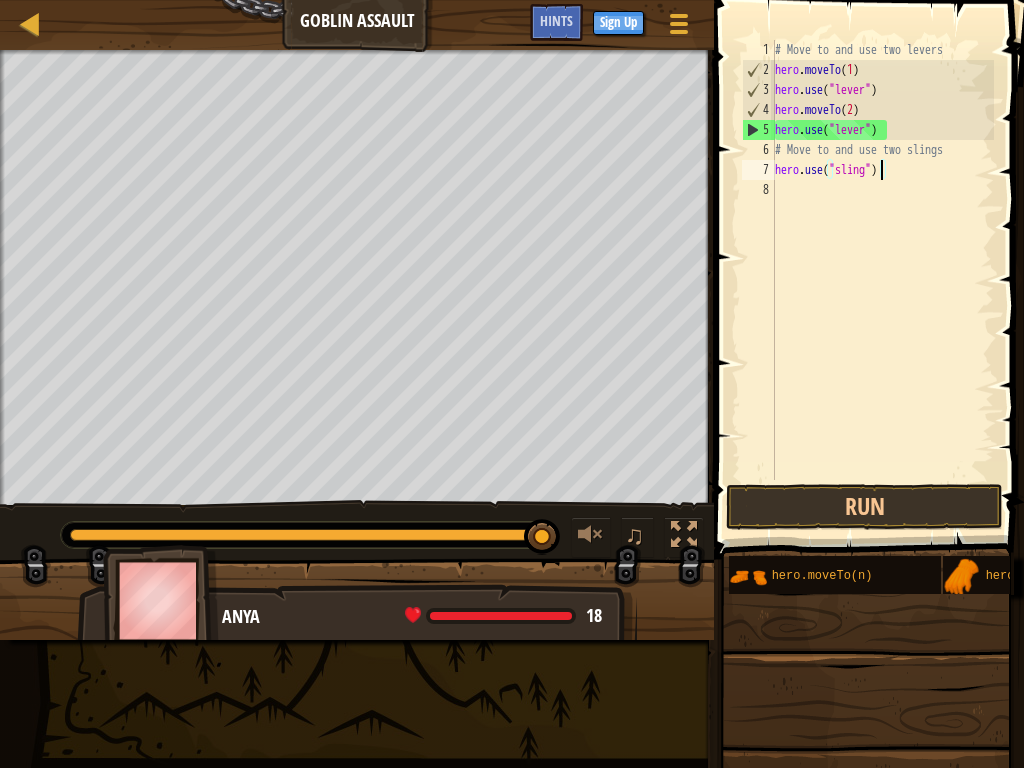 click on "# Move to and use two levers hero . moveTo ( 1 ) hero . use ( "lever" ) hero . moveTo ( 2 ) hero . use ( "lever" ) # Move to and use two slings hero . use ( "sling" )" at bounding box center (882, 280) 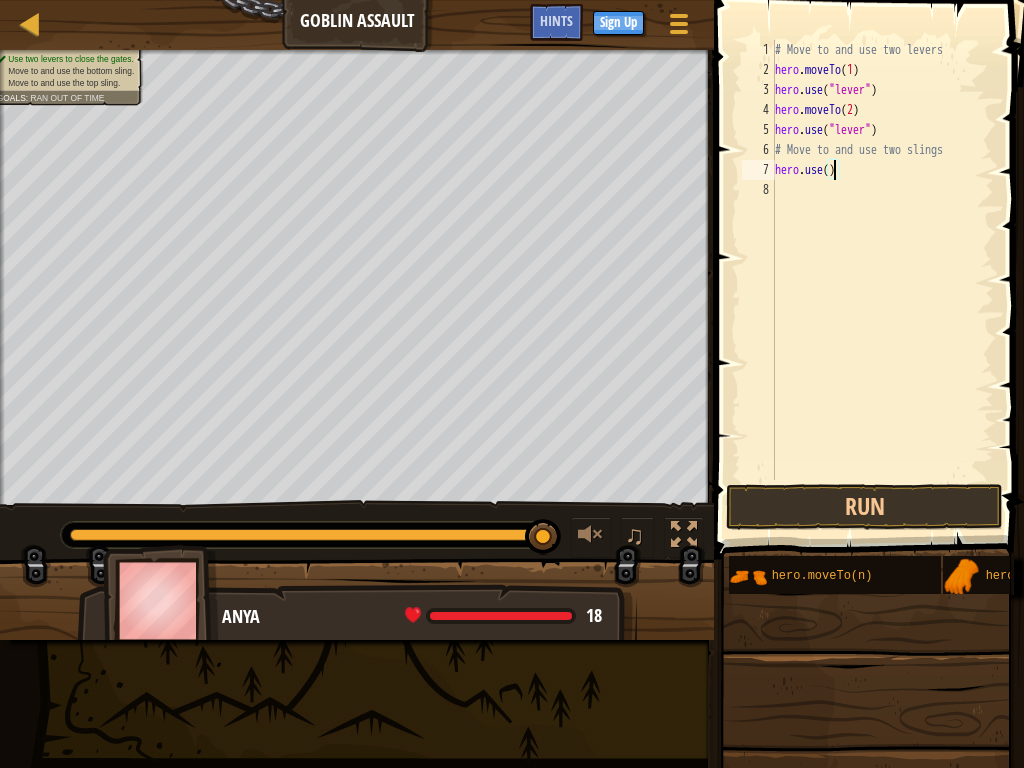 type on "hero.use(3)" 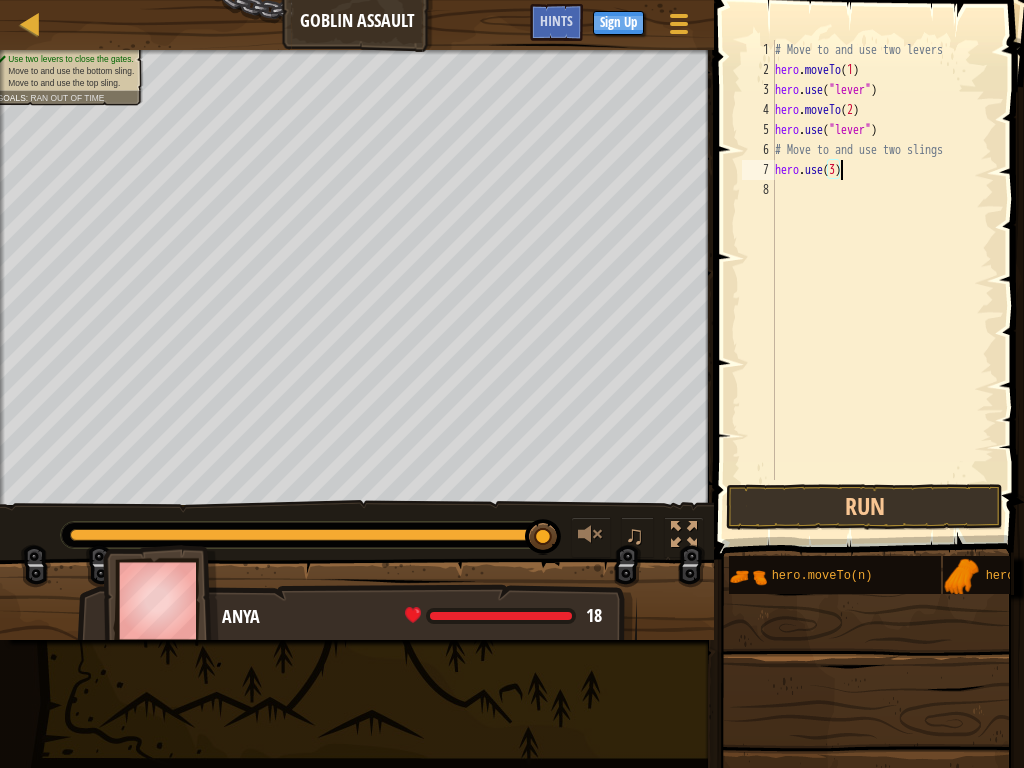 scroll, scrollTop: 9, scrollLeft: 5, axis: both 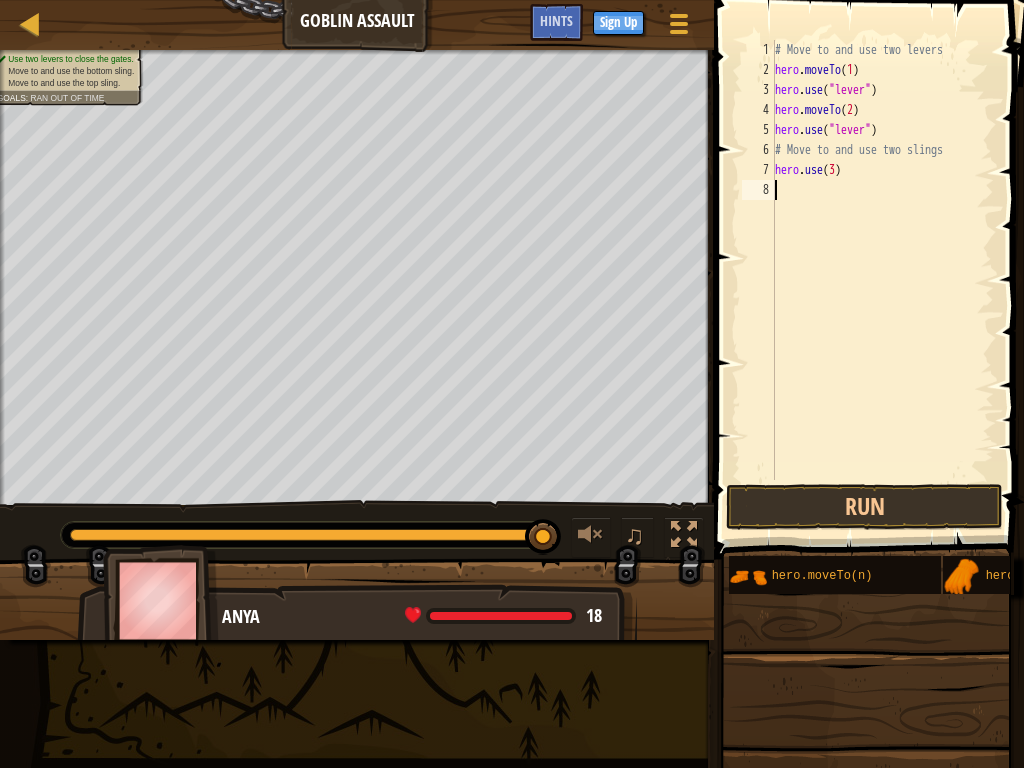 click on "# Move to and use two levers hero . moveTo ( 1 ) hero . use ( "lever" ) hero . moveTo ( 2 ) hero . use ( "lever" ) # Move to and use two slings hero . use ( 3 )" at bounding box center (882, 280) 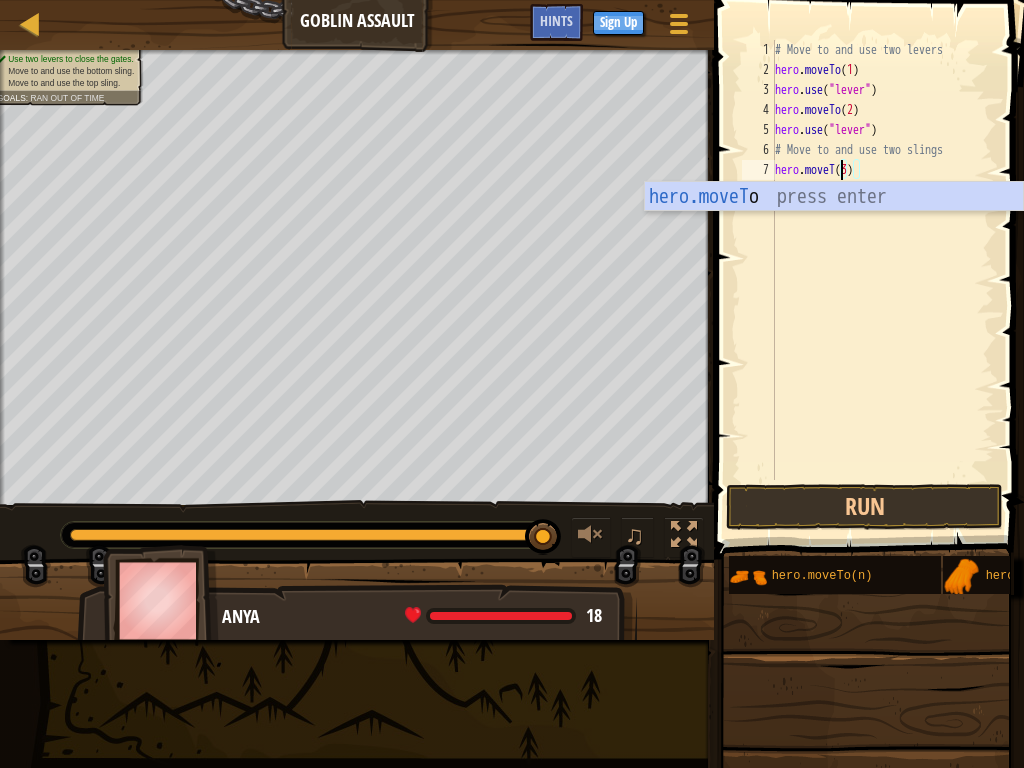 scroll, scrollTop: 9, scrollLeft: 7, axis: both 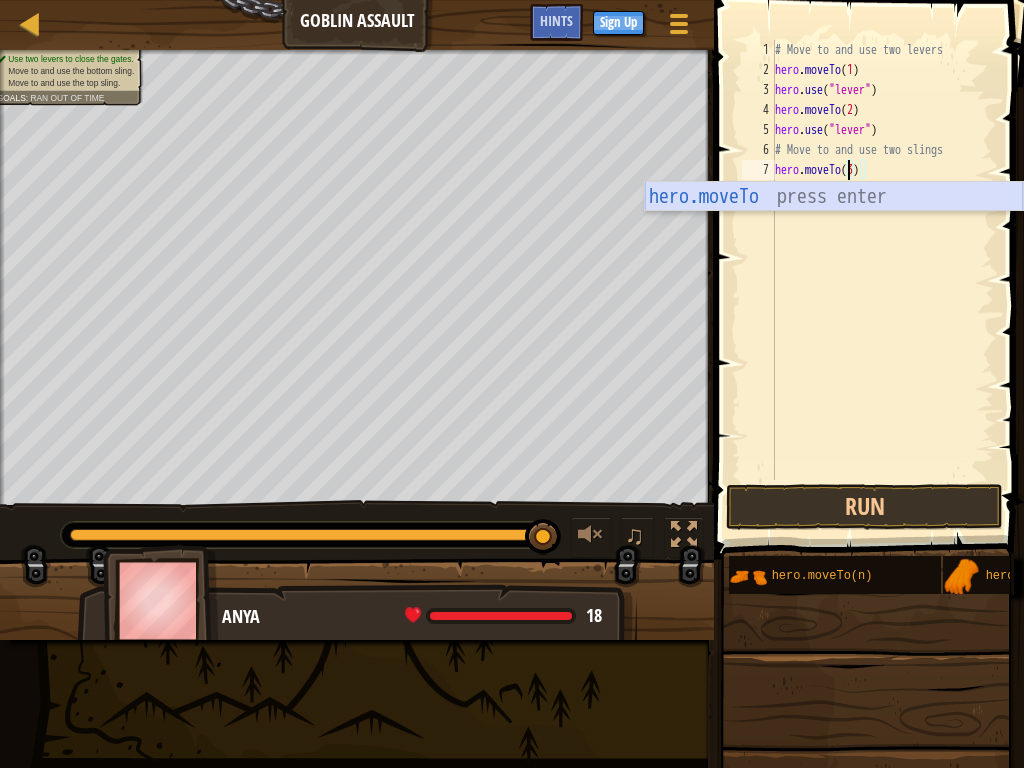 click on "[FIRST].moveTo press enter" at bounding box center [834, 227] 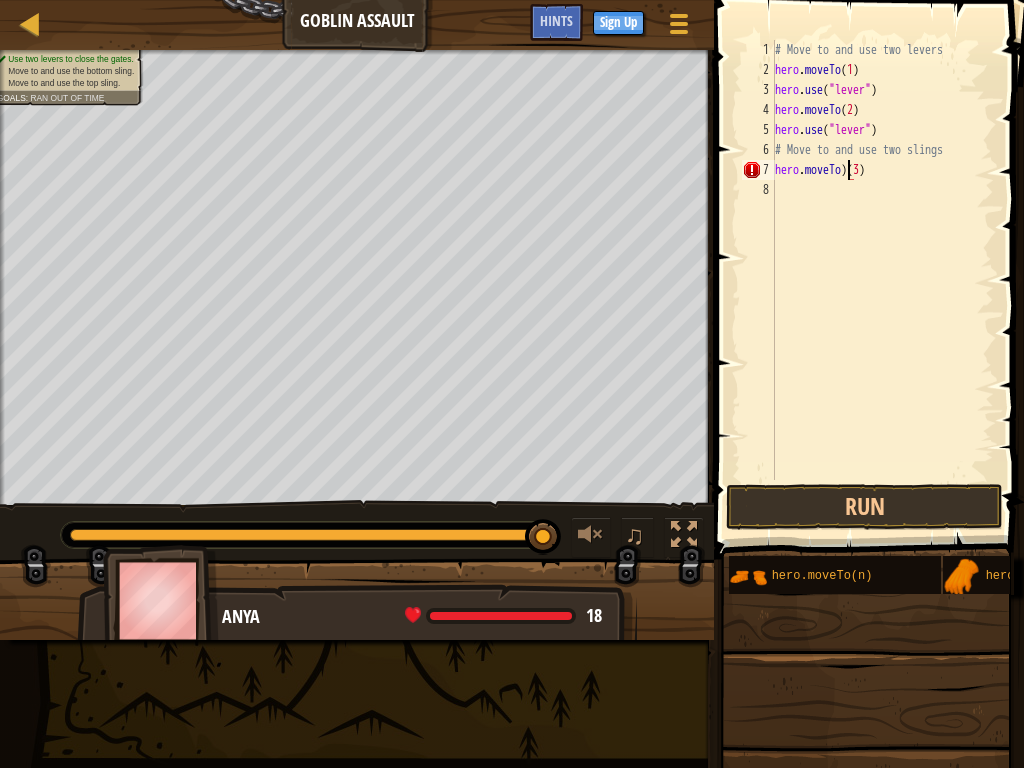 click on "# Move to and use two levers hero . moveTo ( [NUMBER] ) hero . use ( "lever" ) hero . moveTo ( [NUMBER] ) hero . use ( "lever" ) # Move to and use two slings hero . moveTo ) ( [NUMBER] )" at bounding box center (882, 280) 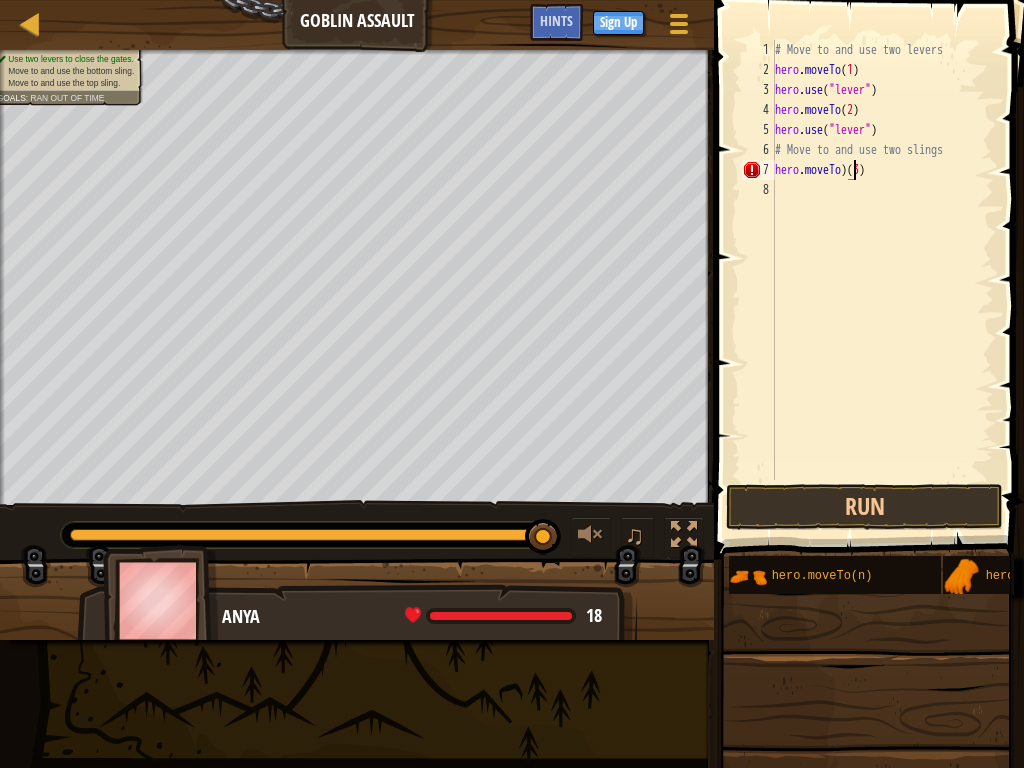 click on "# Move to and use two levers hero . moveTo ( [NUMBER] ) hero . use ( "lever" ) hero . moveTo ( [NUMBER] ) hero . use ( "lever" ) # Move to and use two slings hero . moveTo ) ( [NUMBER] )" at bounding box center (882, 280) 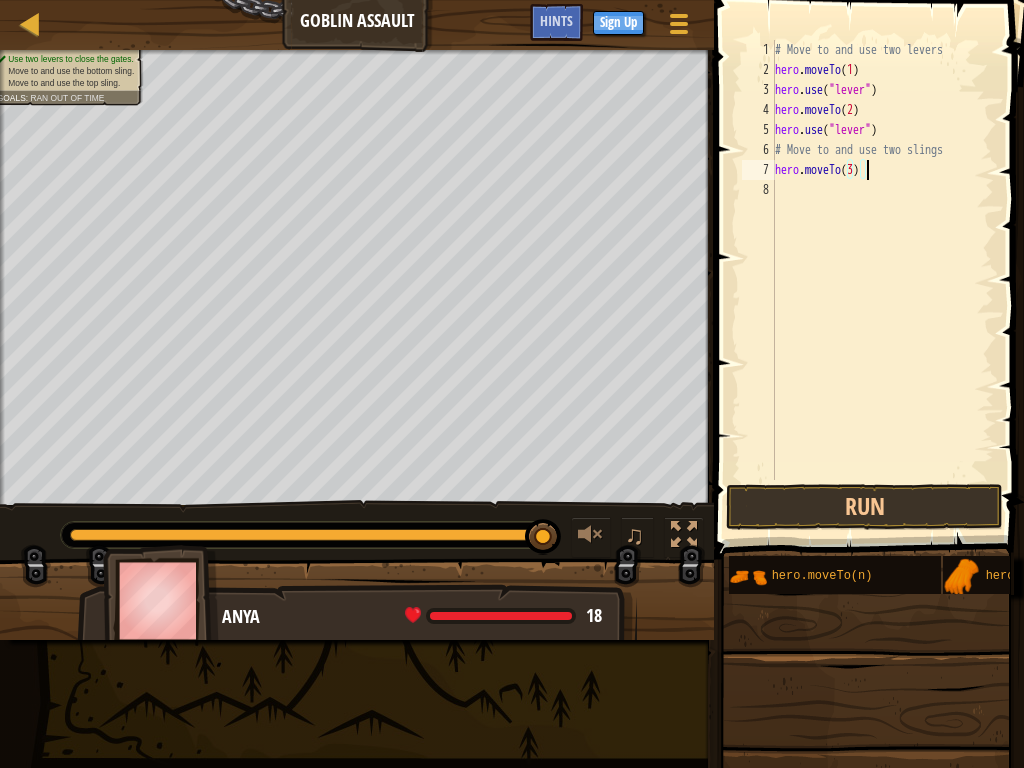 click on "# Move to and use two levers hero . moveTo ( 1 ) hero . use ( "lever" ) hero . moveTo ( 2 ) hero . use ( "lever" ) # Move to and use two slings hero . moveTo ( 3 )" at bounding box center [882, 280] 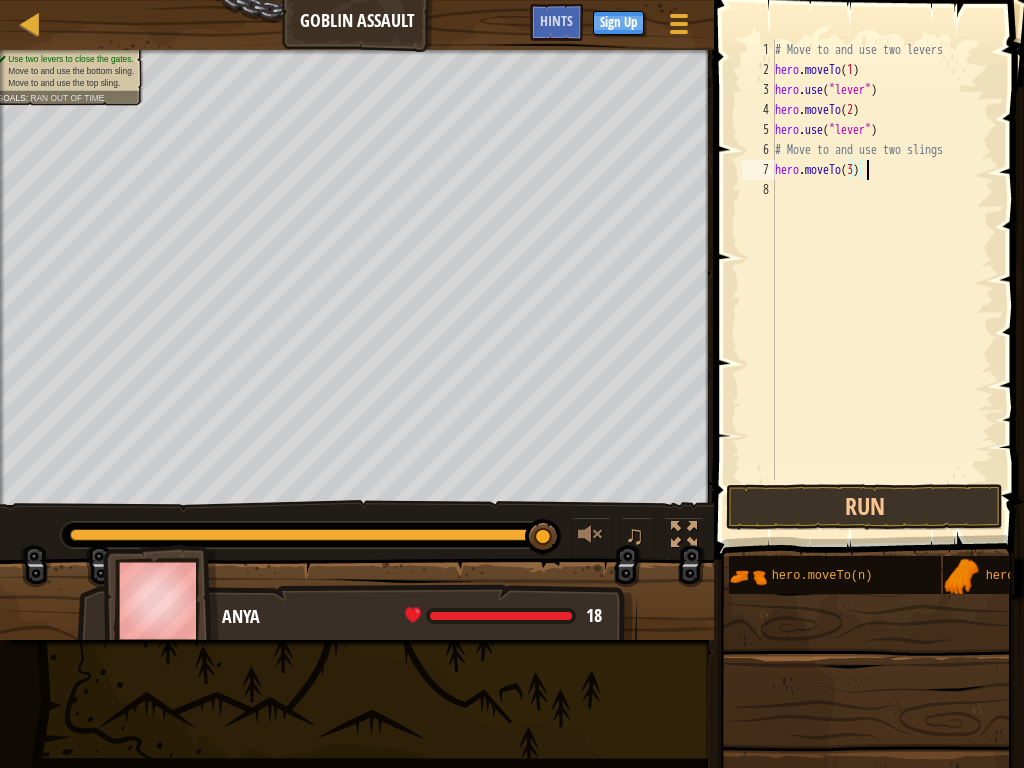 click on "# Move to and use two levers hero . moveTo ( 1 ) hero . use ( "lever" ) hero . moveTo ( 2 ) hero . use ( "lever" ) # Move to and use two slings hero . moveTo ( 3 )" at bounding box center (882, 280) 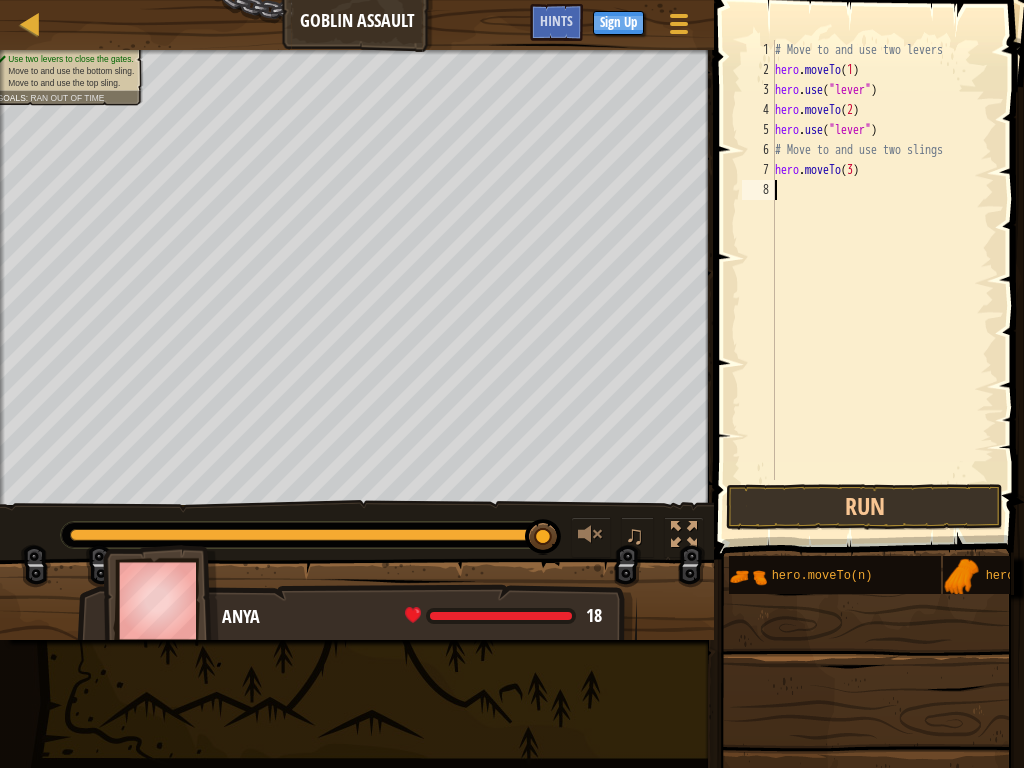 scroll, scrollTop: 9, scrollLeft: 0, axis: vertical 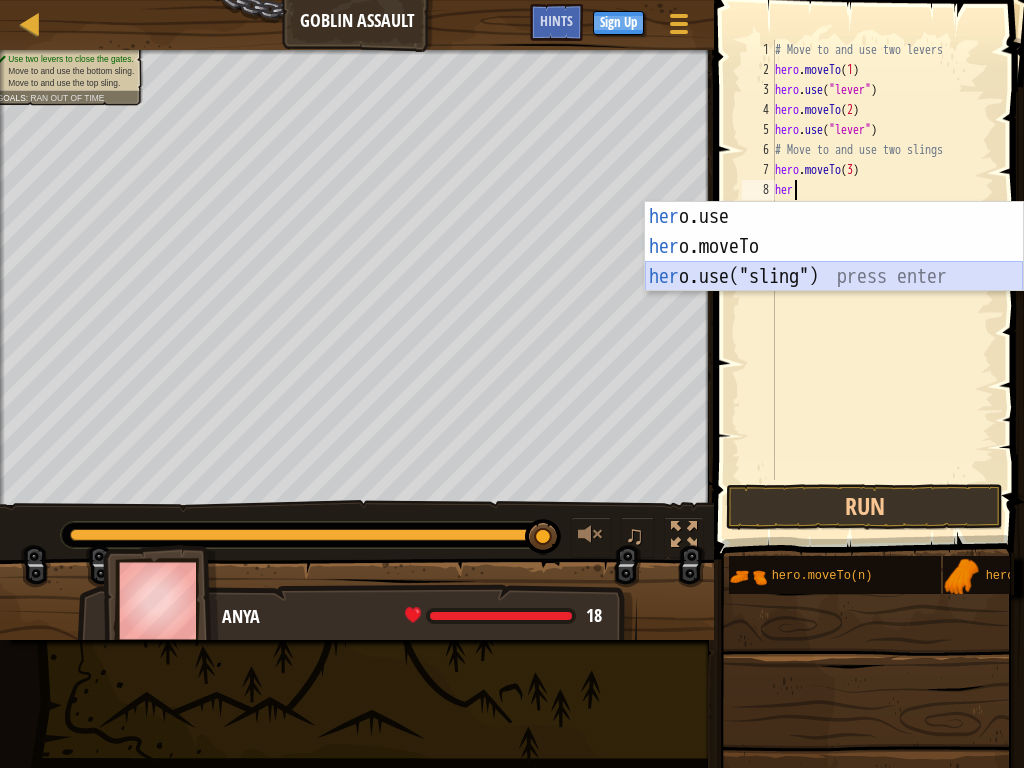 click on "her o.use press enter her o.moveTo press enter her o.use("sling") press enter" at bounding box center (834, 277) 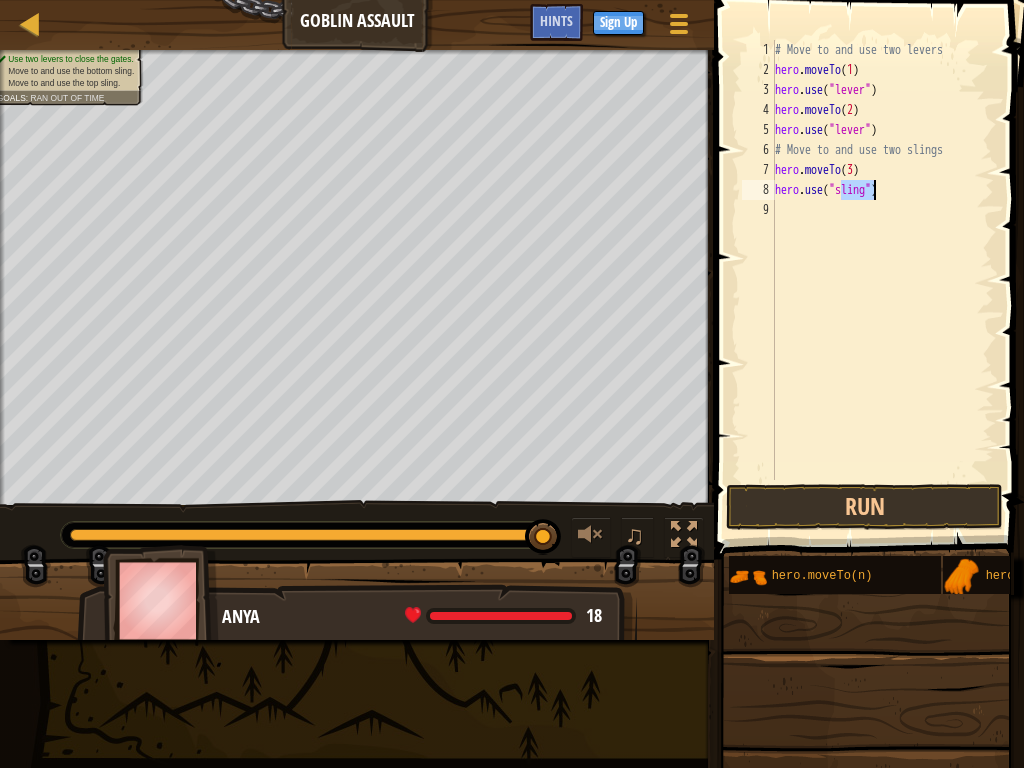 click on "# Move to and use two levers hero . moveTo ( 1 ) hero . use ( "lever" ) hero . moveTo ( 2 ) hero . use ( "lever" ) # Move to and use two slings hero . moveTo ( 3 ) hero . use ( "sling" )" at bounding box center [882, 280] 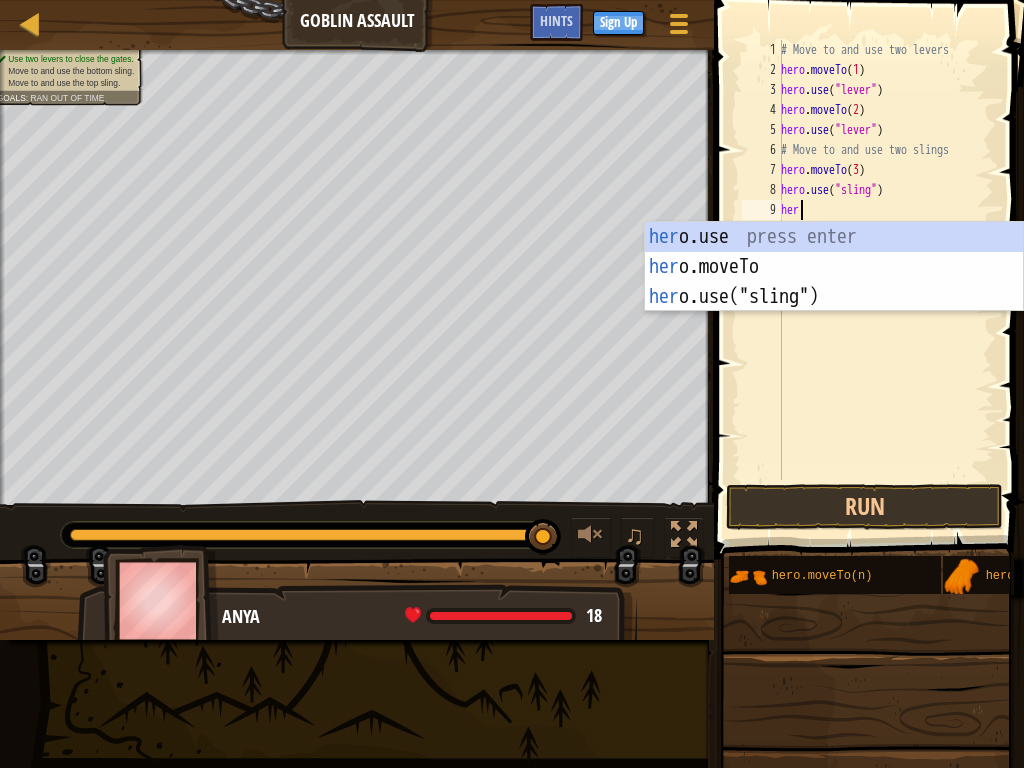 scroll, scrollTop: 9, scrollLeft: 1, axis: both 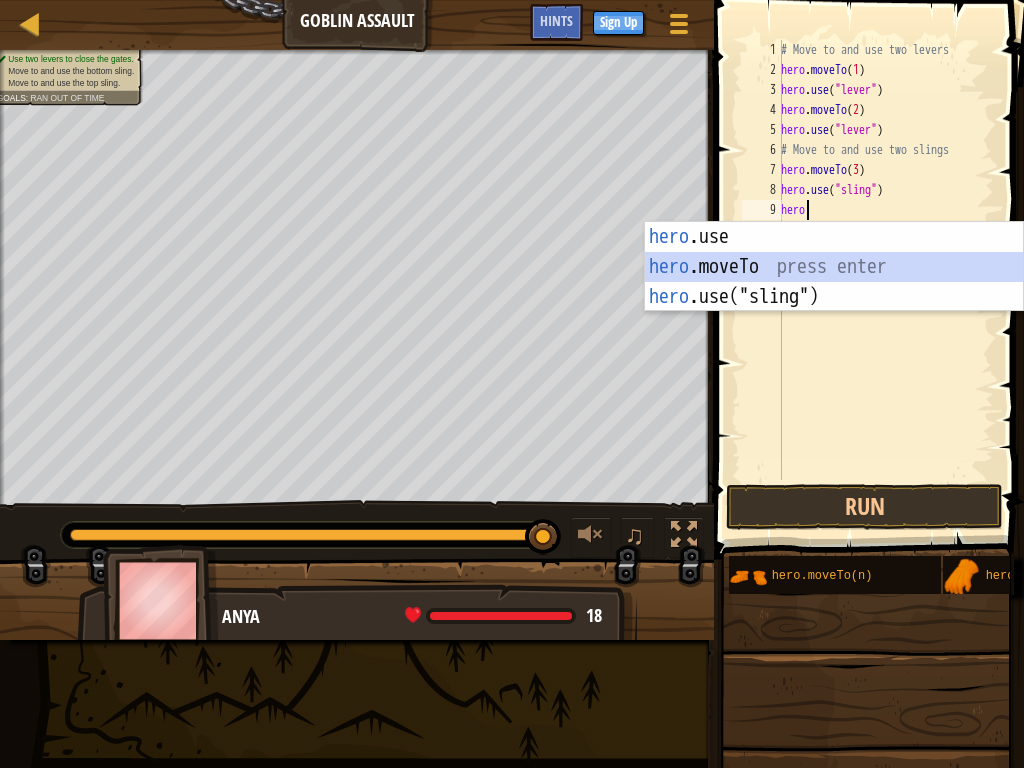 click on "hero .use press enter hero .moveTo press enter hero .use("sling") press enter" at bounding box center [834, 297] 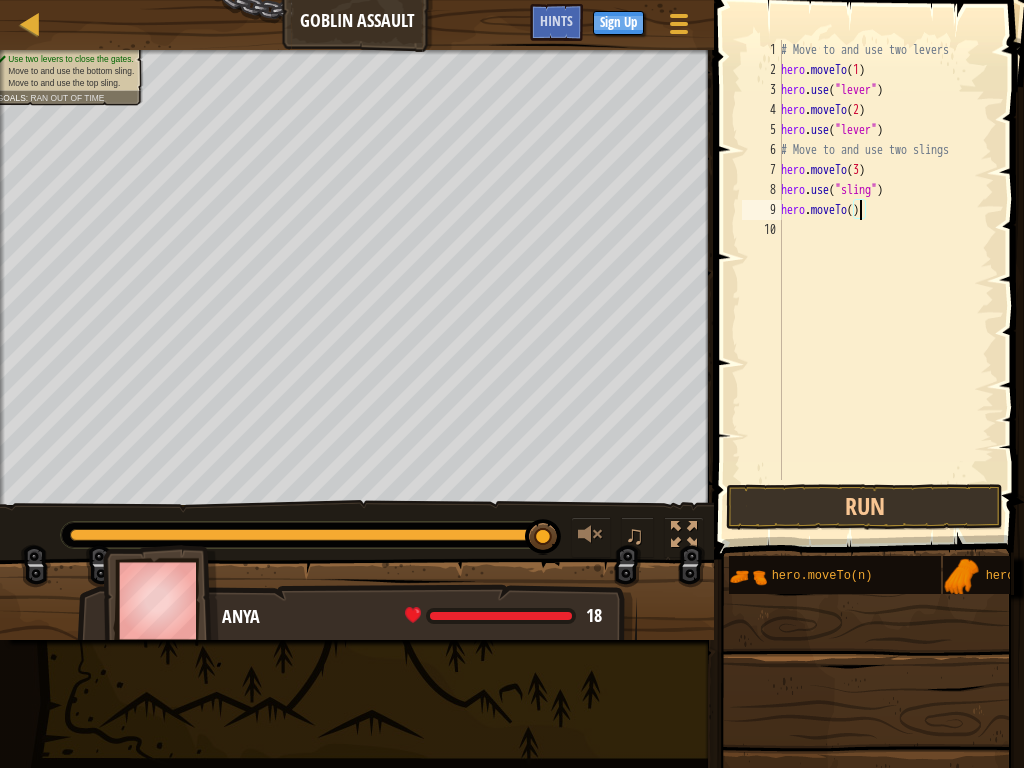 type on "hero.moveTo(4)" 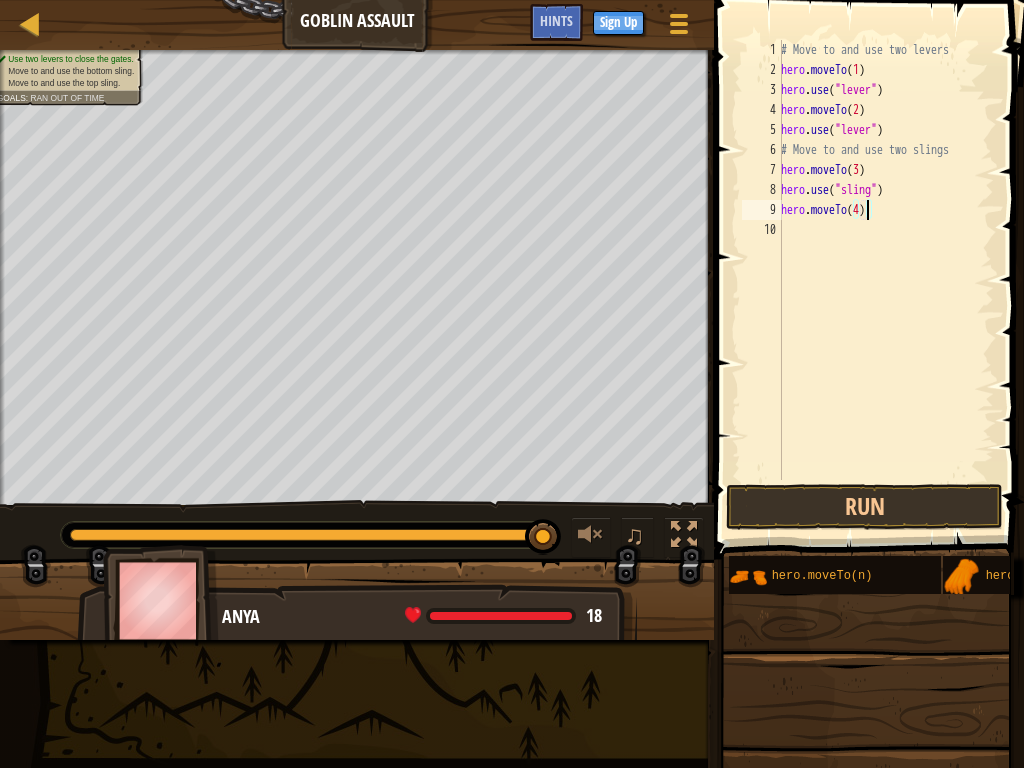 scroll, scrollTop: 9, scrollLeft: 7, axis: both 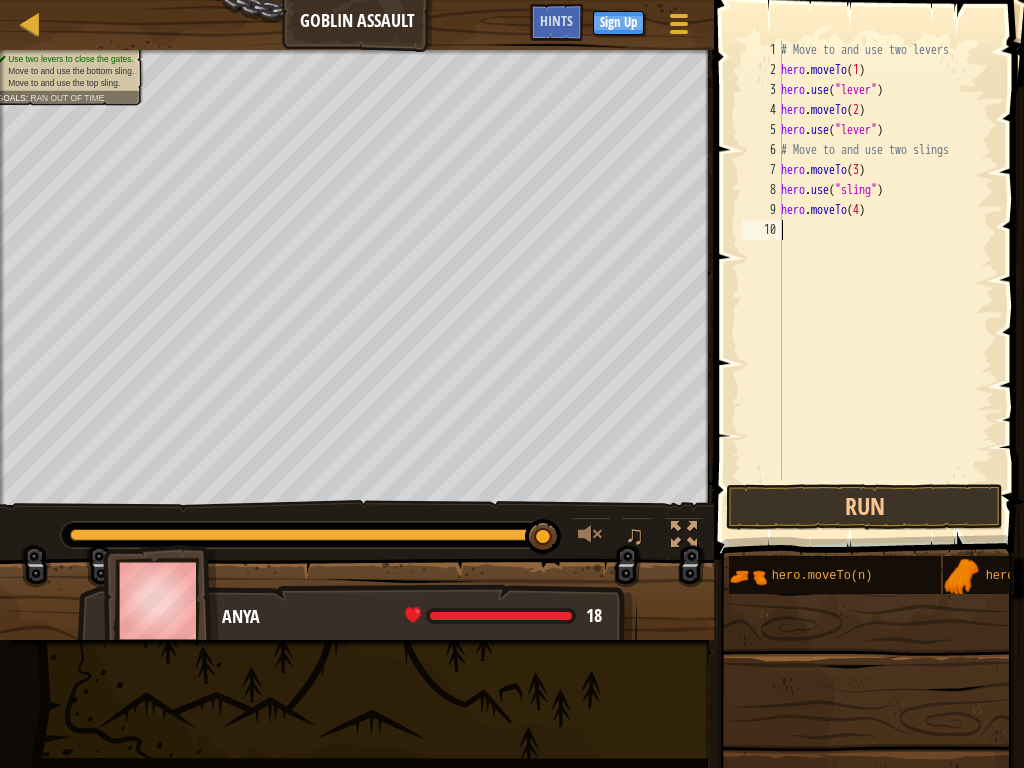 click on "# Move to and use two levers hero . moveTo ( 1 ) hero . use ( "lever" ) hero . moveTo ( 2 ) hero . use ( "lever" ) # Move to and use two slings hero . moveTo ( 3 ) hero . use ( "sling" ) hero . moveTo ( 4 )" at bounding box center (885, 280) 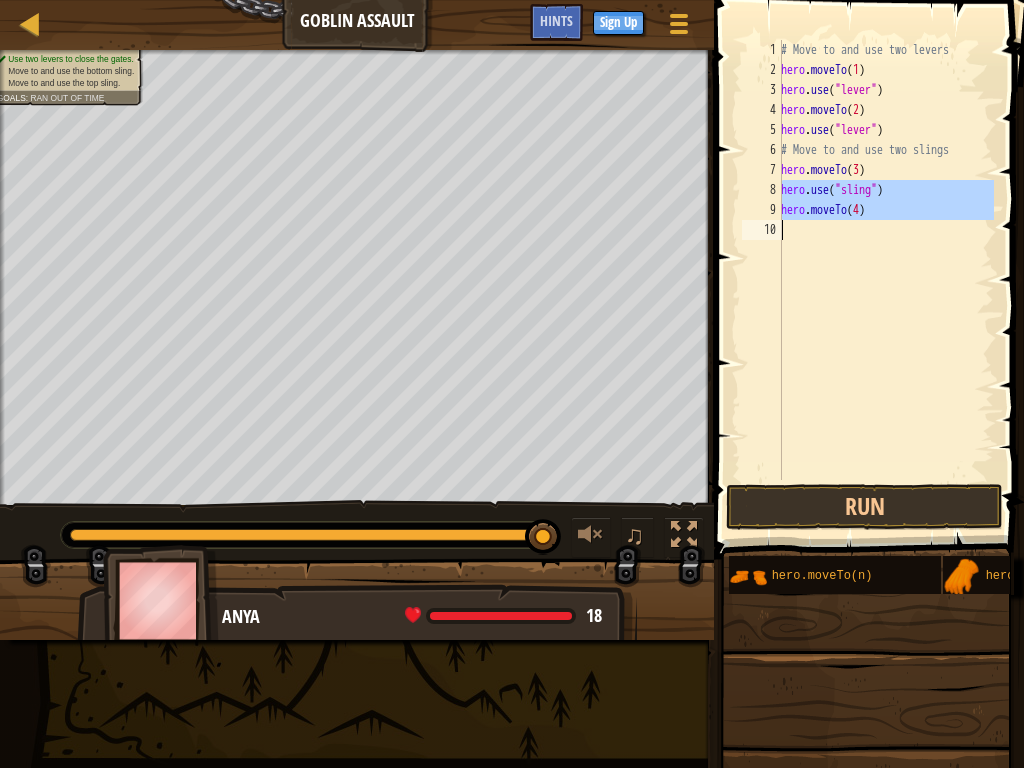 drag, startPoint x: 780, startPoint y: 181, endPoint x: 819, endPoint y: 192, distance: 40.5216 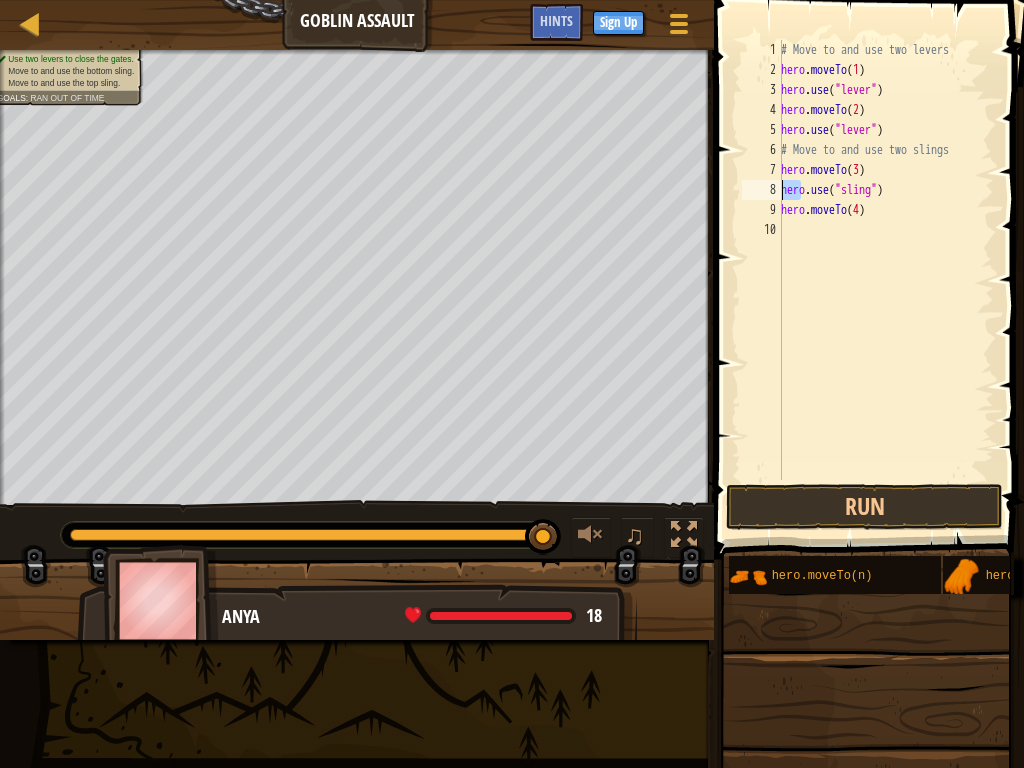 drag, startPoint x: 801, startPoint y: 185, endPoint x: 778, endPoint y: 189, distance: 23.345236 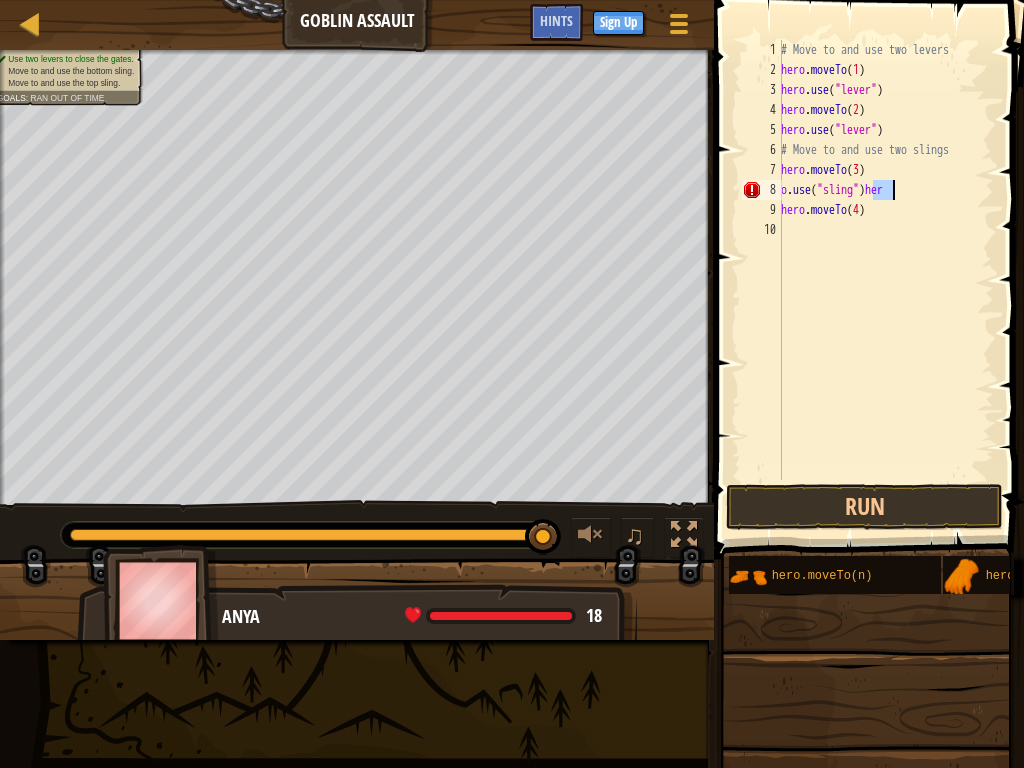 click on "# Move to and use two levers hero . moveTo ( [NUMBER] ) hero . use ( "lever" ) hero . moveTo ( [NUMBER] ) hero . use ( "lever" ) # Move to and use two slings hero . moveTo ( [NUMBER] ) o . use ( "sling" ) her hero . moveTo ( [NUMBER] )" at bounding box center (885, 260) 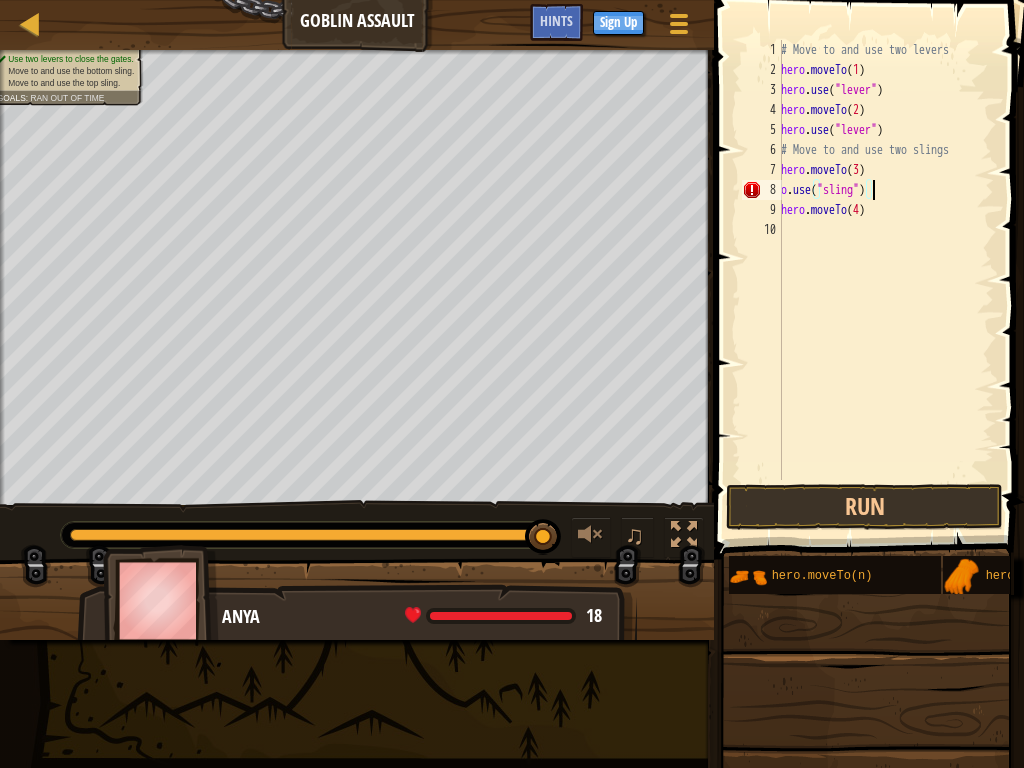 scroll, scrollTop: 9, scrollLeft: 7, axis: both 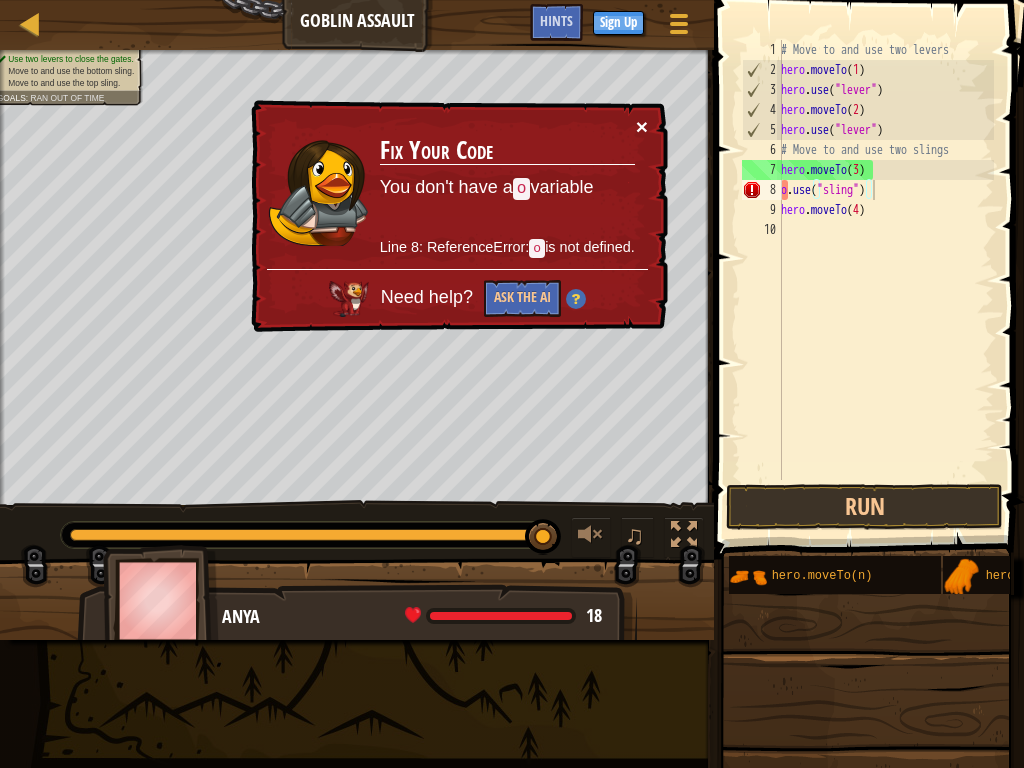 click on "×" at bounding box center (642, 126) 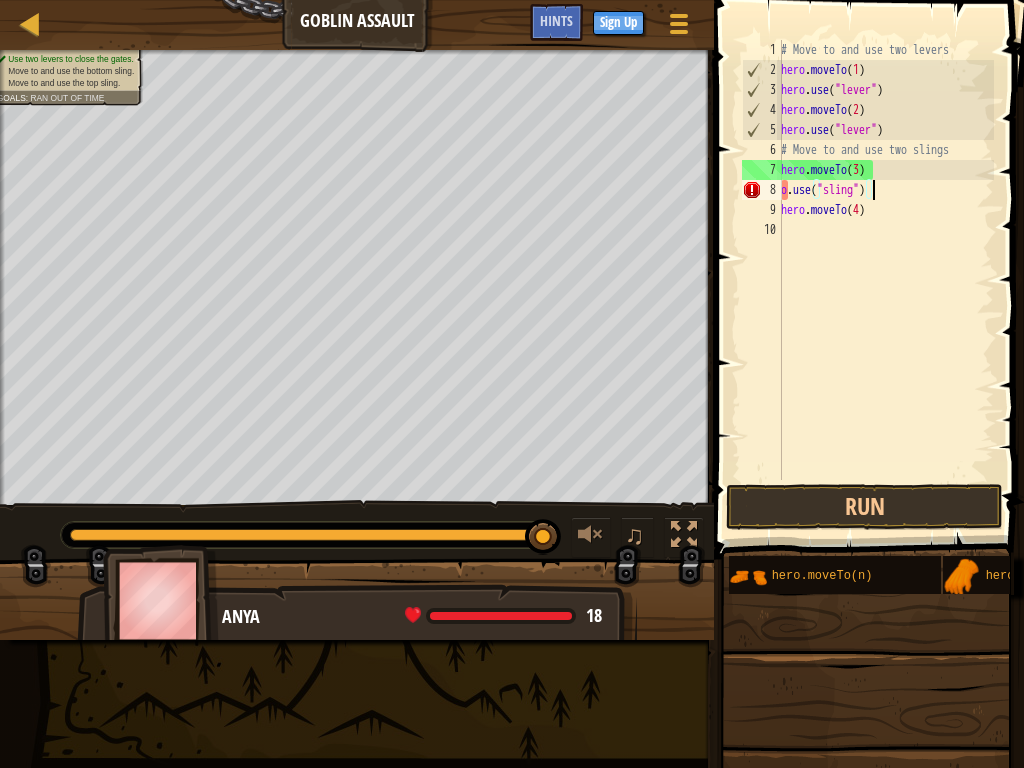click on "# Move to and use two levers hero . moveTo ( [NUMBER] ) hero . use ( "lever" ) hero . moveTo ( [NUMBER] ) hero . use ( "lever" ) # Move to and use two slings hero . moveTo ( [NUMBER] ) o . use ( "sling" ) hero . moveTo ( [NUMBER] )" at bounding box center (885, 280) 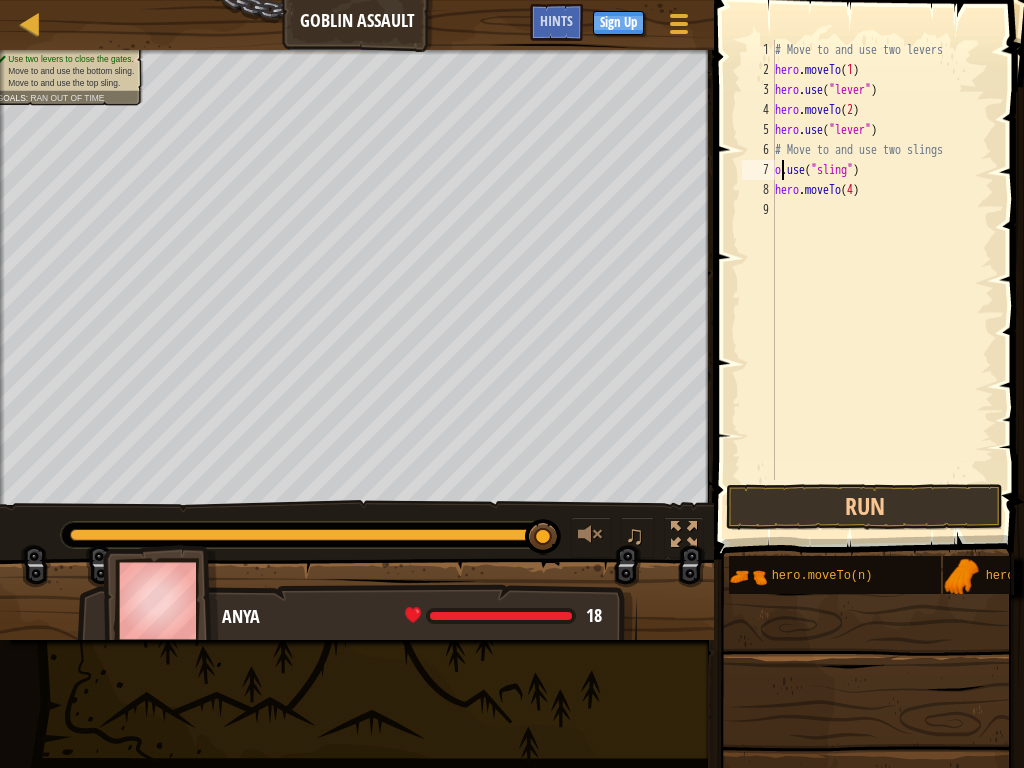 click on "# Move to and use two levers hero . moveTo ( [NUMBER] ) hero . use ( "lever" ) hero . moveTo ( [NUMBER] ) hero . use ( "lever" ) # Move to and use two slings o . use ( "sling" ) hero . moveTo ( [NUMBER] )" at bounding box center [882, 280] 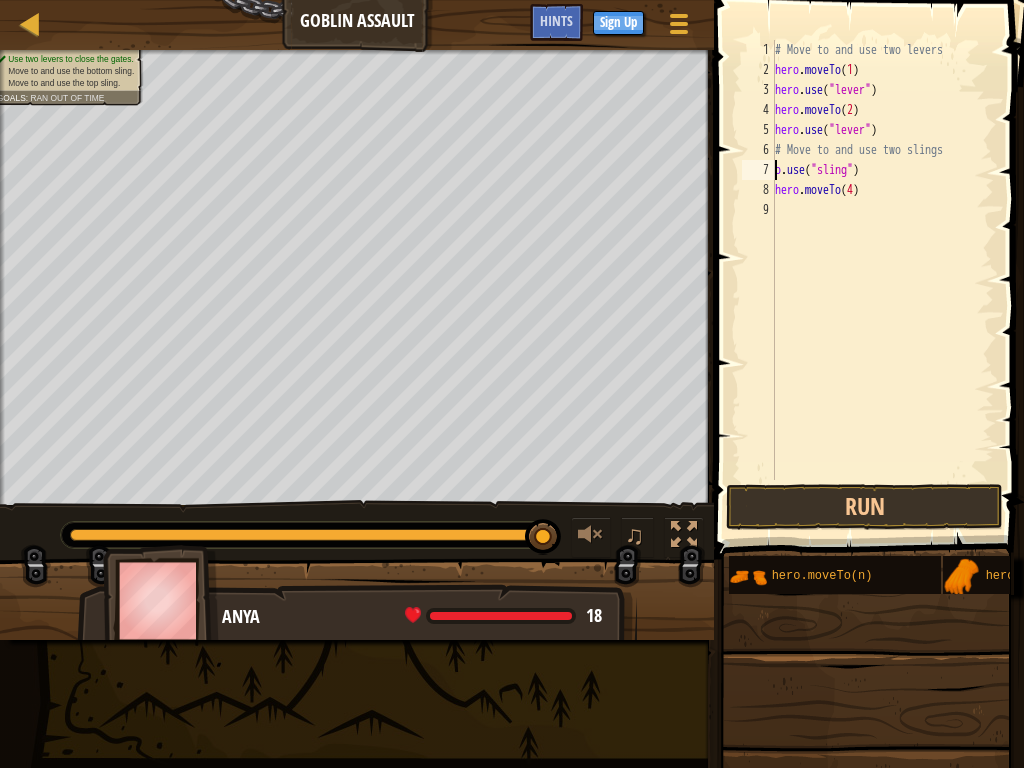 click on "# Move to and use two levers hero . moveTo ( [NUMBER] ) hero . use ( "lever" ) hero . moveTo ( [NUMBER] ) hero . use ( "lever" ) # Move to and use two slings o . use ( "sling" ) hero . moveTo ( [NUMBER] )" at bounding box center (882, 280) 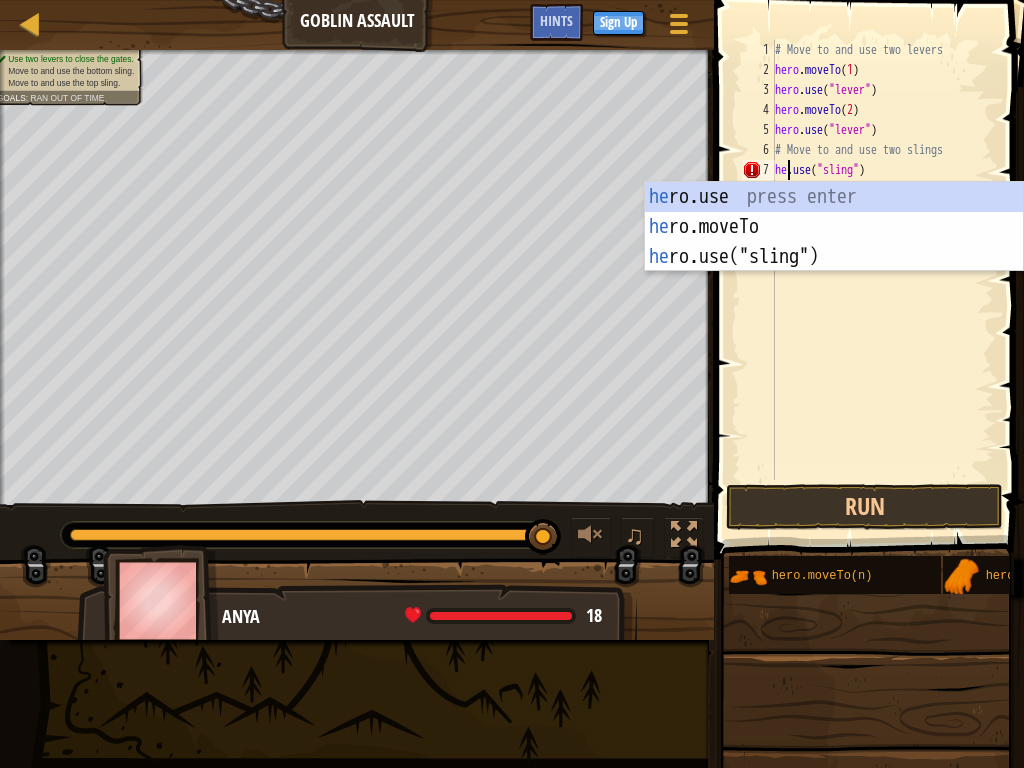 scroll, scrollTop: 9, scrollLeft: 2, axis: both 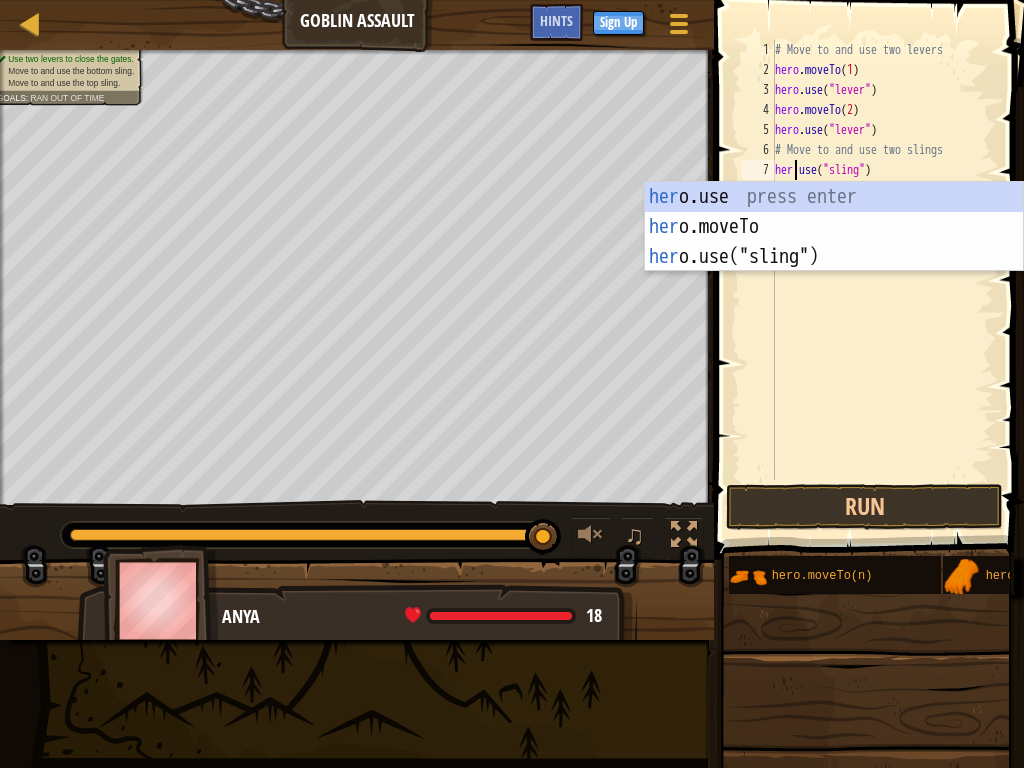 type on "hero.use("sling")" 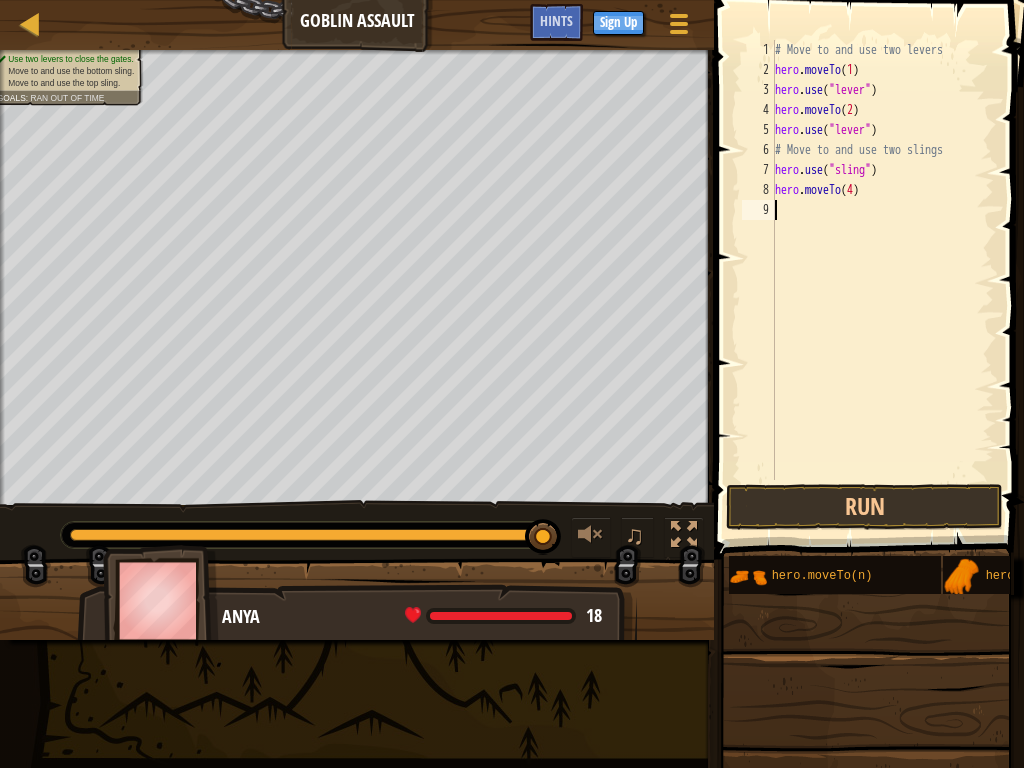 click on "# Move to and use two levers hero . moveTo ( 1 ) hero . use ( "lever" ) hero . moveTo ( 2 ) hero . use ( "lever" ) # Move to and use two slings hero . use ( "sling" ) hero . moveTo ( 4 )" at bounding box center (882, 280) 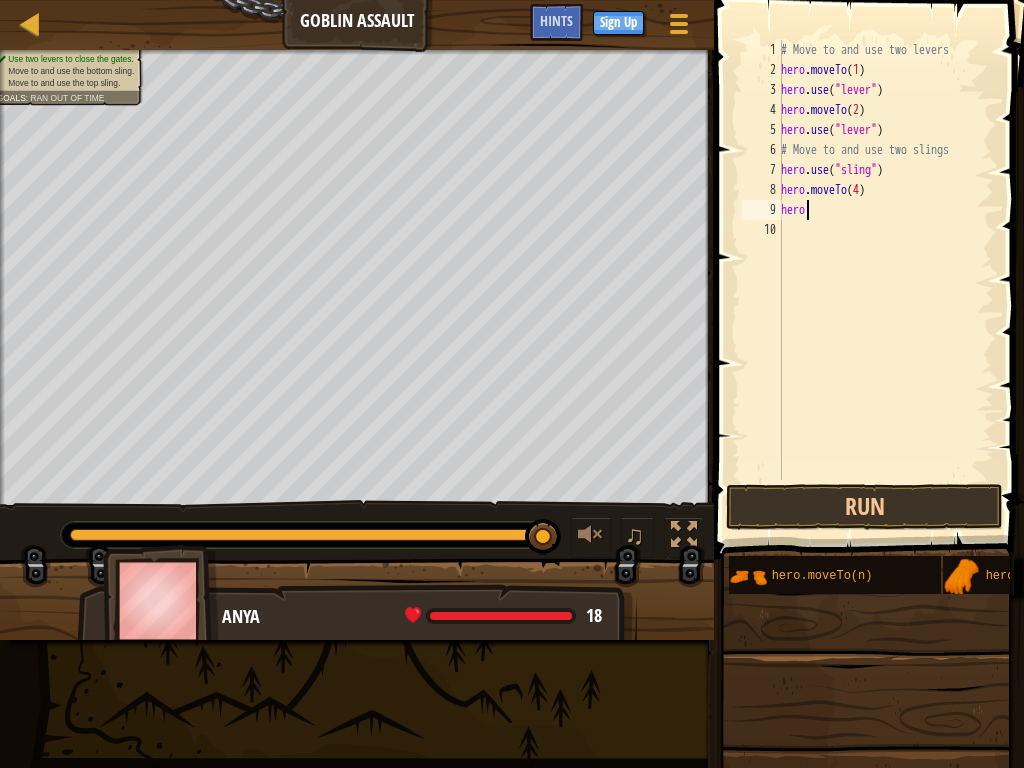 scroll, scrollTop: 9, scrollLeft: 2, axis: both 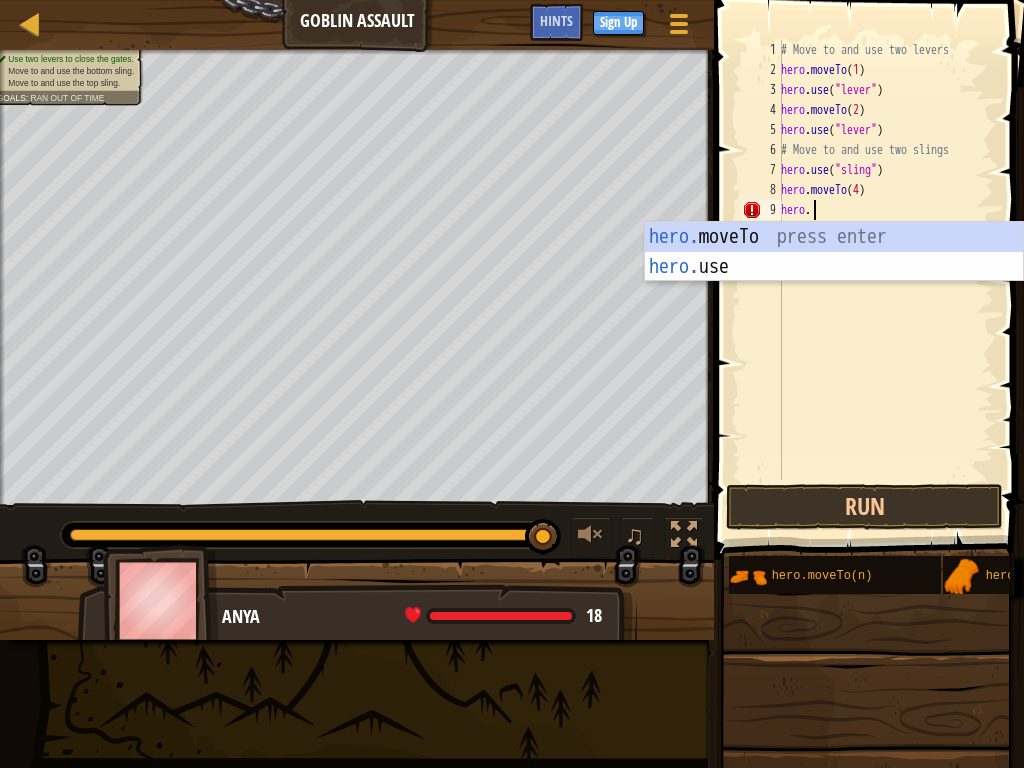 click on "hero. moveTo press enter hero. use press enter" at bounding box center [834, 282] 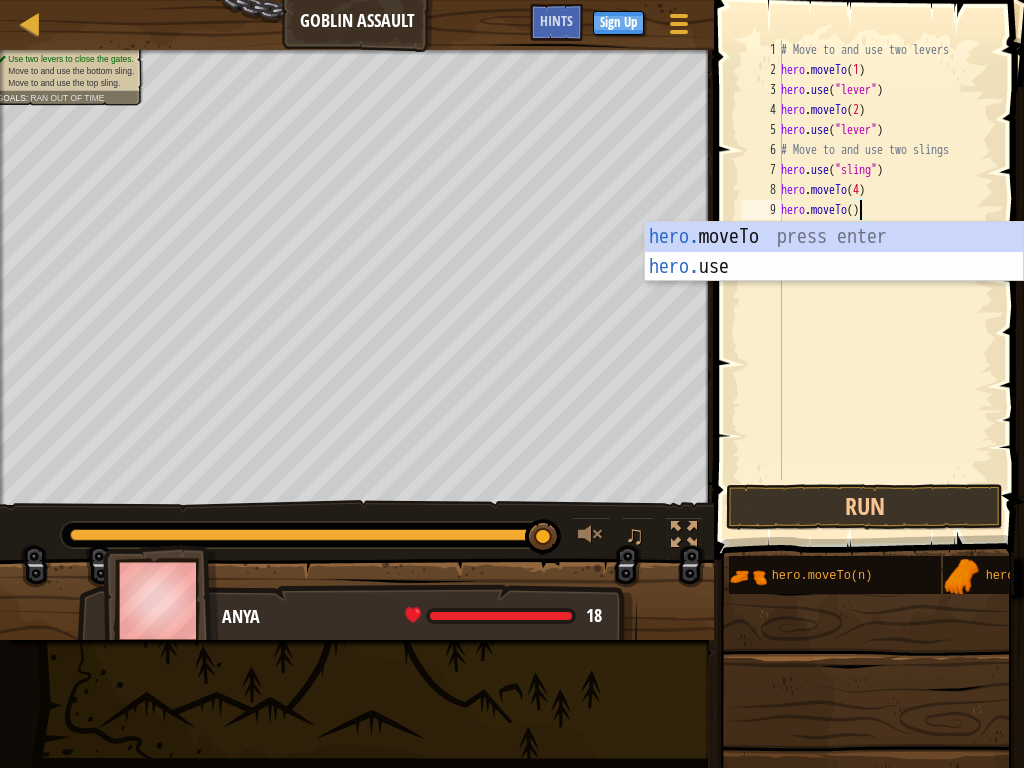 scroll, scrollTop: 9, scrollLeft: 7, axis: both 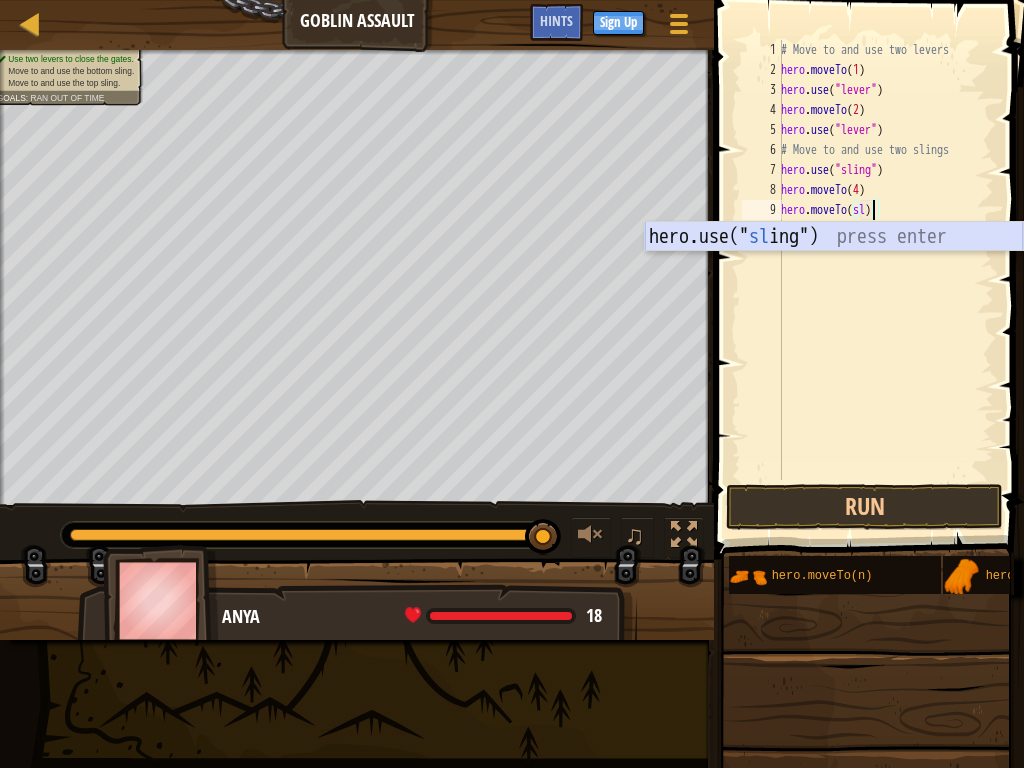 click on "hero.use(" sl ing") press enter" at bounding box center [834, 267] 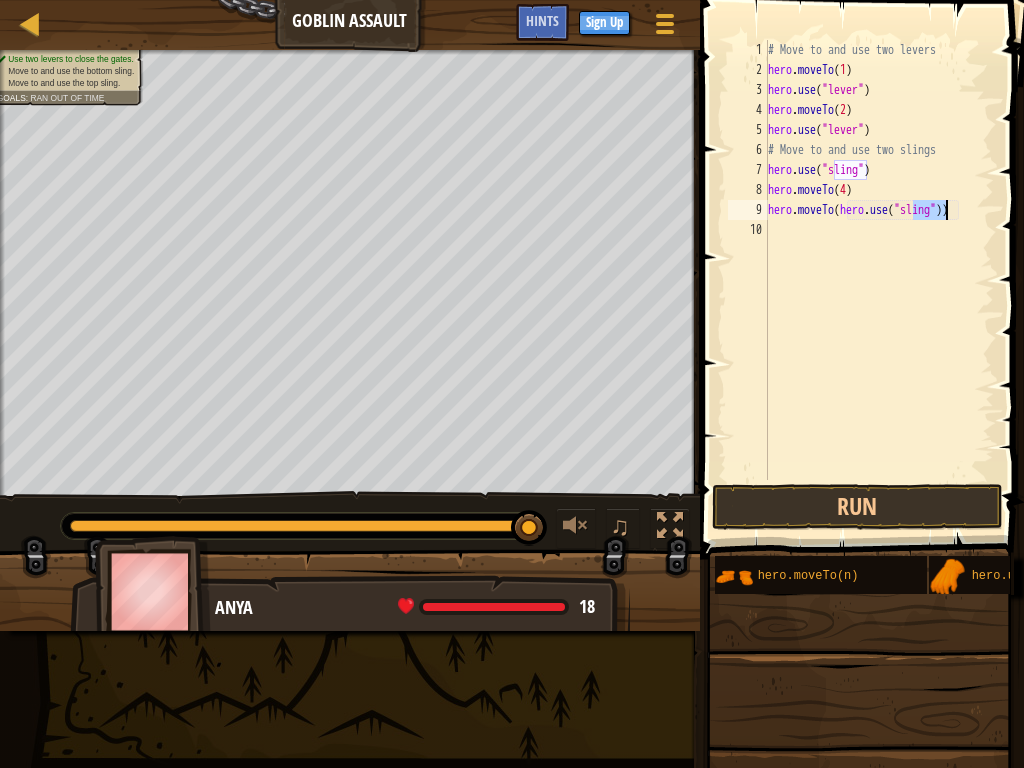 click on "# Move to and use two levers hero . moveTo ( 1 ) hero . use ( "lever" ) hero . moveTo ( 2 ) hero . use ( "lever" ) # Move to and use two slings hero . use ( "sling" ) hero . moveTo ( 4 ) hero . moveTo ( hero . use ( "sling" ))" at bounding box center [879, 260] 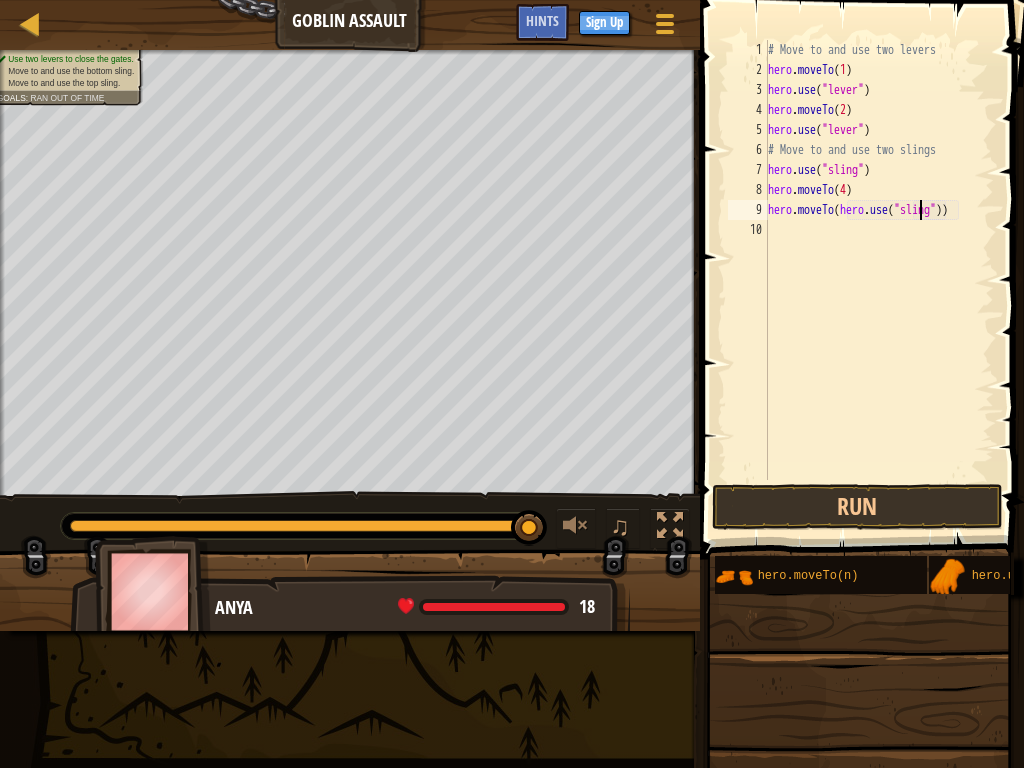 click on "# Move to and use two levers hero . moveTo ( 1 ) hero . use ( "lever" ) hero . moveTo ( 2 ) hero . use ( "lever" ) # Move to and use two slings hero . use ( "sling" ) hero . moveTo ( 4 ) hero . moveTo ( hero . use ( "sling" ))" at bounding box center (879, 280) 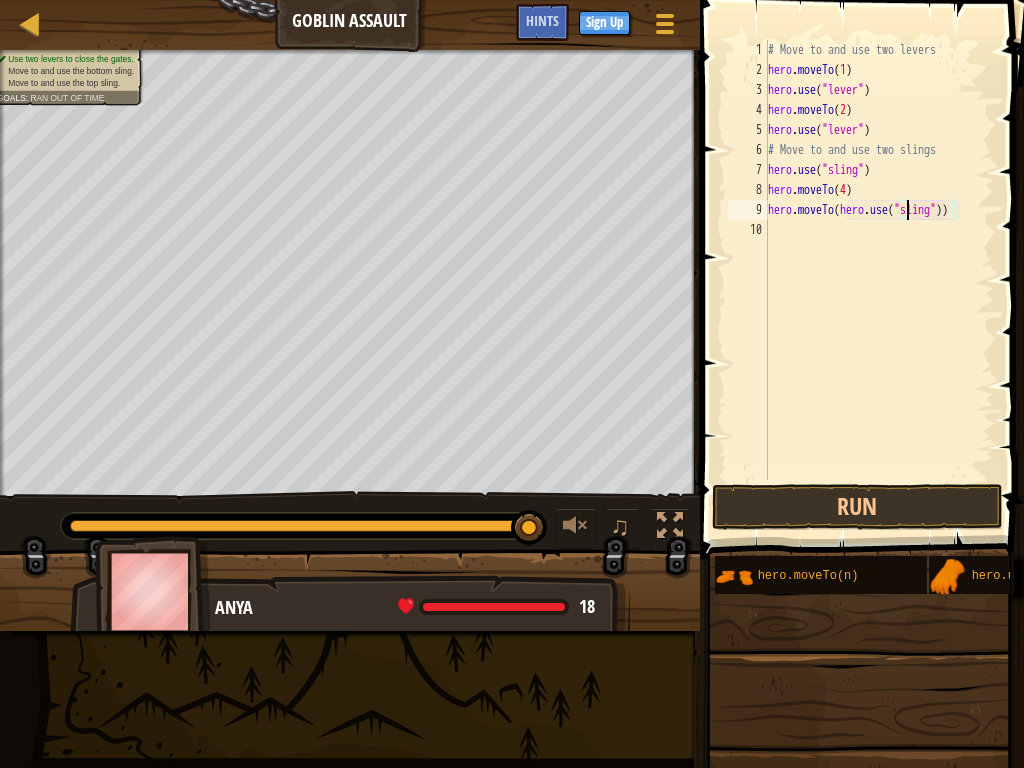 click on "# Move to and use two levers hero . moveTo ( 1 ) hero . use ( "lever" ) hero . moveTo ( 2 ) hero . use ( "lever" ) # Move to and use two slings hero . use ( "sling" ) hero . moveTo ( 4 ) hero . moveTo ( hero . use ( "sling" ))" at bounding box center [879, 280] 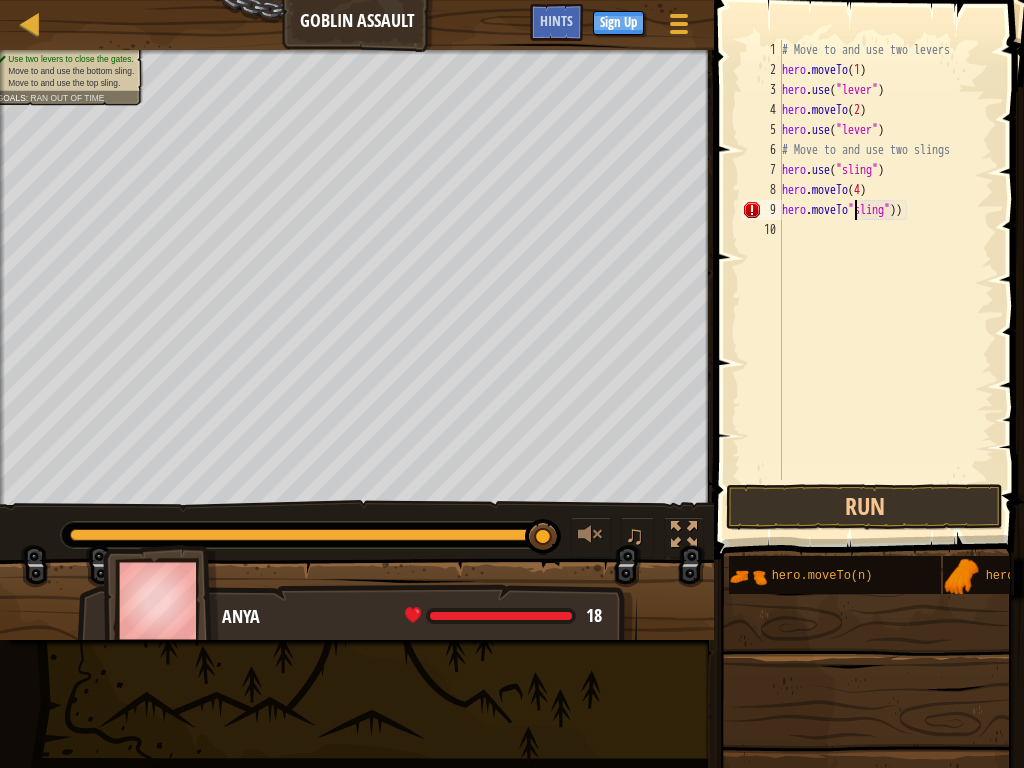 click on "# Move to and use two levers hero . moveTo ( [NUMBER] ) hero . use ( "lever" ) hero . moveTo ( [NUMBER] ) hero . use ( "lever" ) # Move to and use two slings hero . use ( "sling" ) hero . moveTo ( [NUMBER] ) hero . moveTo "sling" ))" at bounding box center [886, 280] 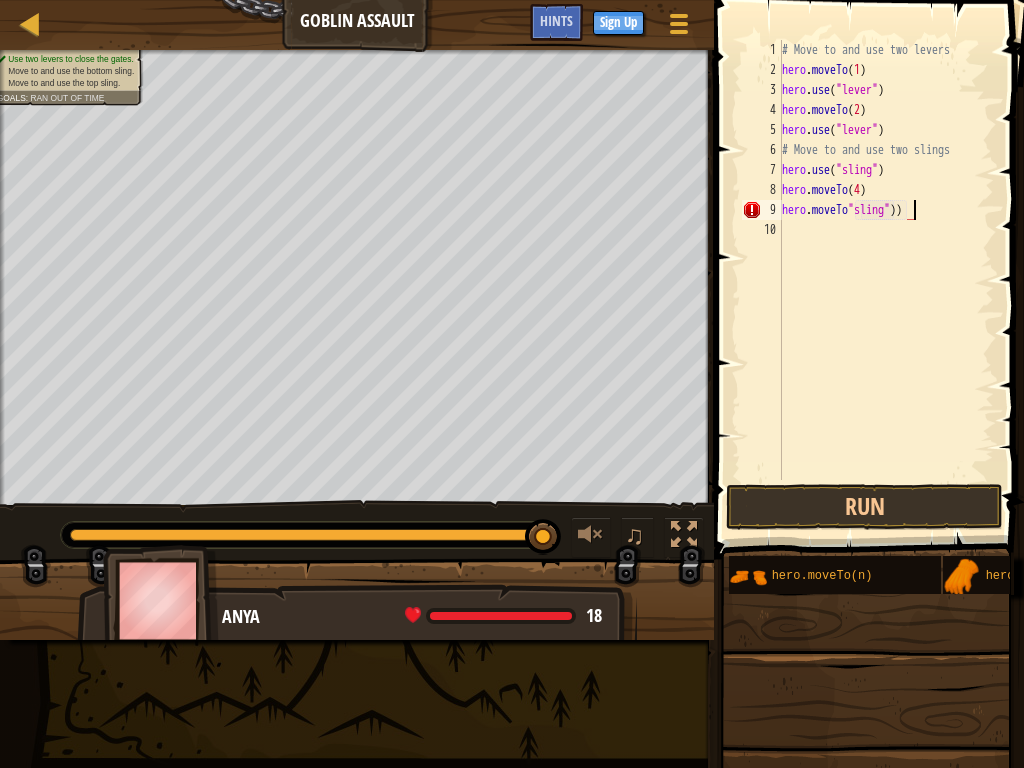click on "# Move to and use two levers hero . moveTo ( [NUMBER] ) hero . use ( "lever" ) hero . moveTo ( [NUMBER] ) hero . use ( "lever" ) # Move to and use two slings hero . use ( "sling" ) hero . moveTo ( [NUMBER] ) hero . moveTo "sling" ))" at bounding box center (886, 280) 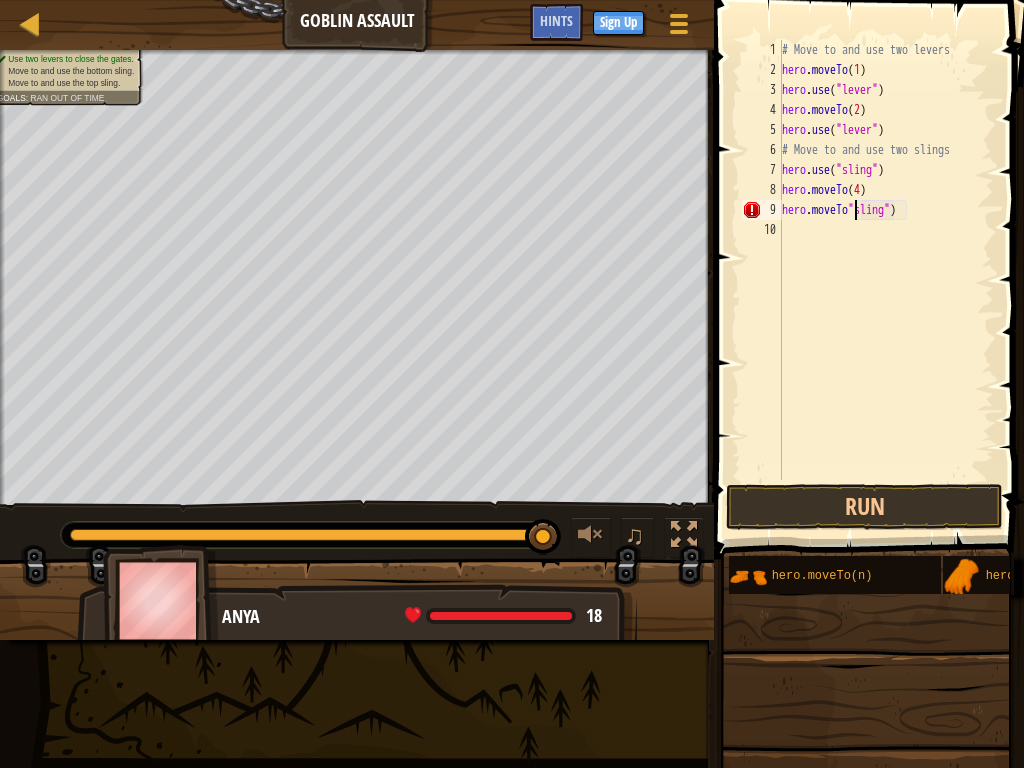 click on "# Move to and use two levers hero . moveTo ( [NUMBER] ) hero . use ( "lever" ) hero . moveTo ( [NUMBER] ) hero . use ( "lever" ) # Move to and use two slings hero . use ( "sling" ) hero . moveTo ( [NUMBER] ) hero . moveTo "sling" )" at bounding box center [886, 280] 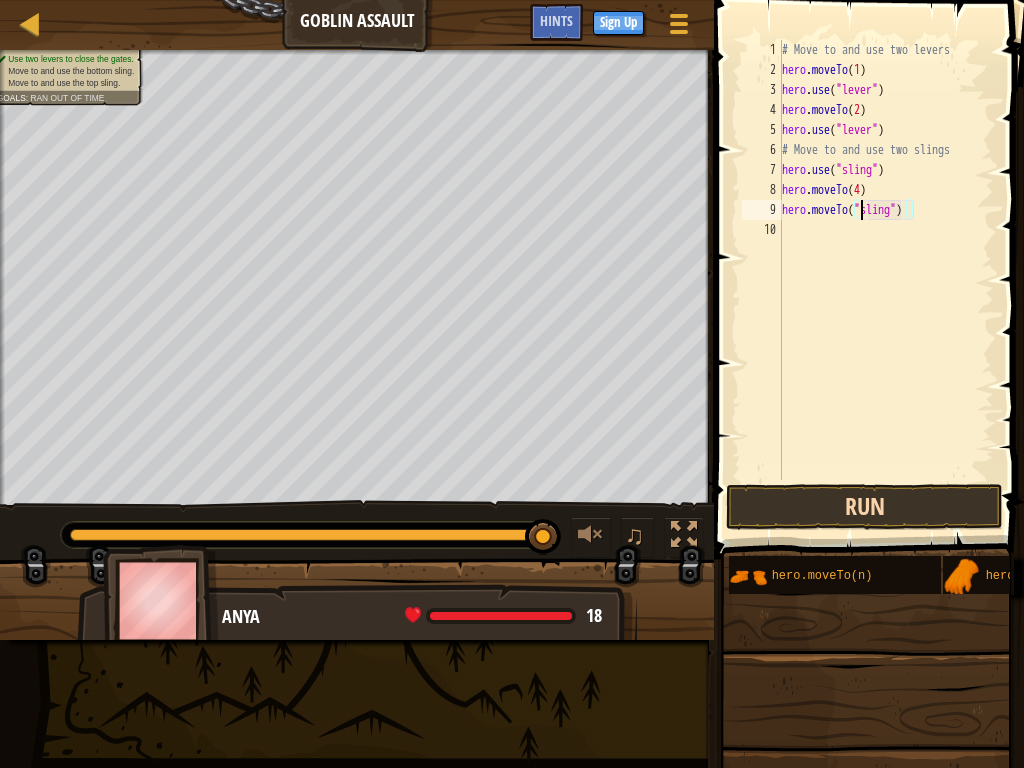 type on "hero.moveTo("sling")" 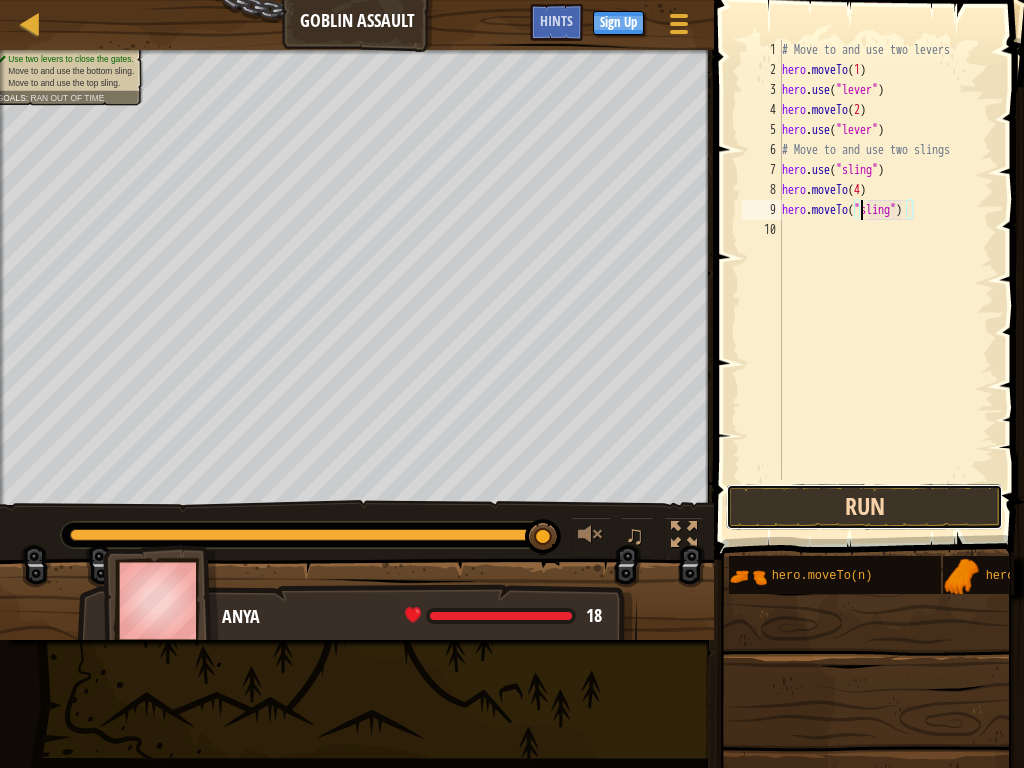 click on "Run" at bounding box center (864, 507) 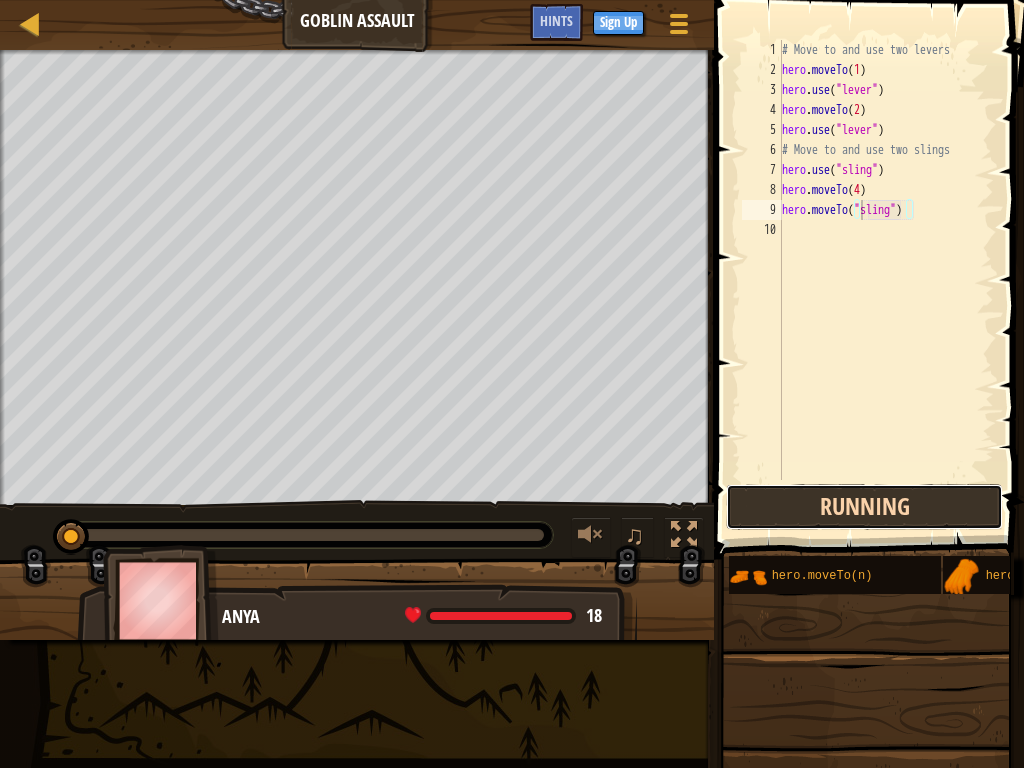 drag, startPoint x: 853, startPoint y: 497, endPoint x: 864, endPoint y: 499, distance: 11.18034 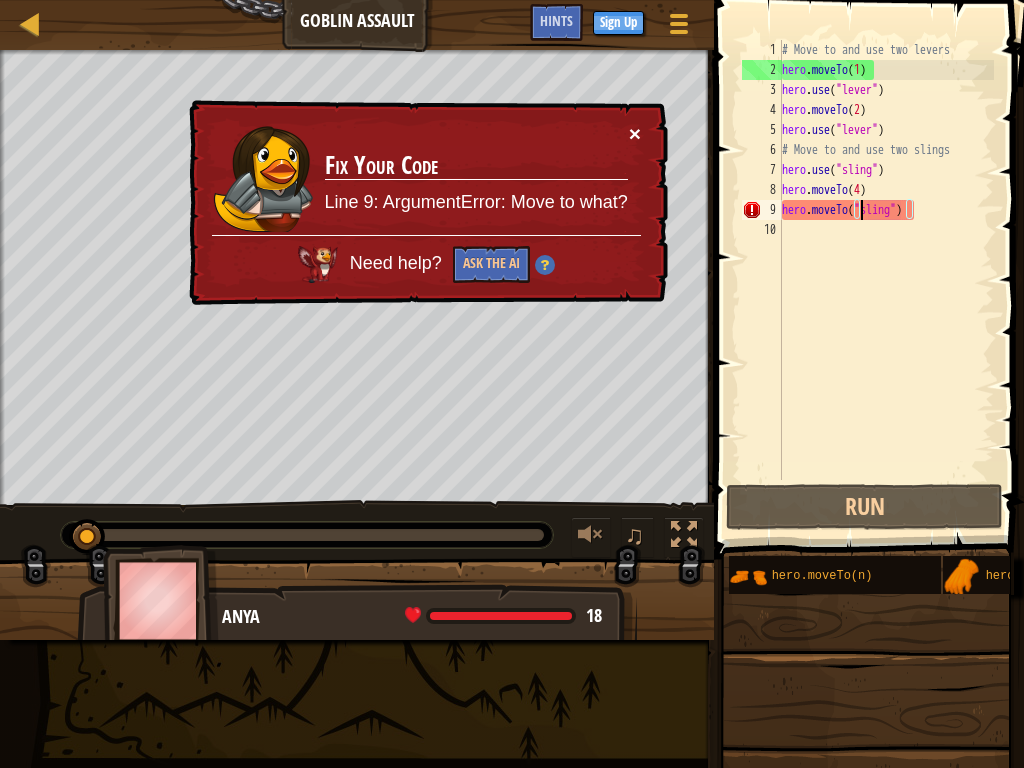 click on "×" at bounding box center (635, 133) 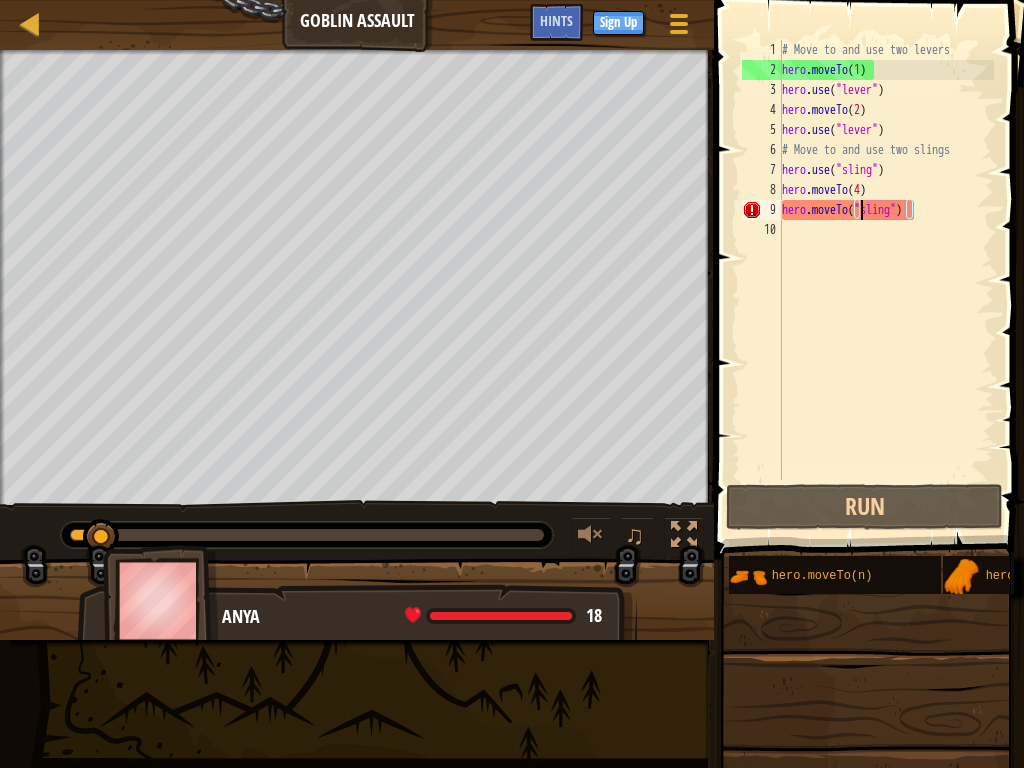 click on "# Move to and use two levers hero . moveTo ( [NUMBER] ) hero . use ( "lever" ) hero . moveTo ( [NUMBER] ) hero . use ( "lever" ) # Move to and use two slings hero . use ( "sling" ) hero . moveTo ( [NUMBER] ) hero . moveTo ( "sling" )" at bounding box center (886, 280) 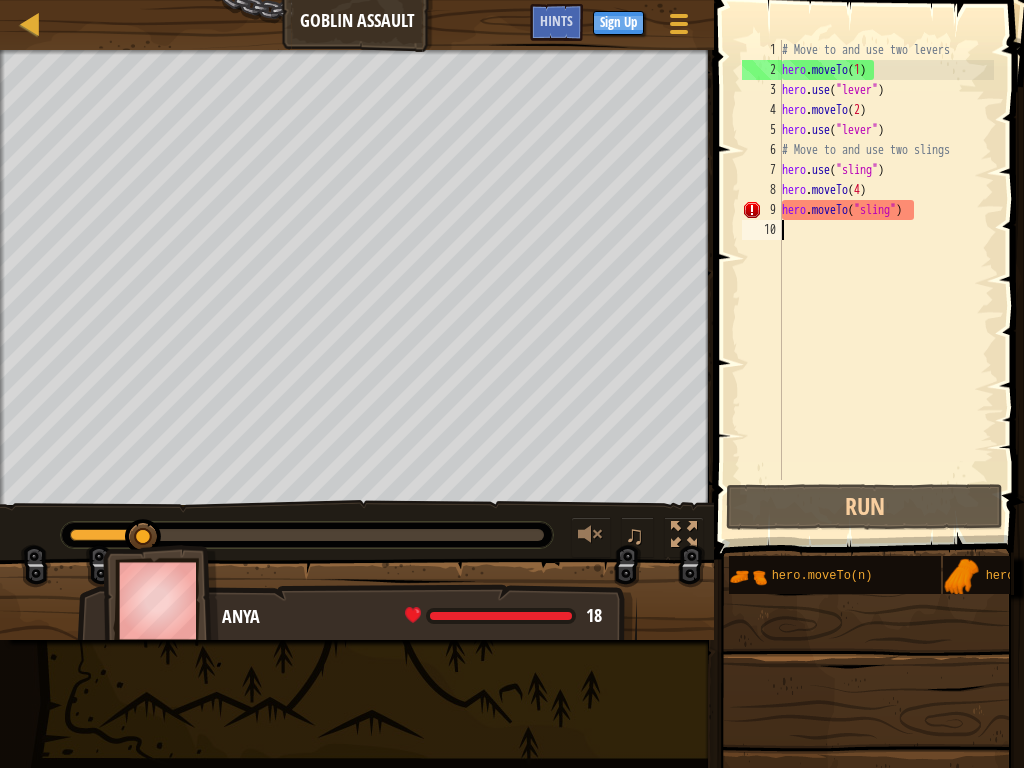 scroll, scrollTop: 9, scrollLeft: 0, axis: vertical 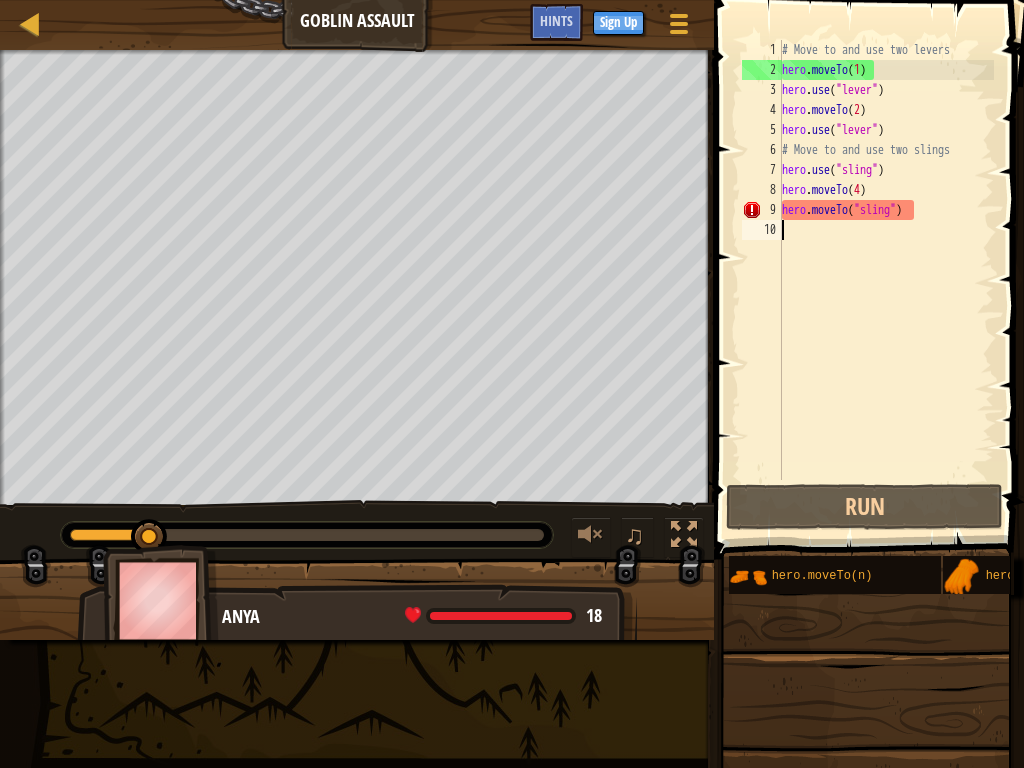click on "# Move to and use two levers hero . moveTo ( [NUMBER] ) hero . use ( "lever" ) hero . moveTo ( [NUMBER] ) hero . use ( "lever" ) # Move to and use two slings hero . use ( "sling" ) hero . moveTo ( [NUMBER] ) hero . moveTo ( "sling" )" at bounding box center (886, 280) 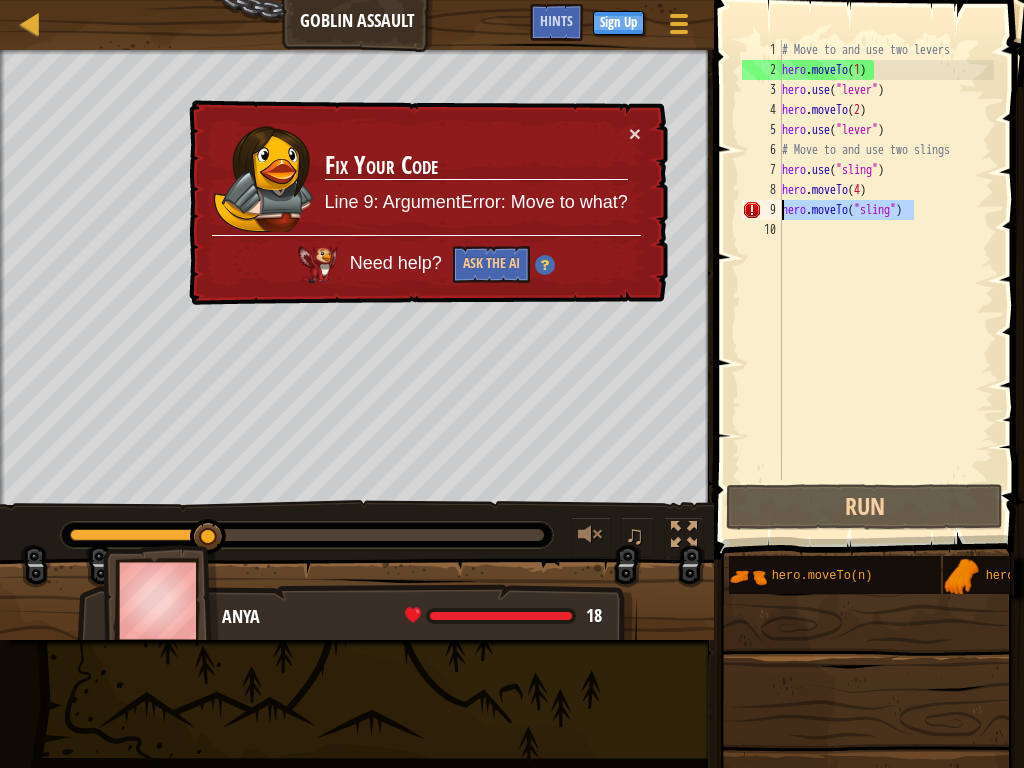 drag, startPoint x: 938, startPoint y: 211, endPoint x: 777, endPoint y: 207, distance: 161.04968 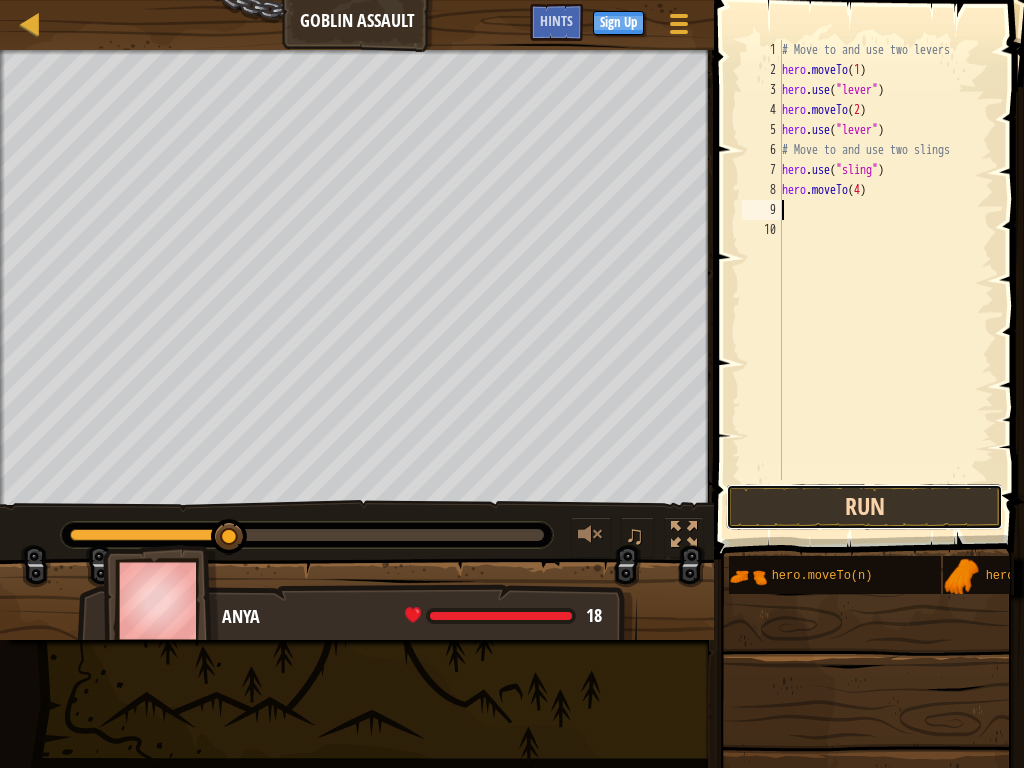 click on "Run" at bounding box center [864, 507] 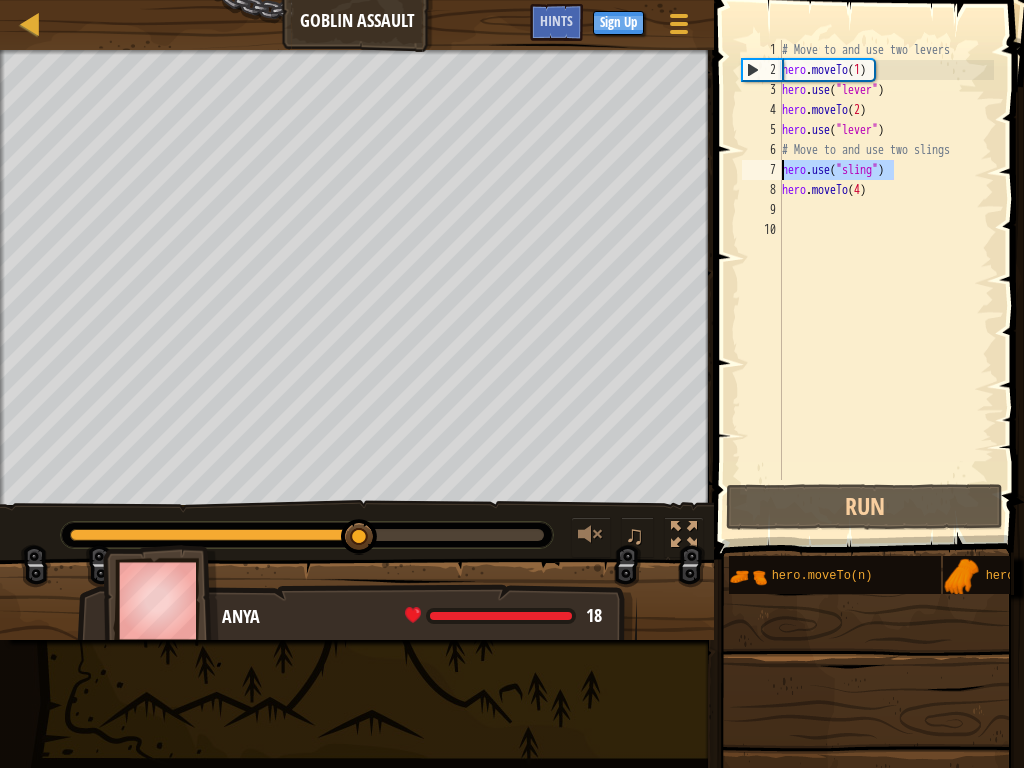 drag, startPoint x: 893, startPoint y: 170, endPoint x: 777, endPoint y: 172, distance: 116.01724 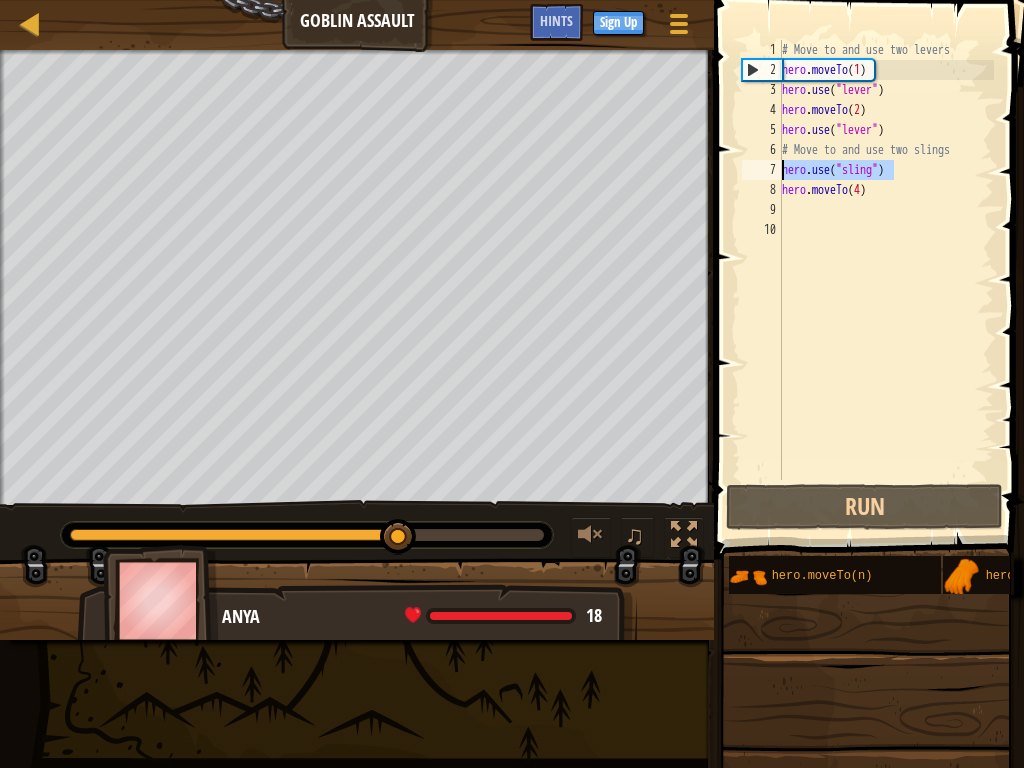 click on "# Move to and use two levers hero . moveTo ( 1 ) hero . use ( "lever" ) hero . moveTo ( 2 ) hero . use ( "lever" ) # Move to and use two slings hero . use ( "sling" ) hero . moveTo ( 4 )" at bounding box center (886, 280) 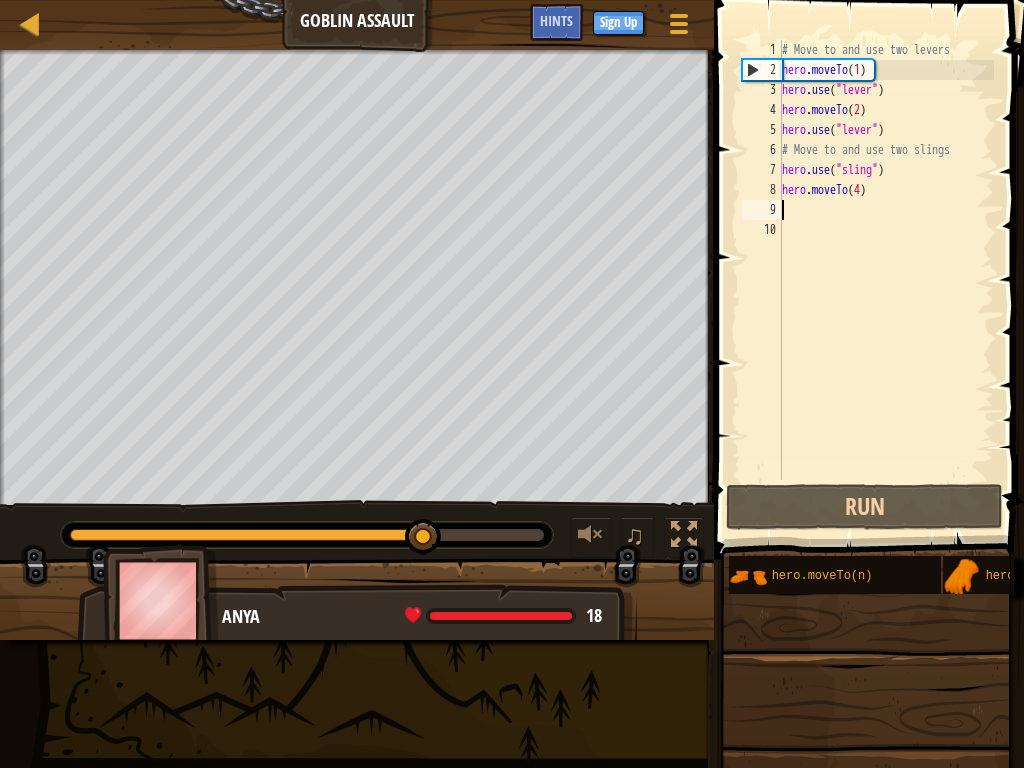 paste on "hero.use("sling")" 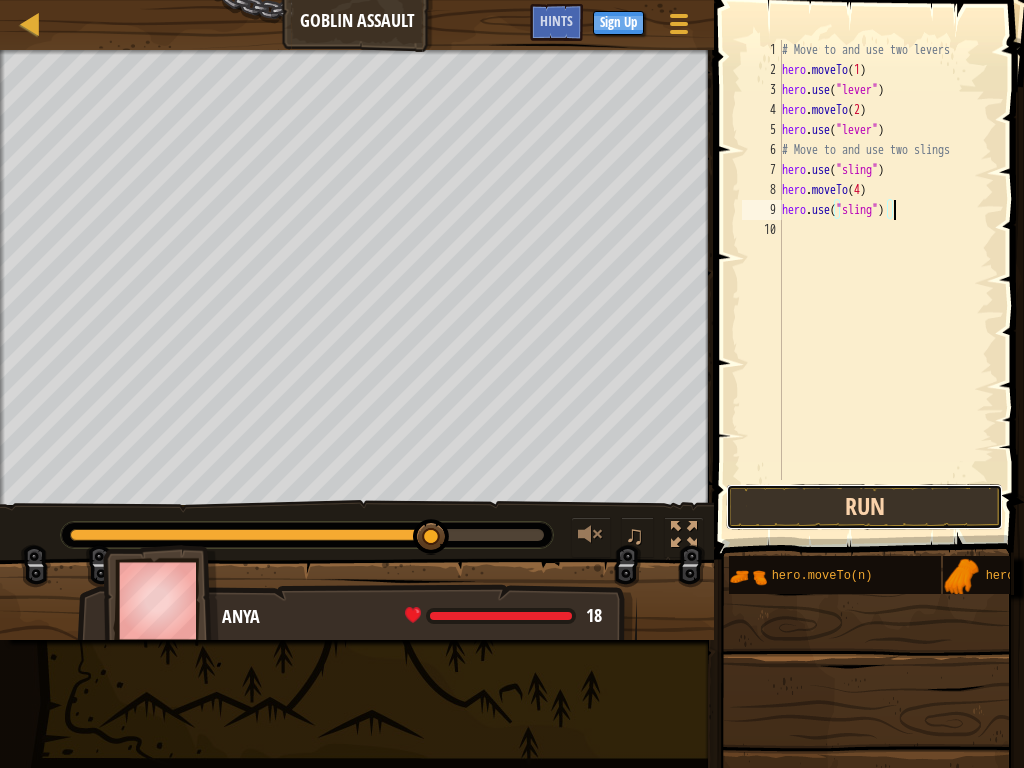 click on "Run" at bounding box center (864, 507) 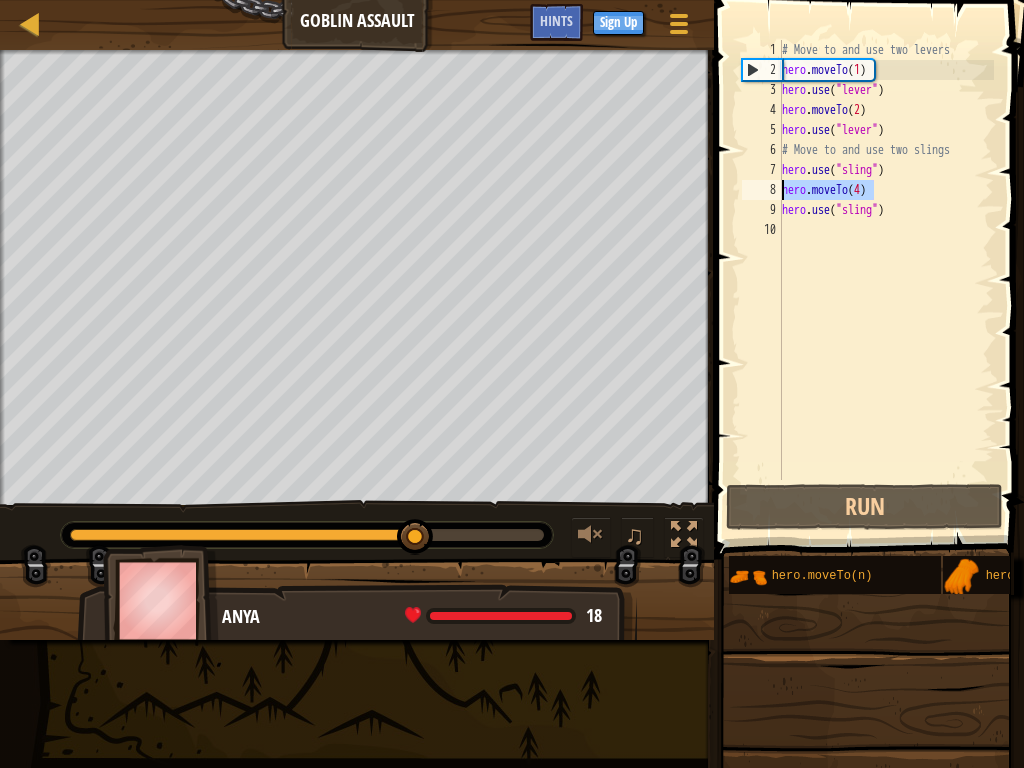 drag, startPoint x: 881, startPoint y: 190, endPoint x: 779, endPoint y: 187, distance: 102.044106 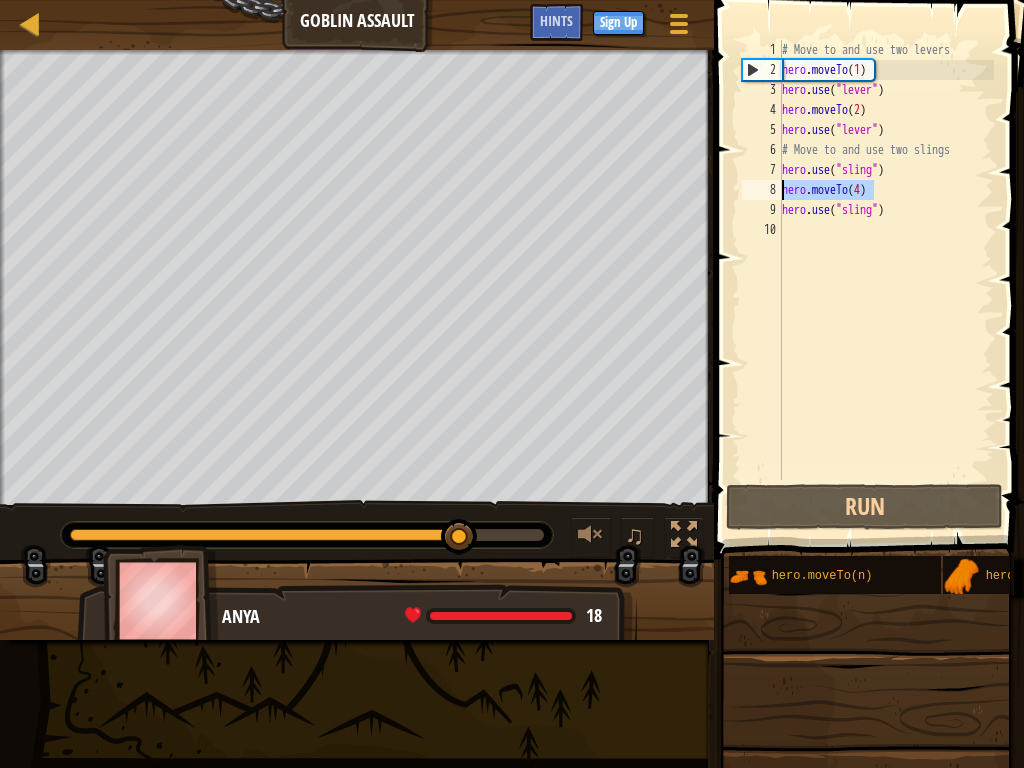 drag, startPoint x: 774, startPoint y: 230, endPoint x: 790, endPoint y: 232, distance: 16.124516 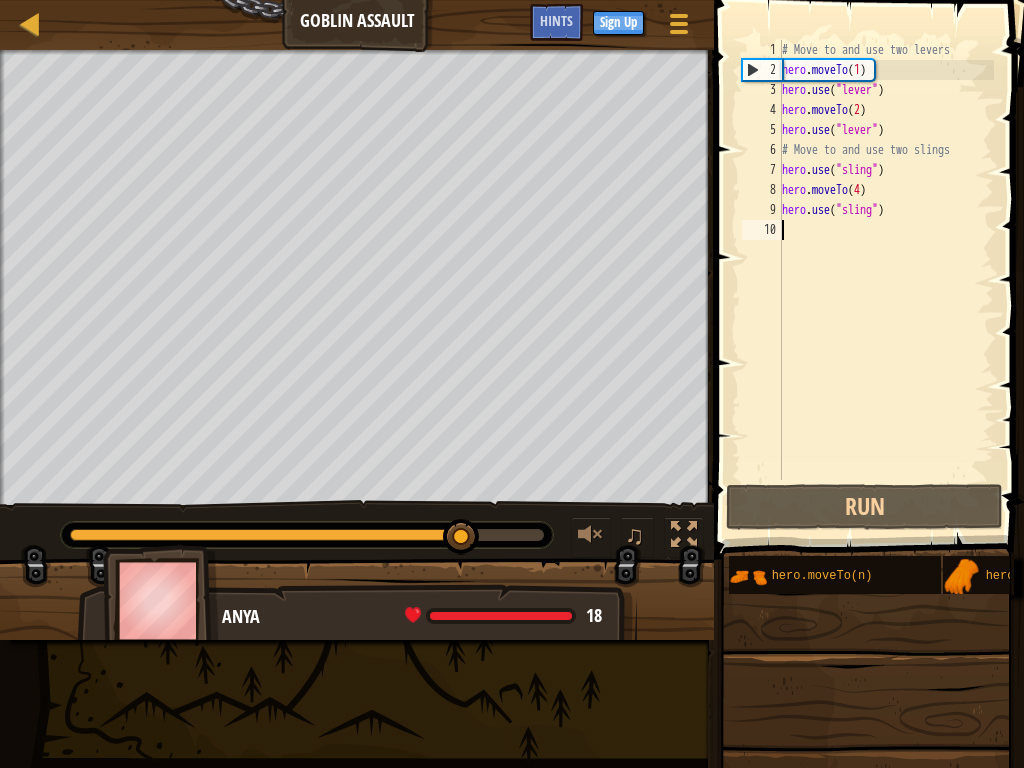 click on "# Move to and use two levers hero . moveTo ( 1 ) hero . use ( "lever" ) hero . moveTo ( 2 ) hero . use ( "lever" ) # Move to and use two slings hero . use ( "sling" ) hero . moveTo ( 4 ) hero . use ( "sling" )" at bounding box center [886, 280] 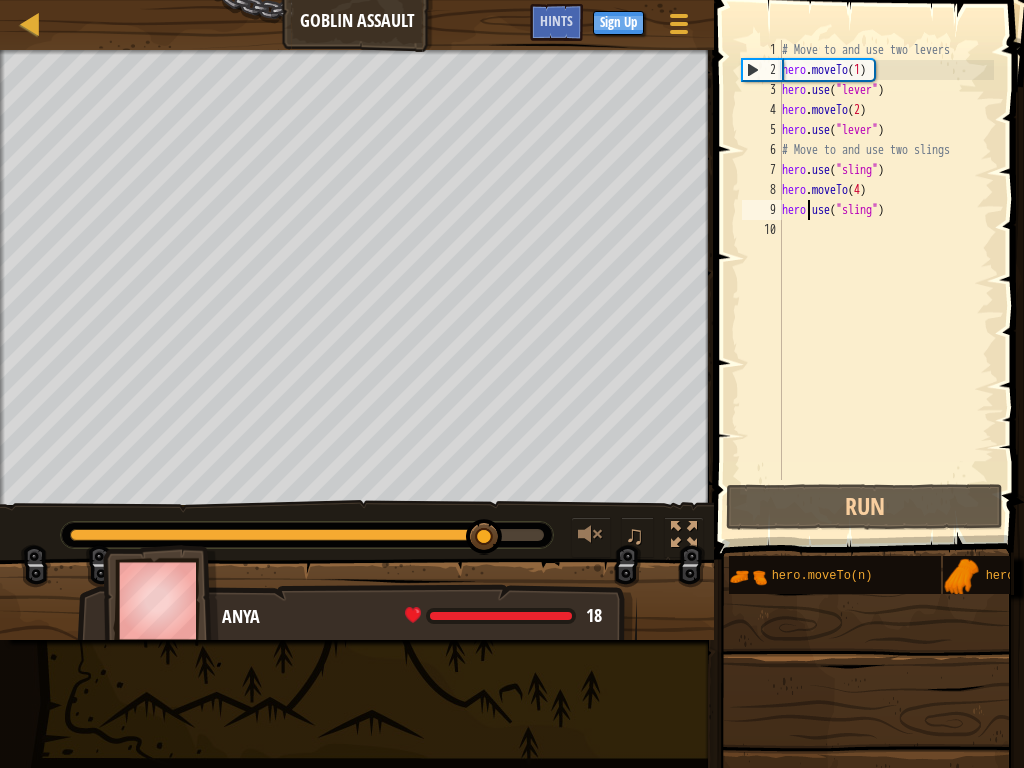 paste on "hero.moveTo(4)" 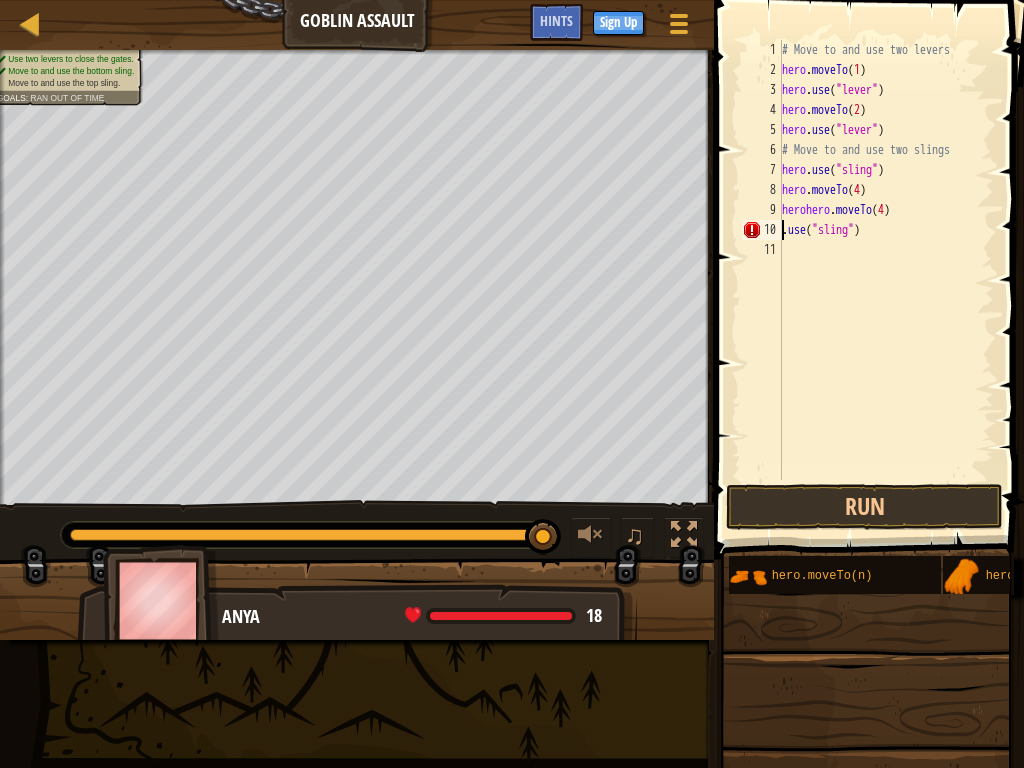 click on "# Move to and use two levers hero . moveTo ( [NUMBER] ) hero . use ( "lever" ) hero . moveTo ( [NUMBER] ) hero . use ( "lever" ) # Move to and use two slings hero . use ( "sling" ) hero . moveTo ( [NUMBER] ) herohero . moveTo ( [NUMBER] ) . use ( "sling" )" at bounding box center (886, 280) 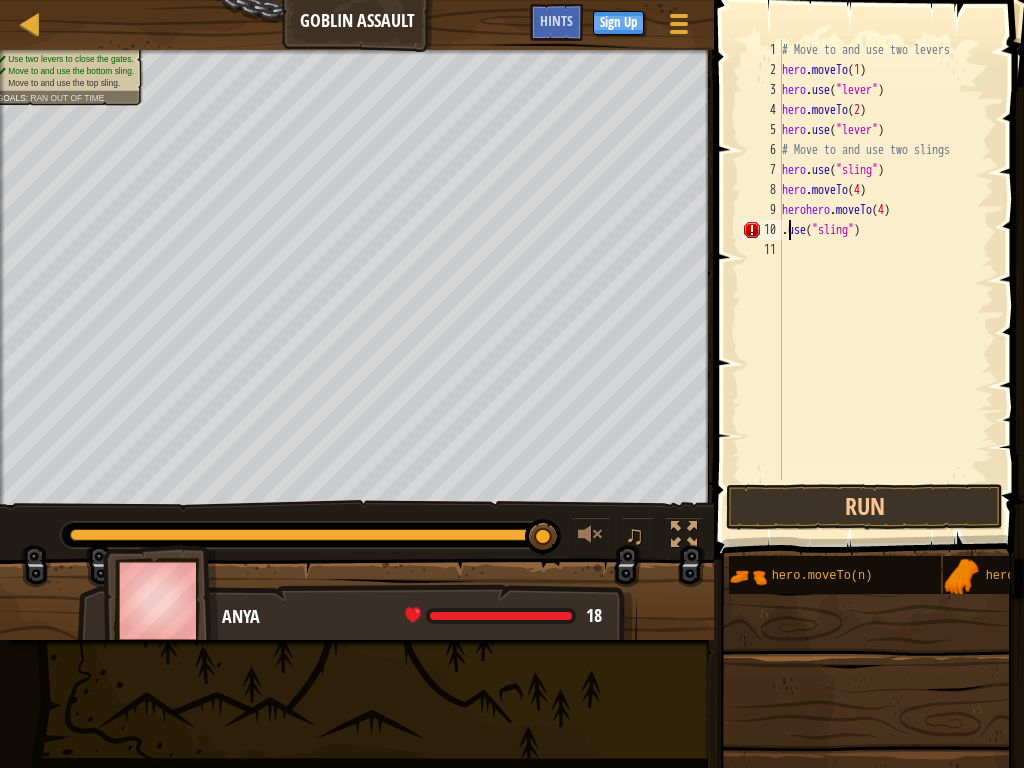 type on "use("sling")" 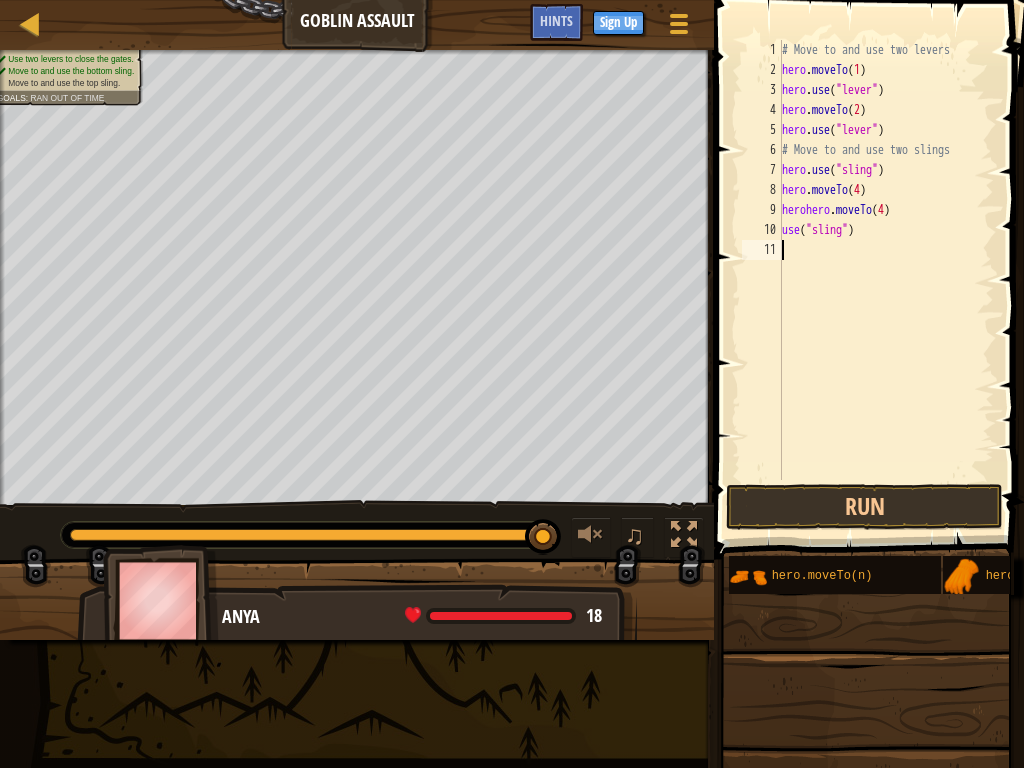 click on "# Move to and use two levers [FIRST] .moveTo ( 1 ) [FIRST] .use ( "lever" ) [FIRST] .moveTo ( 2 ) [FIRST] .use ( "lever" ) # Move to and use two slings [FIRST] .use ( "sling" ) [FIRST] .moveTo ( 4 ) [FIRST][FIRST] . moveTo ( 4 ) use ( "sling" )" at bounding box center [886, 280] 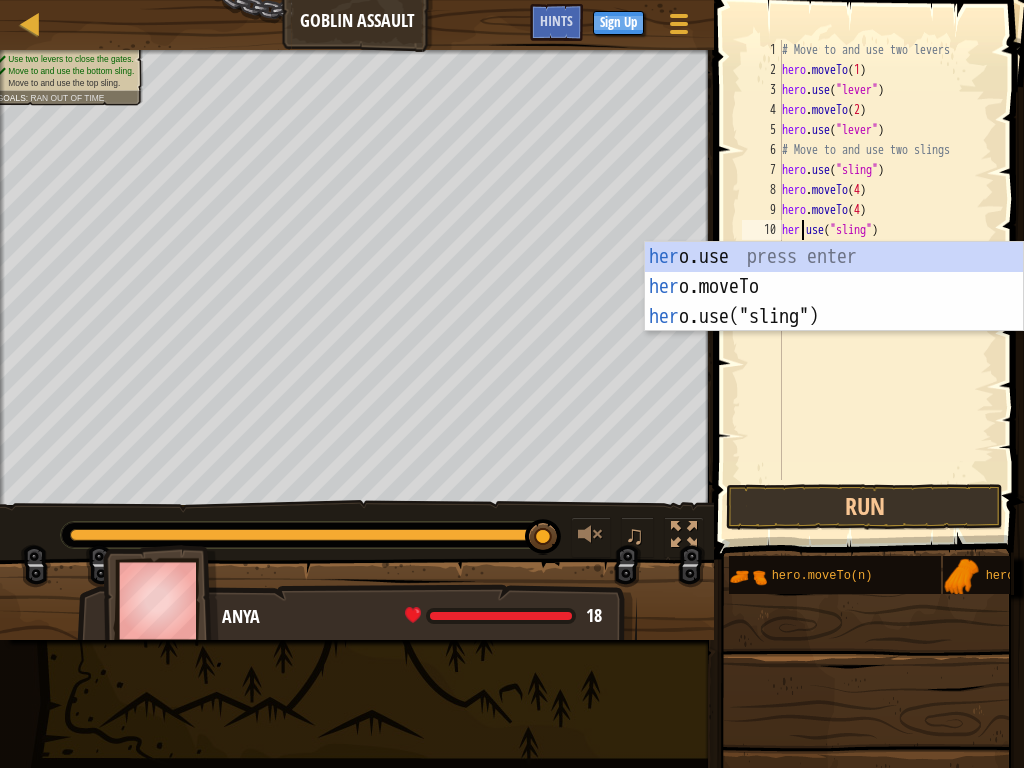scroll, scrollTop: 9, scrollLeft: 3, axis: both 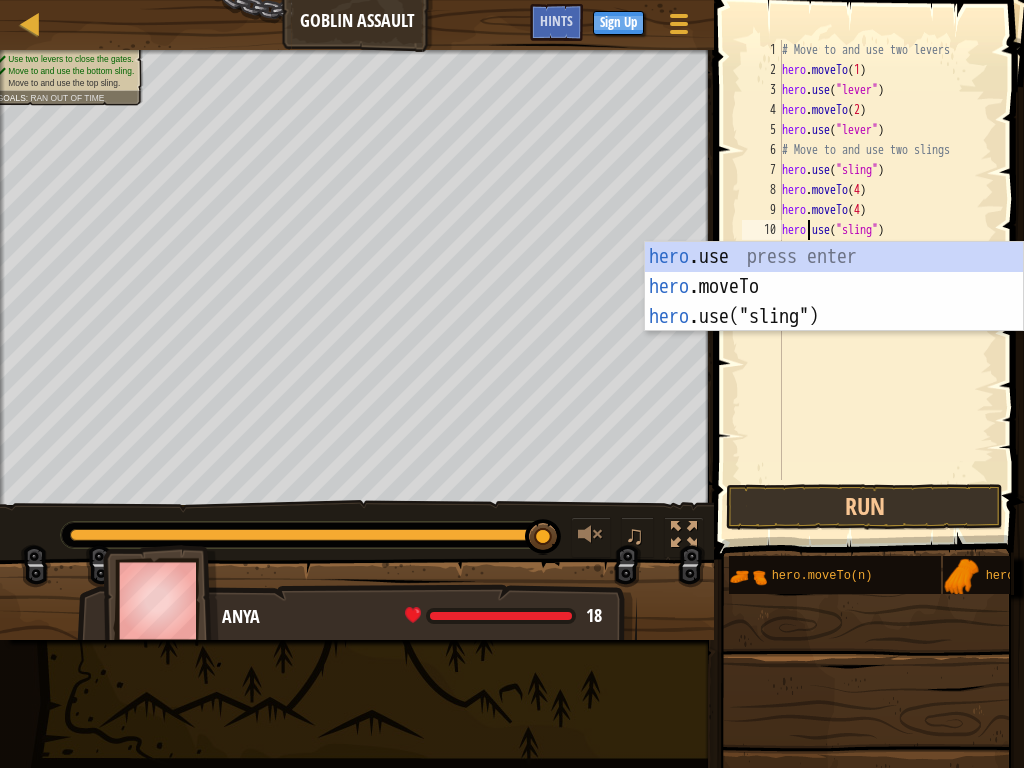 click on "# Move to and use two levers hero . moveTo ( 1 ) hero . use ( "lever" ) hero . moveTo ( 2 ) hero . use ( "lever" ) # Move to and use two slings hero . use ( "sling" ) hero . moveTo ( 4 ) hero . moveTo ( 4 ) hero . use ( "sling" )" at bounding box center [886, 280] 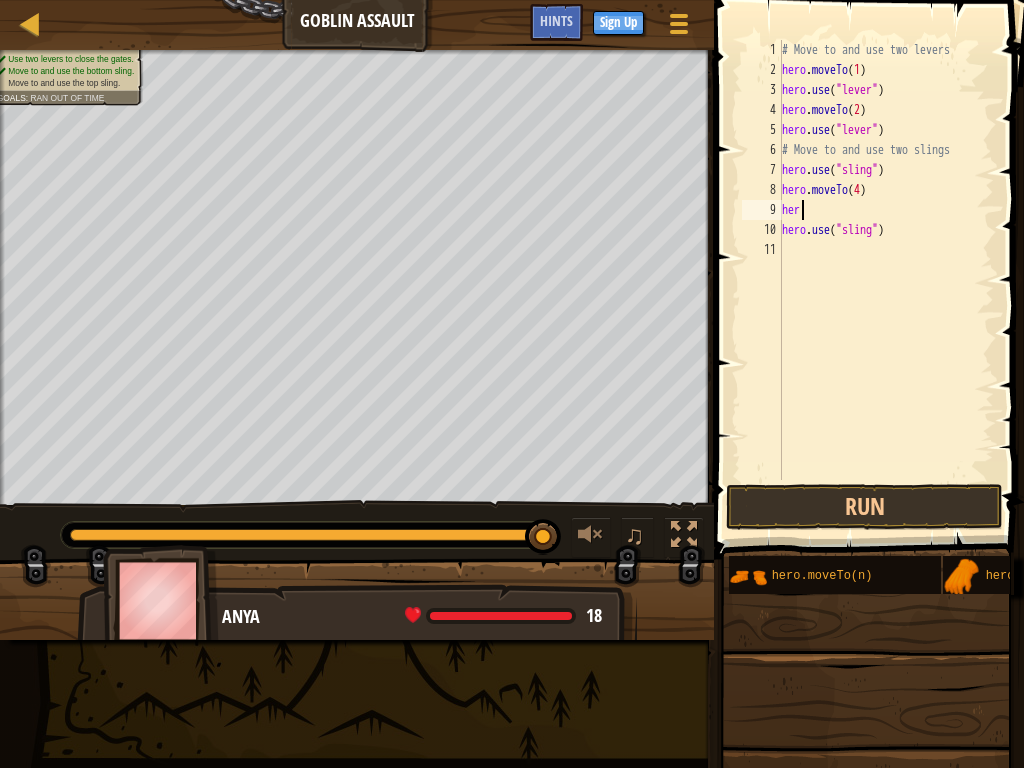 scroll, scrollTop: 9, scrollLeft: 0, axis: vertical 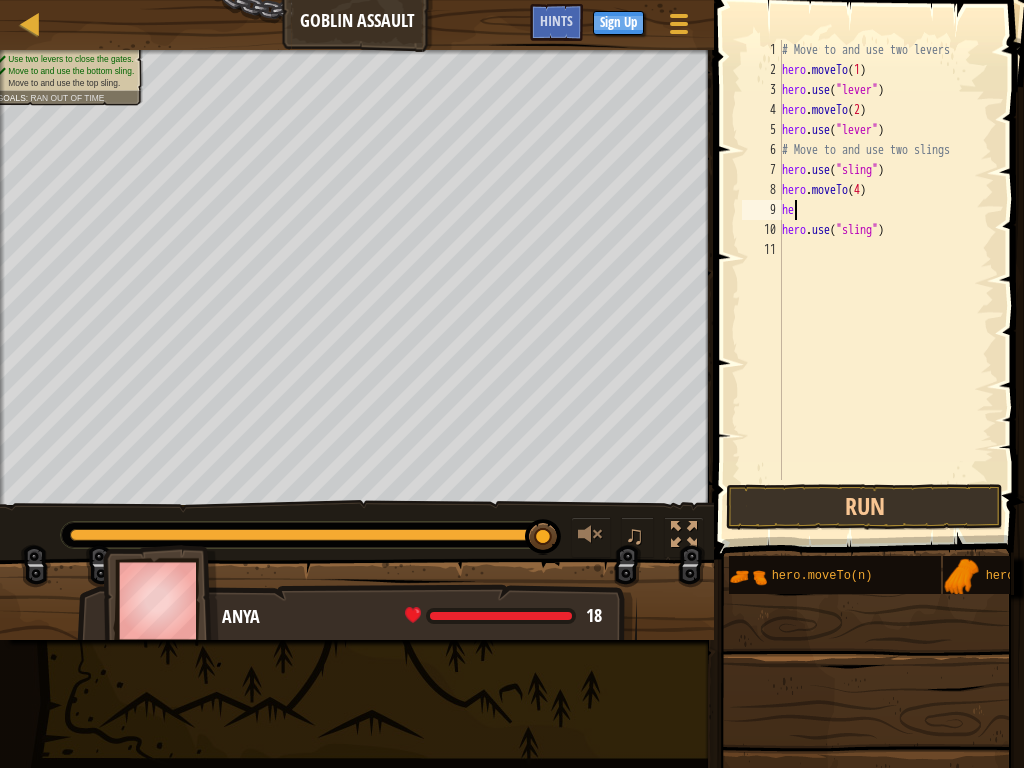 type on "h" 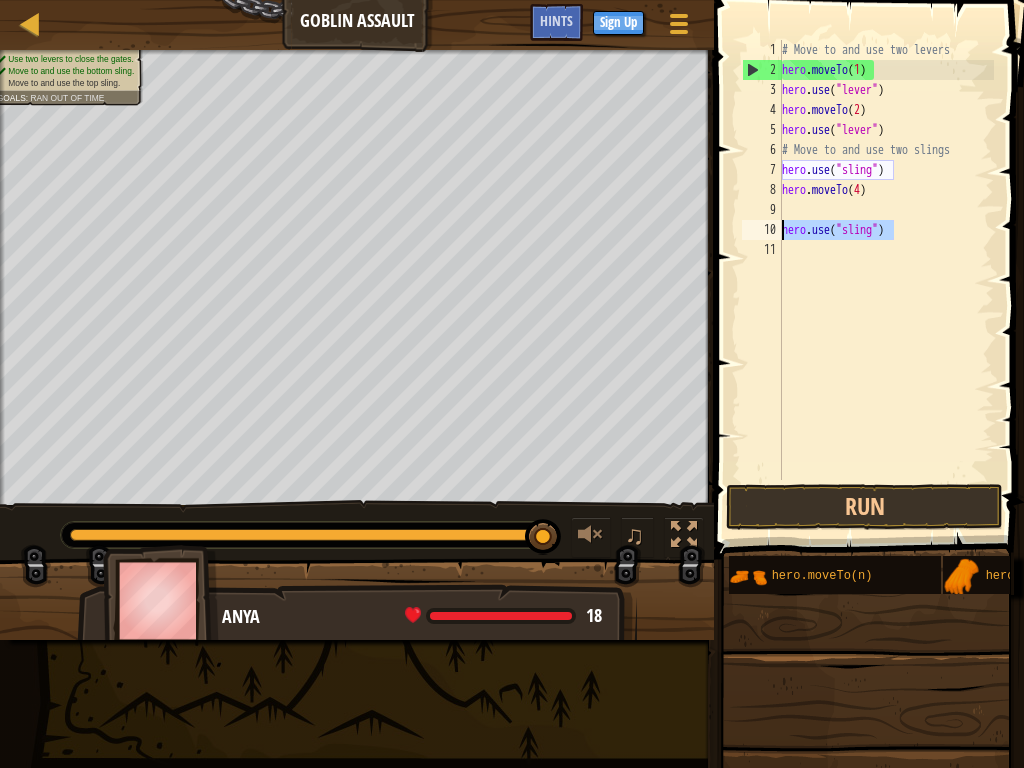 drag, startPoint x: 901, startPoint y: 232, endPoint x: 767, endPoint y: 220, distance: 134.53624 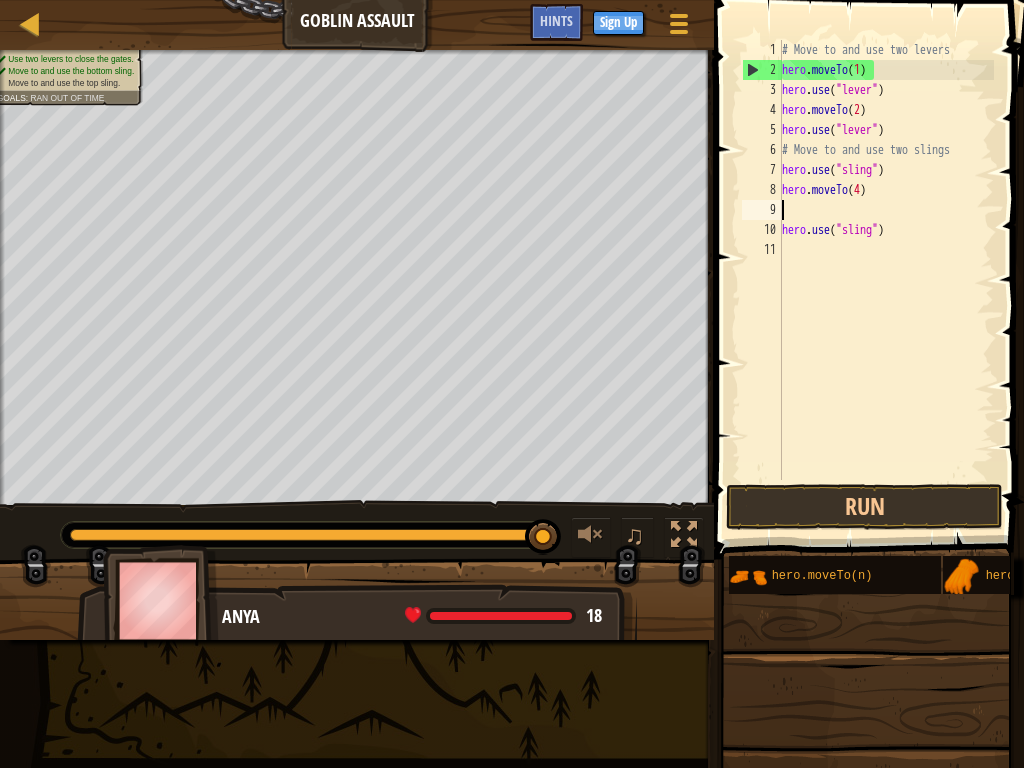 paste on "hero.use("sling")" 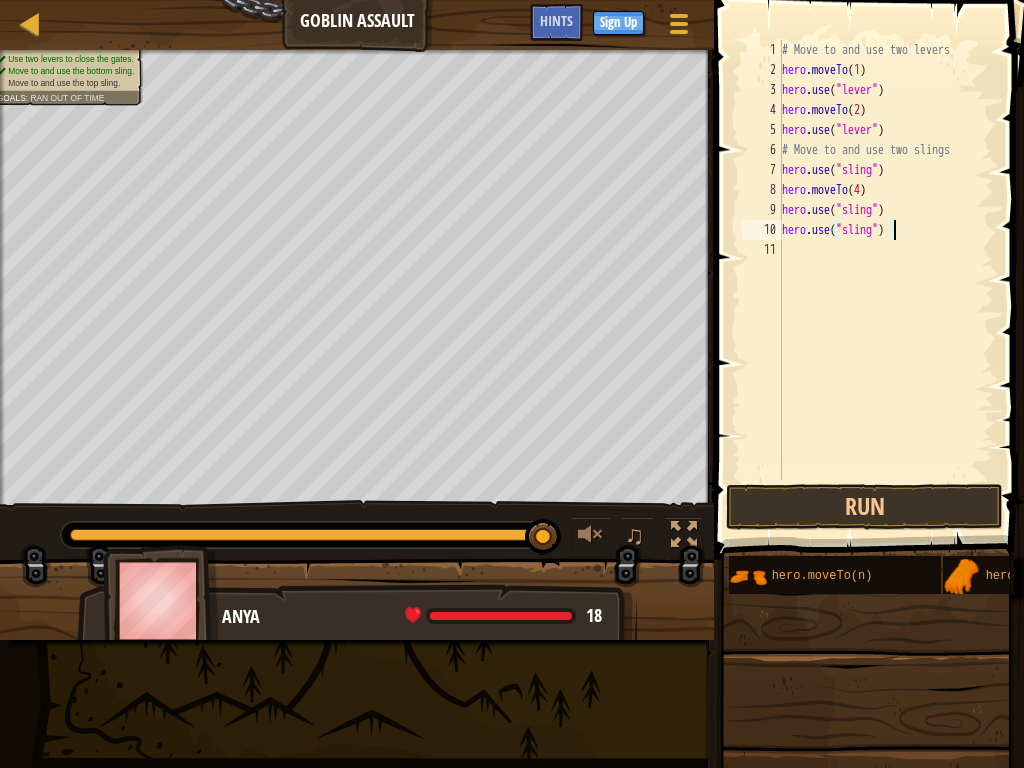 click on "# Move to and use two levers hero . moveTo ( 1 ) hero . use ( "lever" ) hero . moveTo ( 2 ) hero . use ( "lever" ) # Move to and use two slings hero . use ( "sling" ) hero . moveTo ( 4 ) hero . use ( "sling" ) hero . use ( "sling" )" at bounding box center [886, 280] 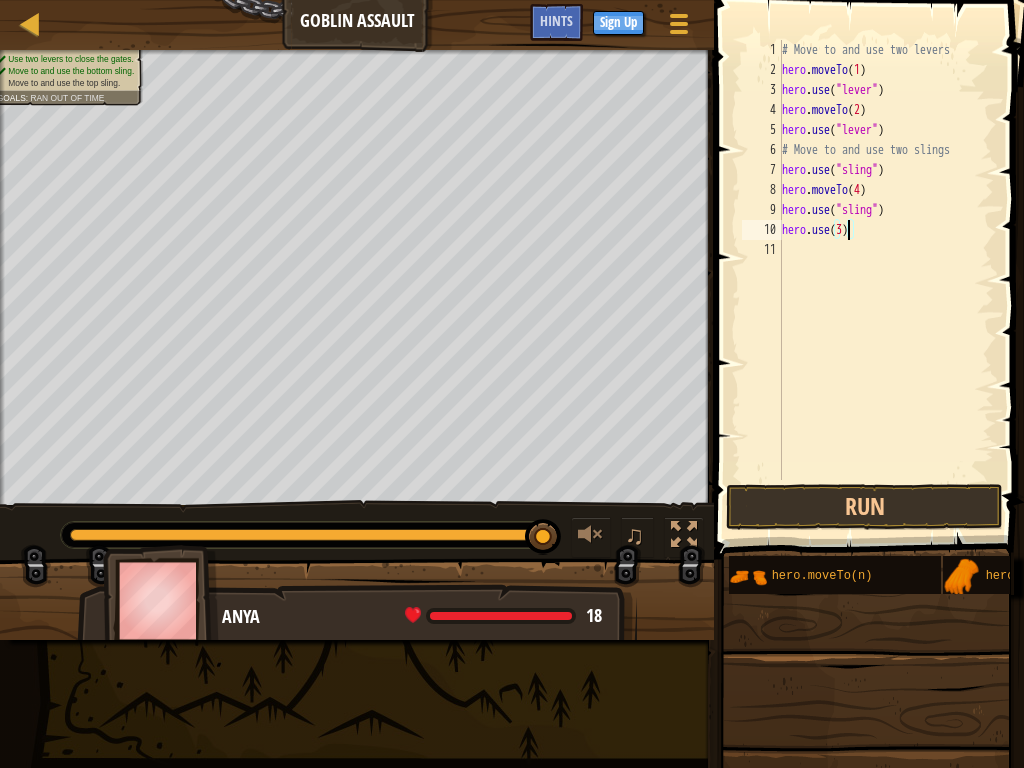 scroll, scrollTop: 9, scrollLeft: 5, axis: both 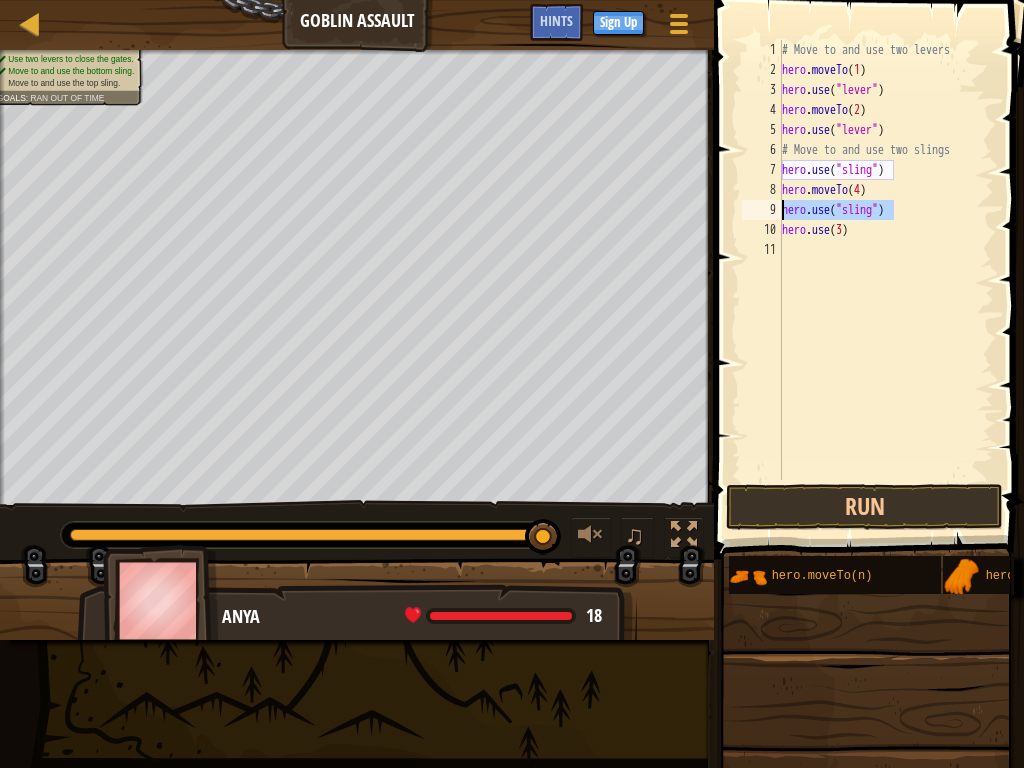 drag, startPoint x: 907, startPoint y: 208, endPoint x: 772, endPoint y: 208, distance: 135 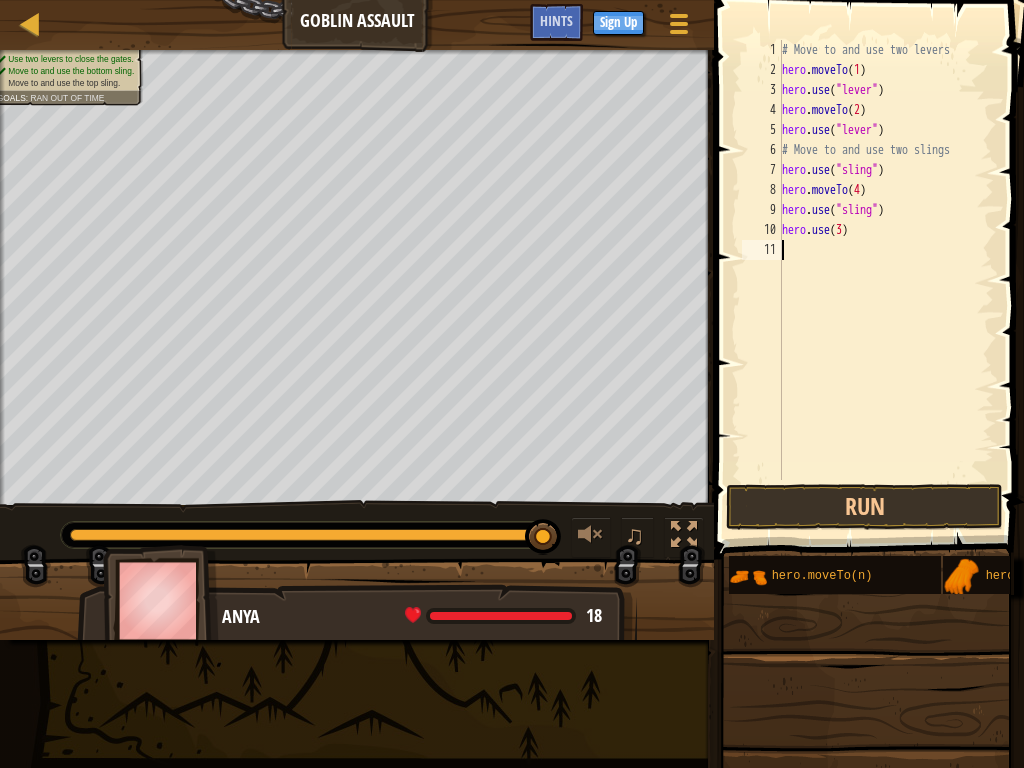 scroll, scrollTop: 9, scrollLeft: 0, axis: vertical 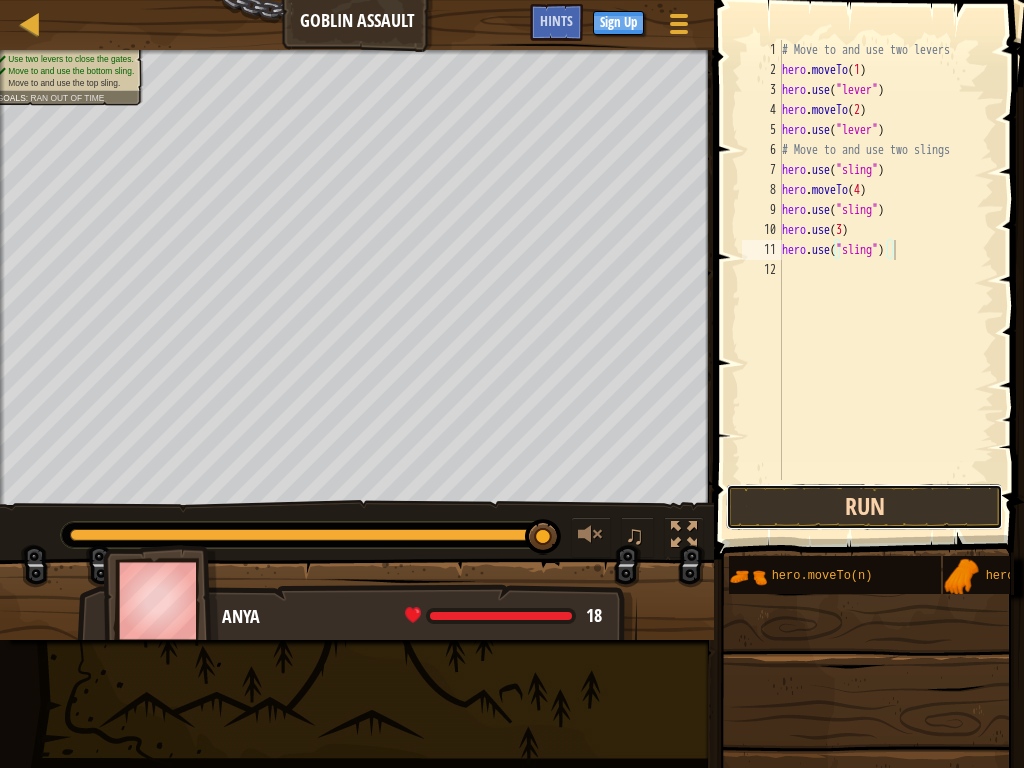 click on "Run" at bounding box center [864, 507] 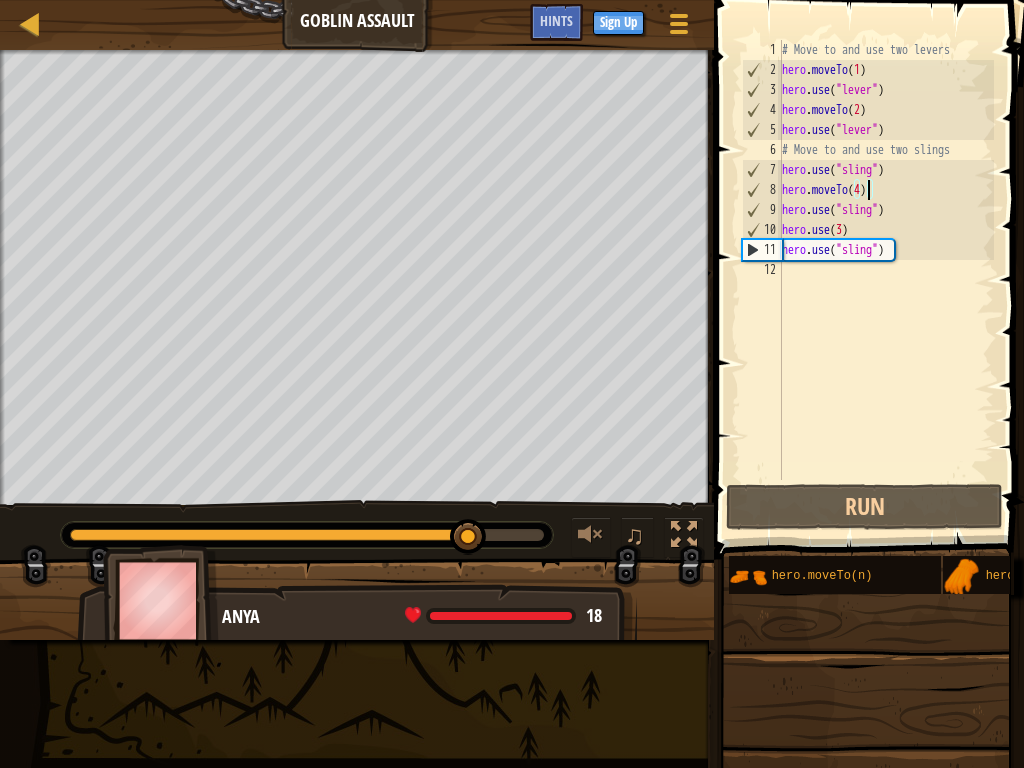 click on "# Move to and use two levers hero . moveTo ( 1 ) hero . use ( "lever" ) hero . moveTo ( 2 ) hero . use ( "lever" ) # Move to and use two slings hero . use ( "sling" ) hero . moveTo ( 4 ) hero . use ( "sling" ) hero . use ( 3 ) hero . use ( "sling" )" at bounding box center (886, 280) 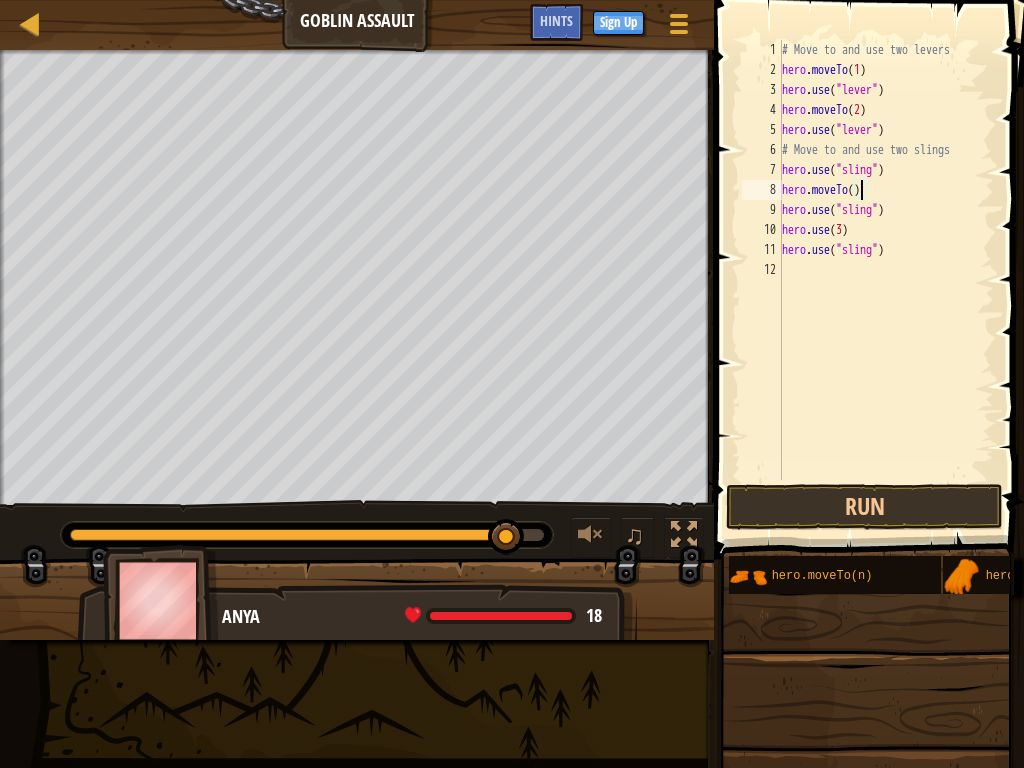 scroll, scrollTop: 9, scrollLeft: 7, axis: both 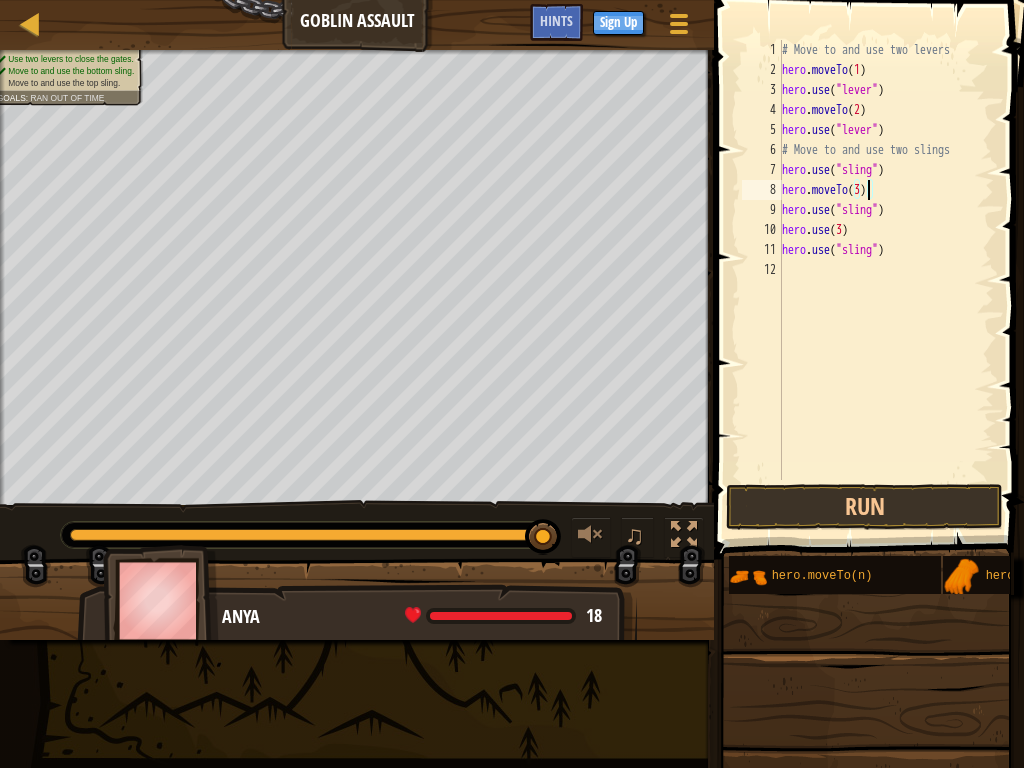 click on "# Move to and use two levers hero . moveTo ( 1 ) hero . use ( "lever" ) hero . moveTo ( 2 ) hero . use ( "lever" ) # Move to and use two slings hero . use ( "sling" ) hero . moveTo ( 3 ) hero . use ( "sling" ) hero . use ( 3 ) hero . use ( "sling" )" at bounding box center [886, 280] 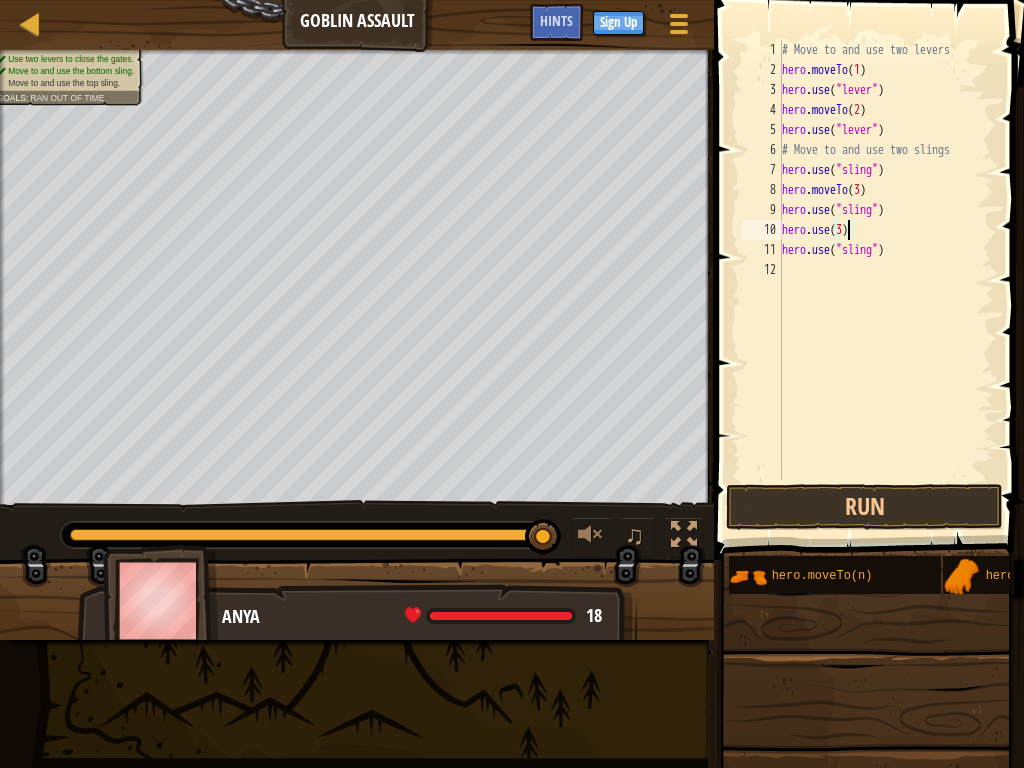 scroll, scrollTop: 9, scrollLeft: 5, axis: both 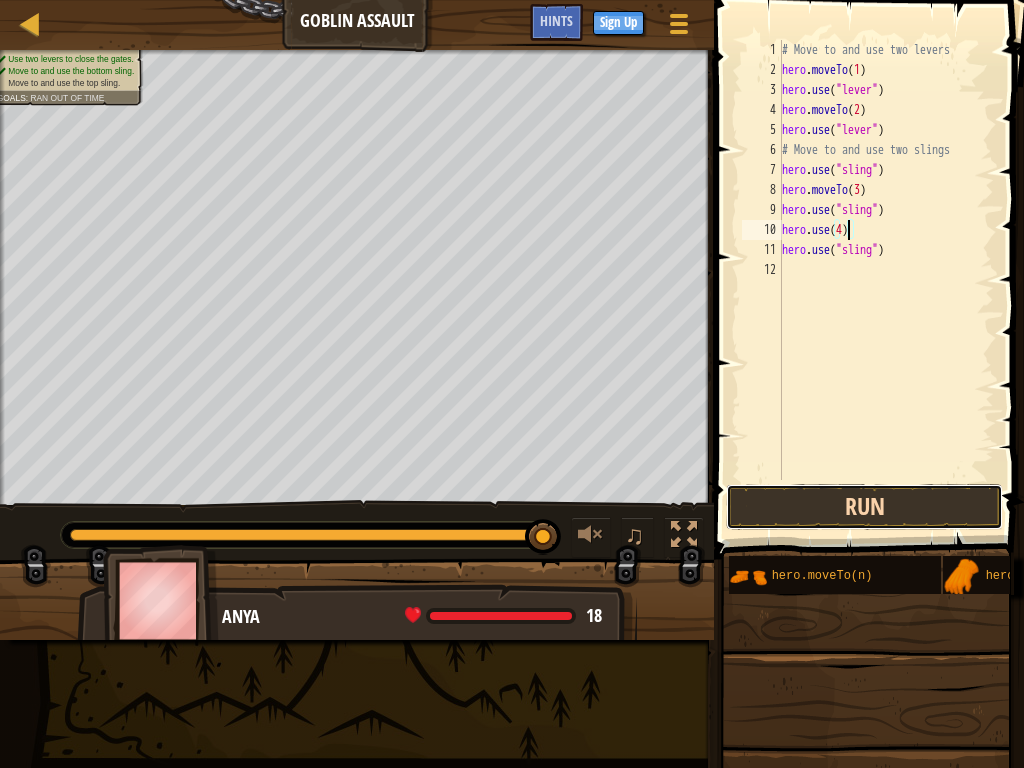 click on "Run" at bounding box center (864, 507) 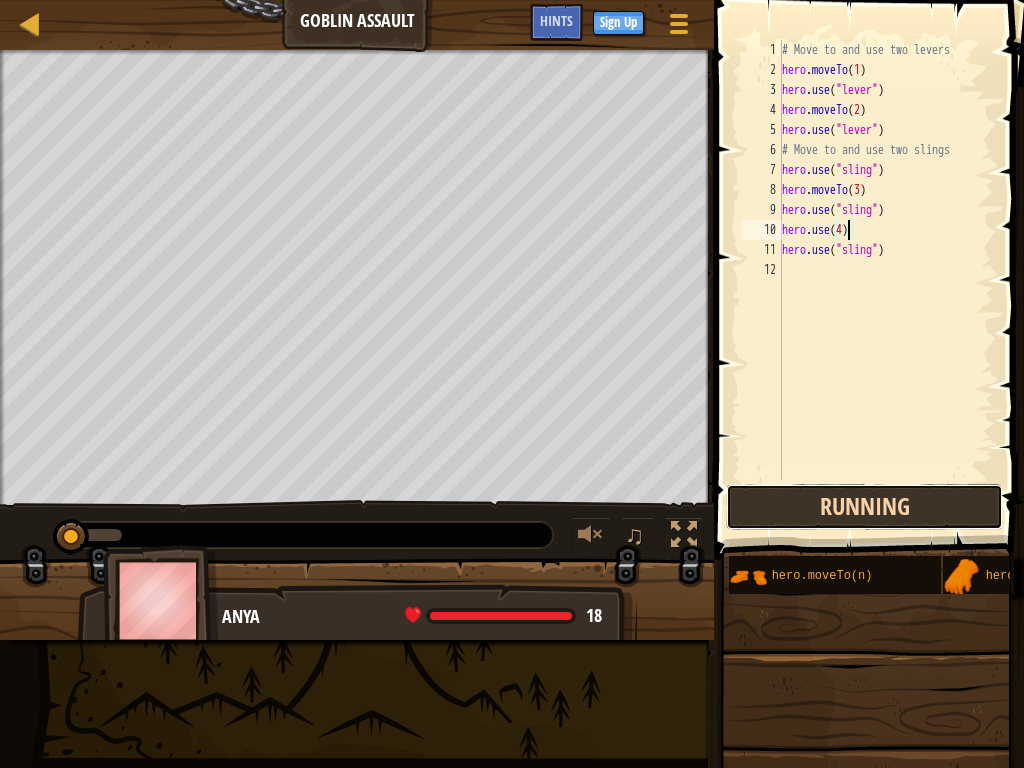 click on "Running" at bounding box center [864, 507] 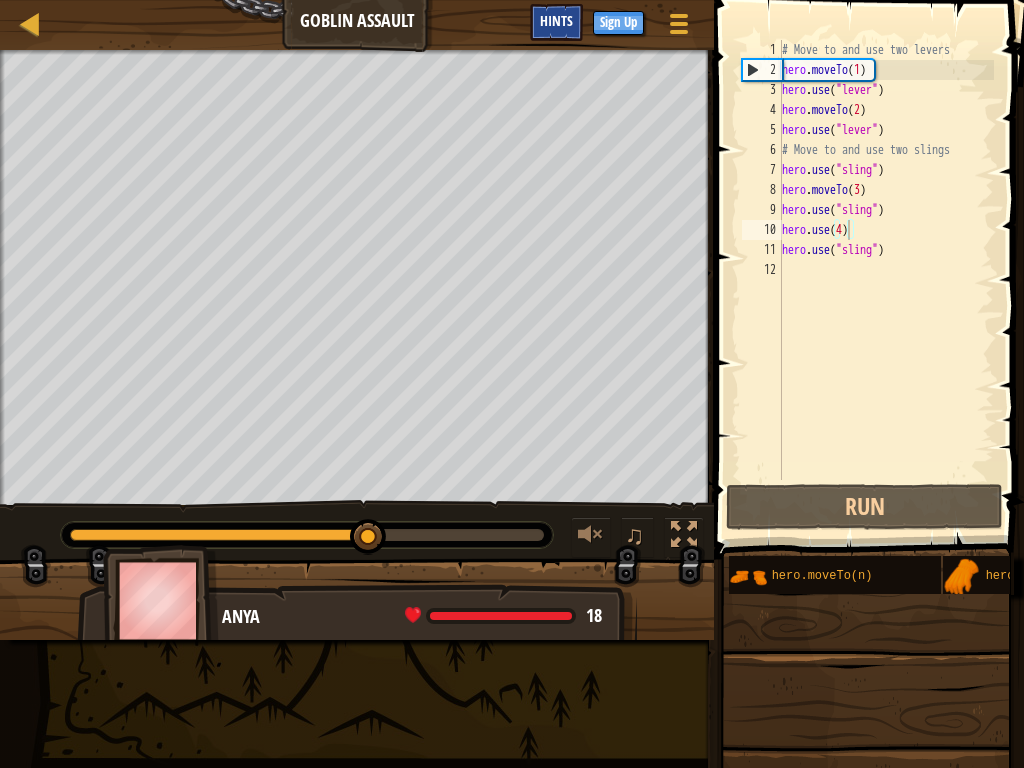 click on "Hints" at bounding box center [556, 20] 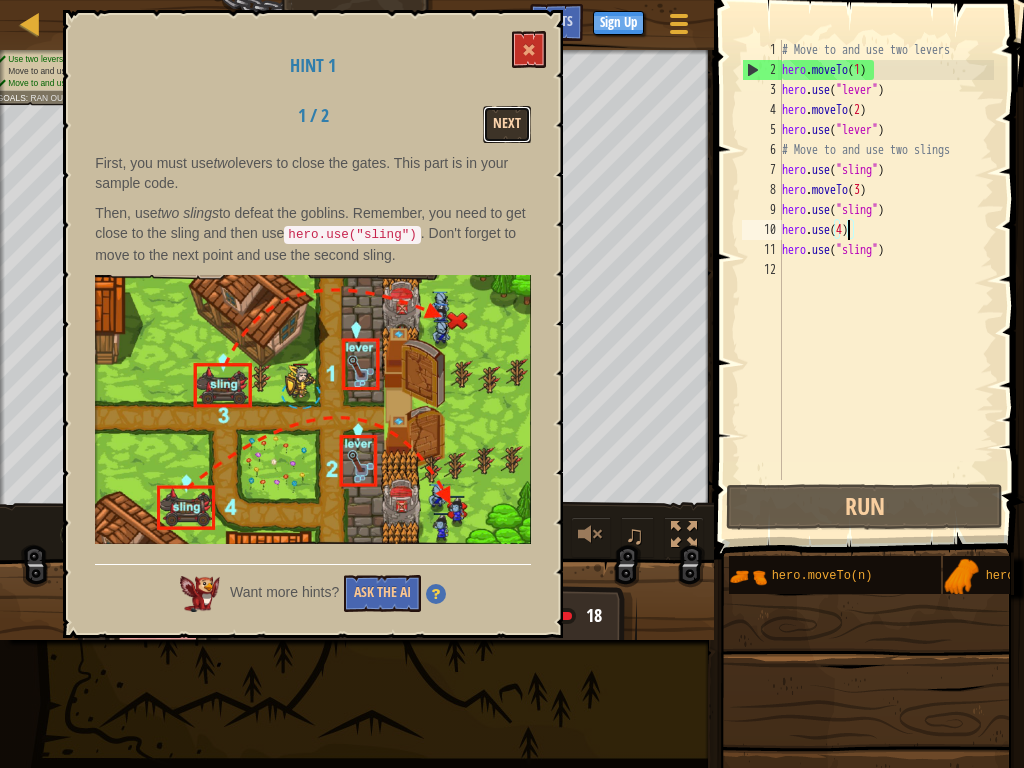 click on "Next" at bounding box center [507, 124] 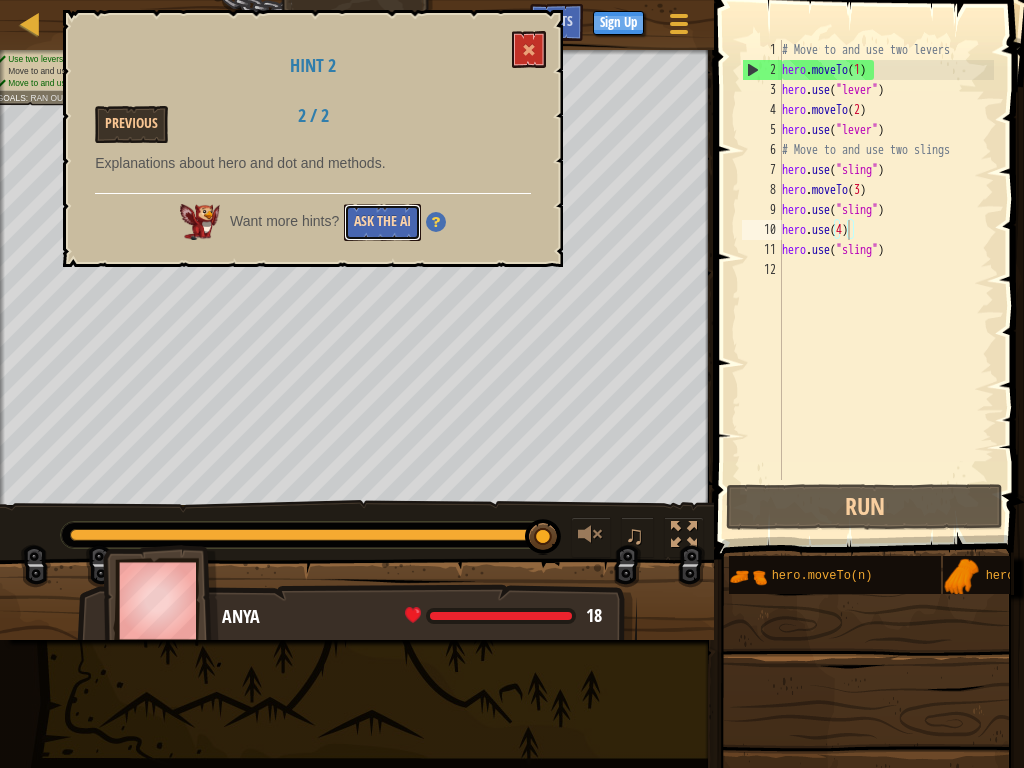 click on "Ask the AI" at bounding box center (382, 222) 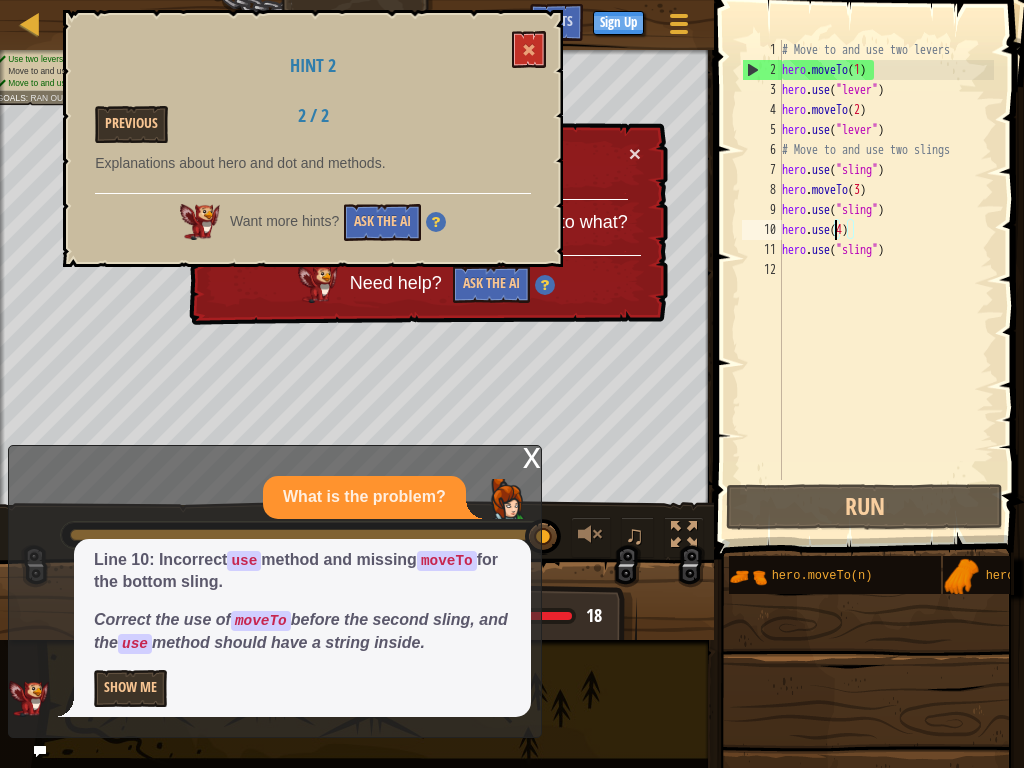 click on "# Move to and use two levers hero . moveTo ( 1 ) hero . use ( "lever" ) hero . moveTo ( 2 ) hero . use ( "lever" ) # Move to and use two slings hero . use ( "sling" ) hero . moveTo ( 3 ) hero . use ( "sling" ) hero . use ( 4 ) hero . use ( "sling" )" at bounding box center (886, 280) 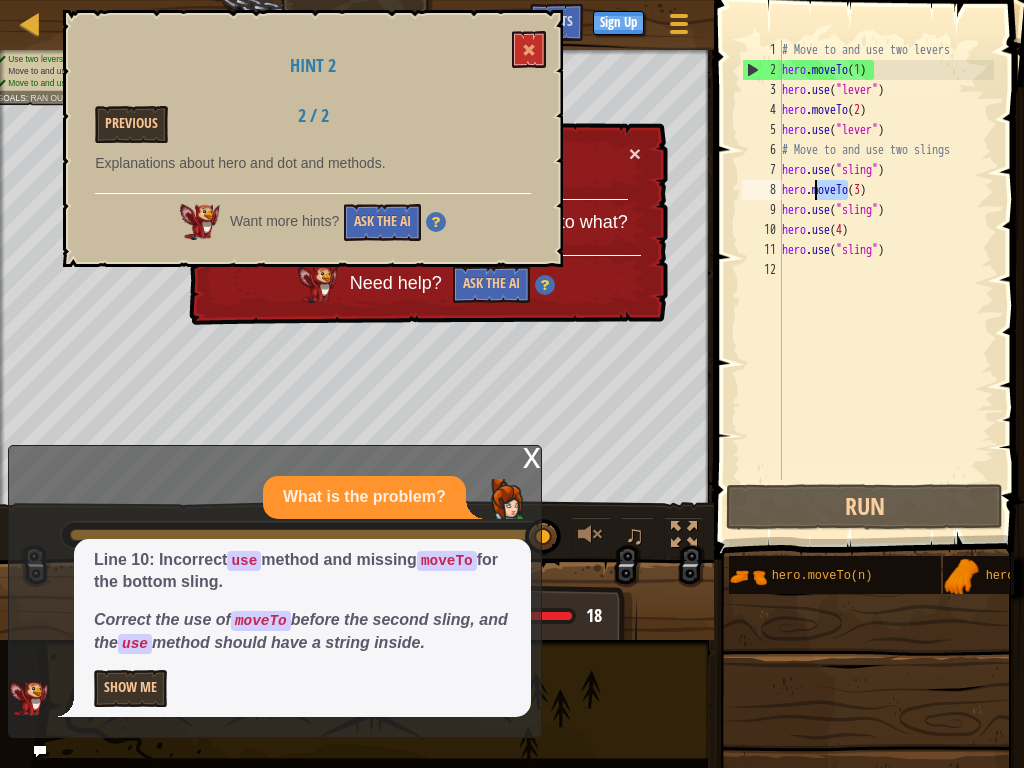 drag, startPoint x: 851, startPoint y: 193, endPoint x: 816, endPoint y: 192, distance: 35.014282 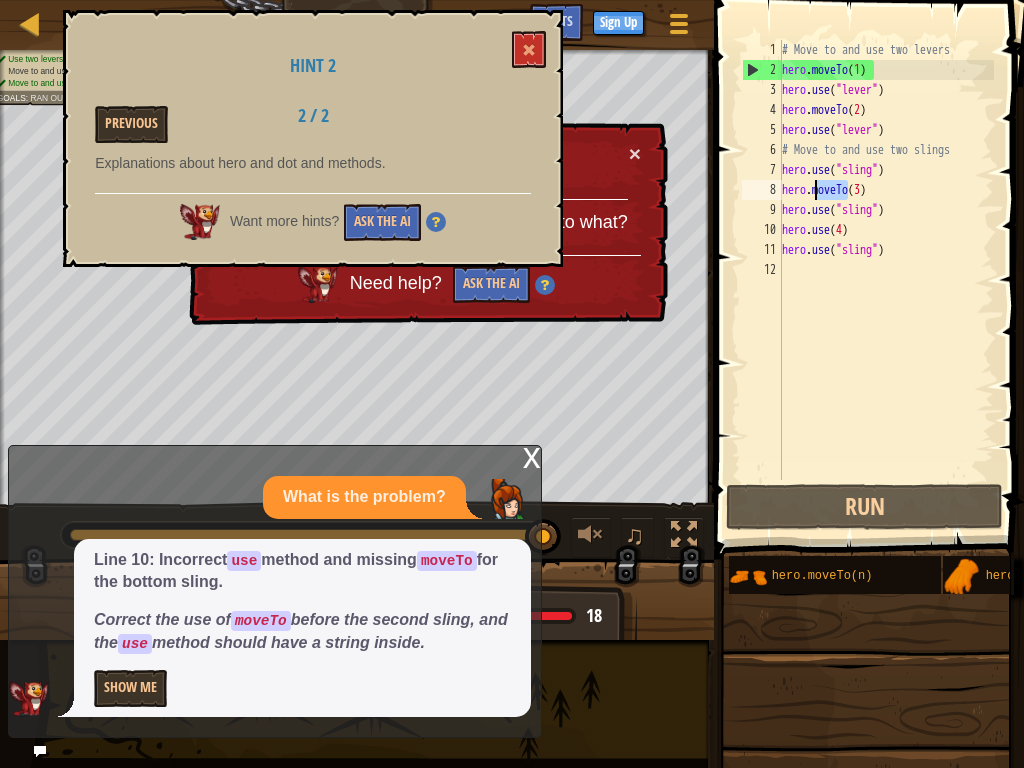 click on "# Move to and use two levers hero . moveTo ( 1 ) hero . use ( "lever" ) hero . moveTo ( 2 ) hero . use ( "lever" ) # Move to and use two slings hero . use ( "sling" ) hero . moveTo ( 3 ) hero . use ( "sling" ) hero . use ( 4 ) hero . use ( "sling" )" at bounding box center [886, 280] 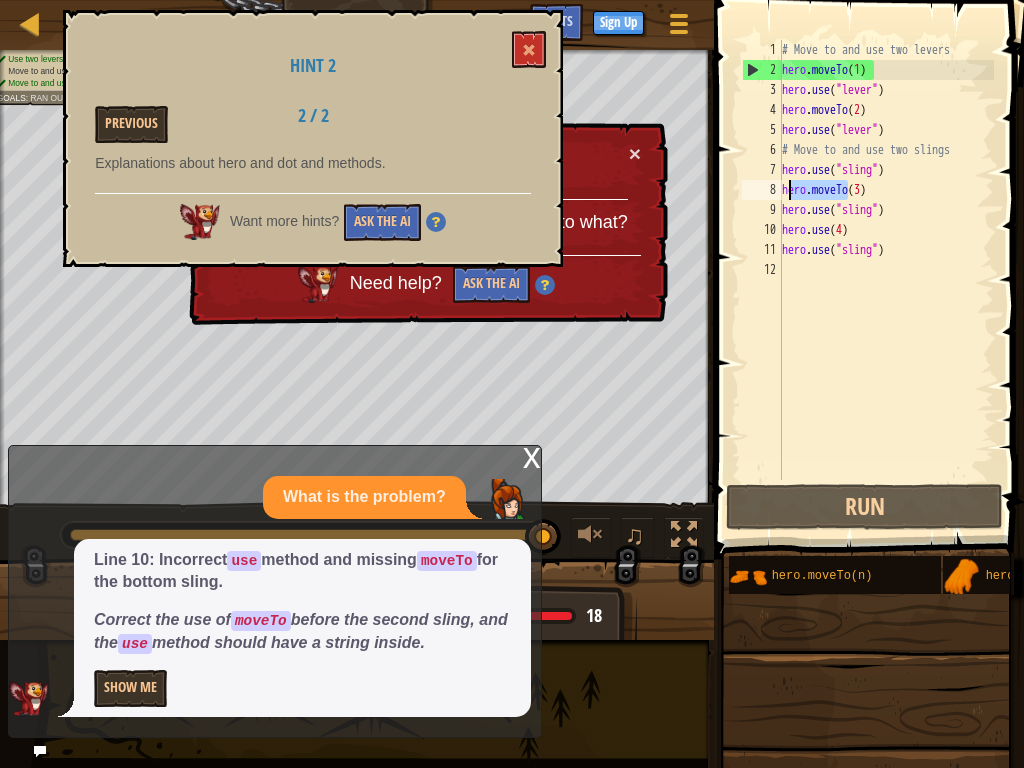 drag, startPoint x: 851, startPoint y: 190, endPoint x: 790, endPoint y: 187, distance: 61.073727 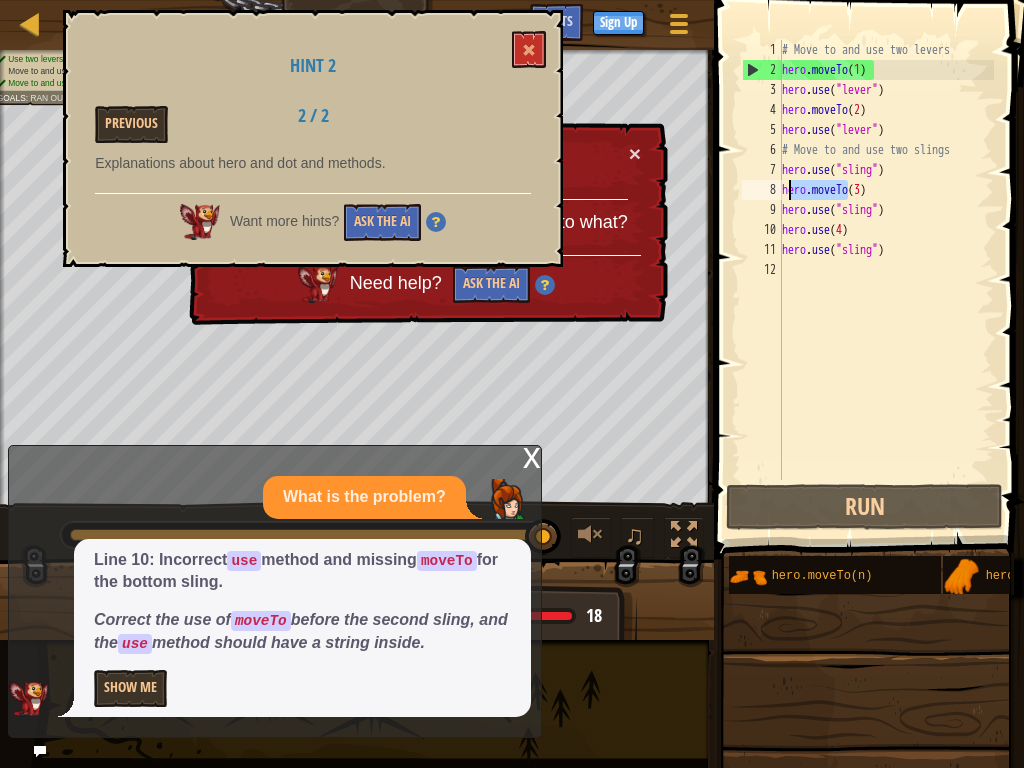 click on "# Move to and use two levers hero . moveTo ( 1 ) hero . use ( "lever" ) hero . moveTo ( 2 ) hero . use ( "lever" ) # Move to and use two slings hero . use ( "sling" ) hero . moveTo ( 3 ) hero . use ( "sling" ) hero . use ( 4 ) hero . use ( "sling" )" at bounding box center [886, 280] 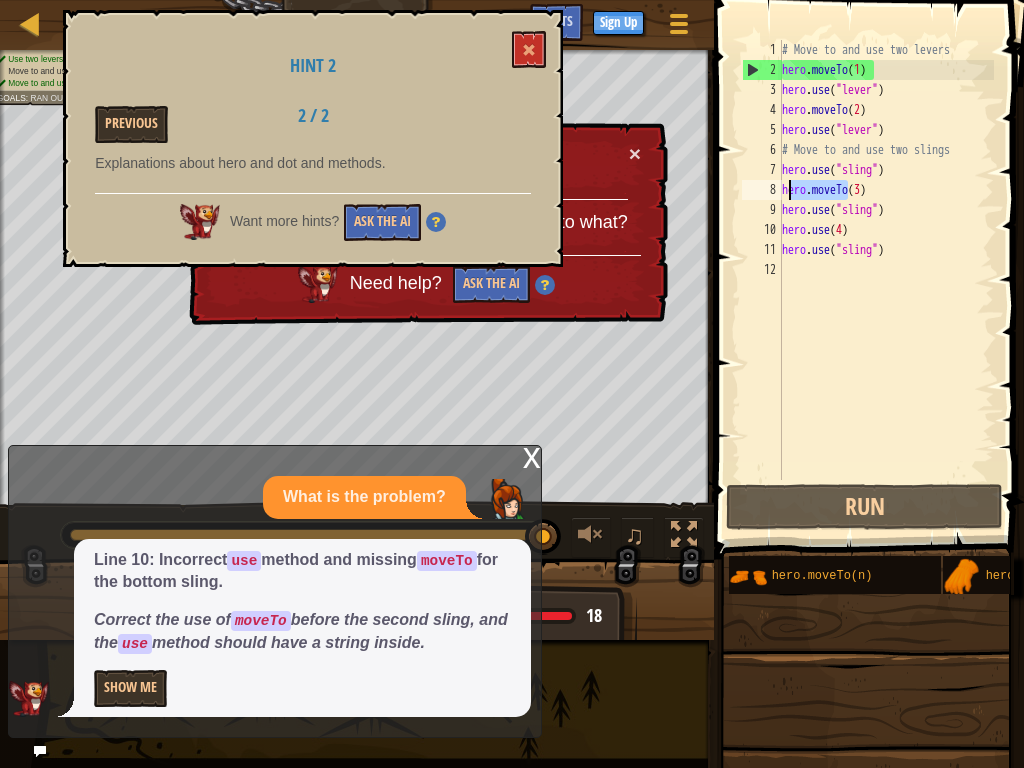 click on "# Move to and use two levers hero . moveTo ( 1 ) hero . use ( "lever" ) hero . moveTo ( 2 ) hero . use ( "lever" ) # Move to and use two slings hero . use ( "sling" ) hero . moveTo ( 3 ) hero . use ( "sling" ) hero . use ( 4 ) hero . use ( "sling" )" at bounding box center (886, 260) 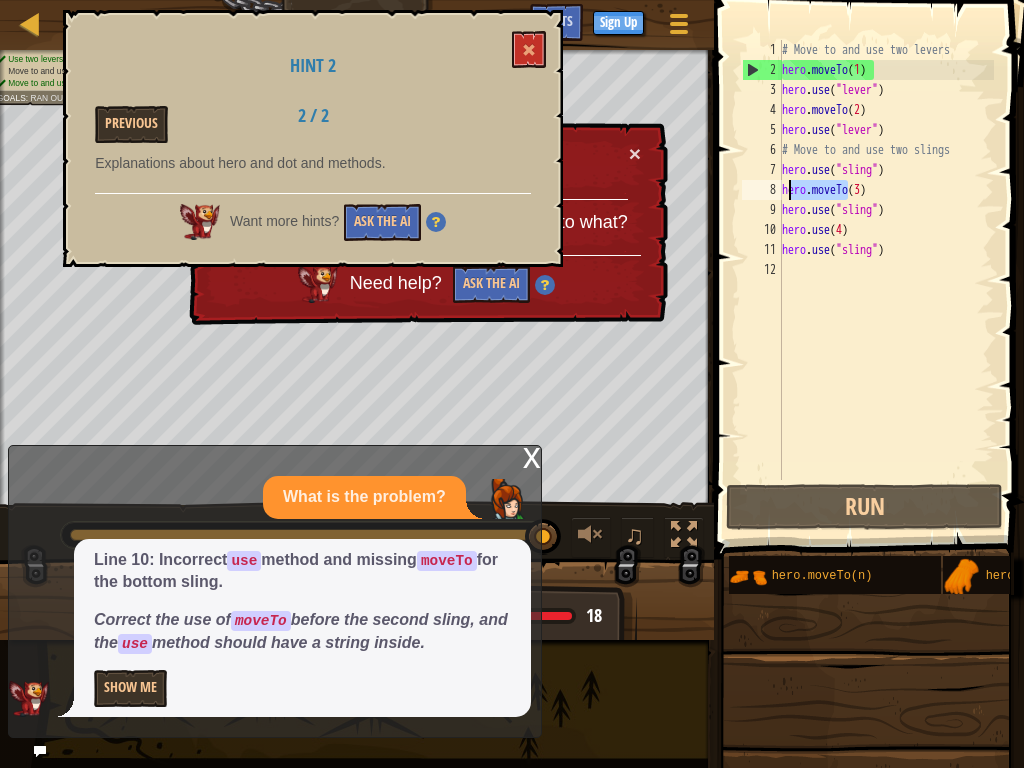 click on "# Move to and use two levers hero . moveTo ( 1 ) hero . use ( "lever" ) hero . moveTo ( 2 ) hero . use ( "lever" ) # Move to and use two slings hero . use ( "sling" ) hero . moveTo ( 3 ) hero . use ( "sling" ) hero . use ( 4 ) hero . use ( "sling" )" at bounding box center (886, 280) 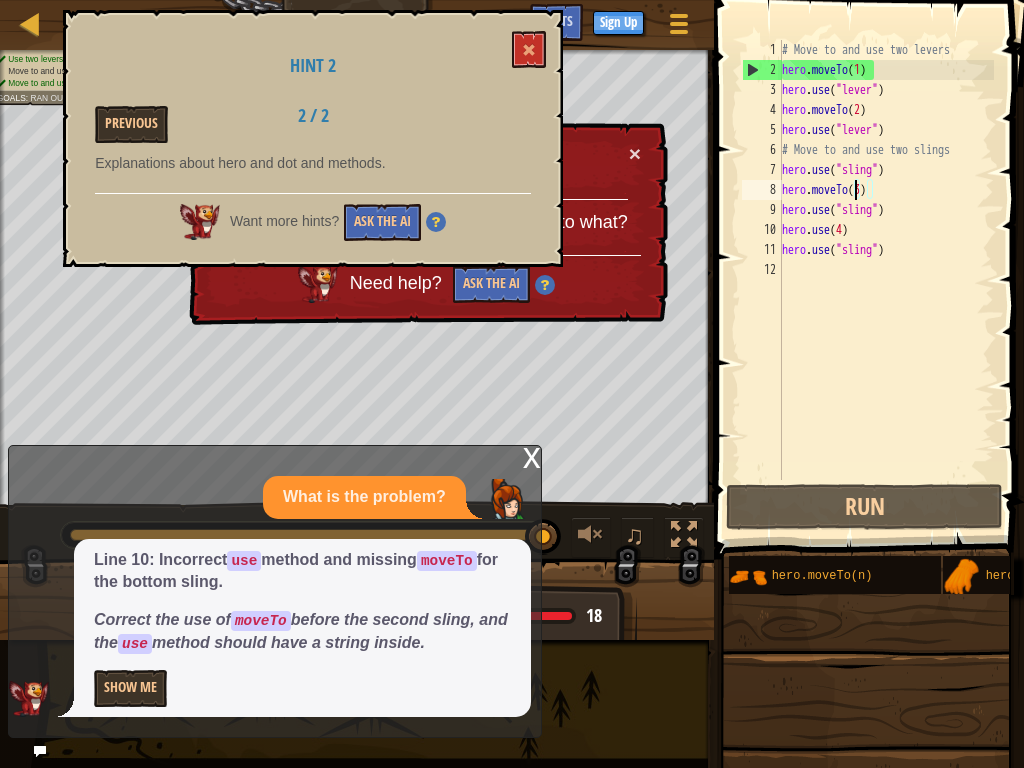 click on "# Move to and use two levers hero . moveTo ( 1 ) hero . use ( "lever" ) hero . moveTo ( 2 ) hero . use ( "lever" ) # Move to and use two slings hero . use ( "sling" ) hero . moveTo ( 3 ) hero . use ( "sling" ) hero . use ( 4 ) hero . use ( "sling" )" at bounding box center [886, 280] 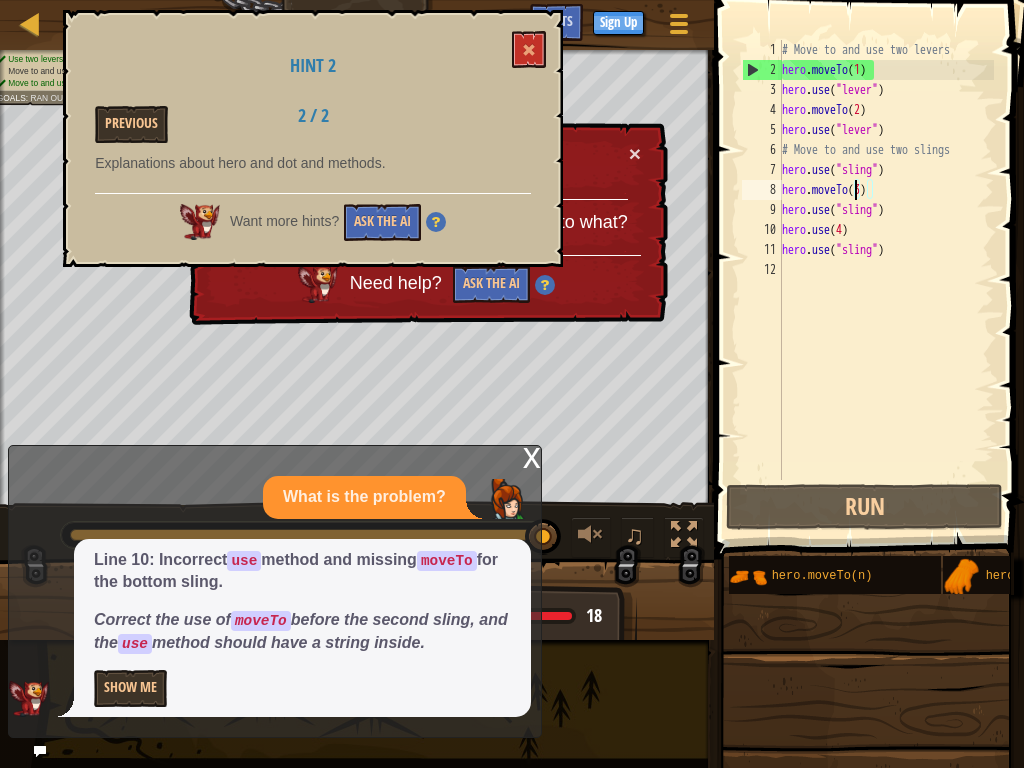 click on "# Move to and use two levers hero . moveTo ( 1 ) hero . use ( "lever" ) hero . moveTo ( 2 ) hero . use ( "lever" ) # Move to and use two slings hero . use ( "sling" ) hero . moveTo ( 3 ) hero . use ( "sling" ) hero . use ( 4 ) hero . use ( "sling" )" at bounding box center (886, 280) 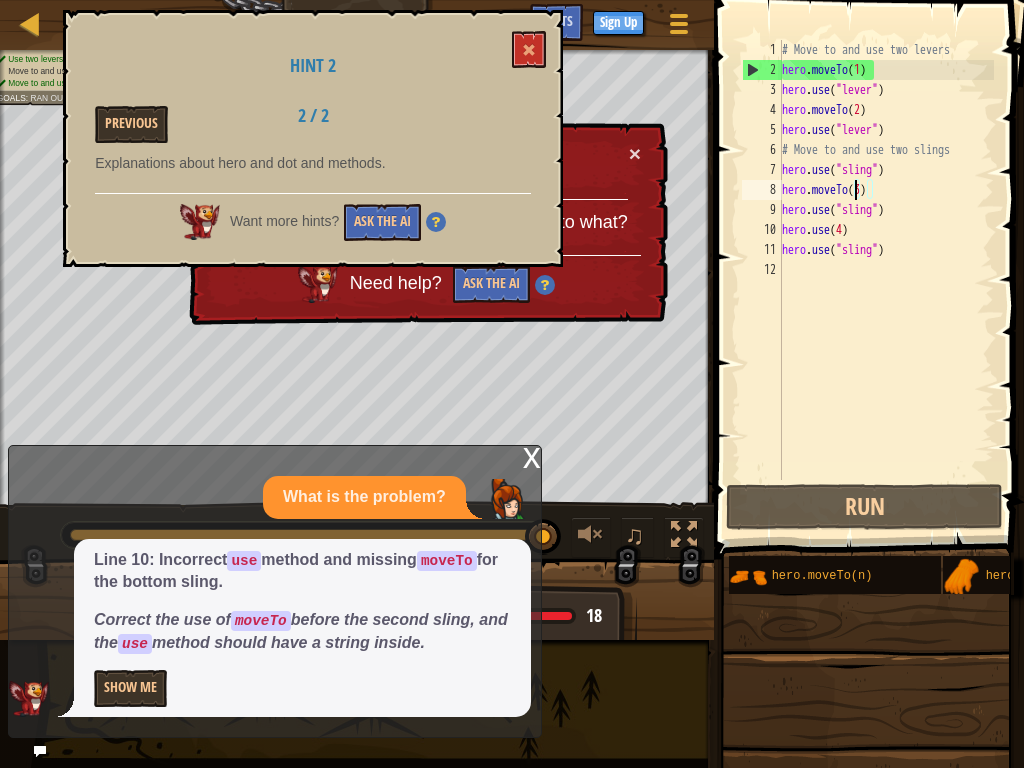 drag, startPoint x: 788, startPoint y: 216, endPoint x: 796, endPoint y: 243, distance: 28.160255 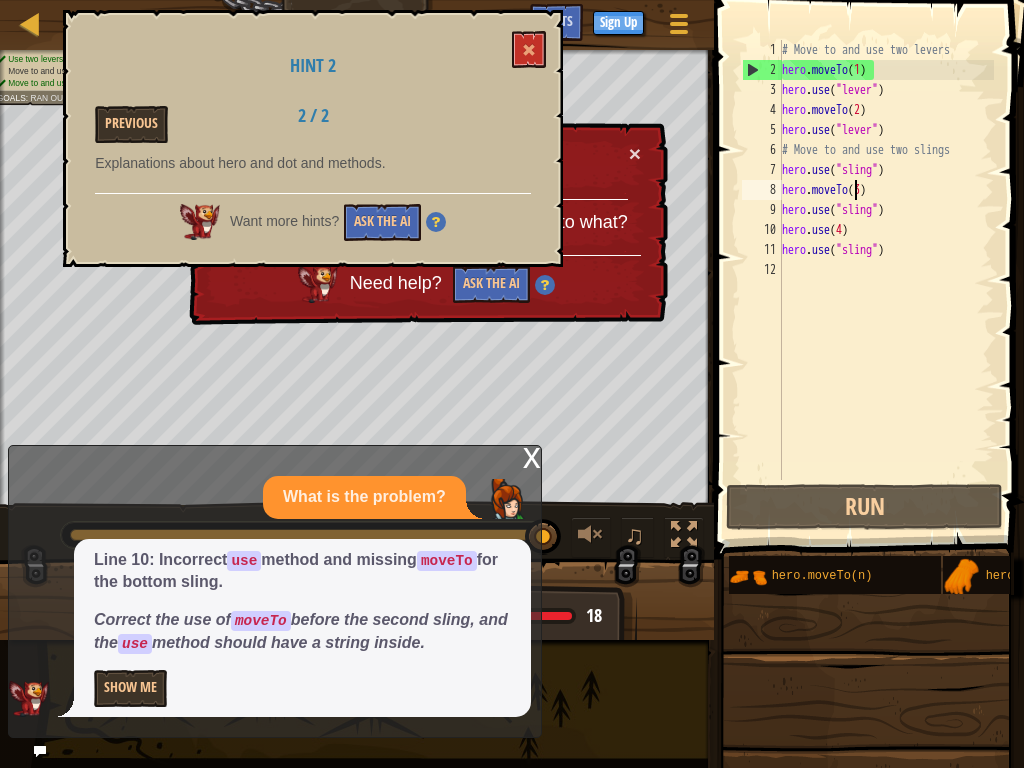 click on "# Move to and use two levers hero . moveTo ( 1 ) hero . use ( "lever" ) hero . moveTo ( 2 ) hero . use ( "lever" ) # Move to and use two slings hero . use ( "sling" ) hero . moveTo ( 3 ) hero . use ( "sling" ) hero . use ( 4 ) hero . use ( "sling" )" at bounding box center (886, 280) 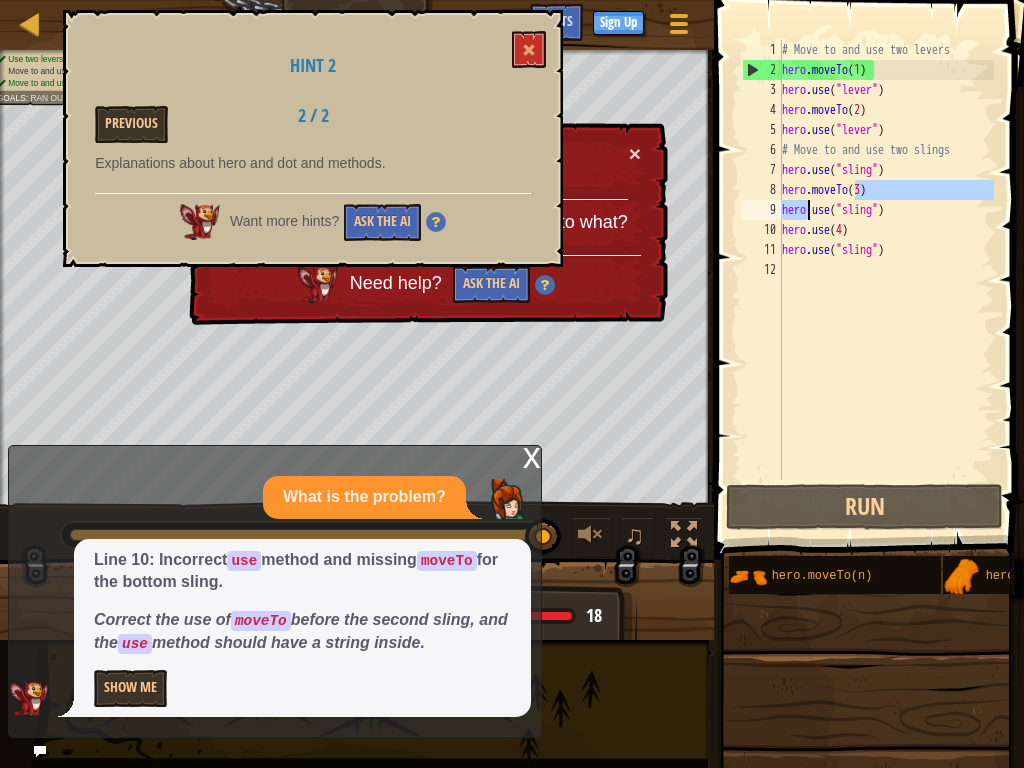 drag, startPoint x: 855, startPoint y: 195, endPoint x: 807, endPoint y: 203, distance: 48.6621 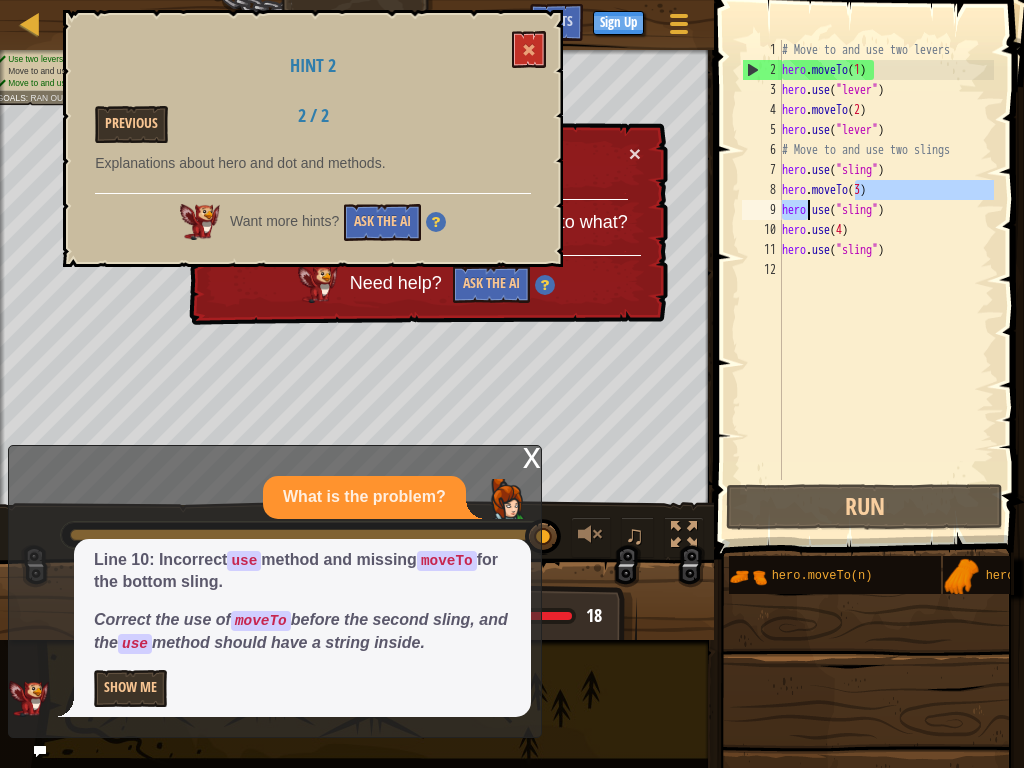 type on "hero.moveTo(3)
hero.use("sling")" 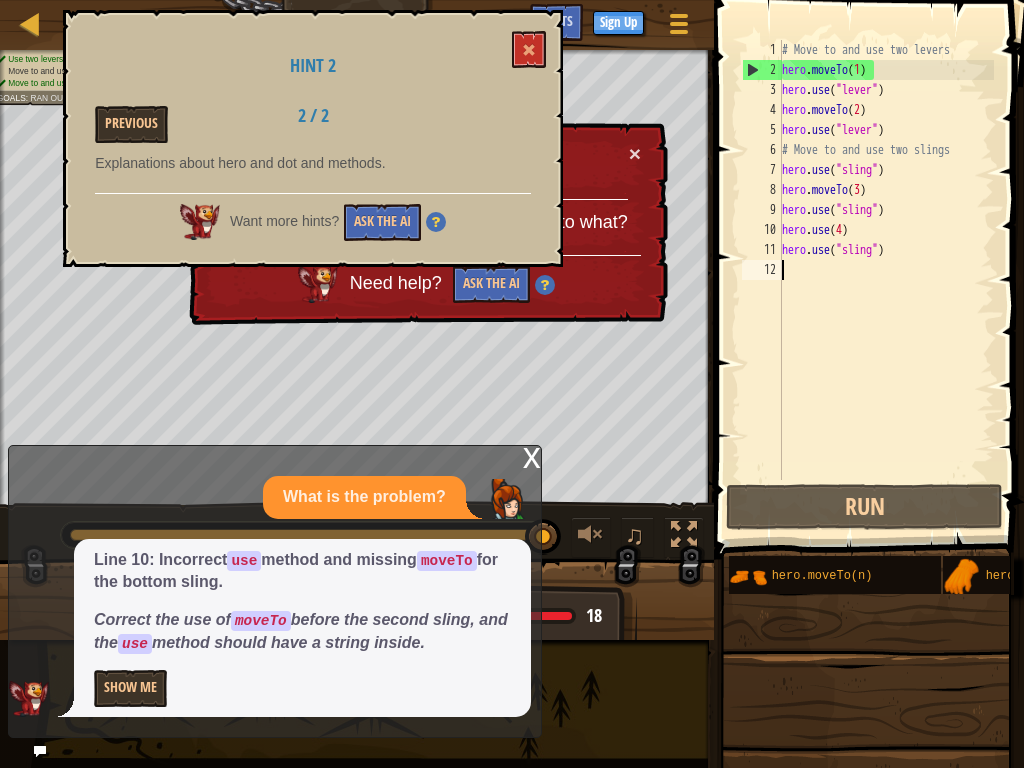 click on "# Move to and use two levers hero . moveTo ( 1 ) hero . use ( "lever" ) hero . moveTo ( 2 ) hero . use ( "lever" ) # Move to and use two slings hero . use ( "sling" ) hero . moveTo ( 3 ) hero . use ( "sling" ) hero . use ( 4 ) hero . use ( "sling" )" at bounding box center [886, 280] 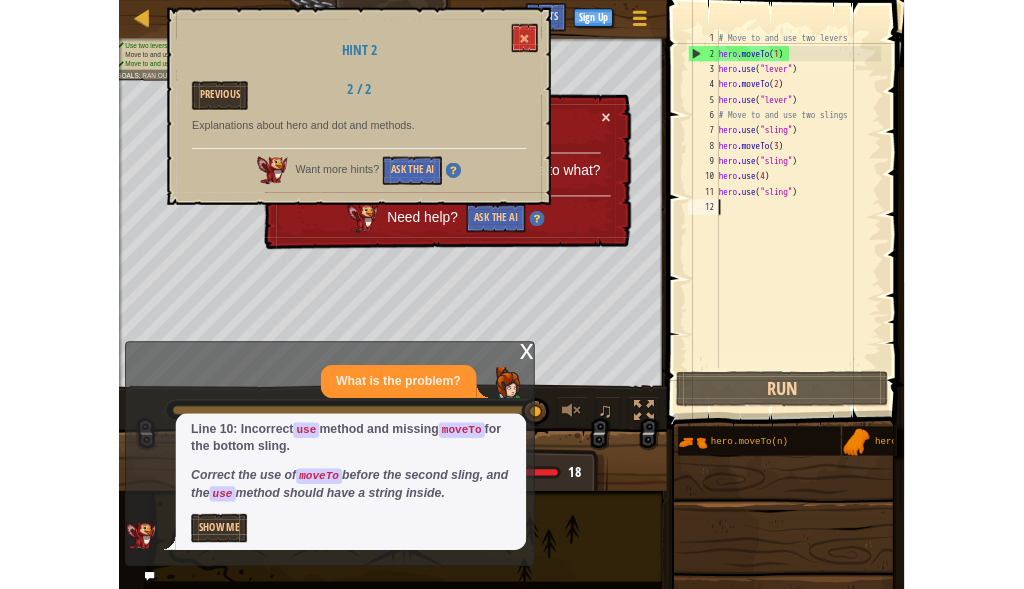 scroll, scrollTop: 9, scrollLeft: 0, axis: vertical 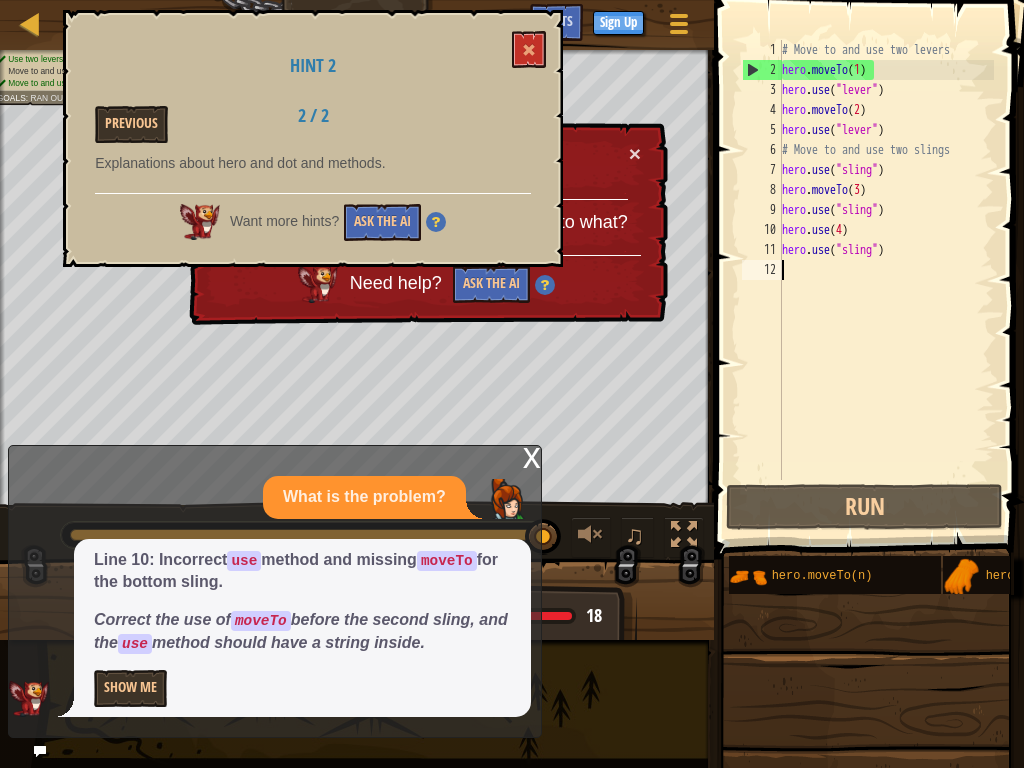 click on "# Move to and use two levers hero . moveTo ( 1 ) hero . use ( "lever" ) hero . moveTo ( 2 ) hero . use ( "lever" ) # Move to and use two slings hero . use ( "sling" ) hero . moveTo ( 3 ) hero . use ( "sling" ) hero . use ( 4 ) hero . use ( "sling" )" at bounding box center (886, 280) 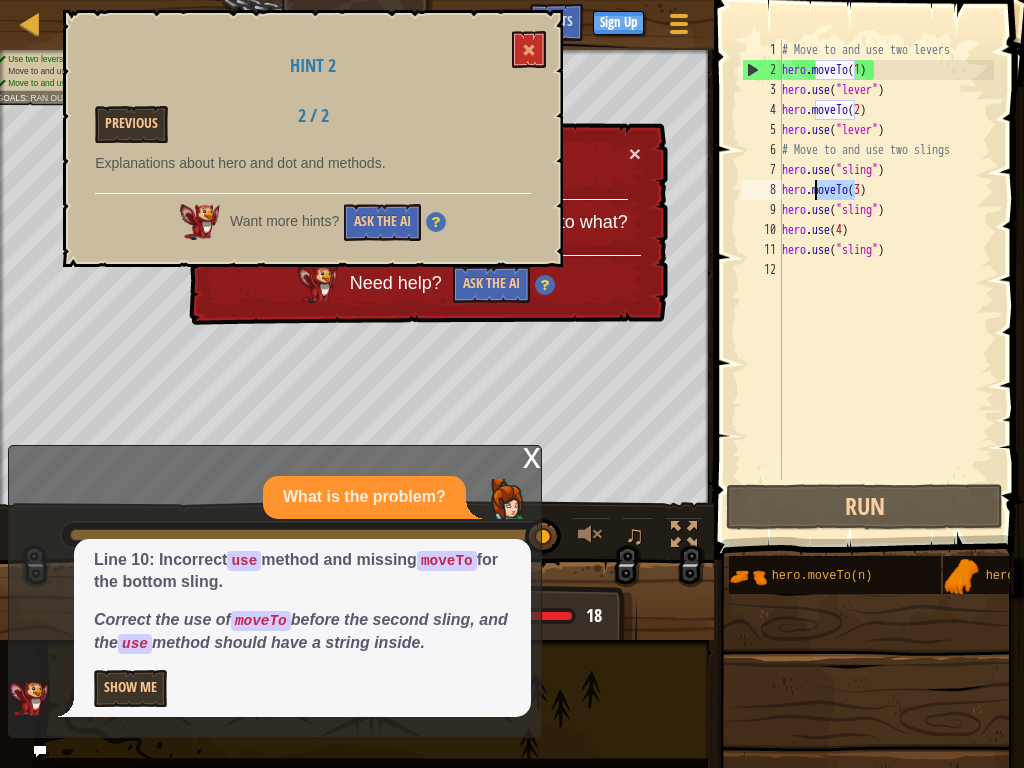 drag, startPoint x: 852, startPoint y: 187, endPoint x: 814, endPoint y: 192, distance: 38.327538 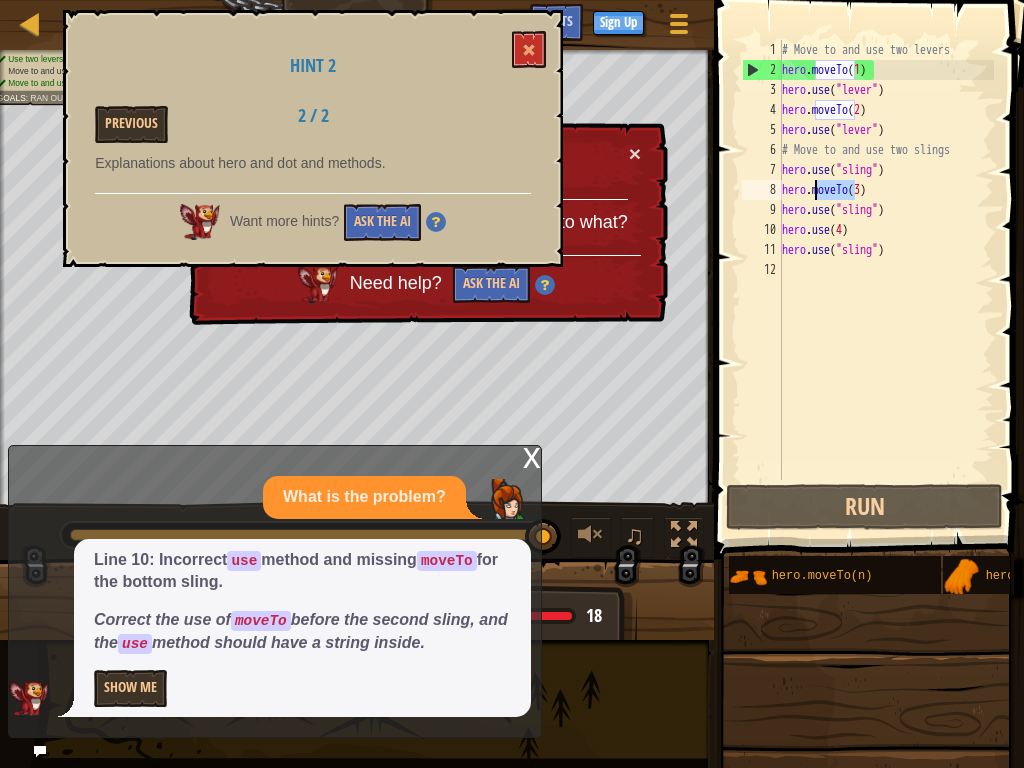 click on "# Move to and use two levers hero . moveTo ( 1 ) hero . use ( "lever" ) hero . moveTo ( 2 ) hero . use ( "lever" ) # Move to and use two slings hero . use ( "sling" ) hero . moveTo ( 3 ) hero . use ( "sling" ) hero . use ( 4 ) hero . use ( "sling" )" at bounding box center [886, 280] 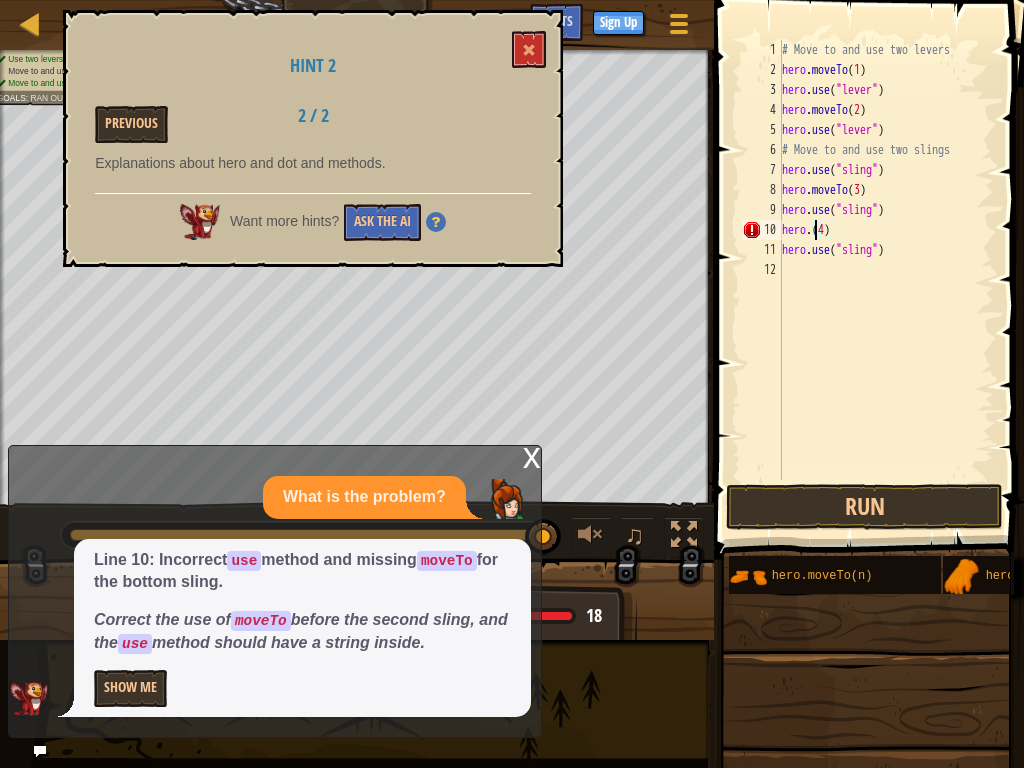 paste on "moveTo" 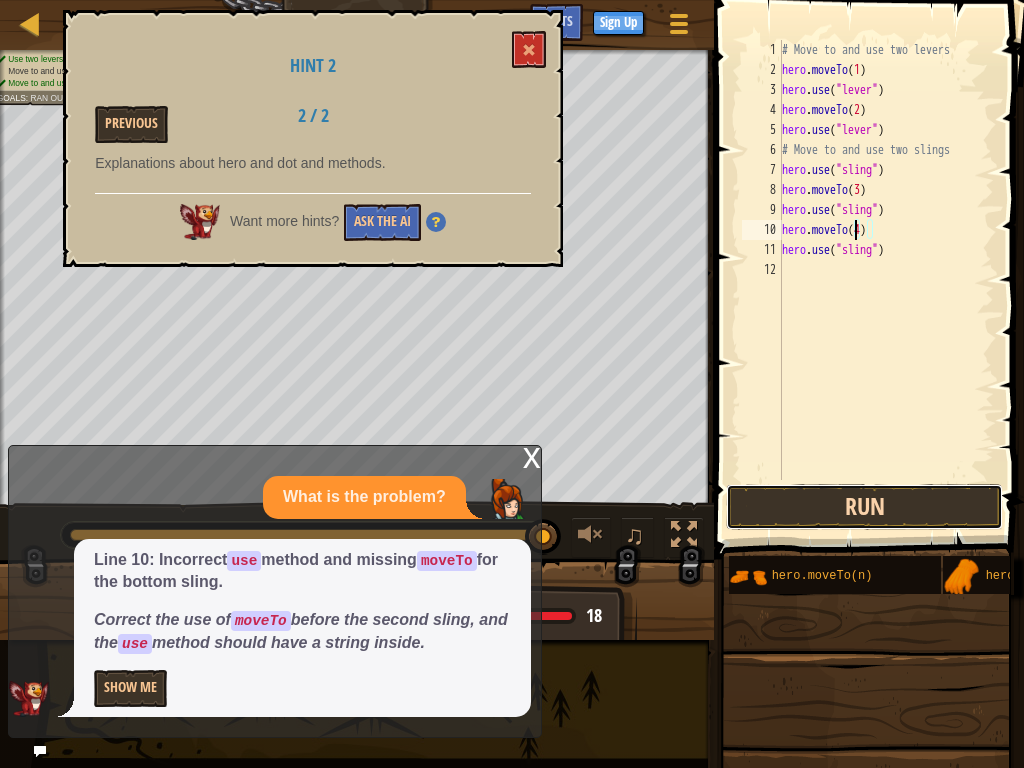click on "Run" at bounding box center (864, 507) 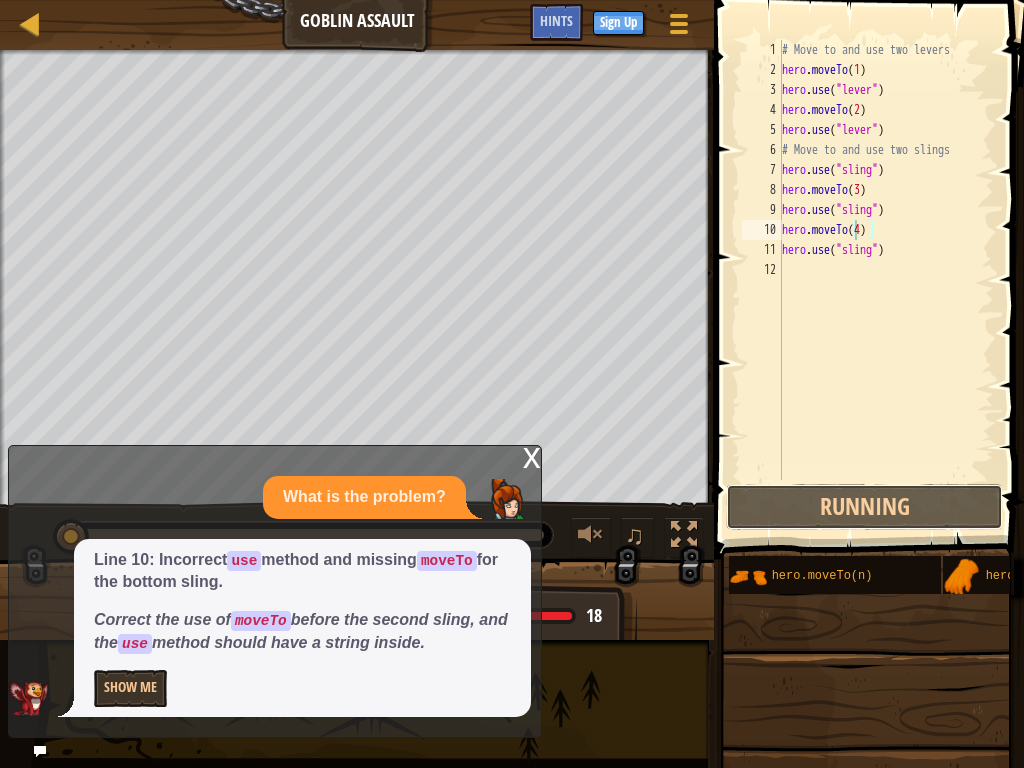 click on "Running Submit Done" at bounding box center [864, 507] 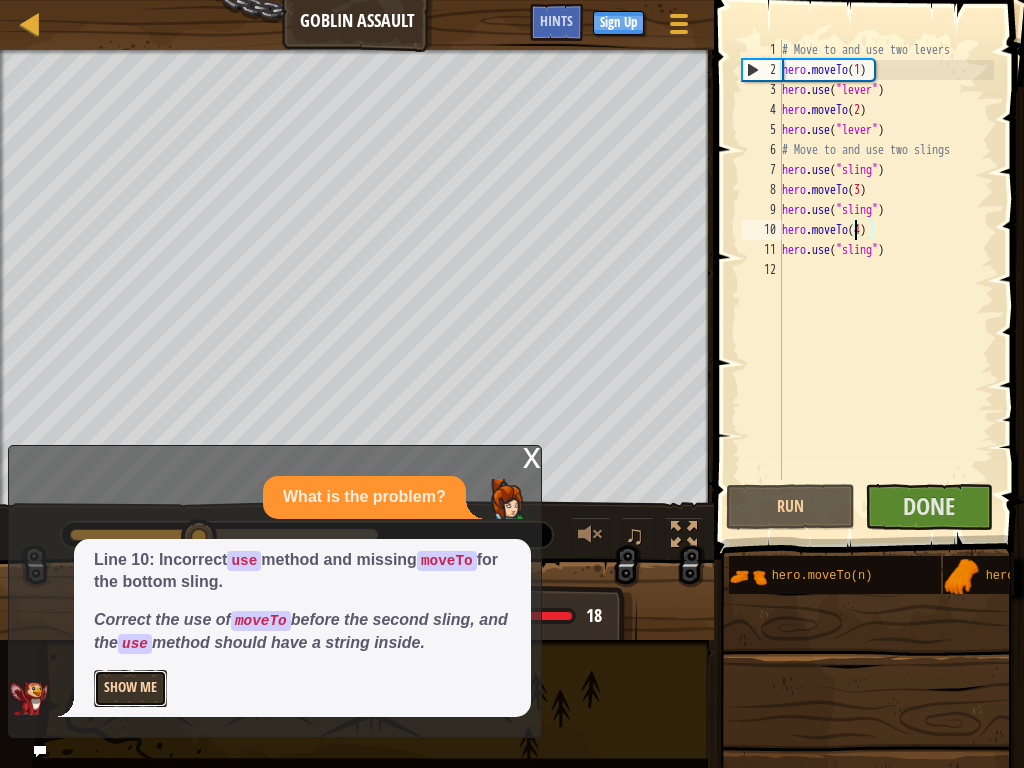click on "Show Me" at bounding box center [130, 688] 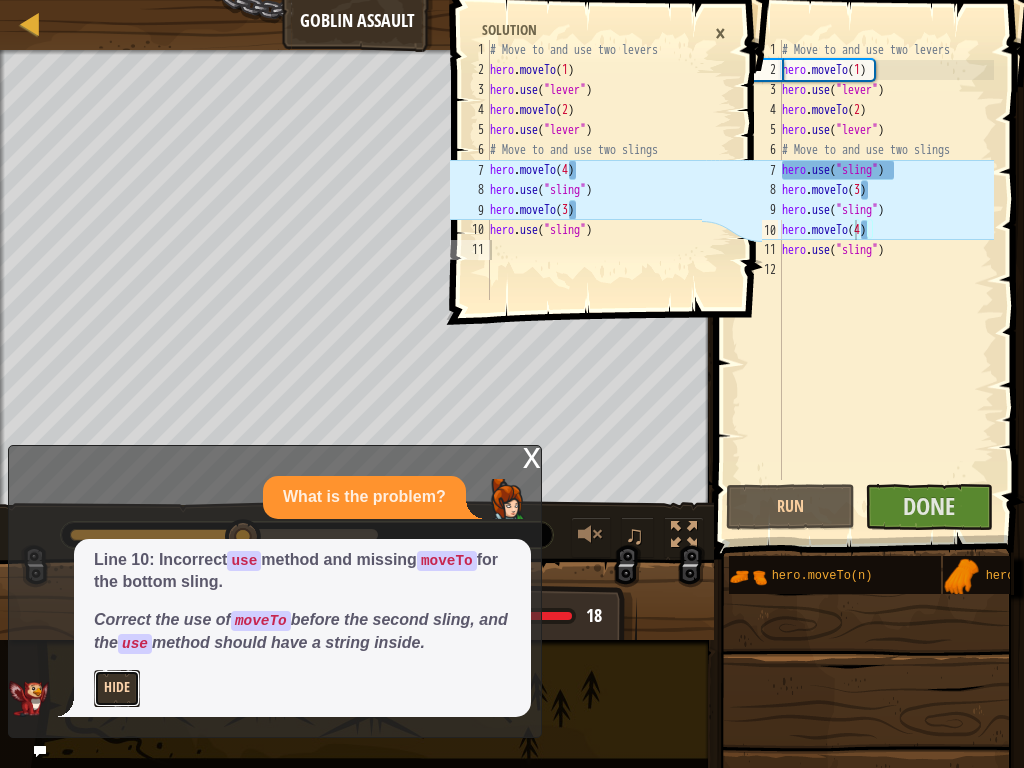 click on "Hide" at bounding box center (117, 688) 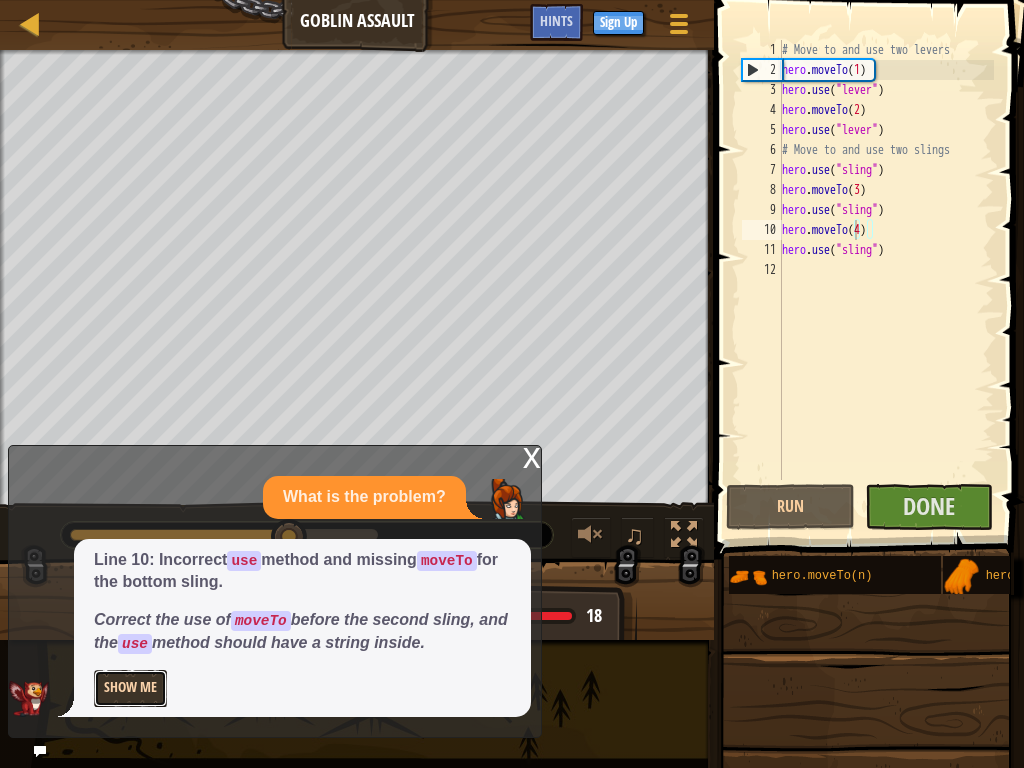 click on "Show Me" at bounding box center (130, 688) 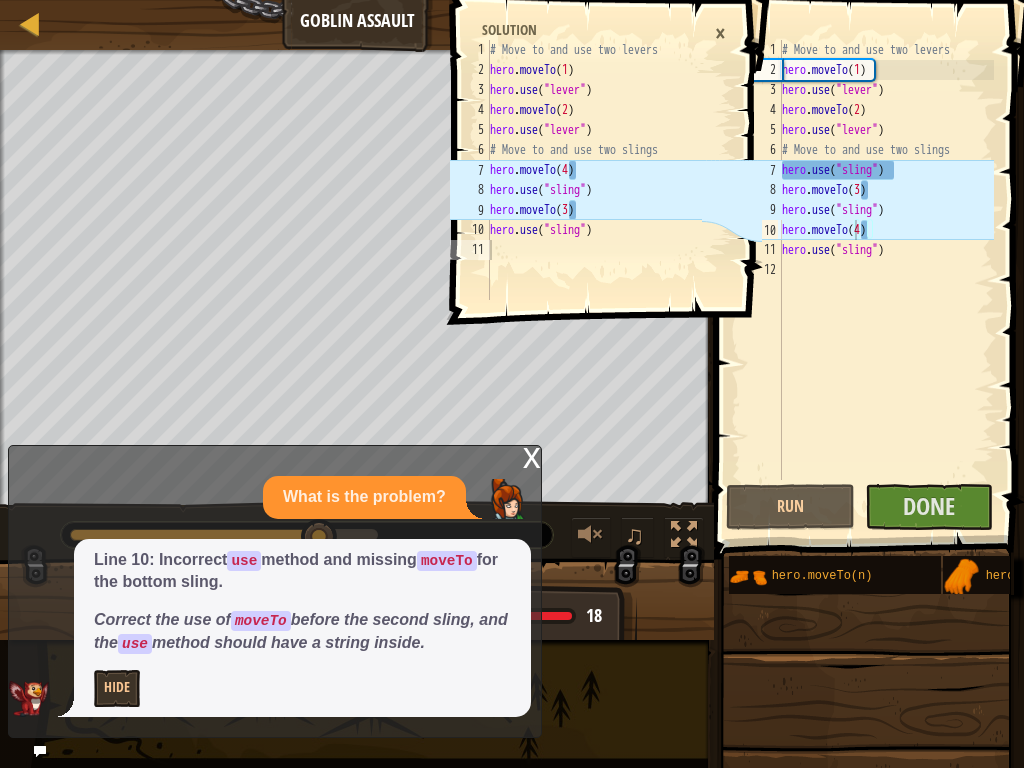 type 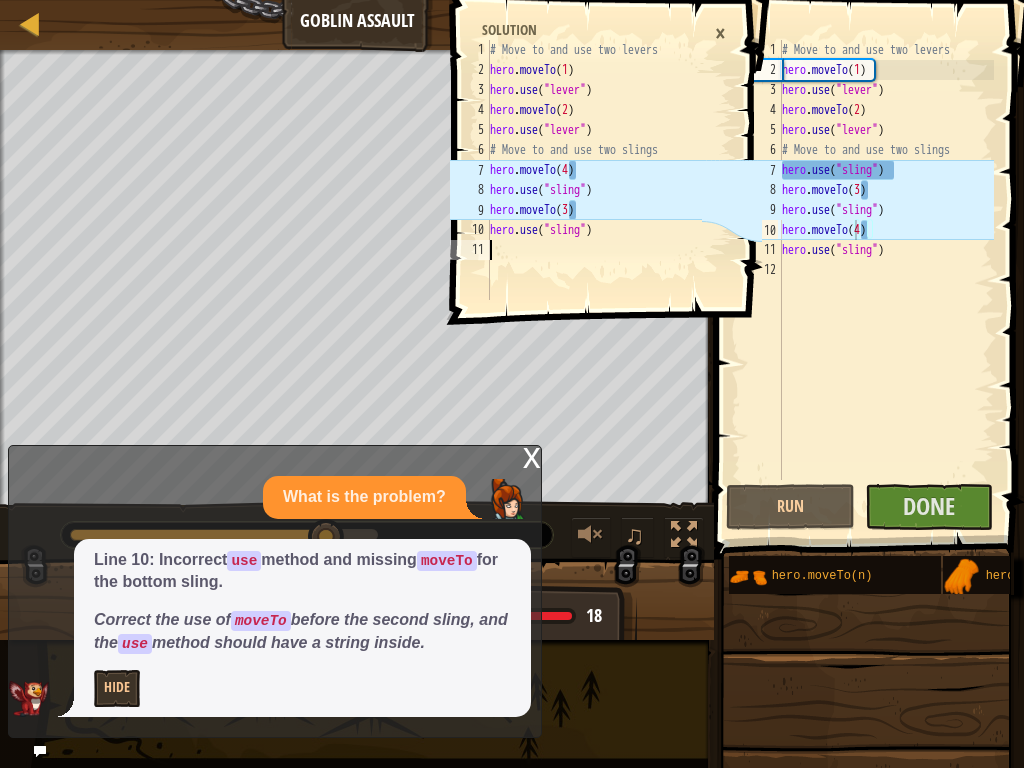 click on "# Move to and use two levers hero . moveTo ( 1 ) hero . use ( "lever" ) hero . moveTo ( 2 ) hero . use ( "lever" ) # Move to and use two slings hero . moveTo ( 4 ) hero . use ( "sling" ) hero . moveTo ( 3 ) hero . use ( "sling" )" at bounding box center [594, 190] 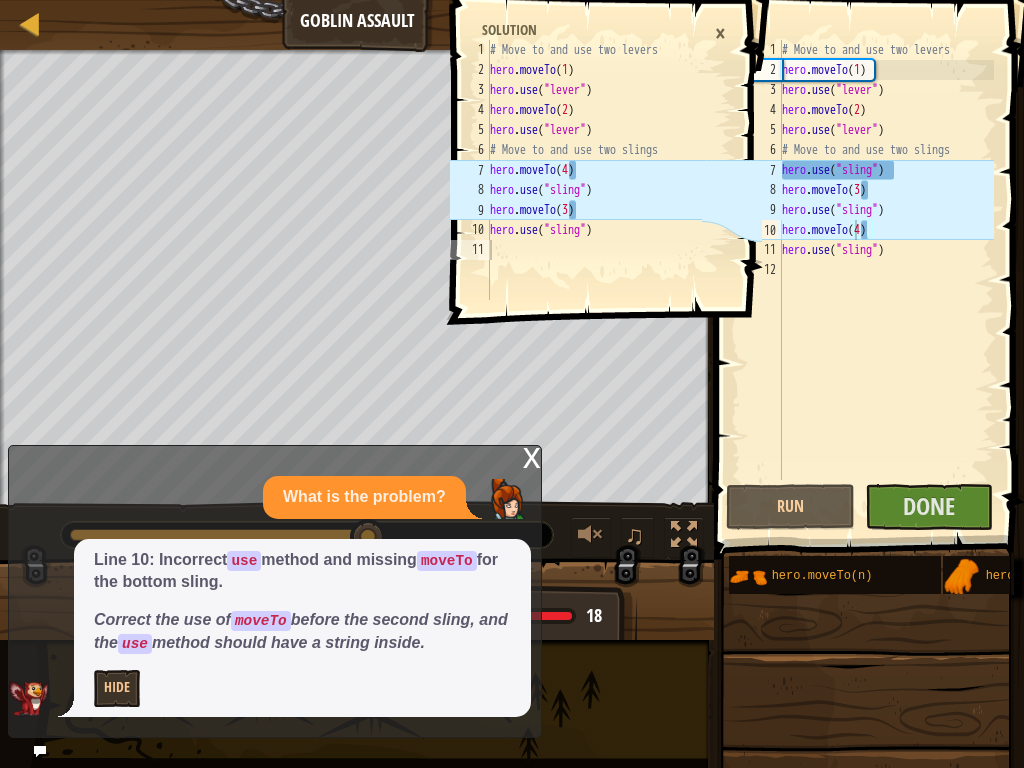 click on "×" at bounding box center (720, 33) 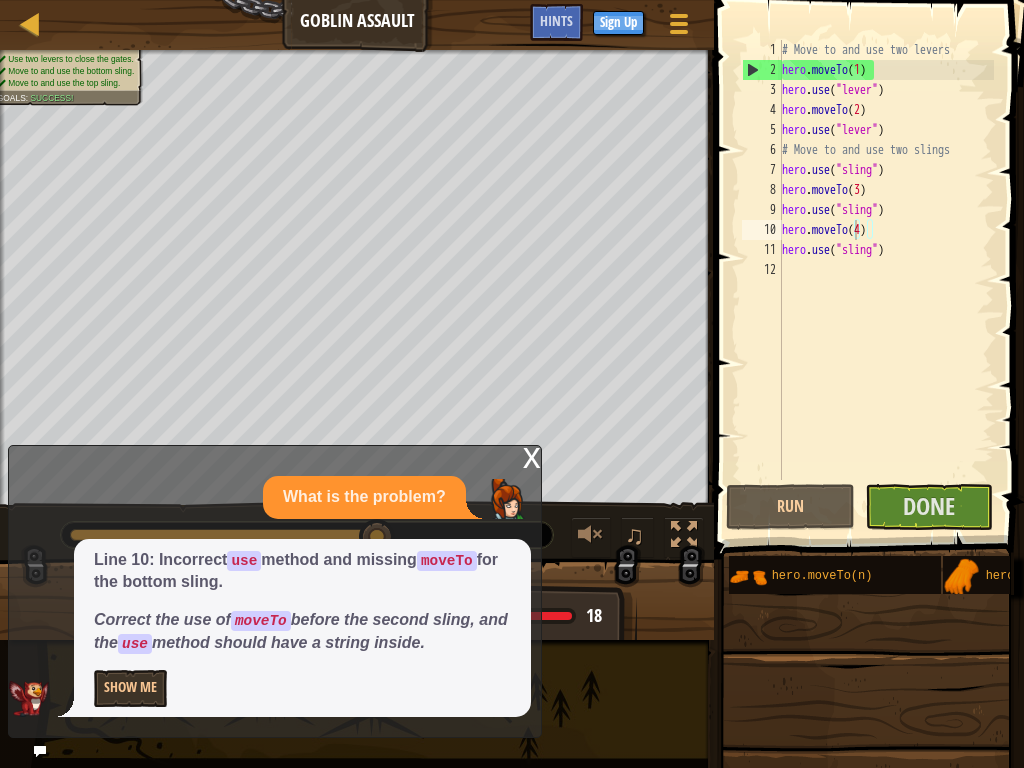 click on "Map Goblin Assault Game Menu Done Sign Up Hints" at bounding box center [357, 25] 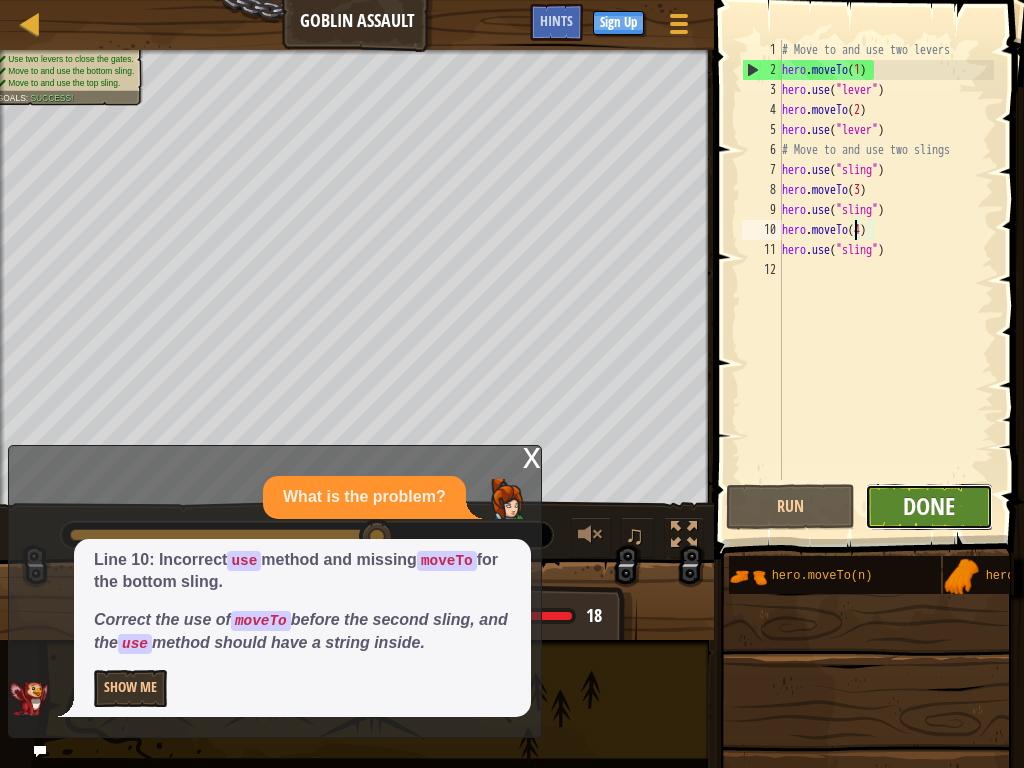 click on "Done" at bounding box center (929, 506) 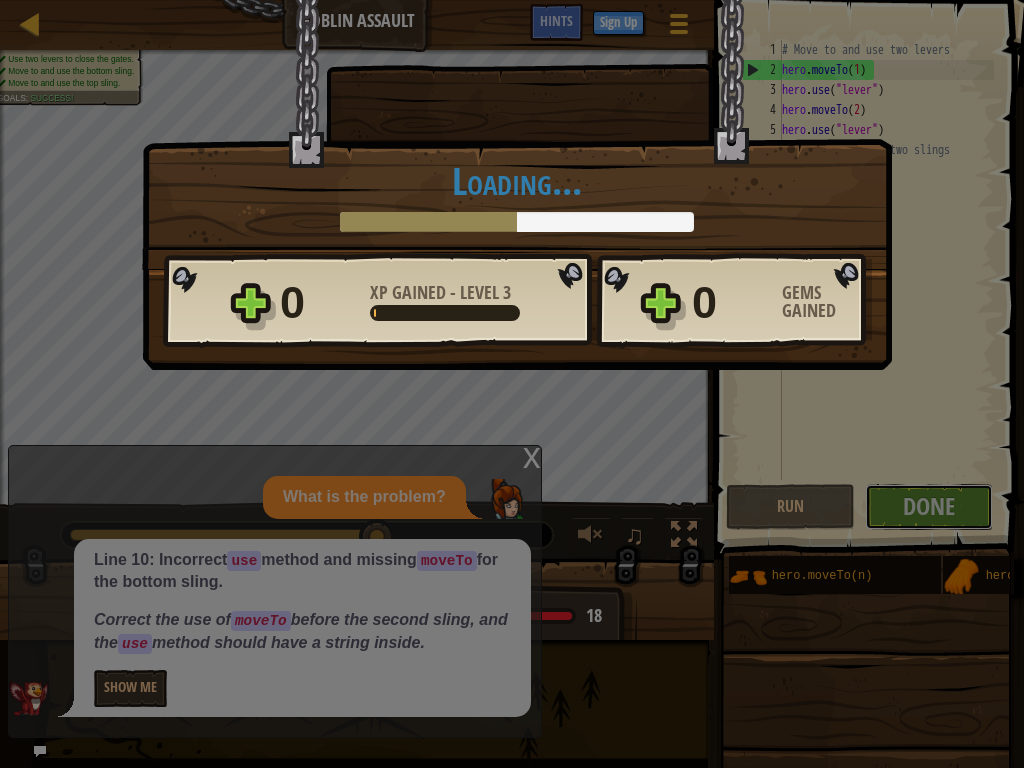 click on "× Hold the Gates! How fun was this level? Loading... Reticulating Splines... Loading... 0 XP Gained - Level 3 0 Gems Gained Want to save your code? Create a free account! Sign Up to Save Progress Saving Progress Continue" at bounding box center (512, 384) 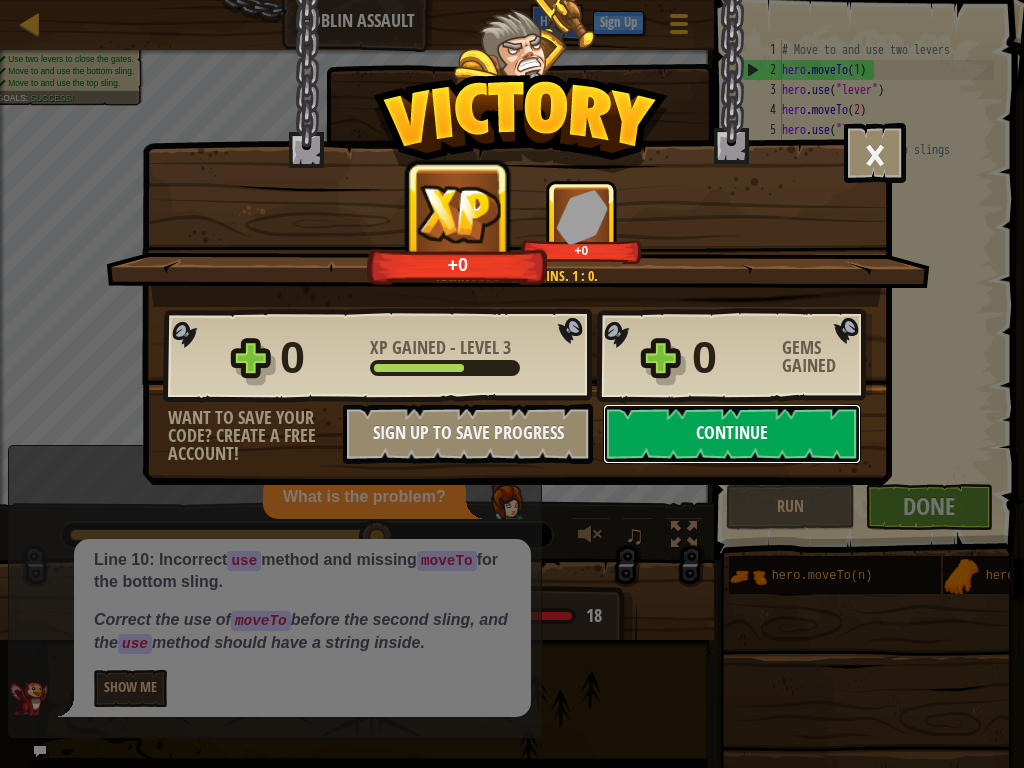 click on "Continue" at bounding box center [732, 434] 